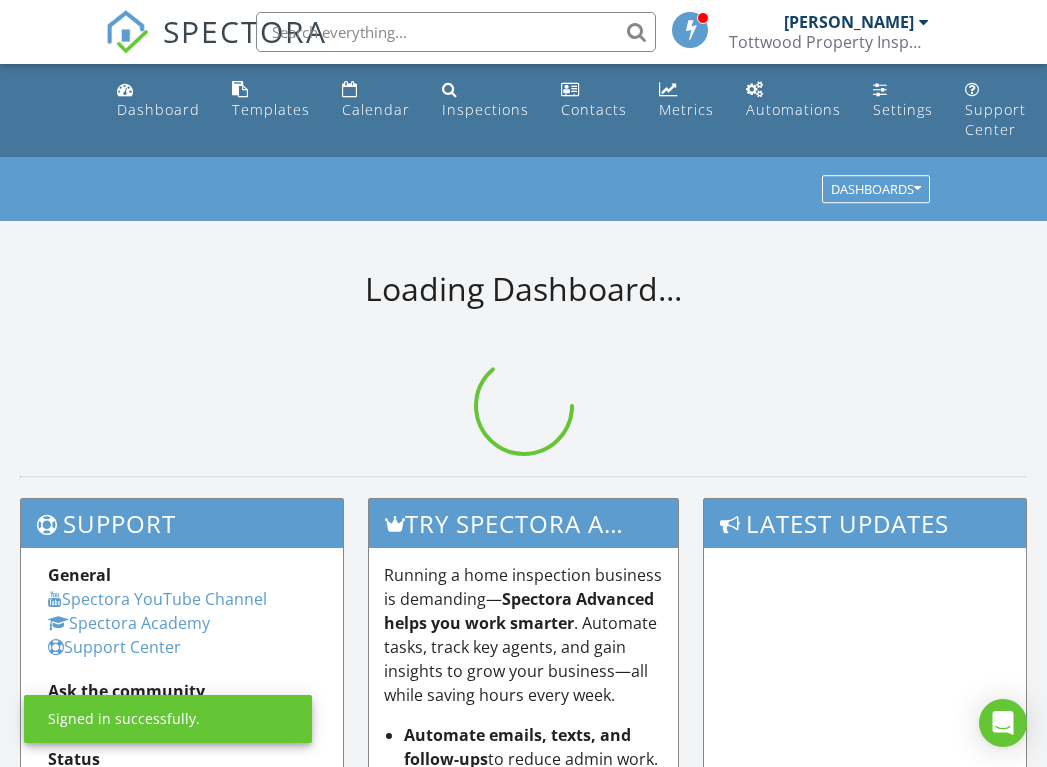 scroll, scrollTop: 0, scrollLeft: 0, axis: both 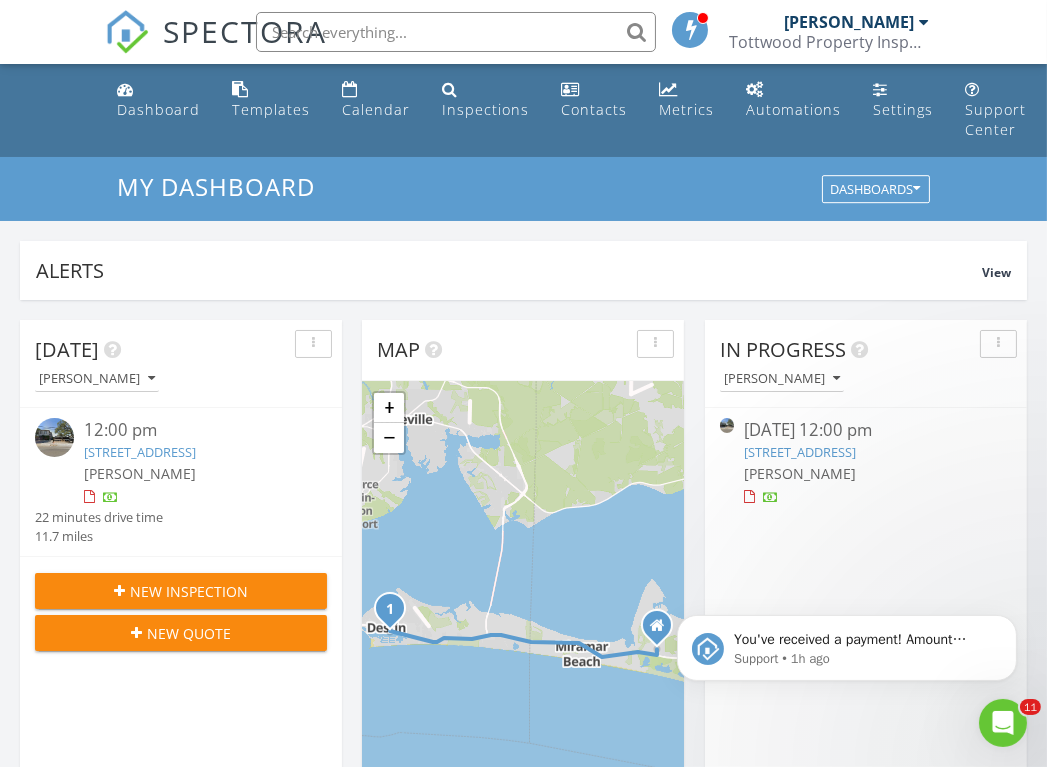 click on "[DATE] 12:00 pm" at bounding box center (865, 430) 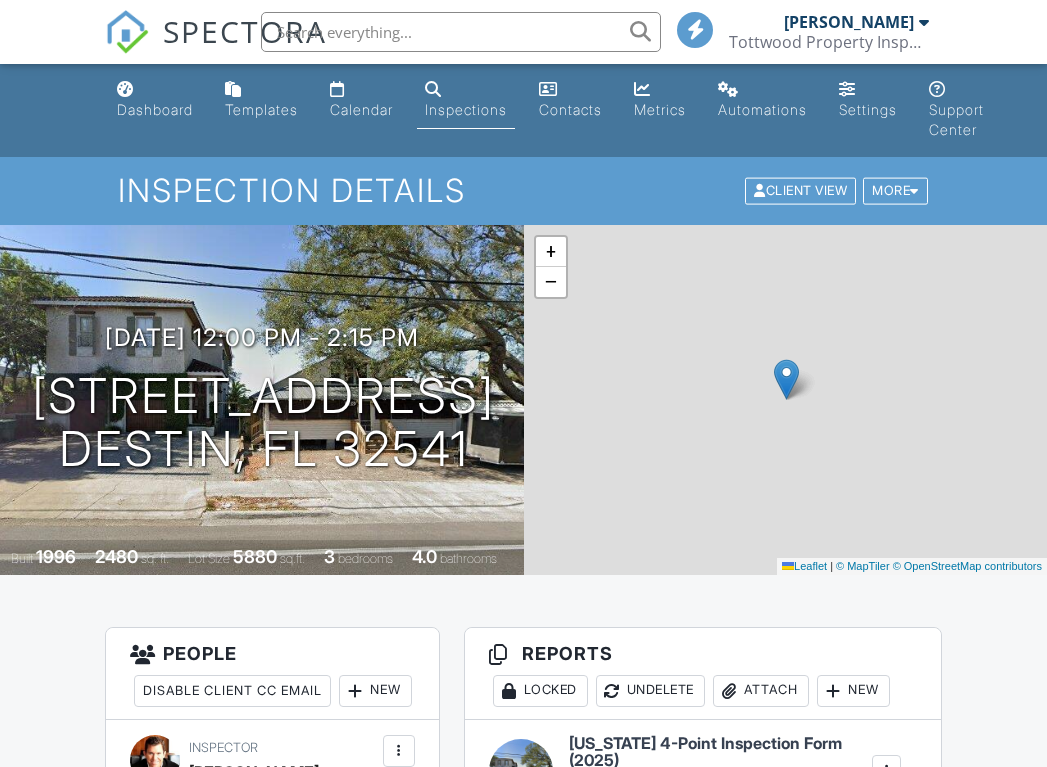 scroll, scrollTop: 0, scrollLeft: 0, axis: both 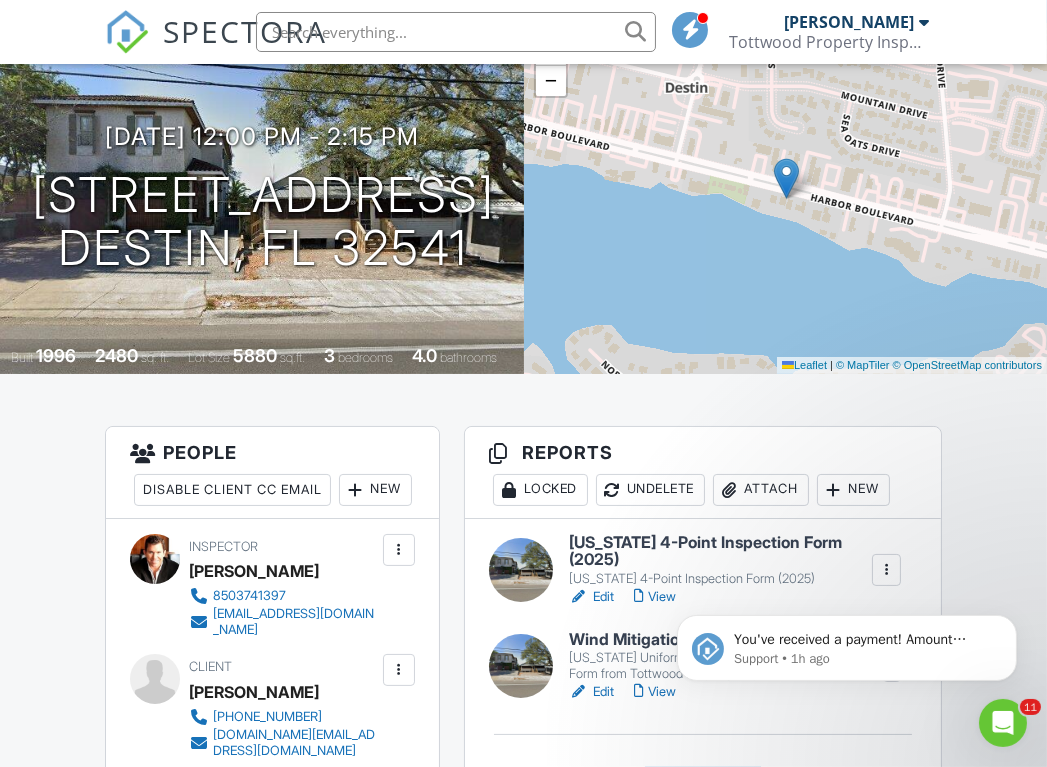 click on "Edit" at bounding box center [591, 597] 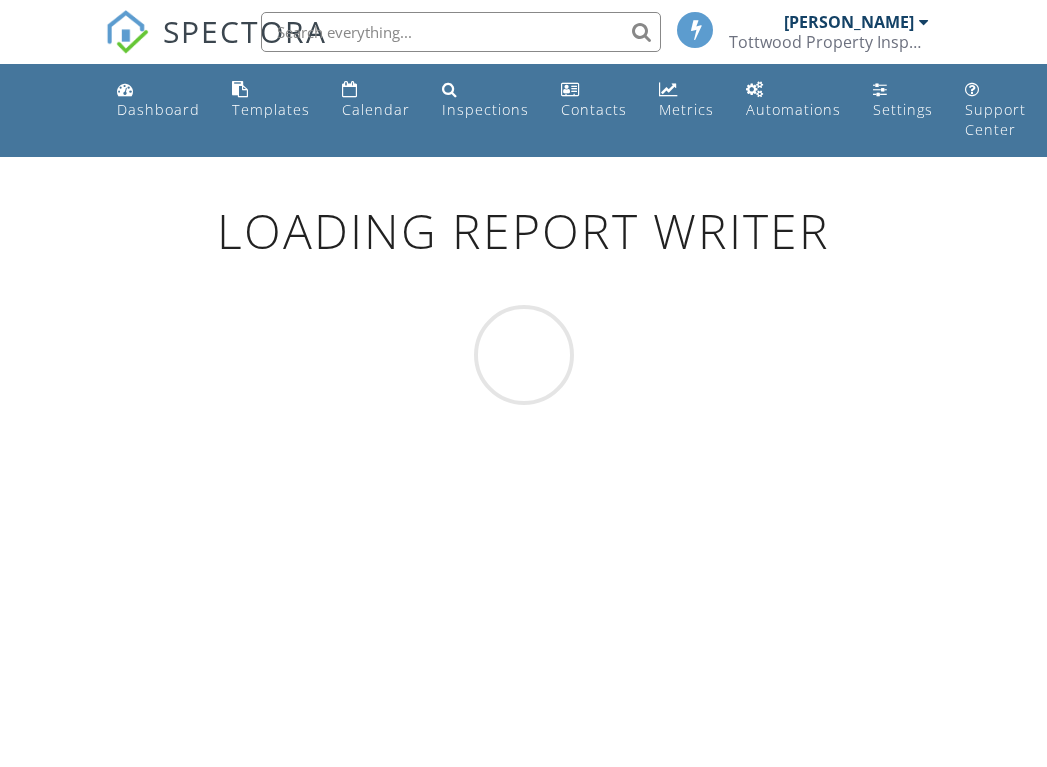 scroll, scrollTop: 0, scrollLeft: 0, axis: both 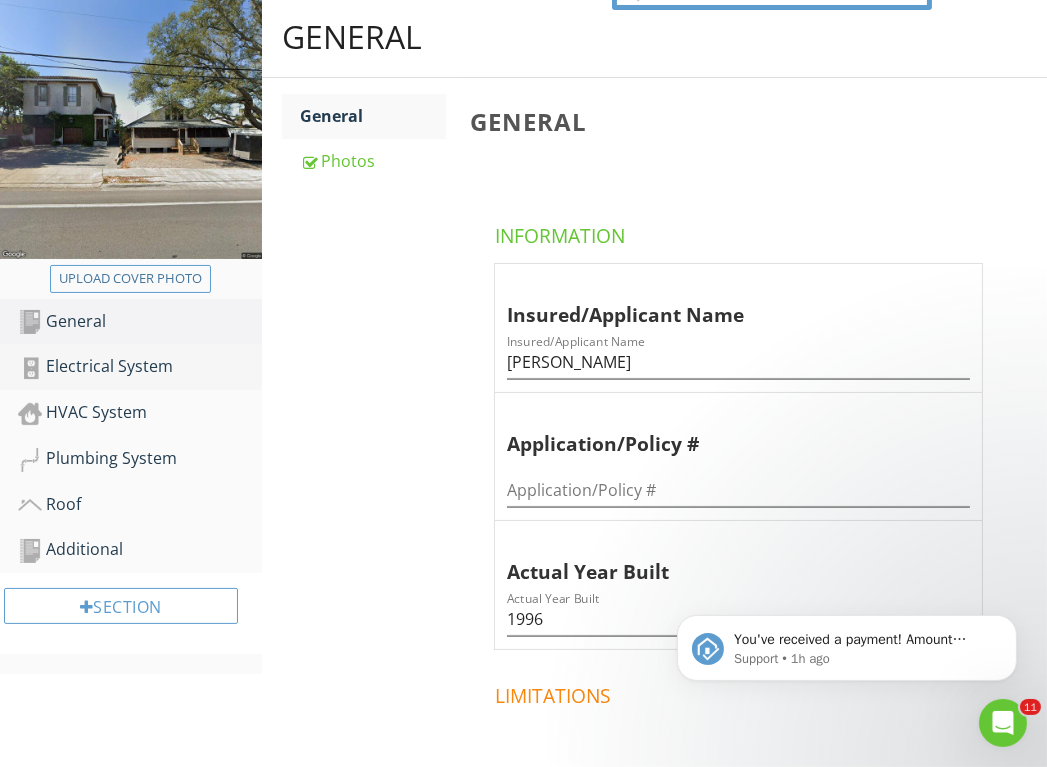 click on "Electrical System" at bounding box center [140, 367] 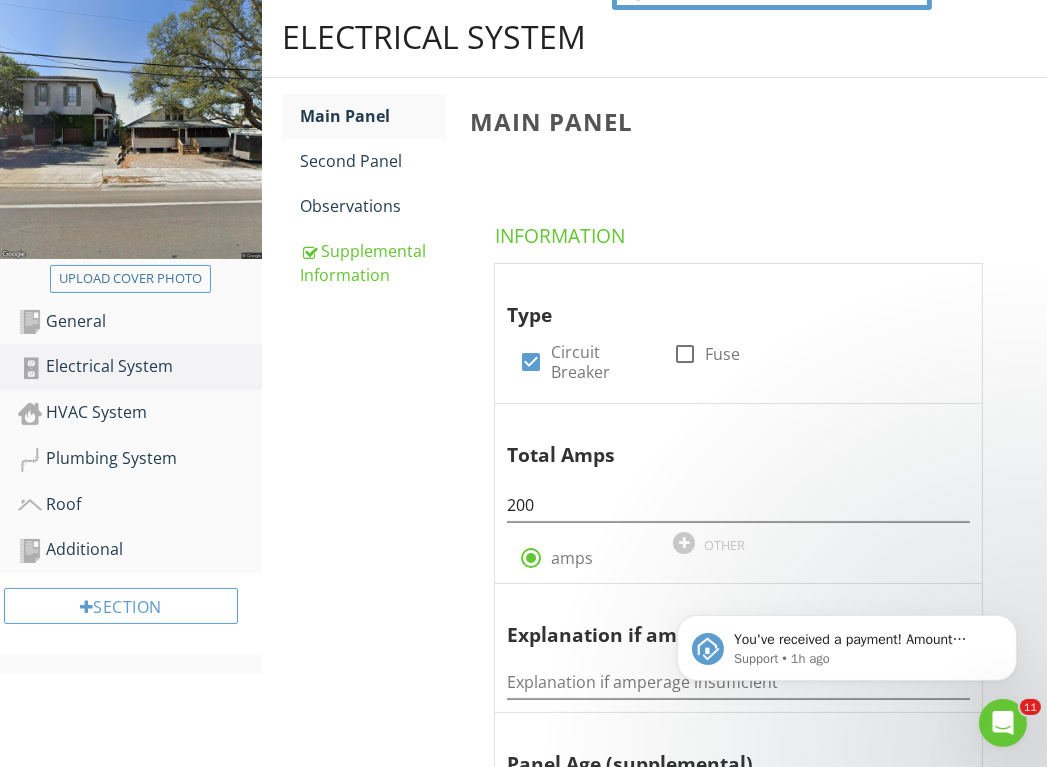 click on "Electrical System
Main Panel
Second Panel
Observations
Supplemental Information
Main Panel
Information
Type
check_box Circuit Breaker   check_box_outline_blank Fuse
Total Amps
200   radio_button_checked amps         OTHER
Explanation if amperage insufficient
Explanation if amperage insufficient
Panel Age (supplemental)
Panel Age (supplemental)
Year last updated (supplemental)
Year last updated (supplemental)
Brand/Model (supplemental)
check_box_outline_blank   Challenger" at bounding box center (654, 1500) 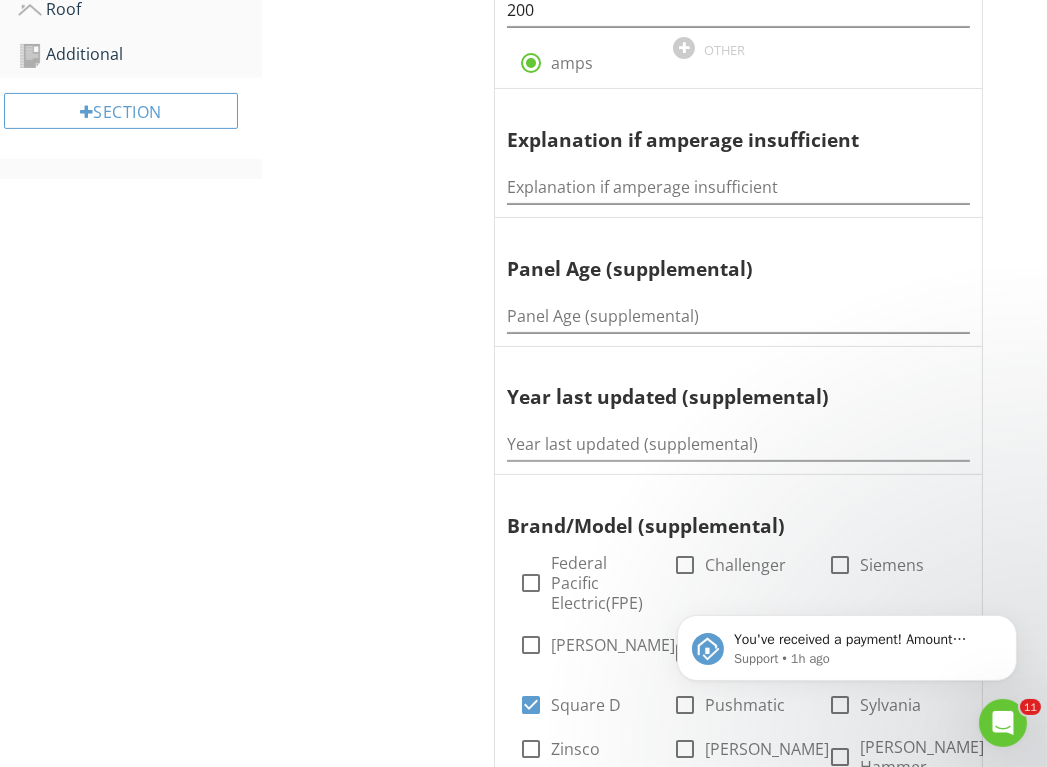 scroll, scrollTop: 766, scrollLeft: 0, axis: vertical 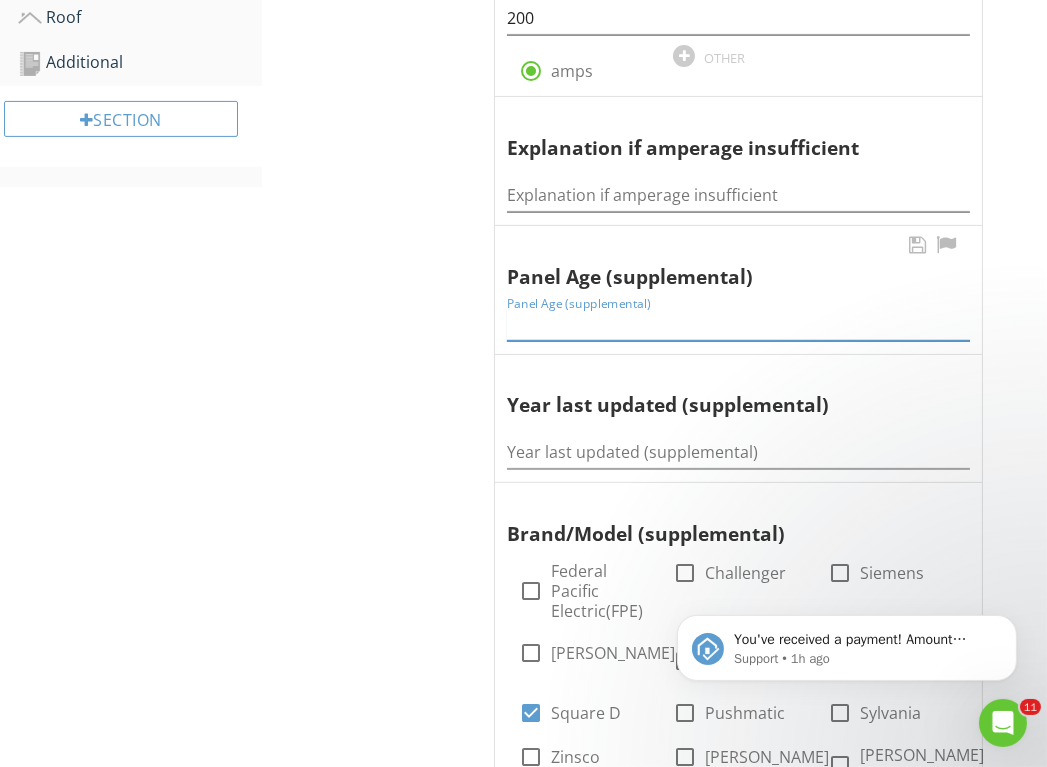 click at bounding box center [738, 324] 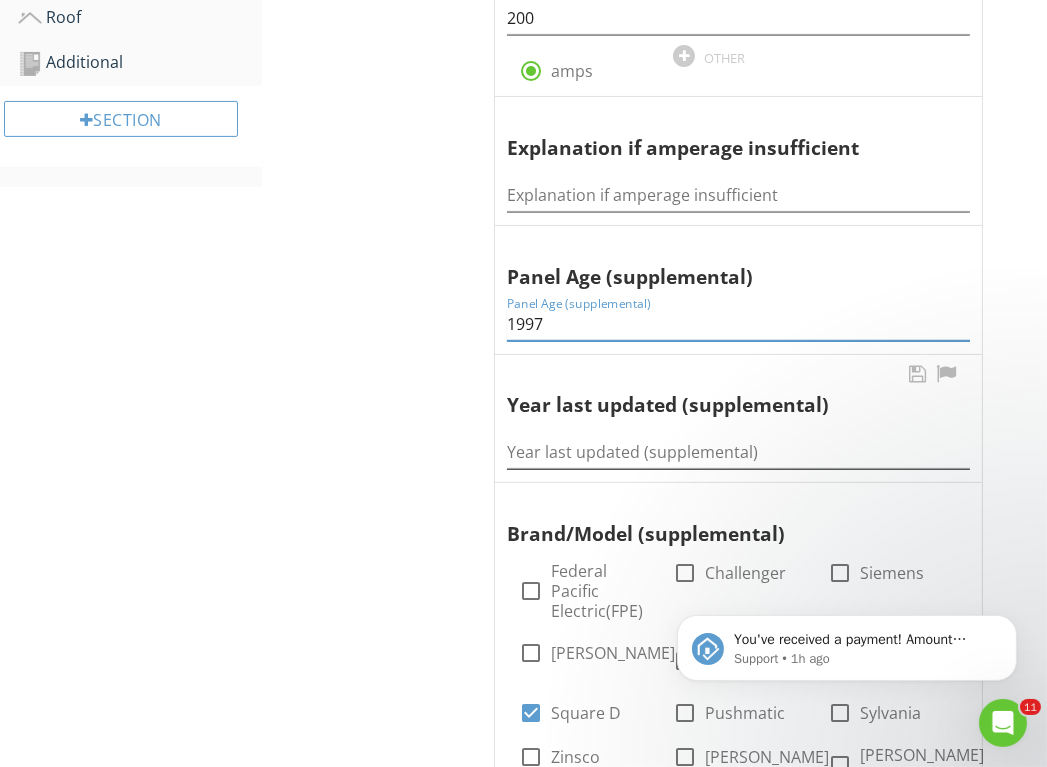 type on "1997" 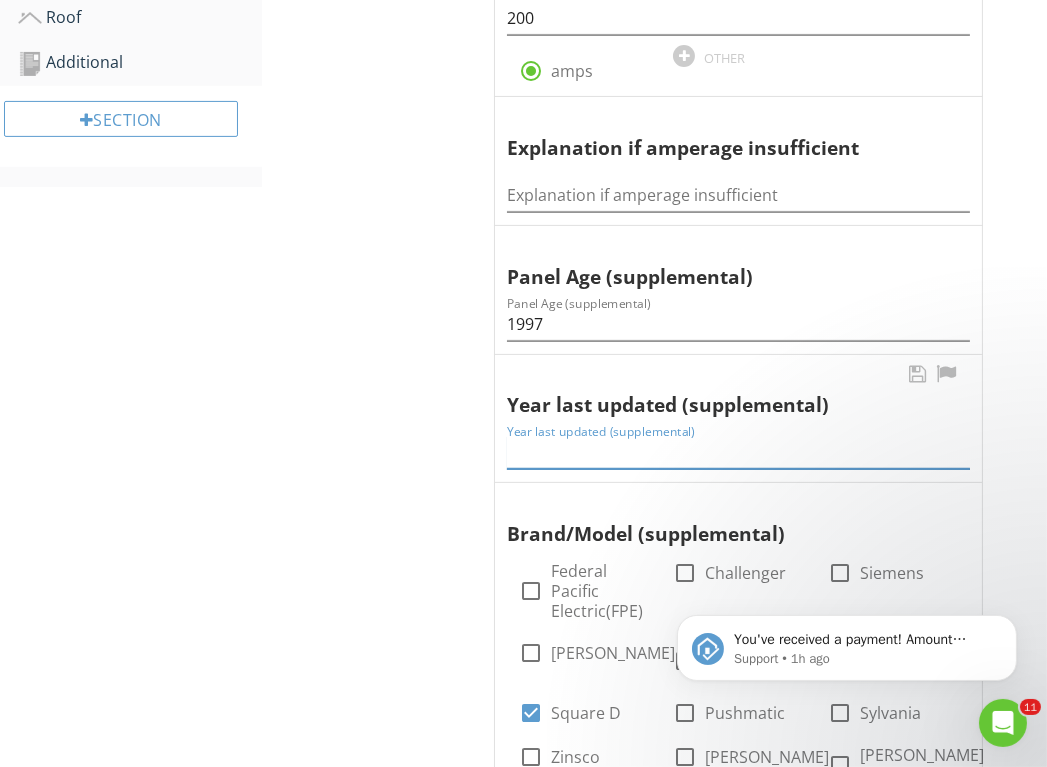 click at bounding box center [738, 452] 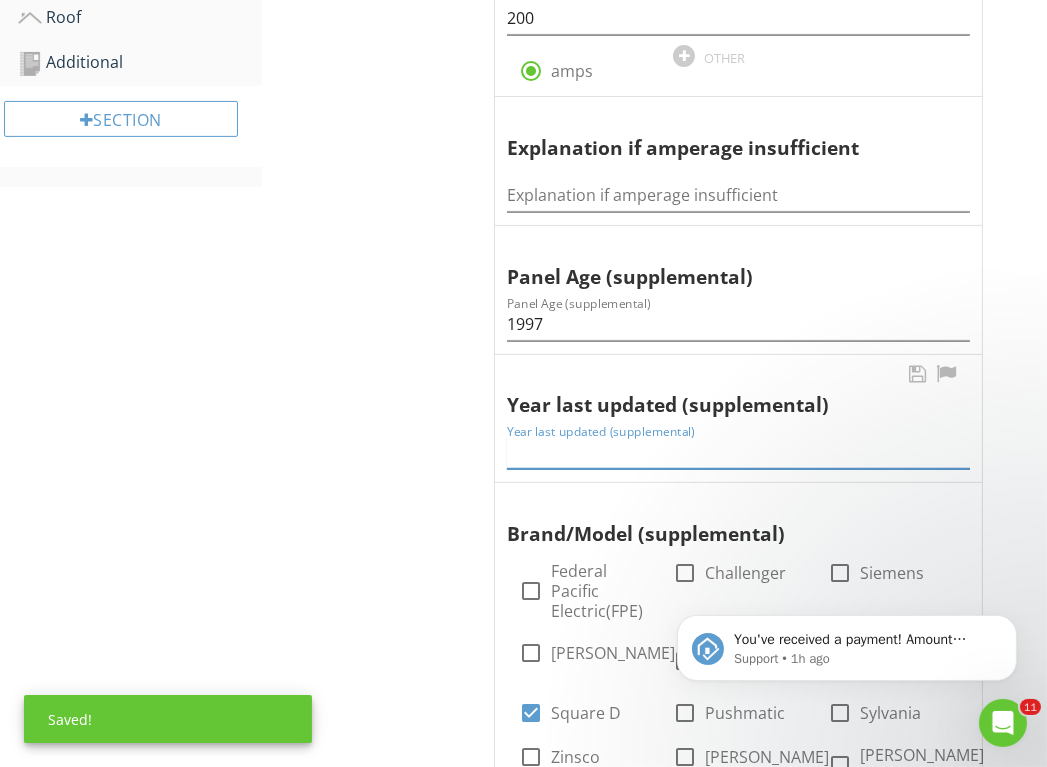 drag, startPoint x: 616, startPoint y: 449, endPoint x: 616, endPoint y: 438, distance: 11 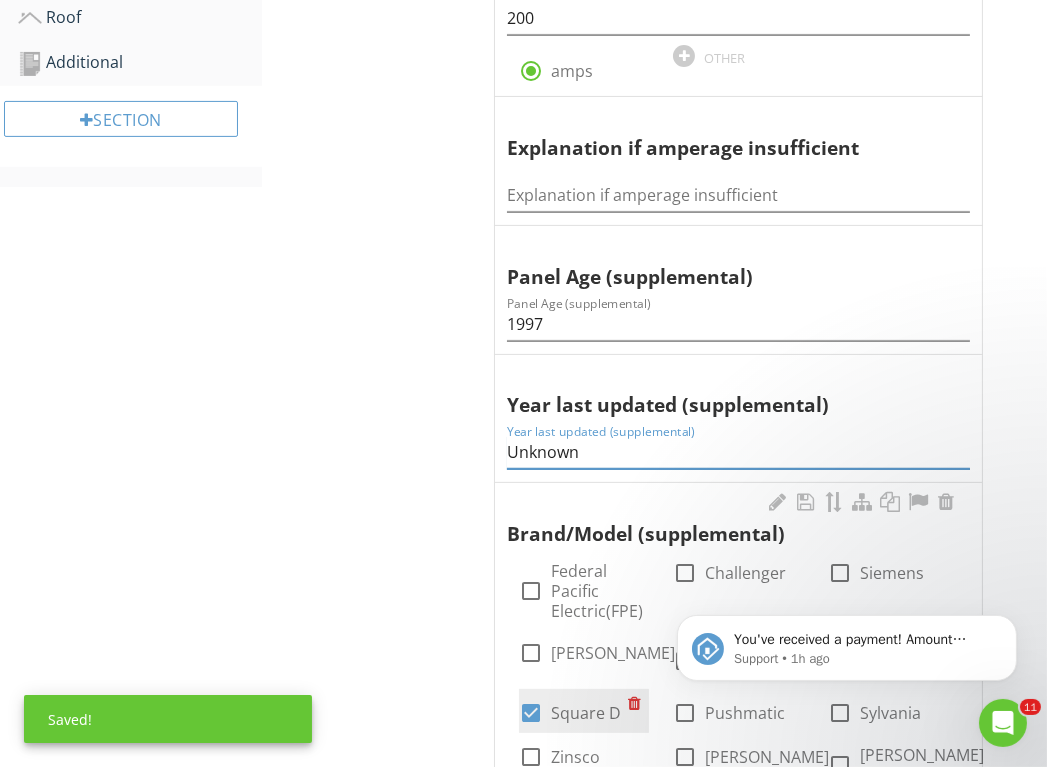 type on "Unknown" 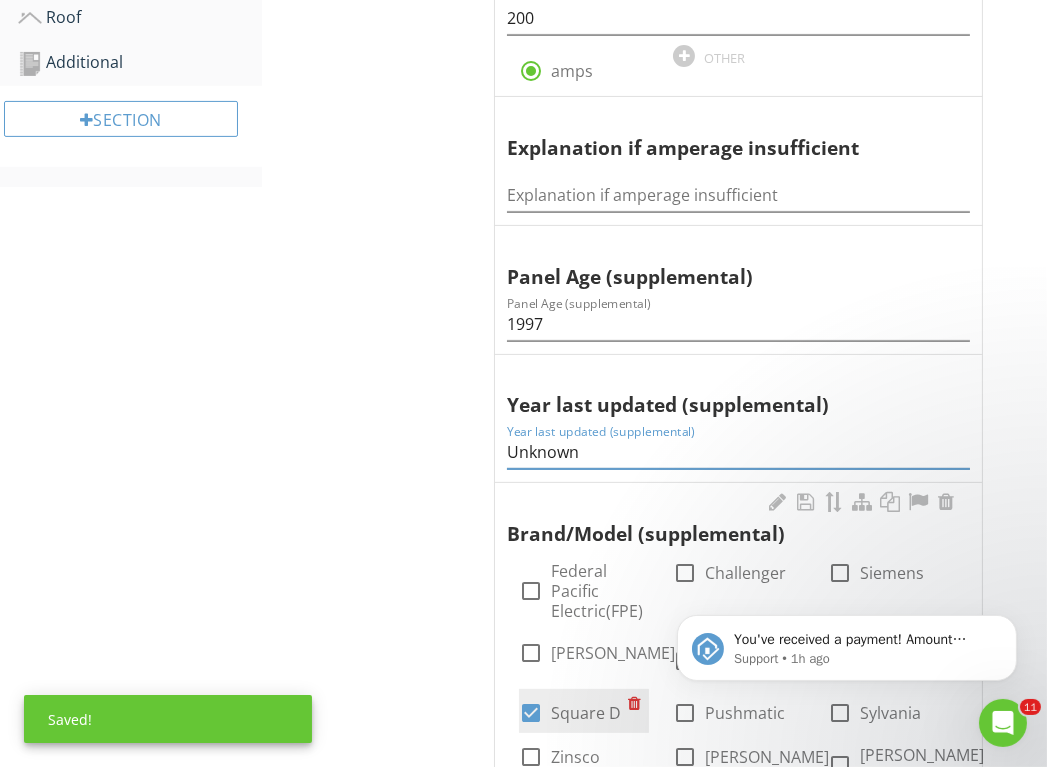 click at bounding box center [531, 713] 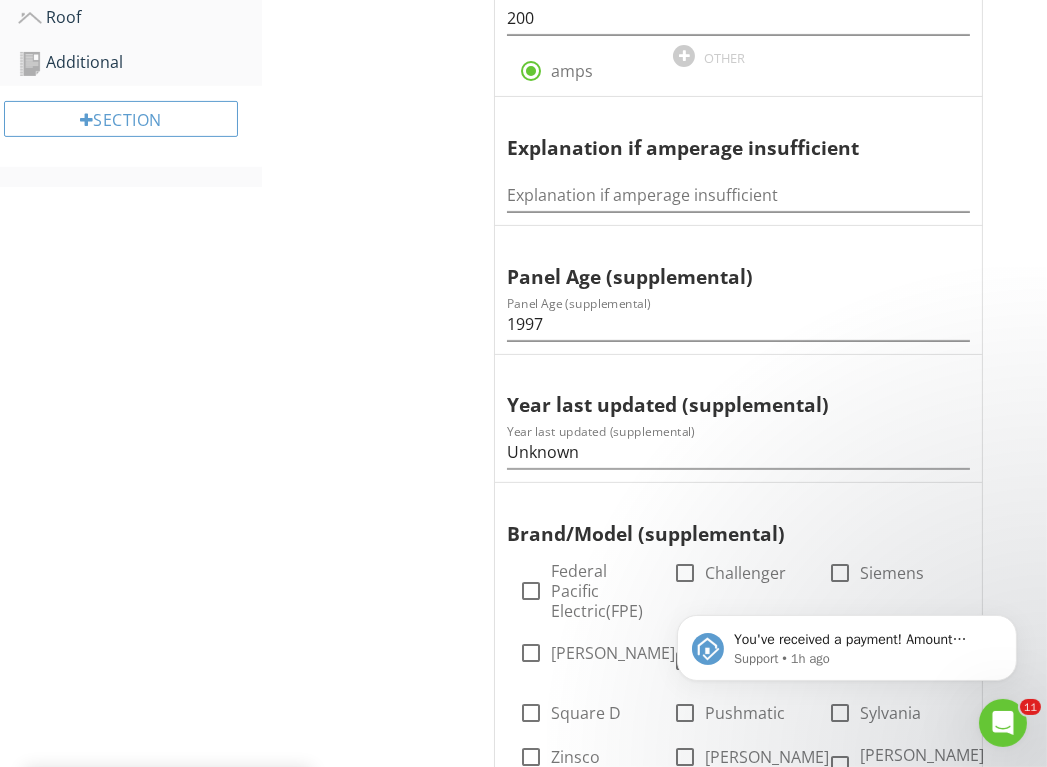 click on "You've received a payment!  Amount  $380.00  Fee  $0.00  Net  $380.00  Transaction #    Inspection  624 Harbor Blvd, Destin, FL 32541 Support • 1h ago" at bounding box center (846, 555) 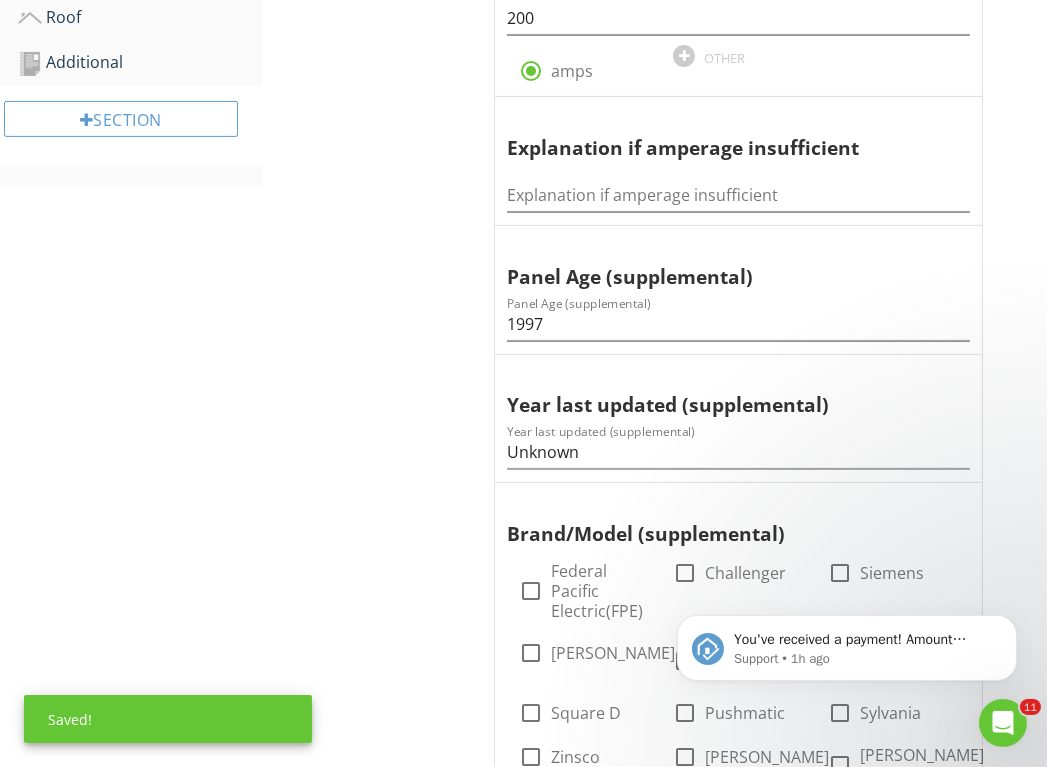 click on "You've received a payment!  Amount  $380.00  Fee  $0.00  Net  $380.00  Transaction #    Inspection  624 Harbor Blvd, Destin, FL 32541 Support • 1h ago" at bounding box center [846, 555] 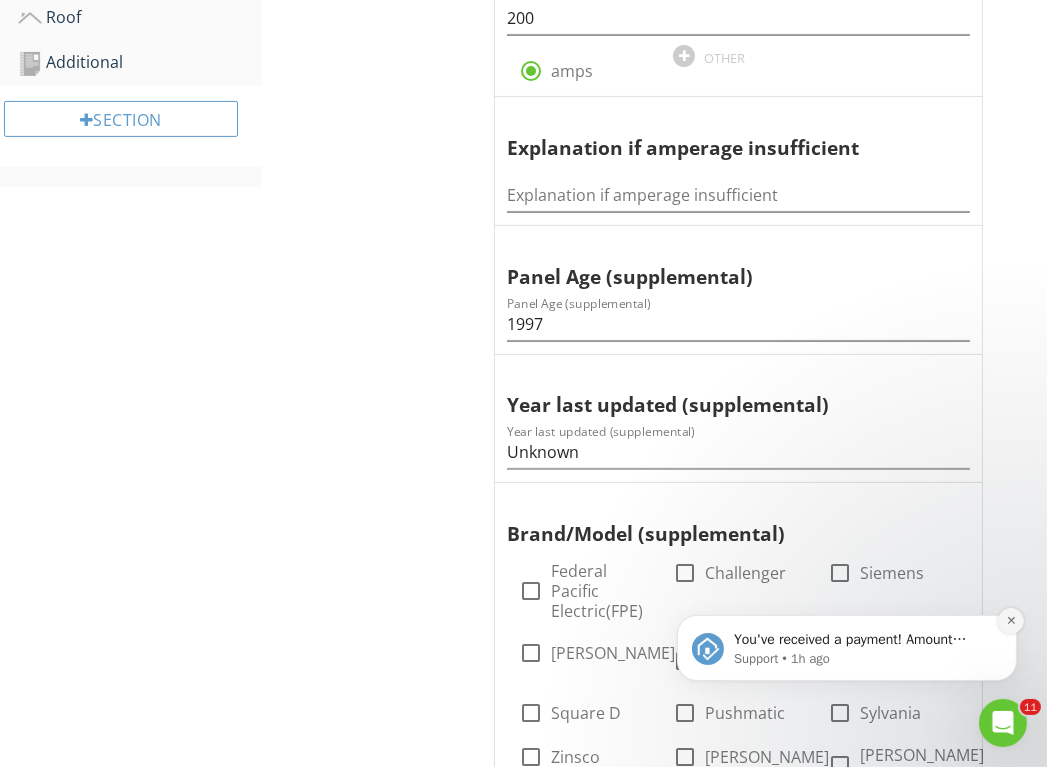 click 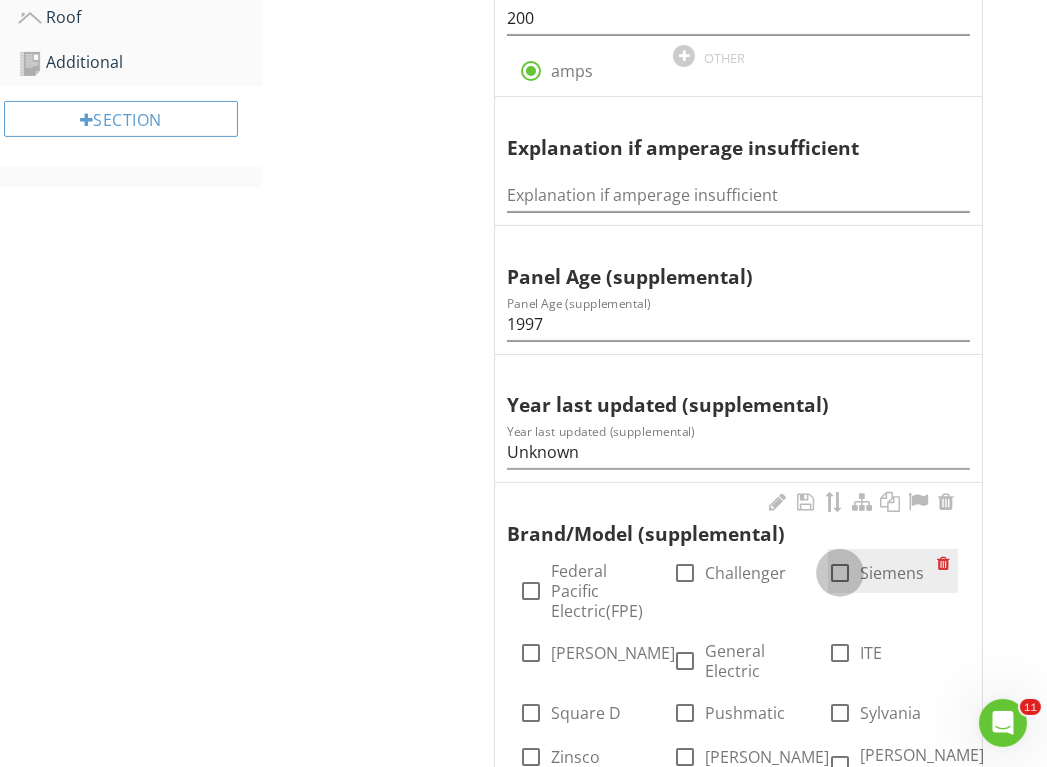 click at bounding box center (840, 573) 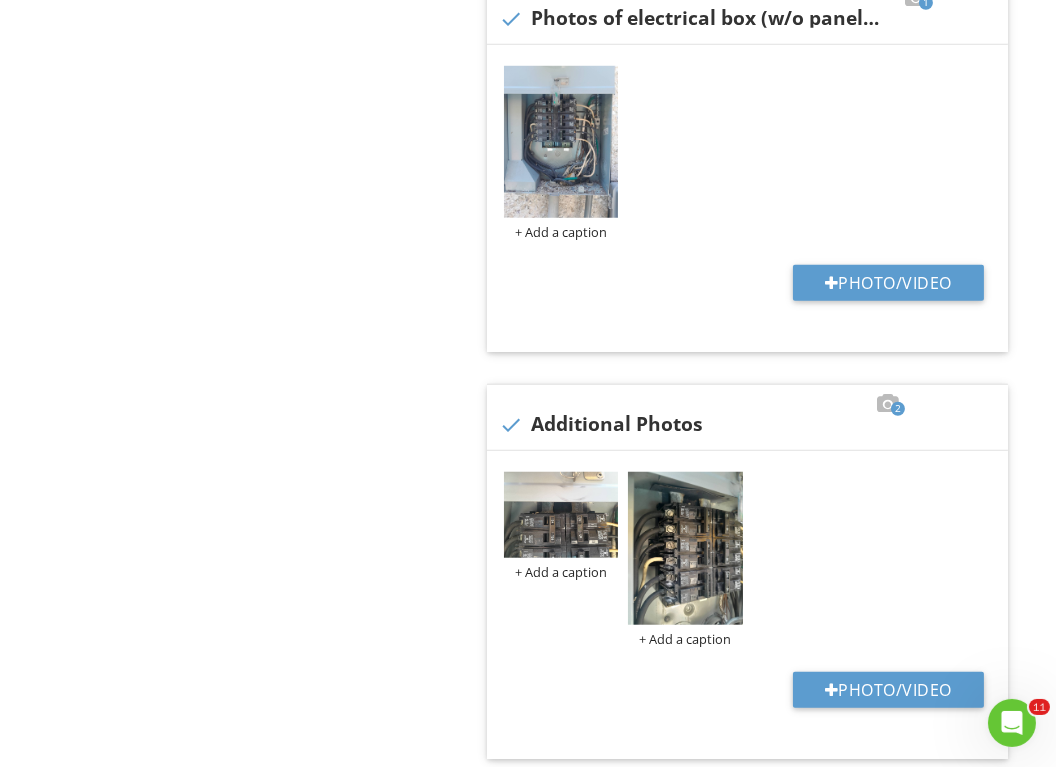 scroll, scrollTop: 2132, scrollLeft: 0, axis: vertical 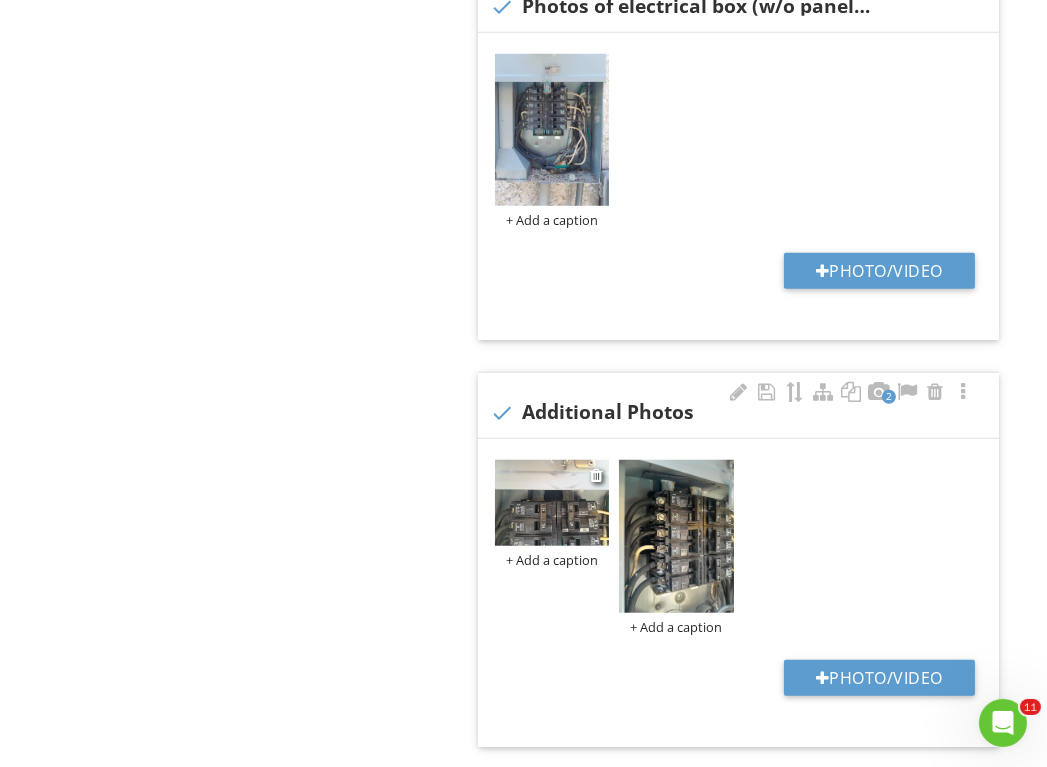 click on "+ Add a caption" at bounding box center [552, 560] 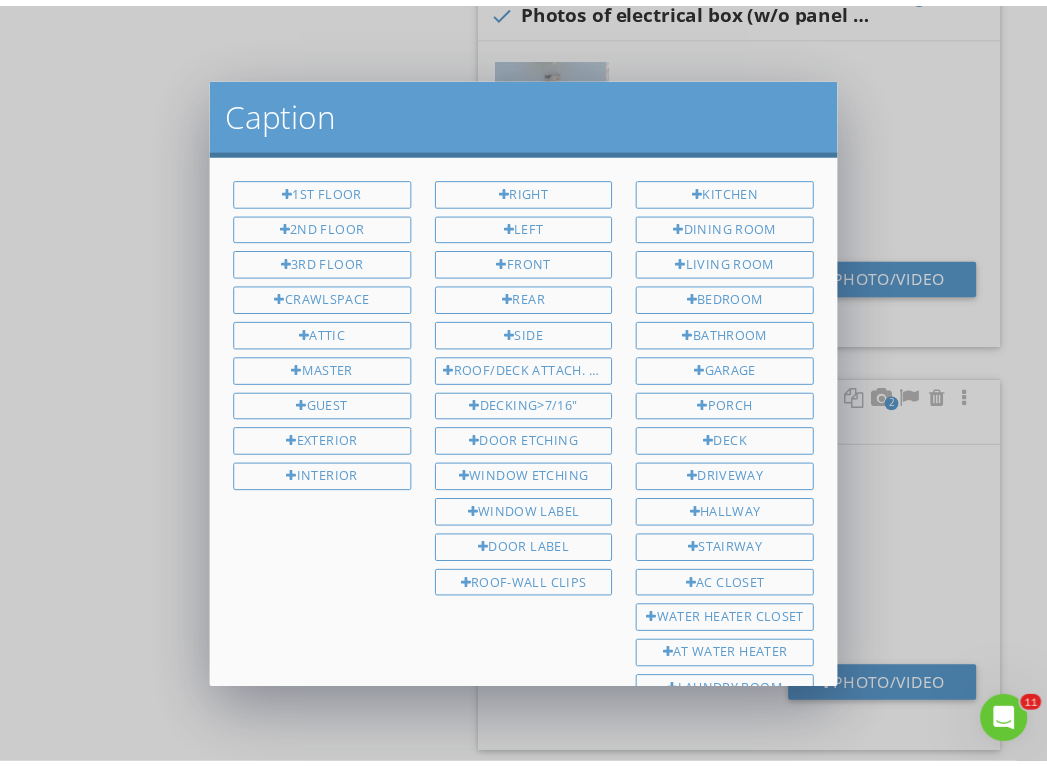 scroll, scrollTop: 310, scrollLeft: 0, axis: vertical 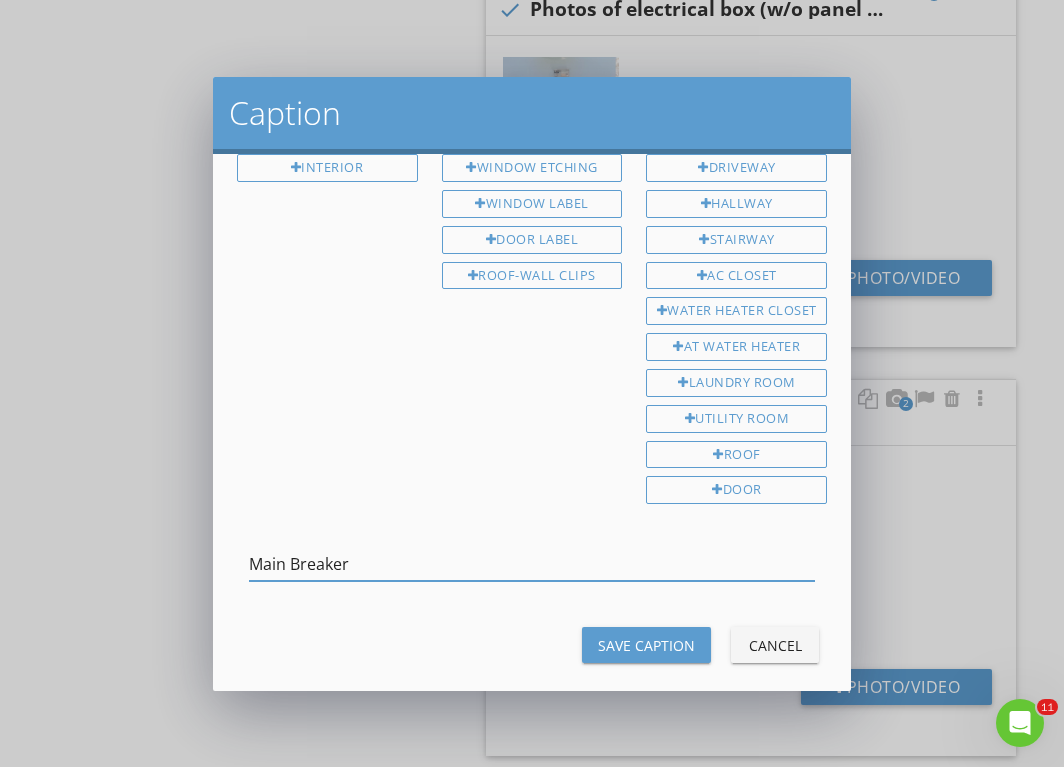 type on "Main Breaker" 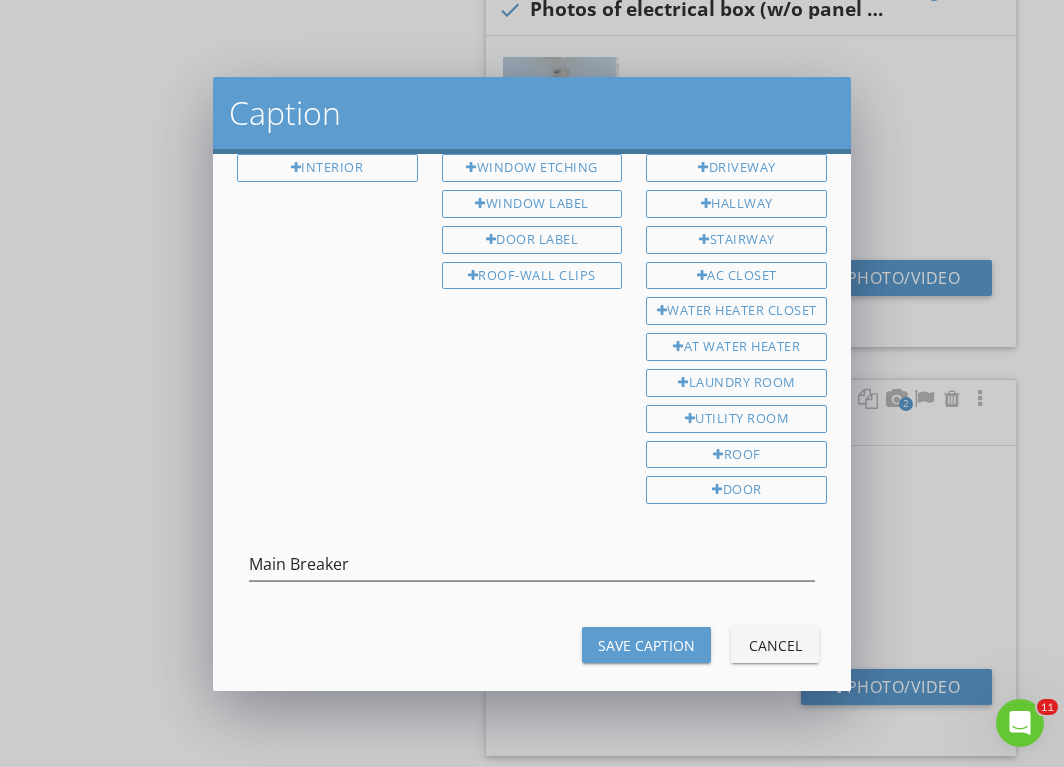 click on "Save Caption" at bounding box center (646, 645) 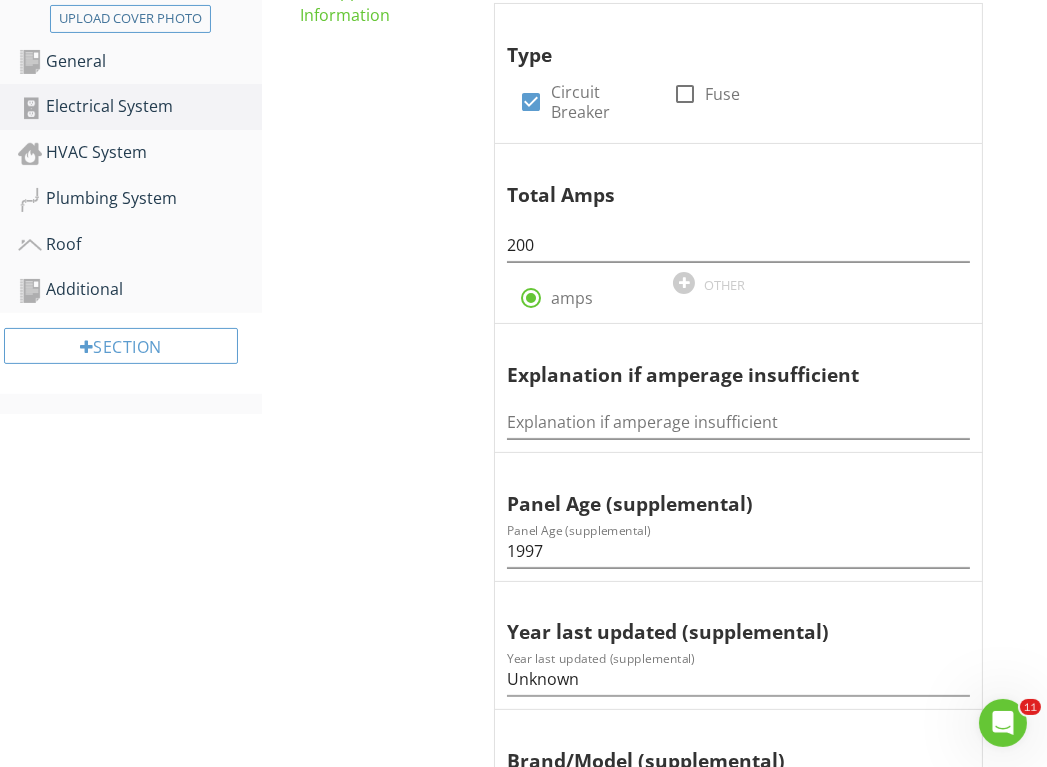 scroll, scrollTop: 571, scrollLeft: 0, axis: vertical 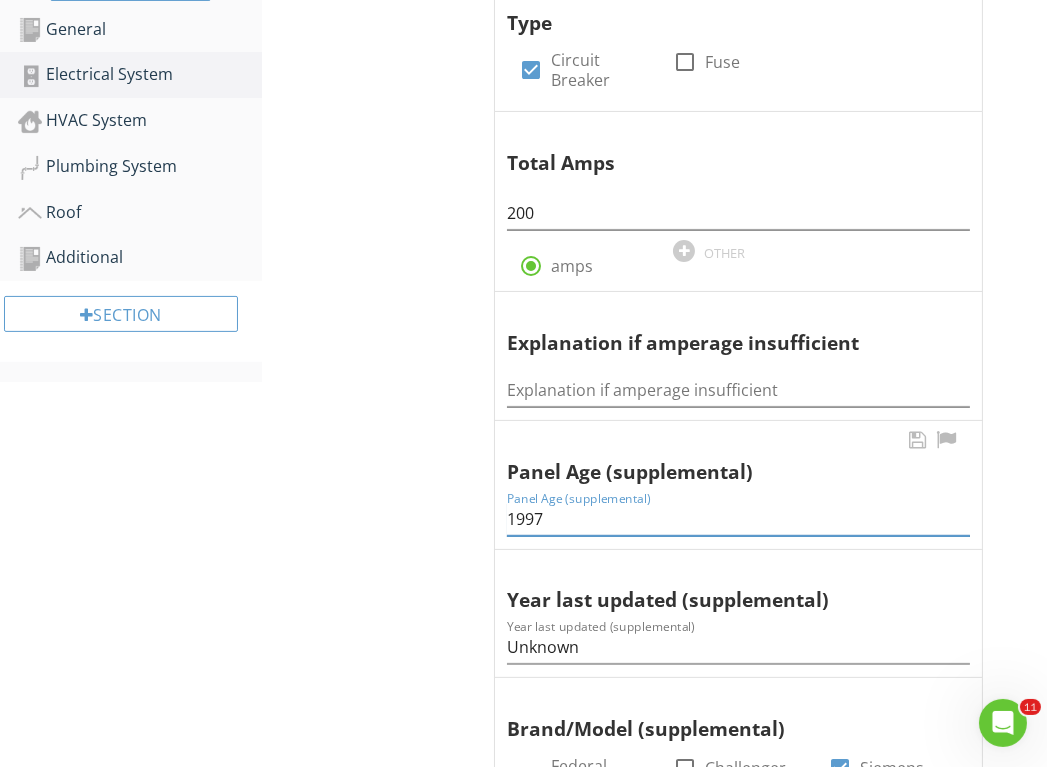 click on "1997" at bounding box center [738, 519] 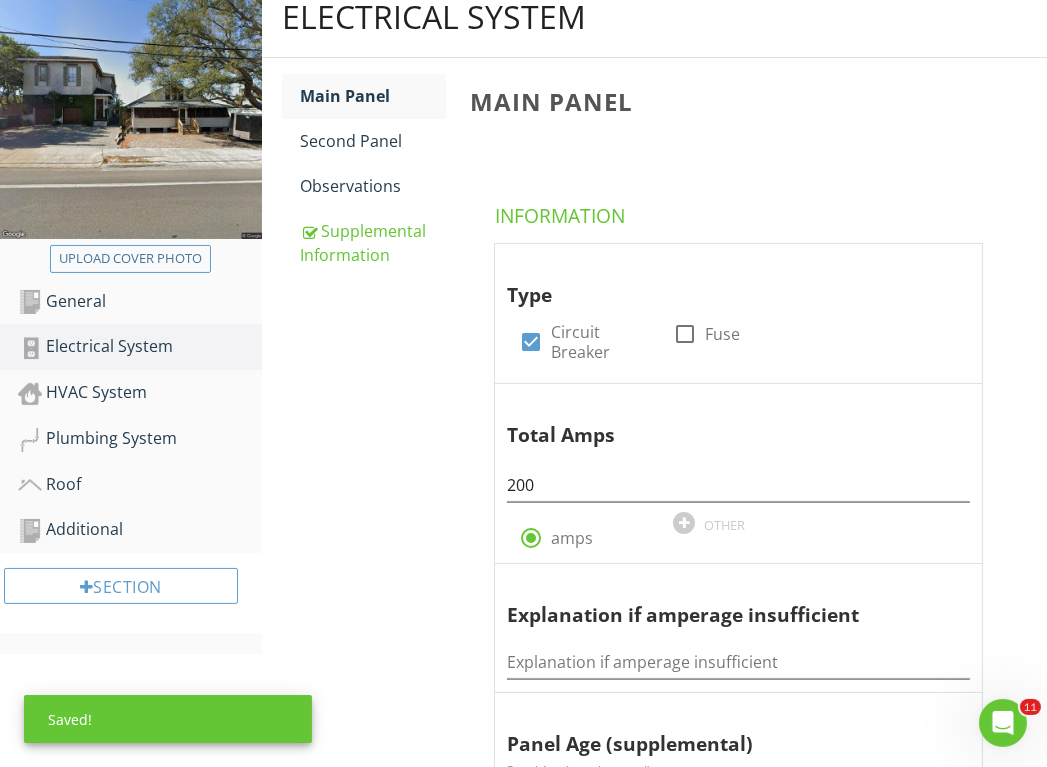 scroll, scrollTop: 235, scrollLeft: 0, axis: vertical 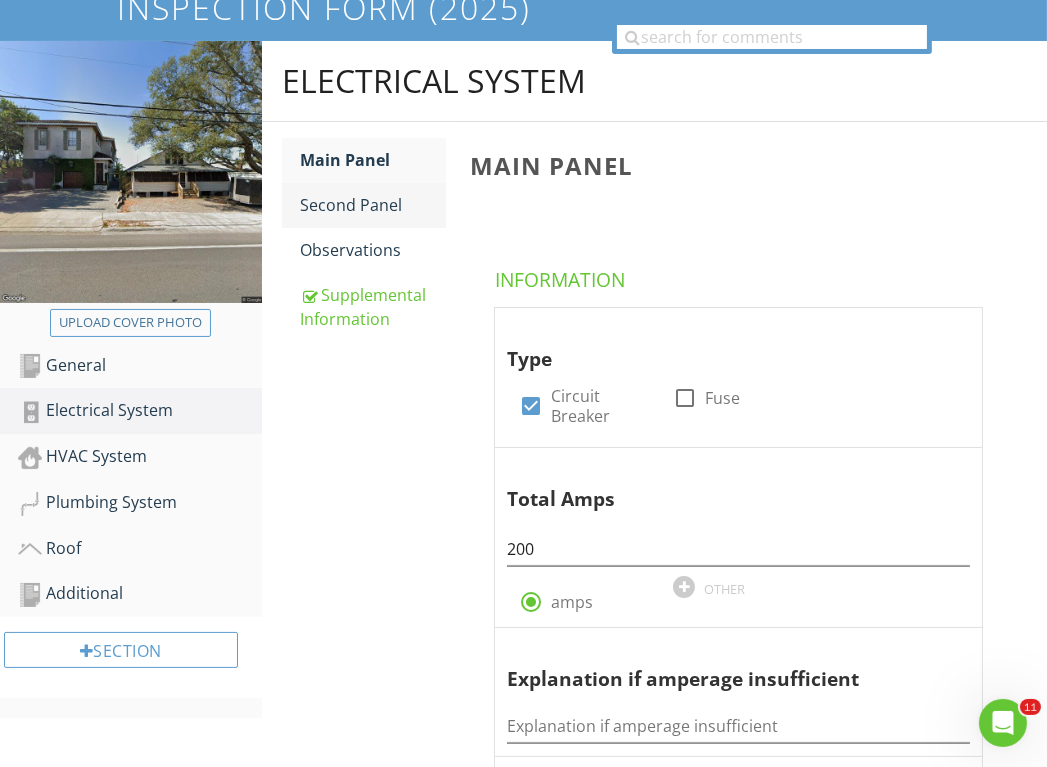 type on "1996" 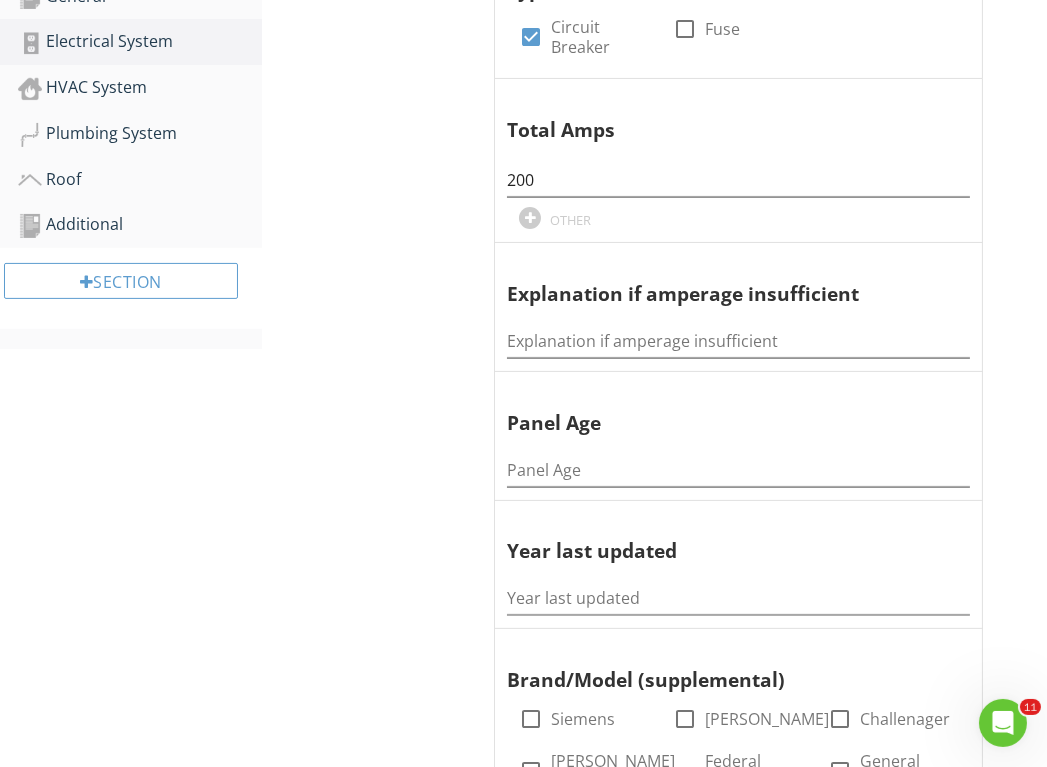 scroll, scrollTop: 596, scrollLeft: 0, axis: vertical 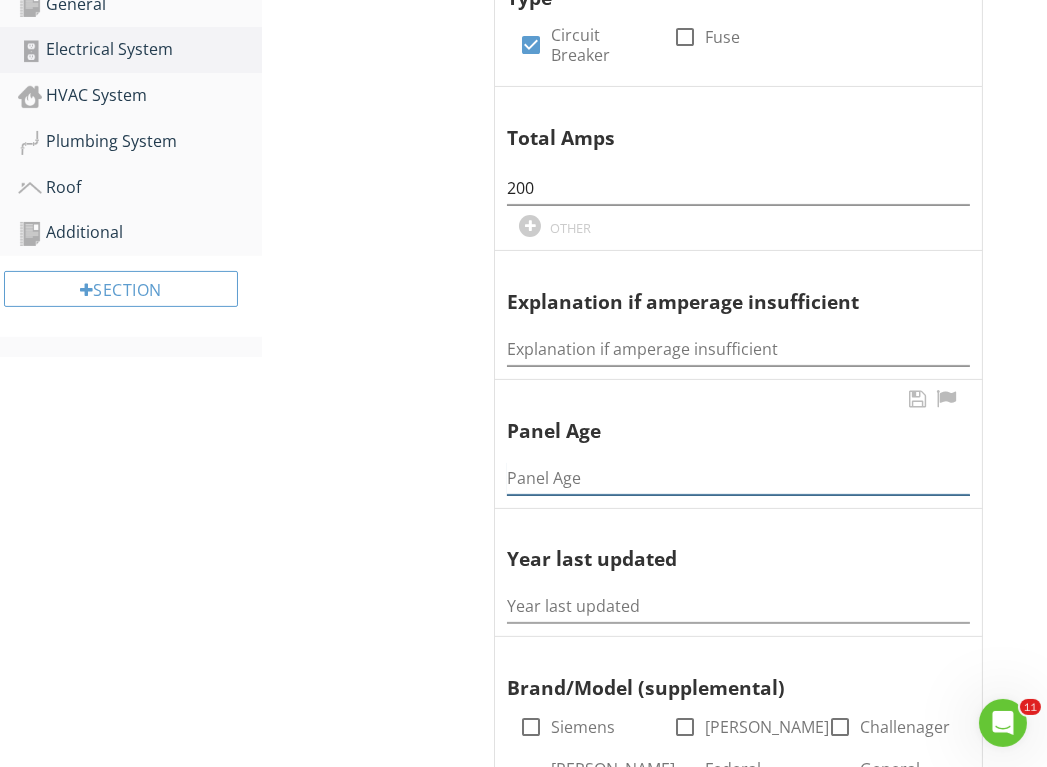 click at bounding box center [738, 478] 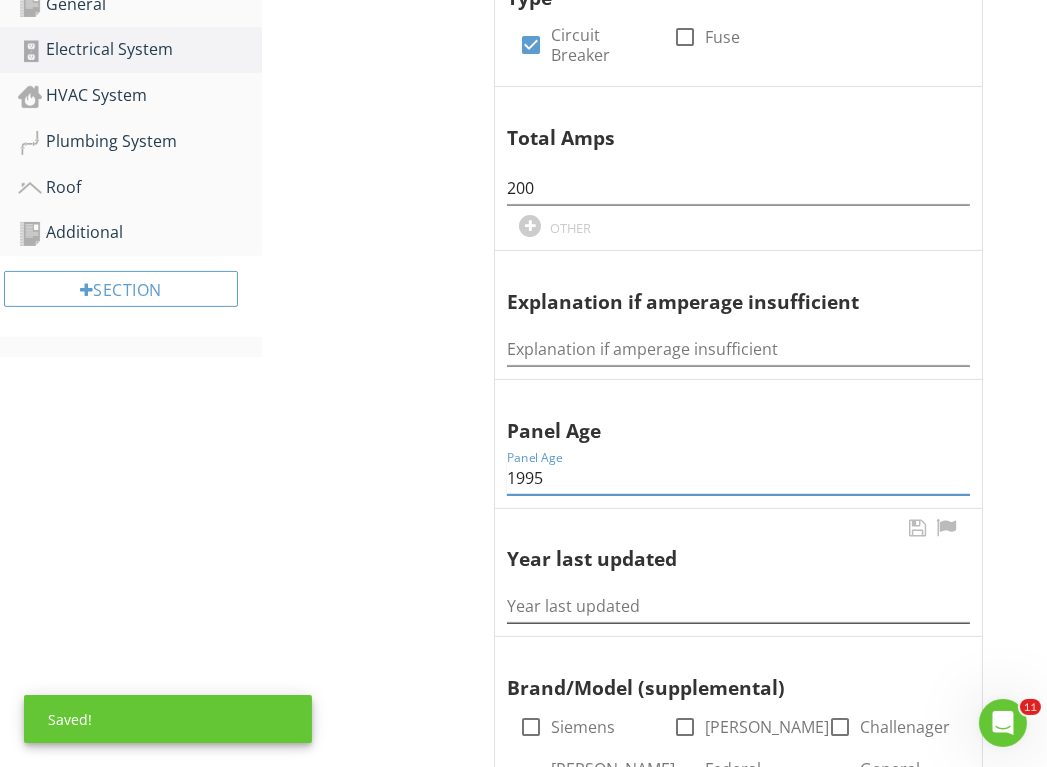 type on "1995" 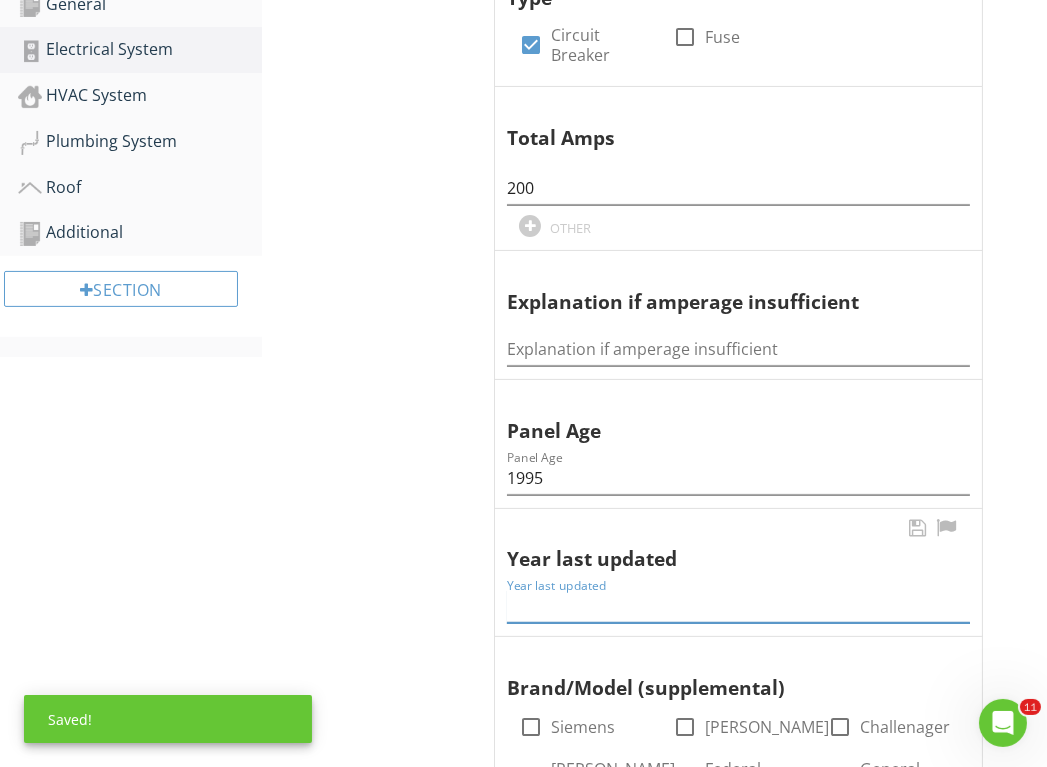 click at bounding box center (738, 606) 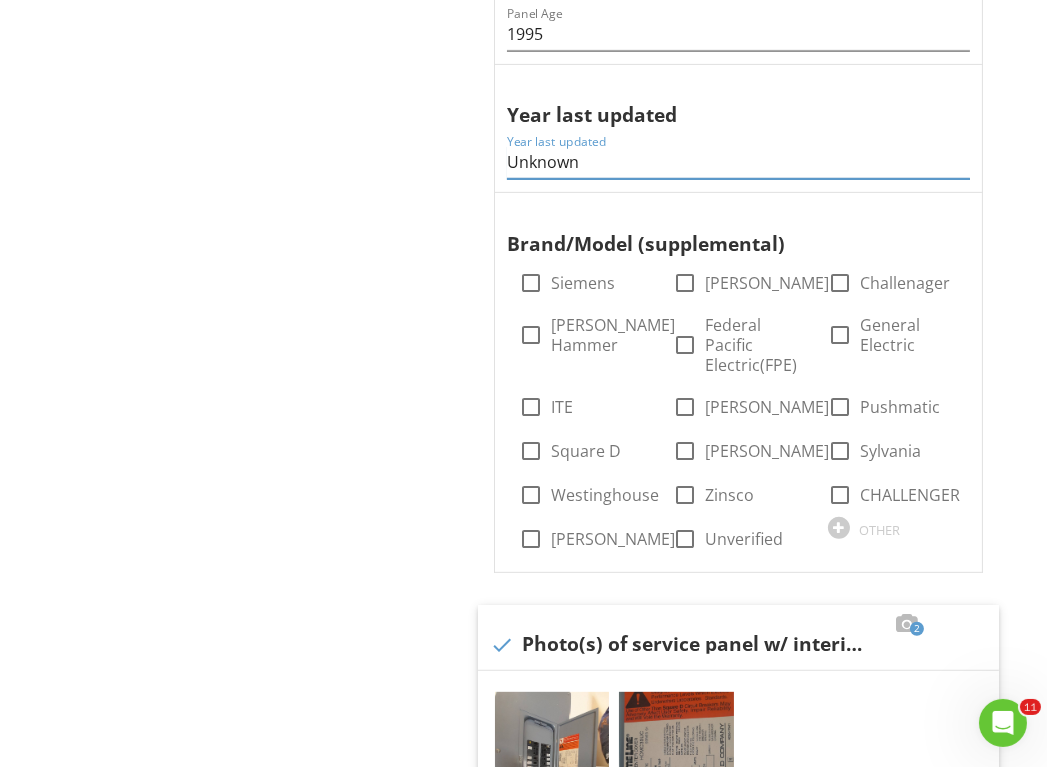 scroll, scrollTop: 1084, scrollLeft: 0, axis: vertical 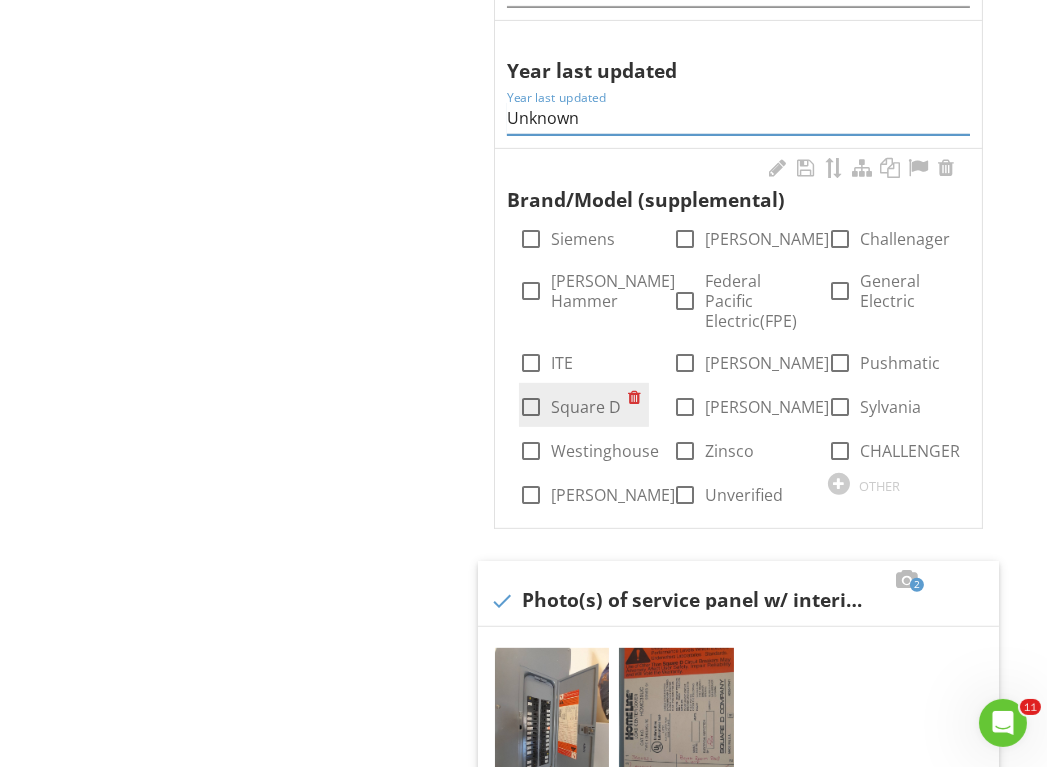 type on "Unknown" 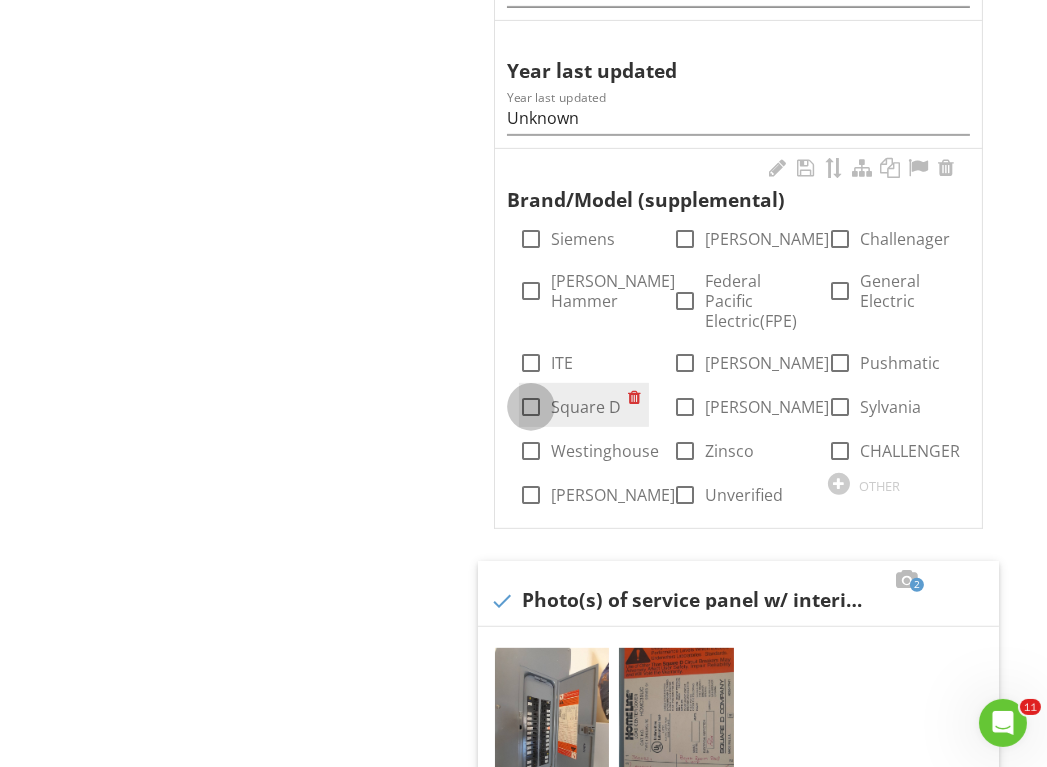 click at bounding box center (531, 407) 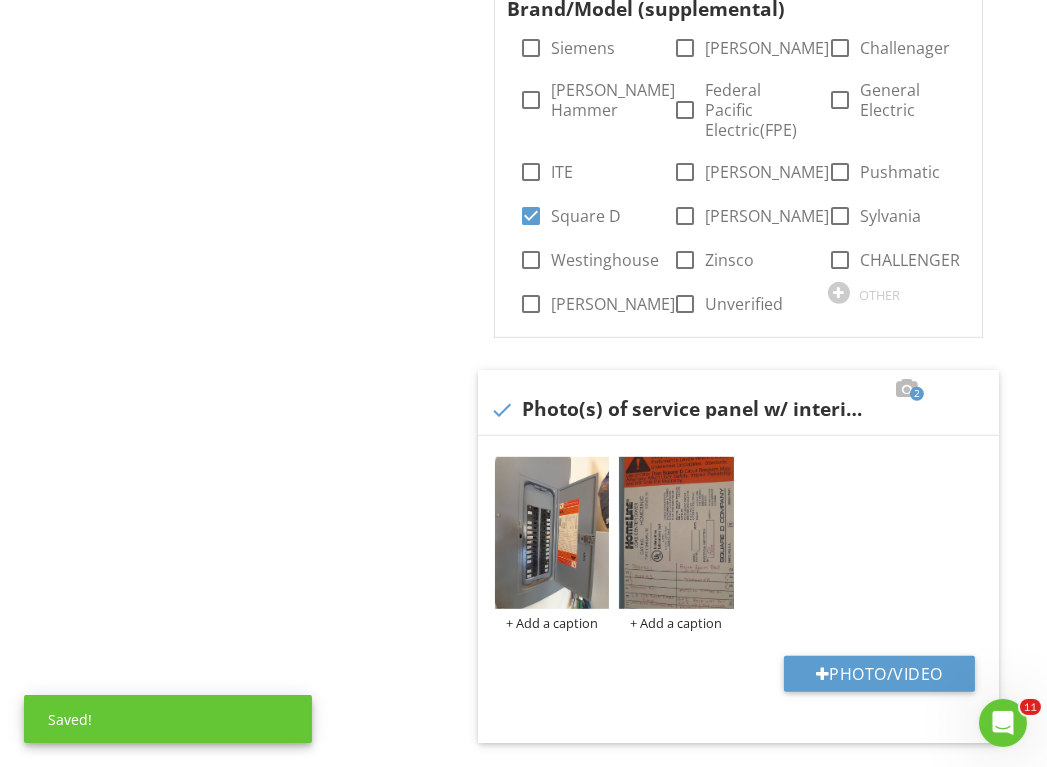 scroll, scrollTop: 1385, scrollLeft: 0, axis: vertical 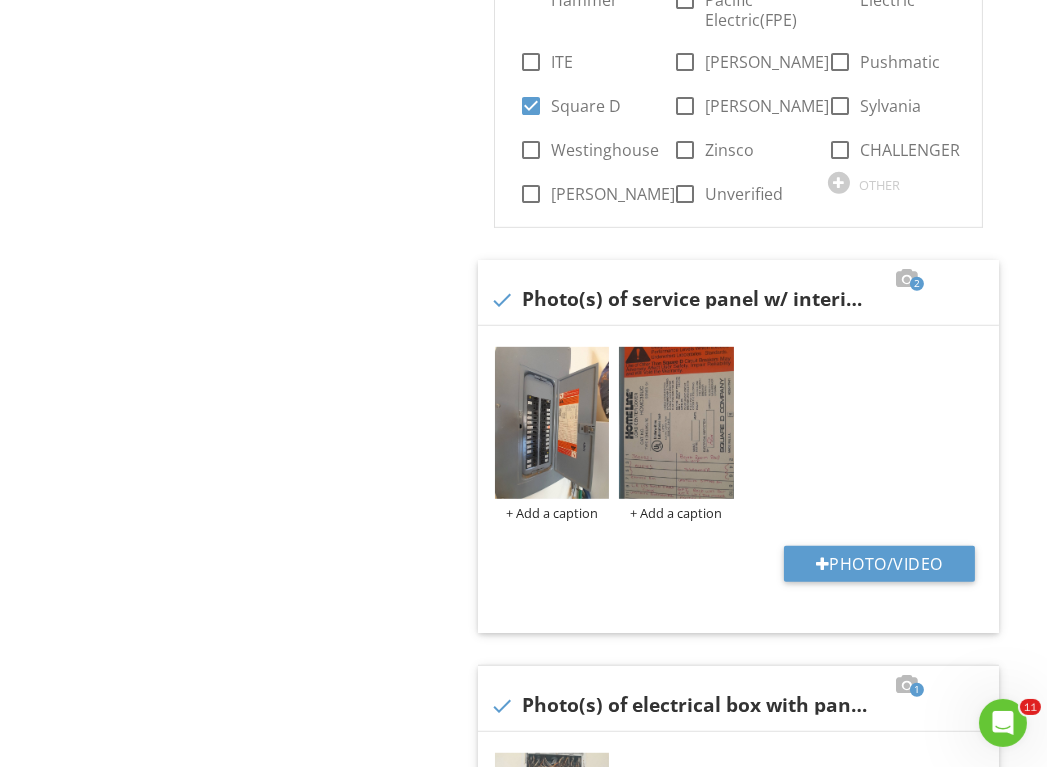 click on "Electrical System
Main Panel
Second Panel
Observations
Supplemental Information
Second Panel
Info
Information
Type
check_box Circuit Breaker   check_box_outline_blank Fuse
Total Amps
200         OTHER
Explanation if amperage insufficient
Explanation if amperage insufficient
Panel Age
Panel Age 1995
Year last updated
Year last updated Unknown
Brand/Model (supplemental)
check_box_outline_blank Siemens   check_box_outline_blank" at bounding box center (654, 370) 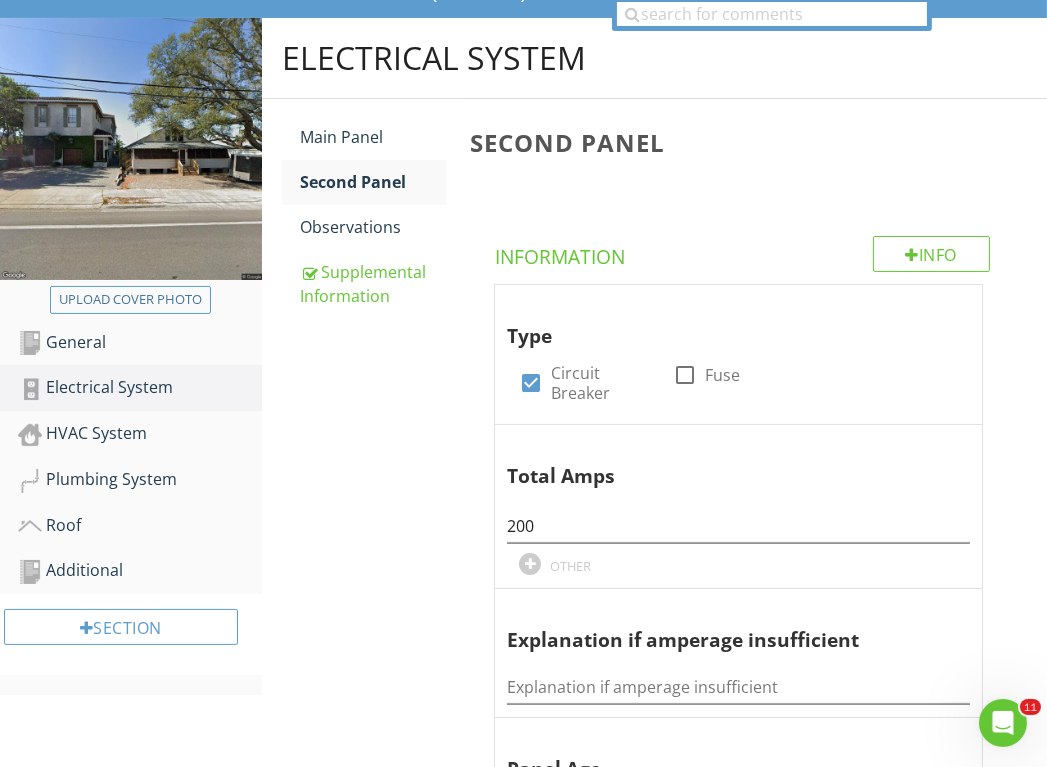 scroll, scrollTop: 255, scrollLeft: 0, axis: vertical 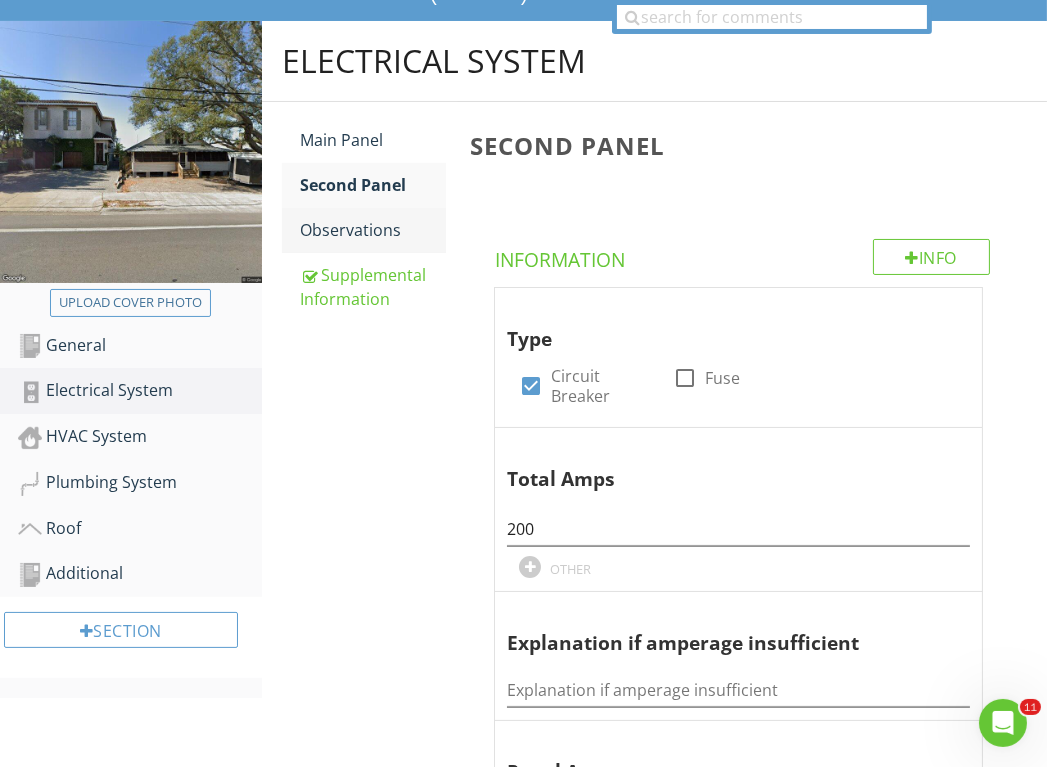 click on "Observations" at bounding box center (373, 230) 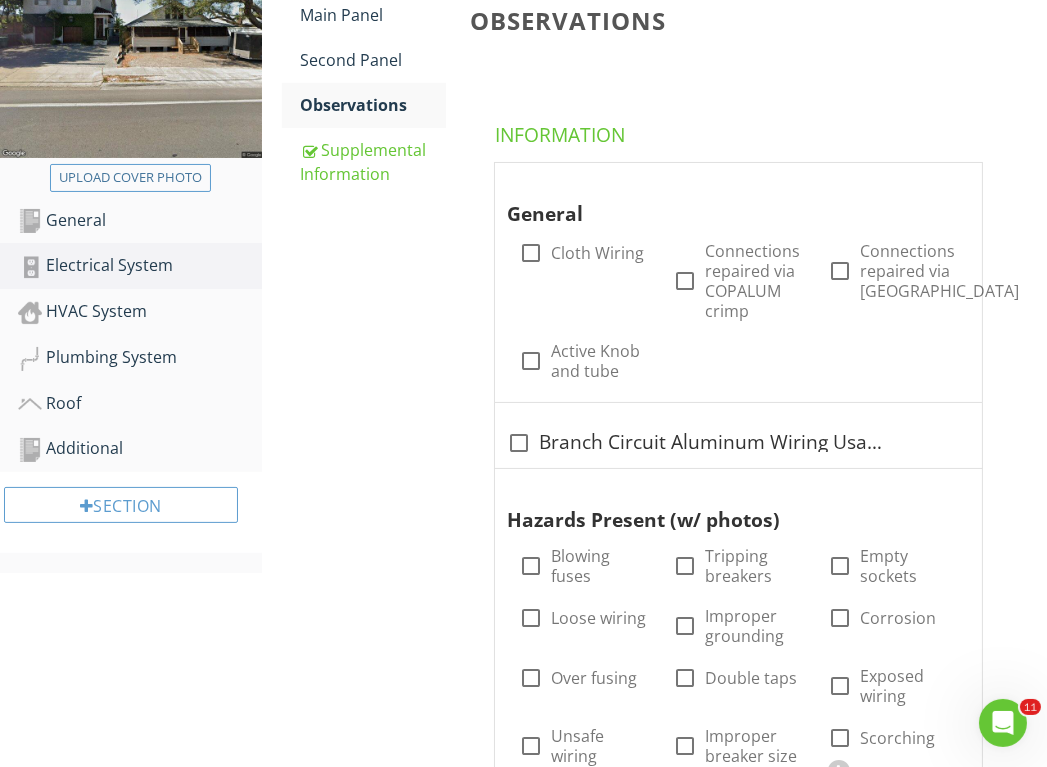 scroll, scrollTop: 343, scrollLeft: 0, axis: vertical 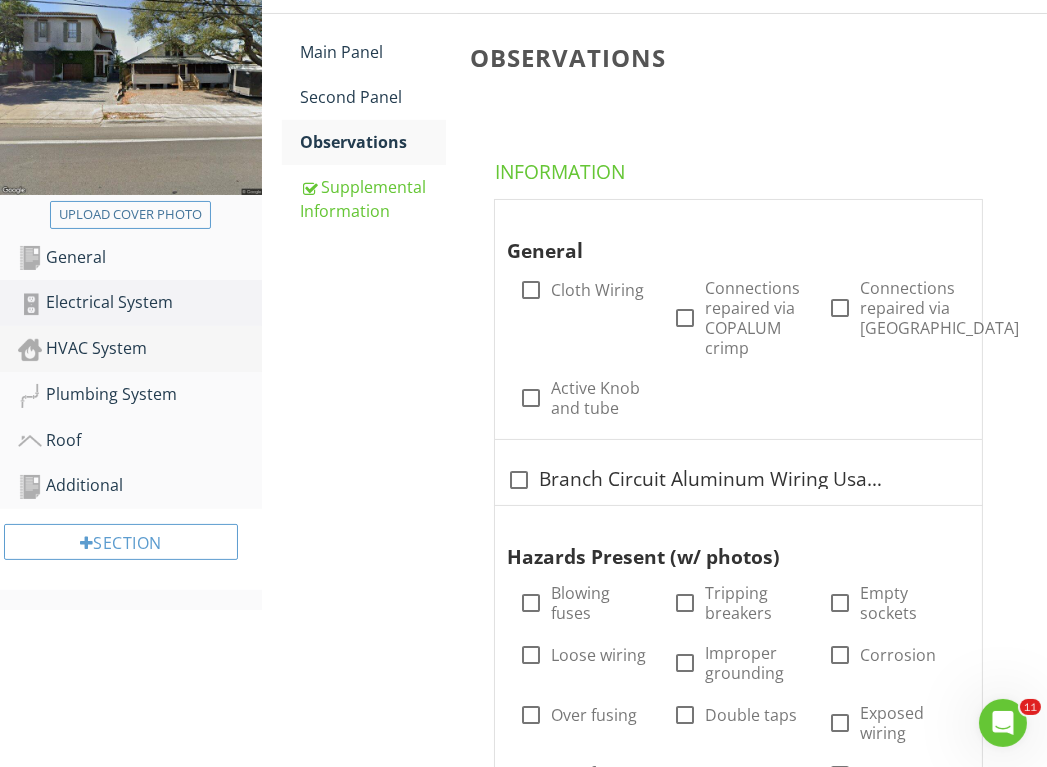 click on "HVAC System" at bounding box center (140, 349) 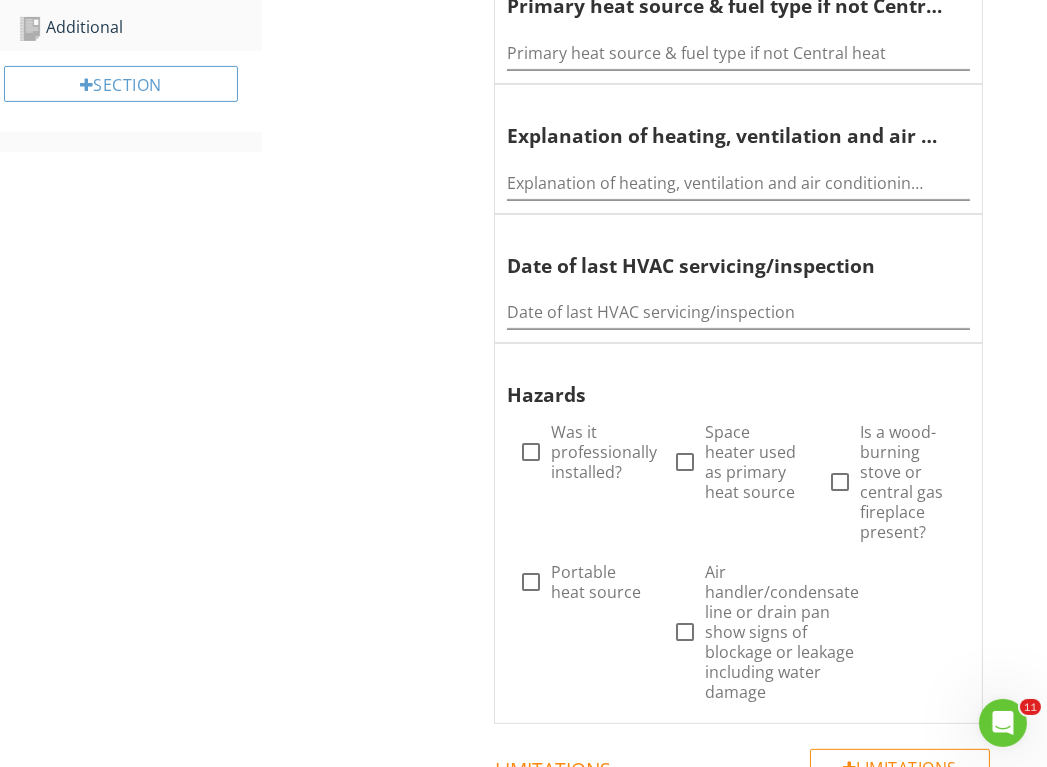 scroll, scrollTop: 803, scrollLeft: 0, axis: vertical 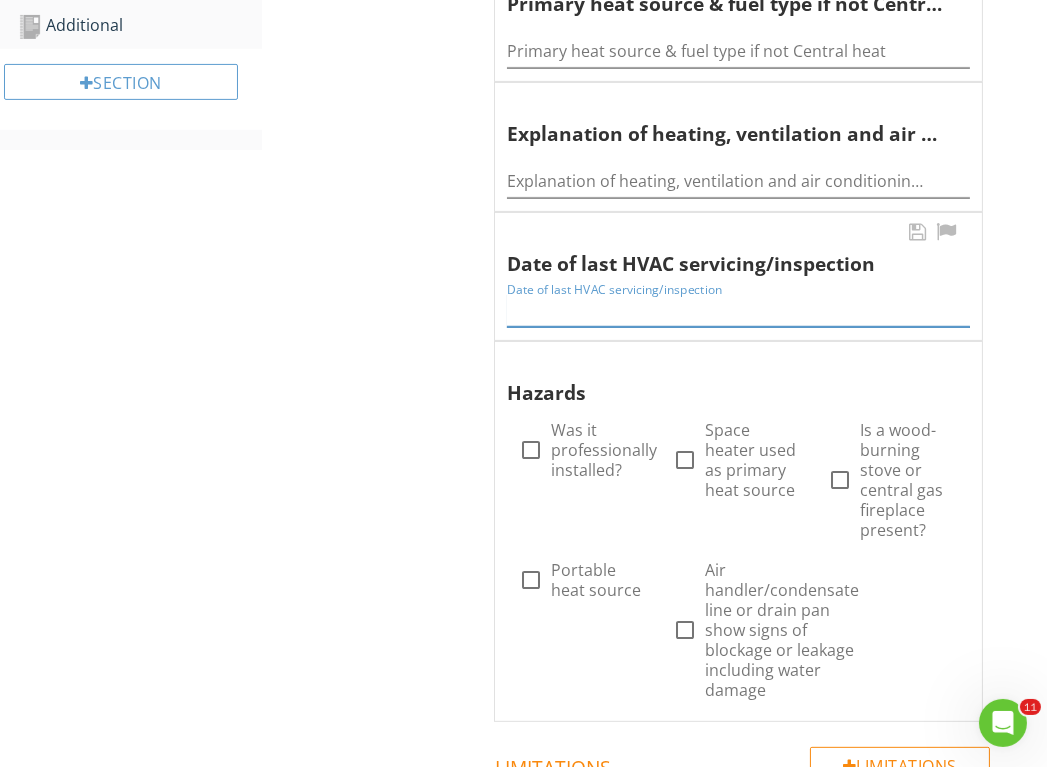 click at bounding box center [738, 310] 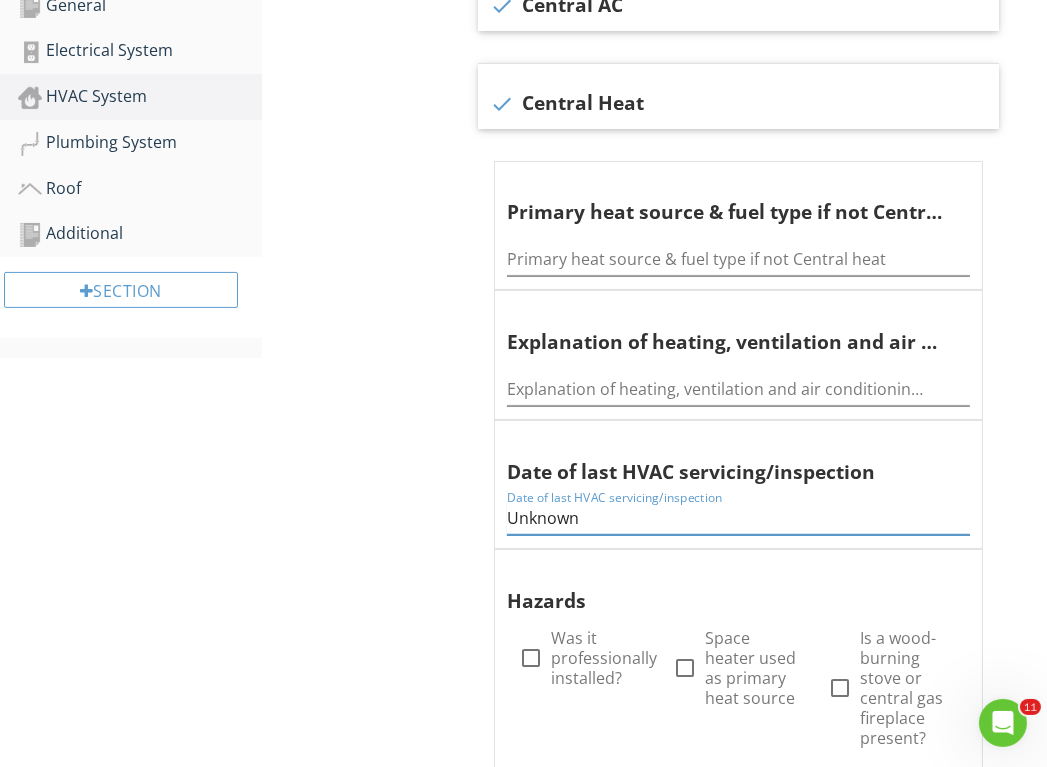 scroll, scrollTop: 649, scrollLeft: 0, axis: vertical 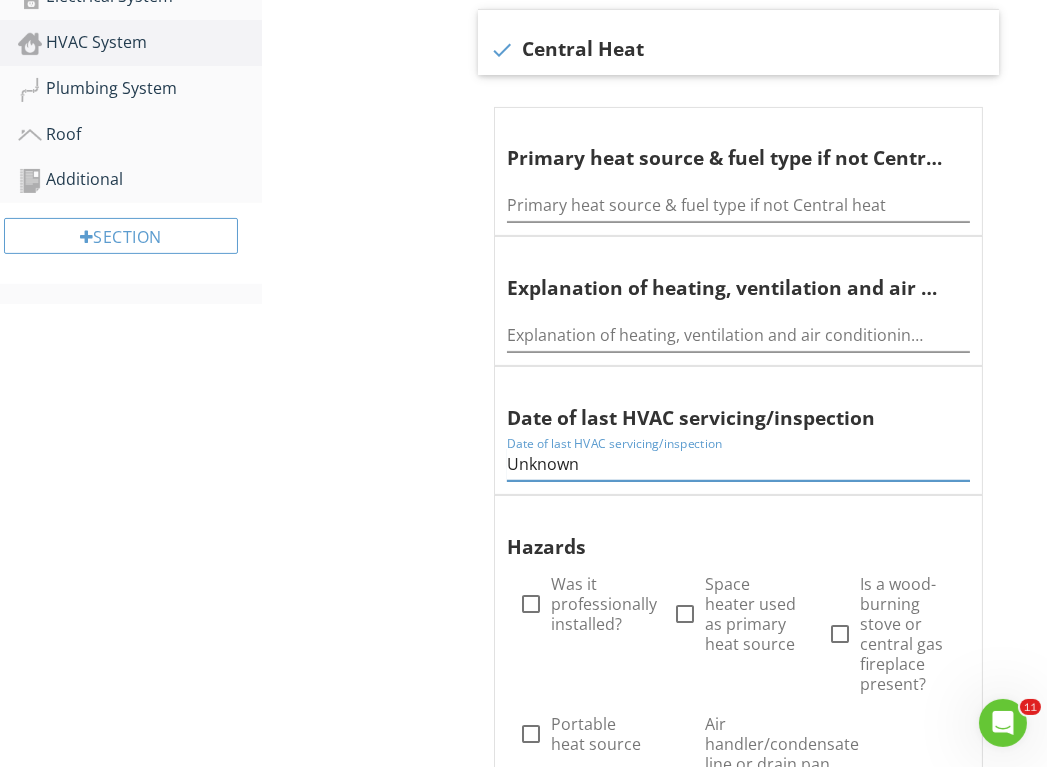 drag, startPoint x: 589, startPoint y: 466, endPoint x: 490, endPoint y: 456, distance: 99.50377 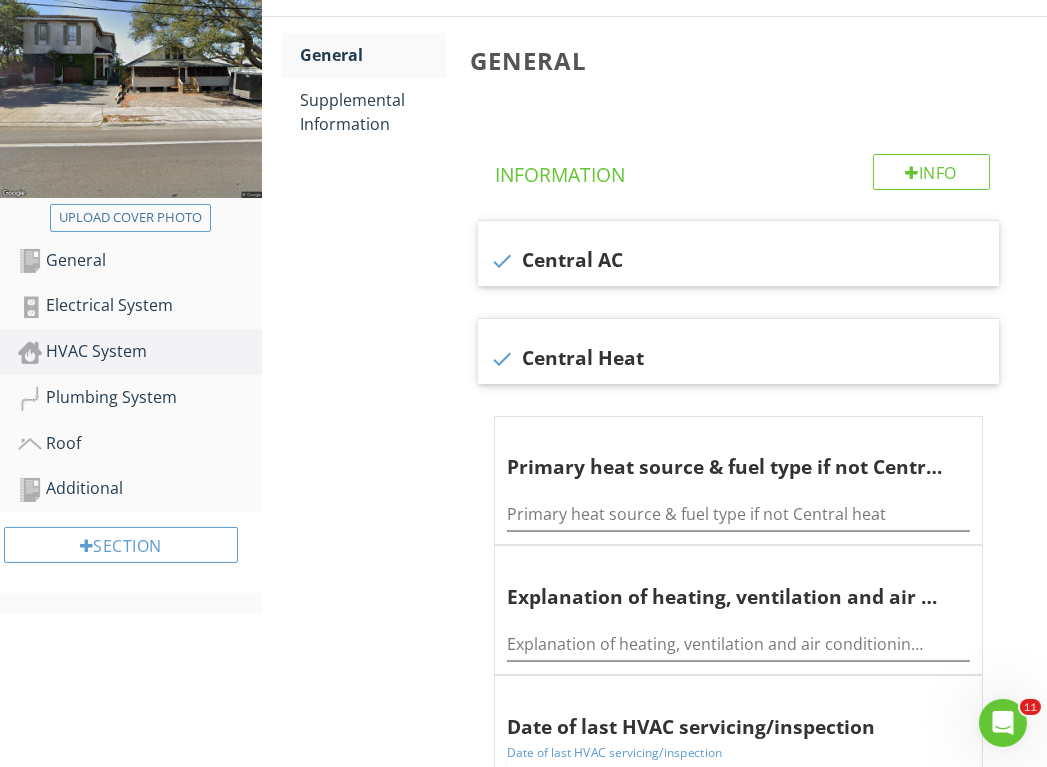 scroll, scrollTop: 283, scrollLeft: 0, axis: vertical 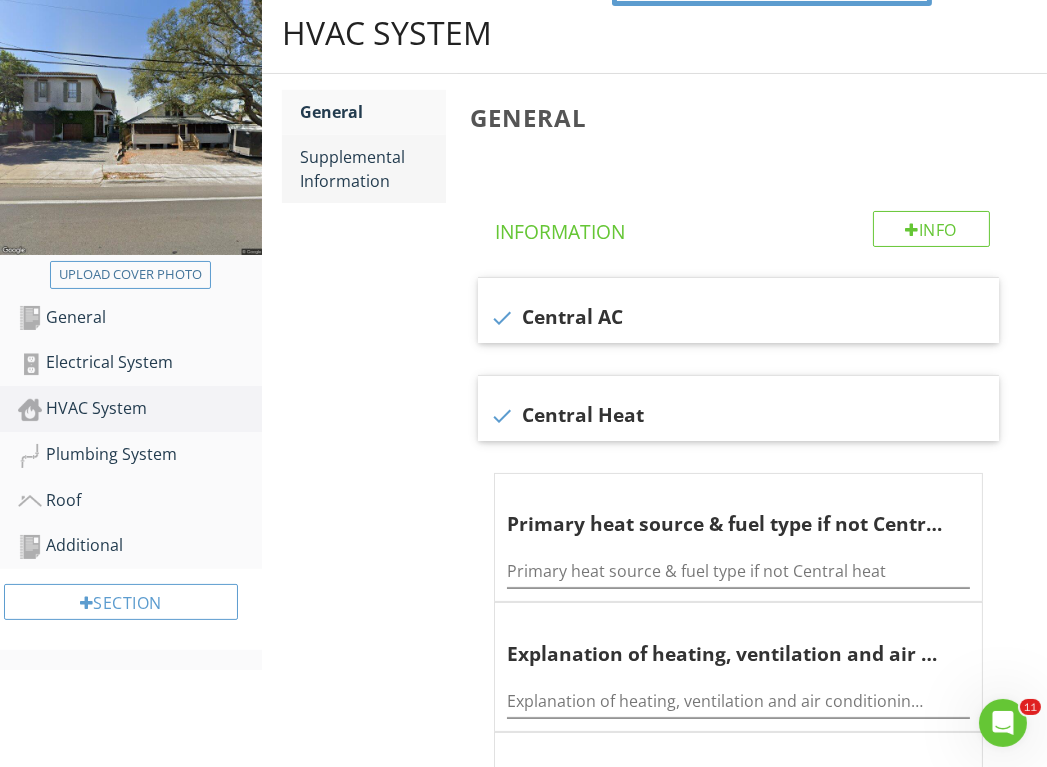 type on "July 2025" 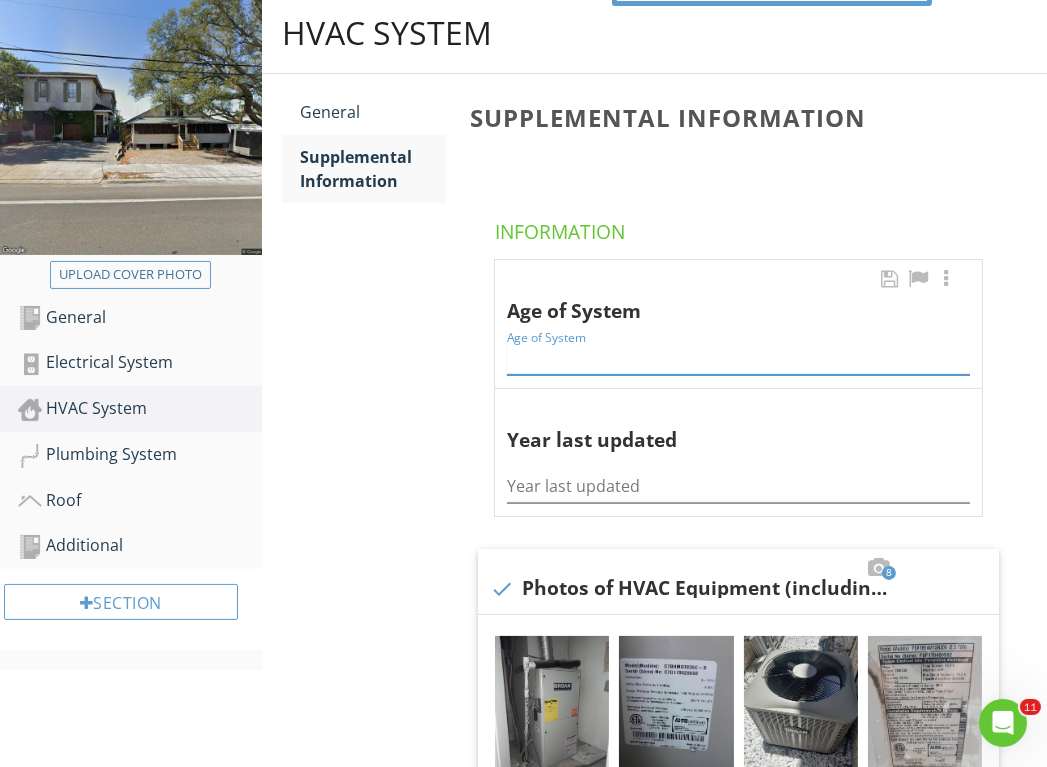 click at bounding box center [738, 358] 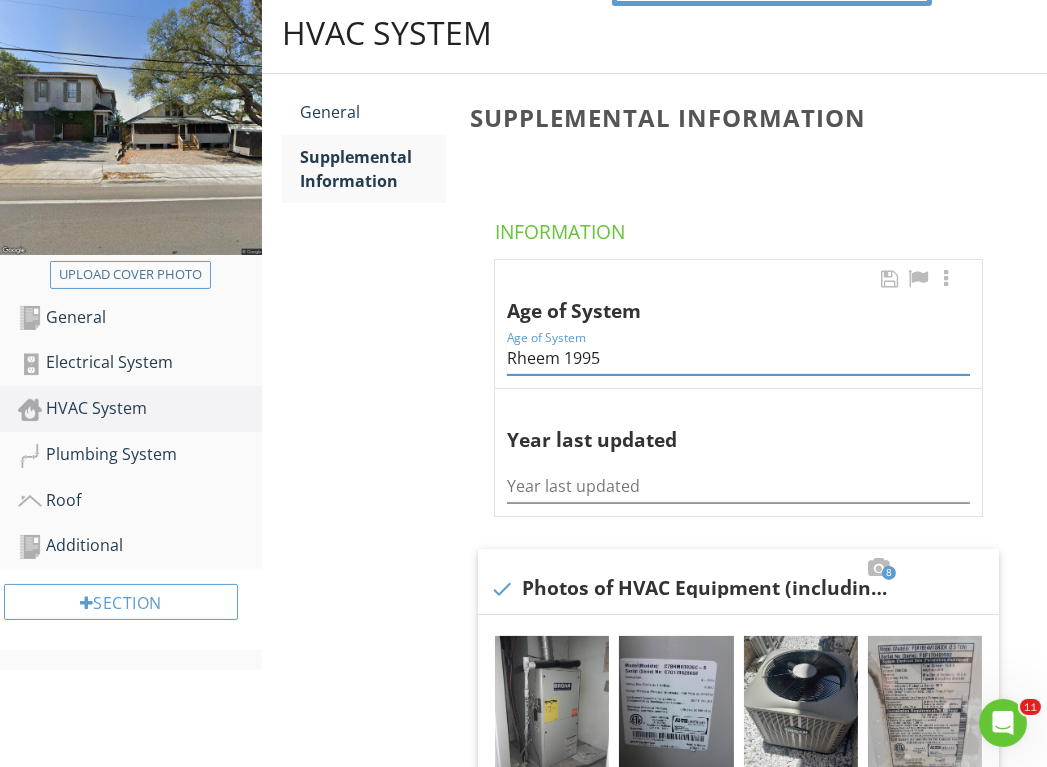 click on "Rheem 1995" at bounding box center [738, 358] 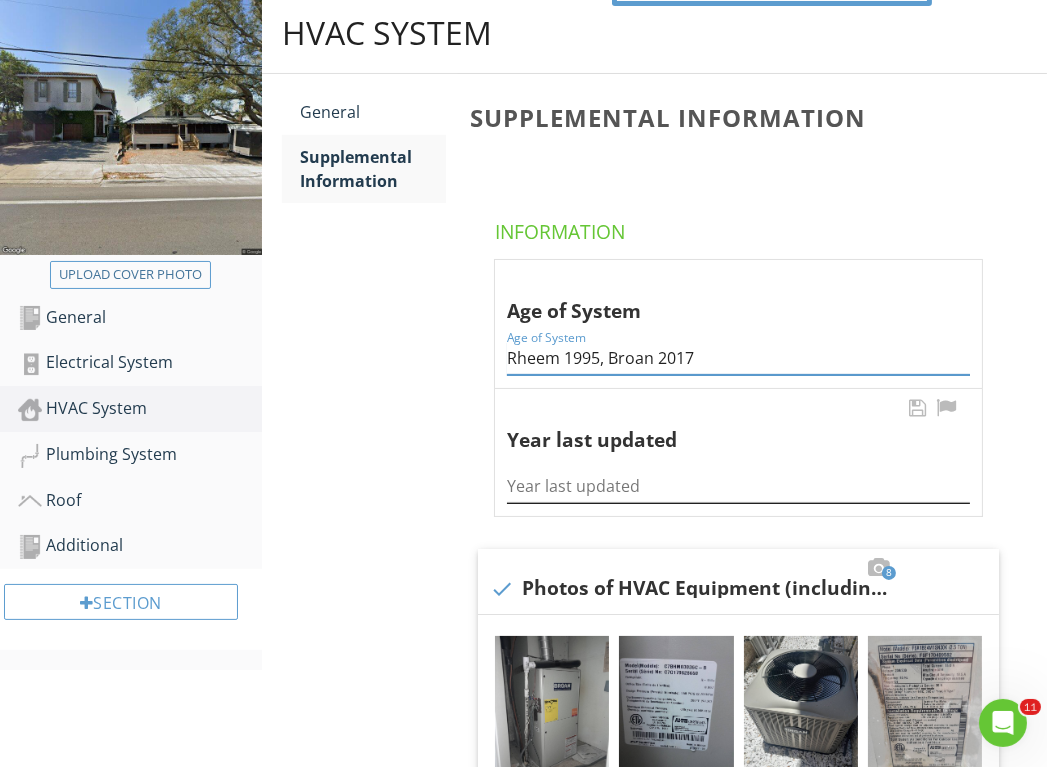 type on "Rheem 1995, Broan 2017" 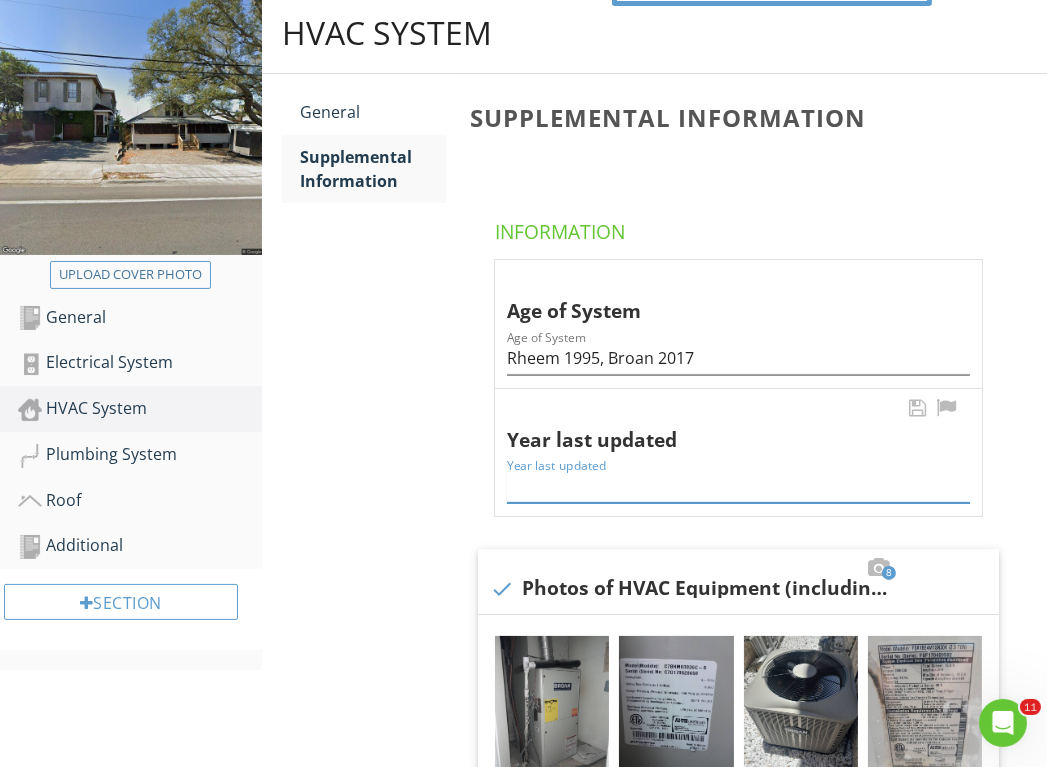 click at bounding box center [738, 486] 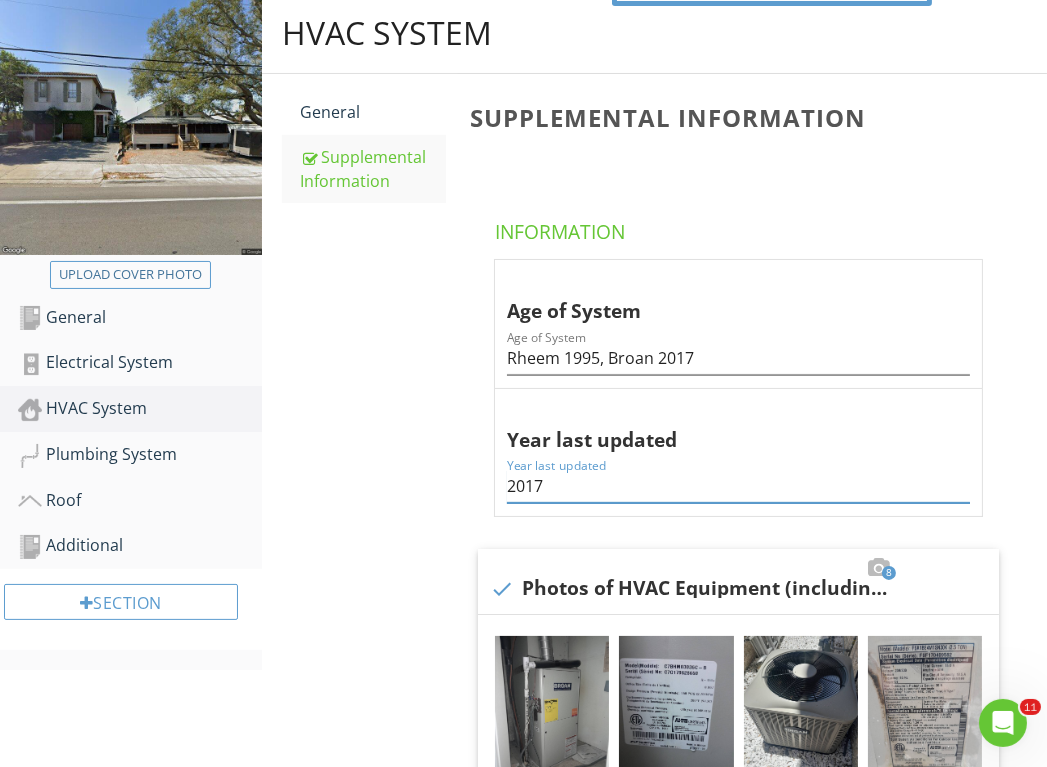 type on "2017" 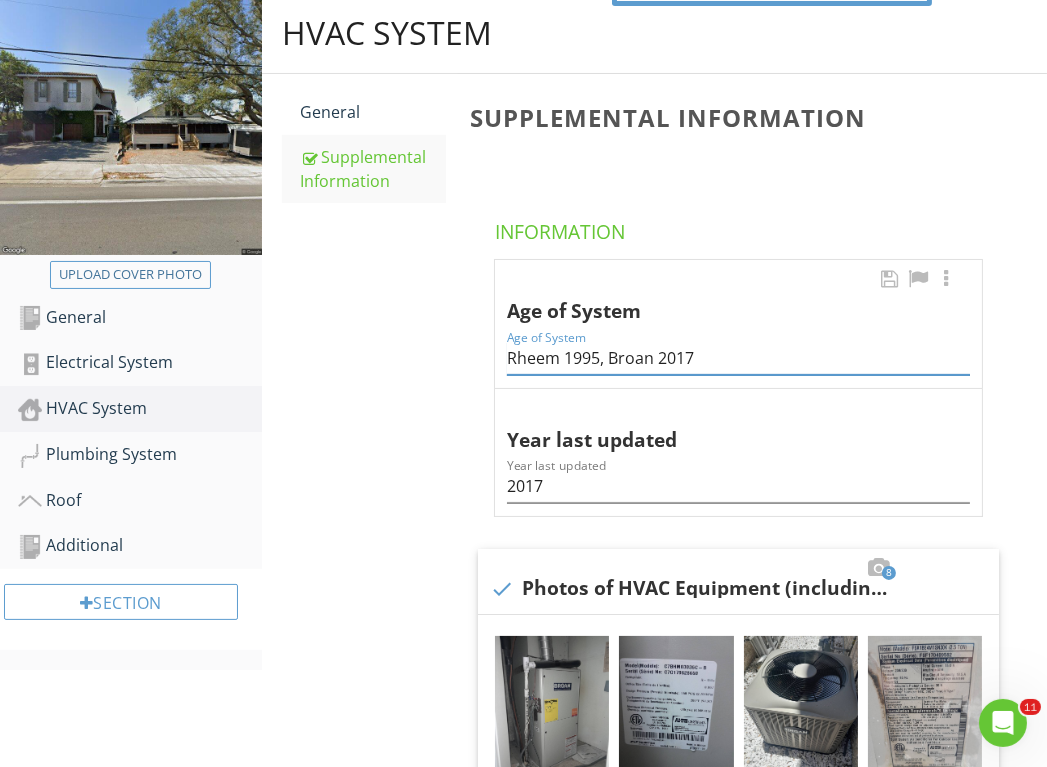 click on "Rheem 1995, Broan 2017" at bounding box center (738, 358) 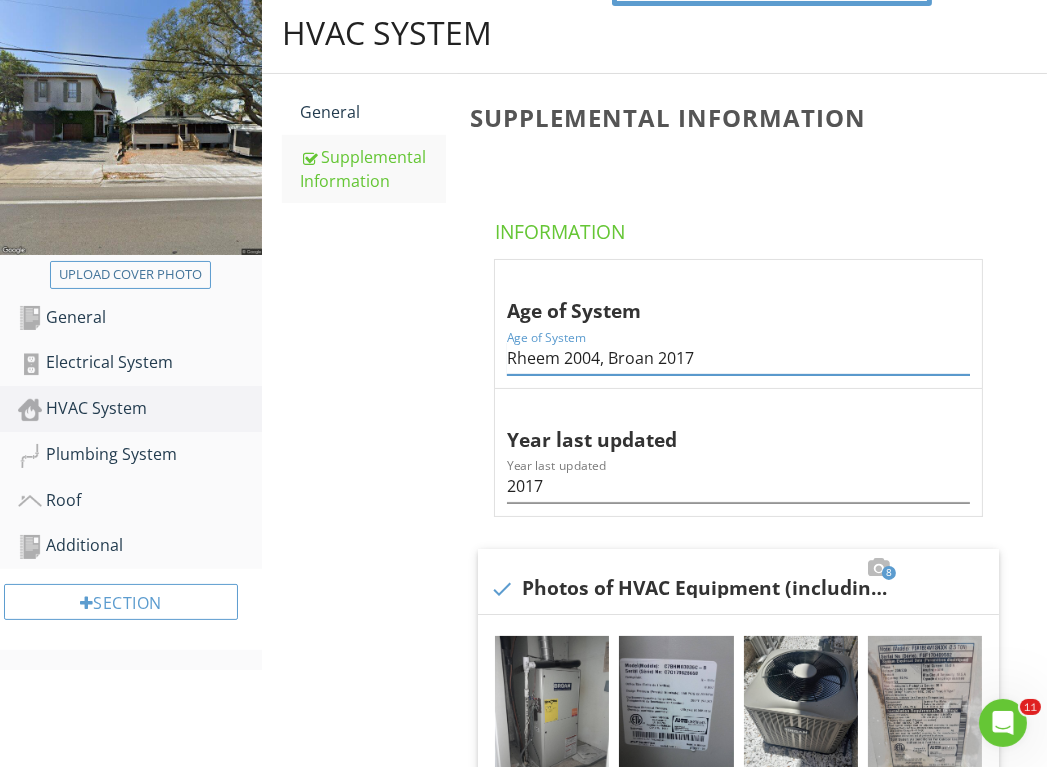 type on "Rheem 2004, Broan 2017" 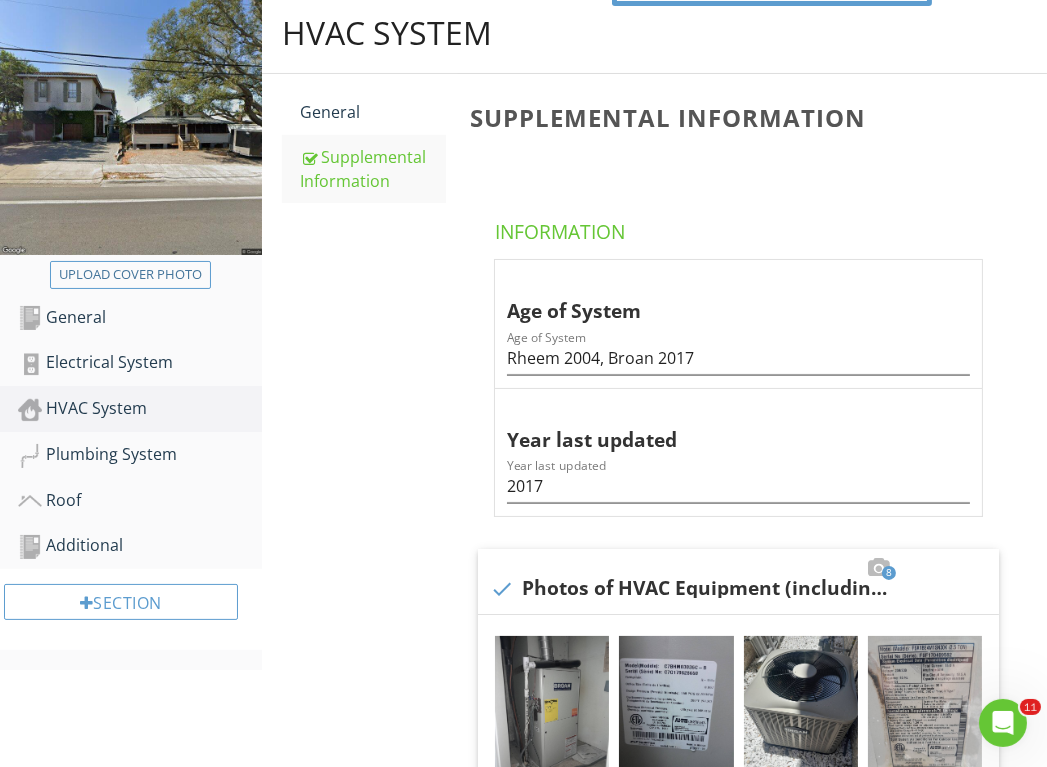 click on "HVAC System
General
Supplemental Information
Supplemental Information
Information
Age of System
Age of System Rheem 2004, Broan 2017
Year last updated
Year last updated 2017                         8         check
Photos of HVAC Equipment (including dated manufacturer's plate)
+ Add a caption         + Add a caption         + Add a caption         + Add a caption         + Add a caption         + Add a caption         + Add a caption         + Add a caption
Photo/Video
Limitations
Observations" at bounding box center (654, 752) 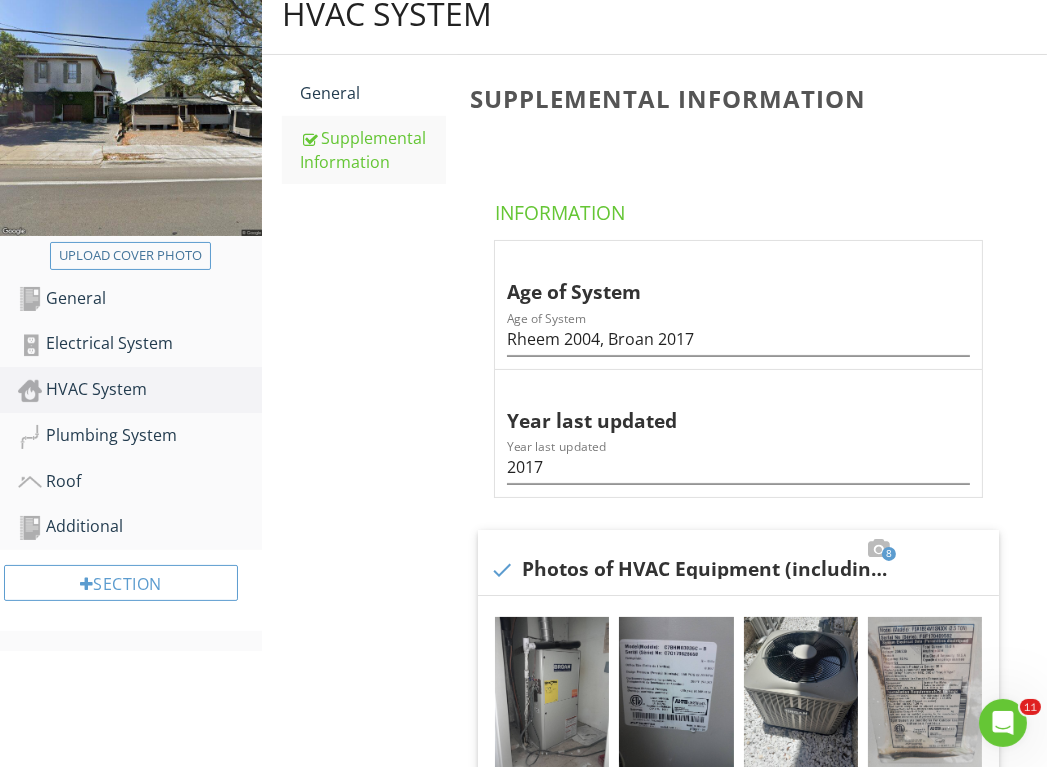 scroll, scrollTop: 290, scrollLeft: 0, axis: vertical 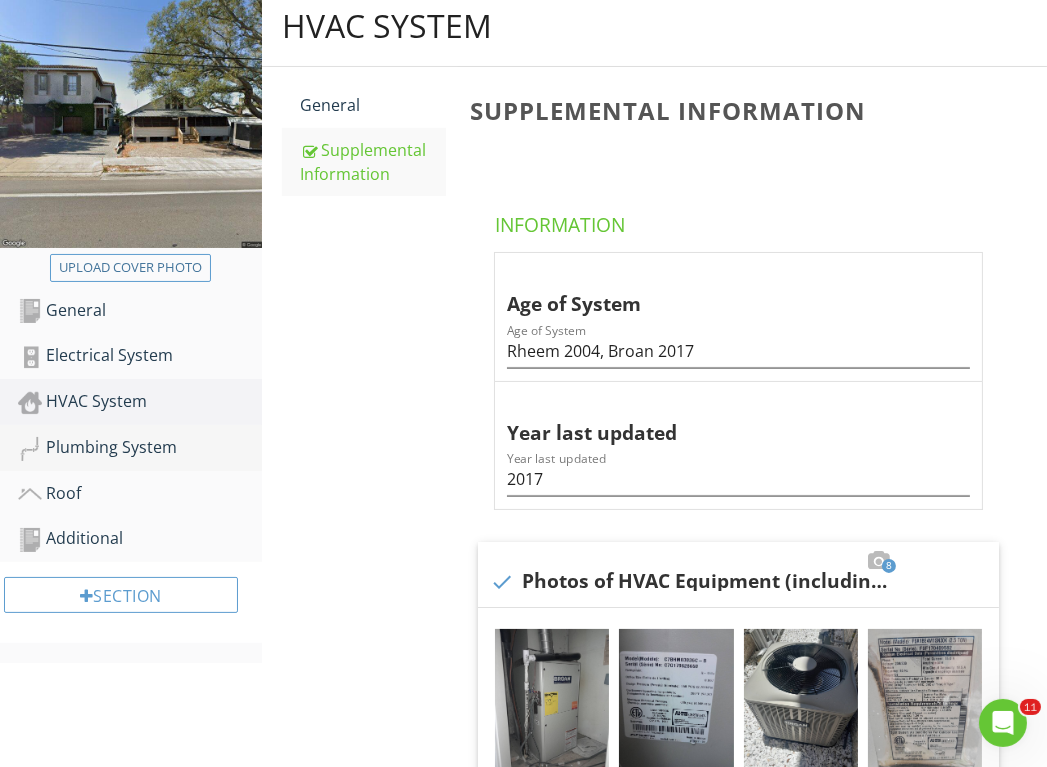 click on "Plumbing System" at bounding box center [140, 448] 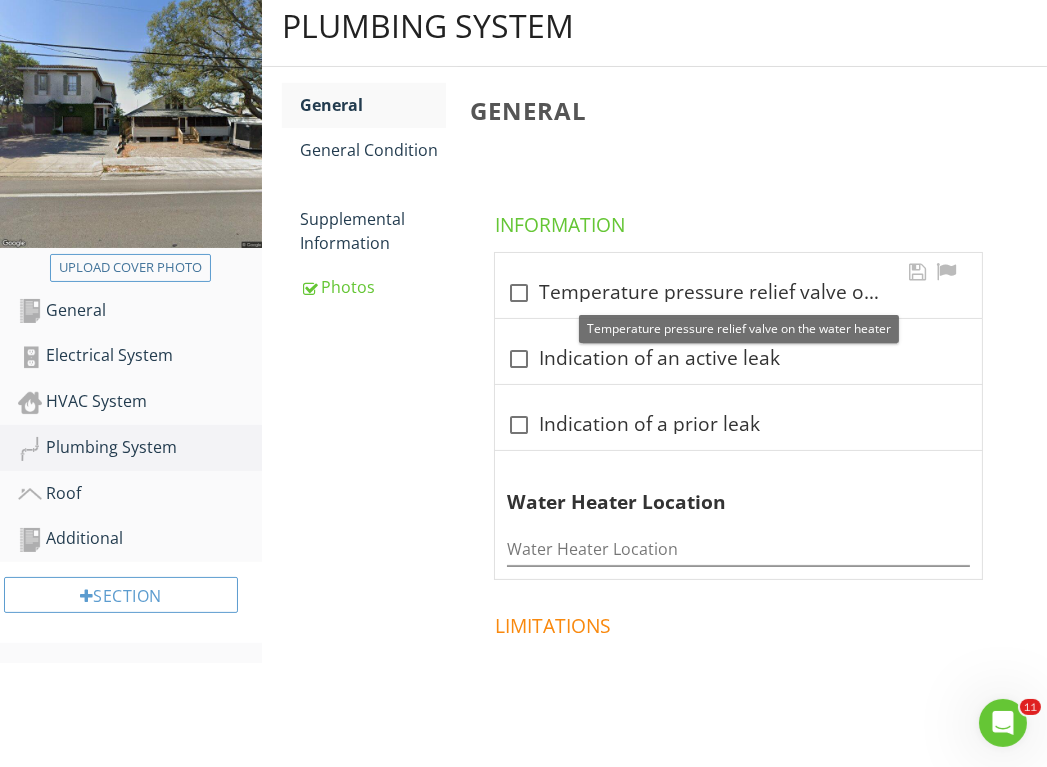 click at bounding box center (519, 293) 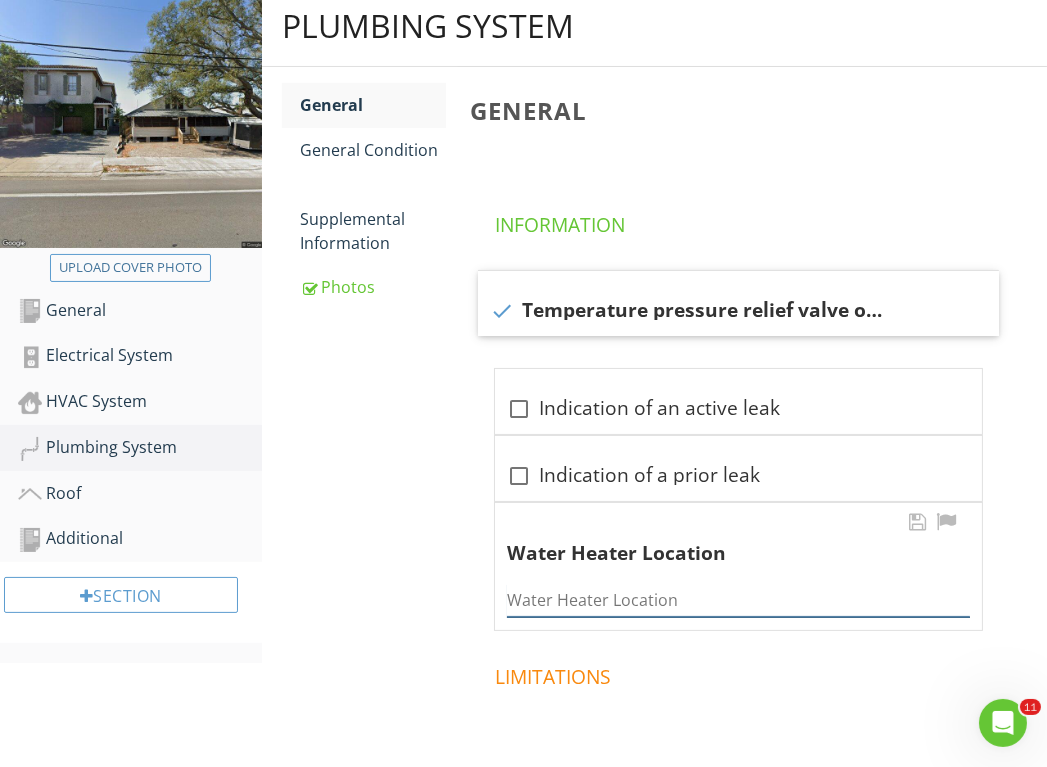 click at bounding box center [738, 600] 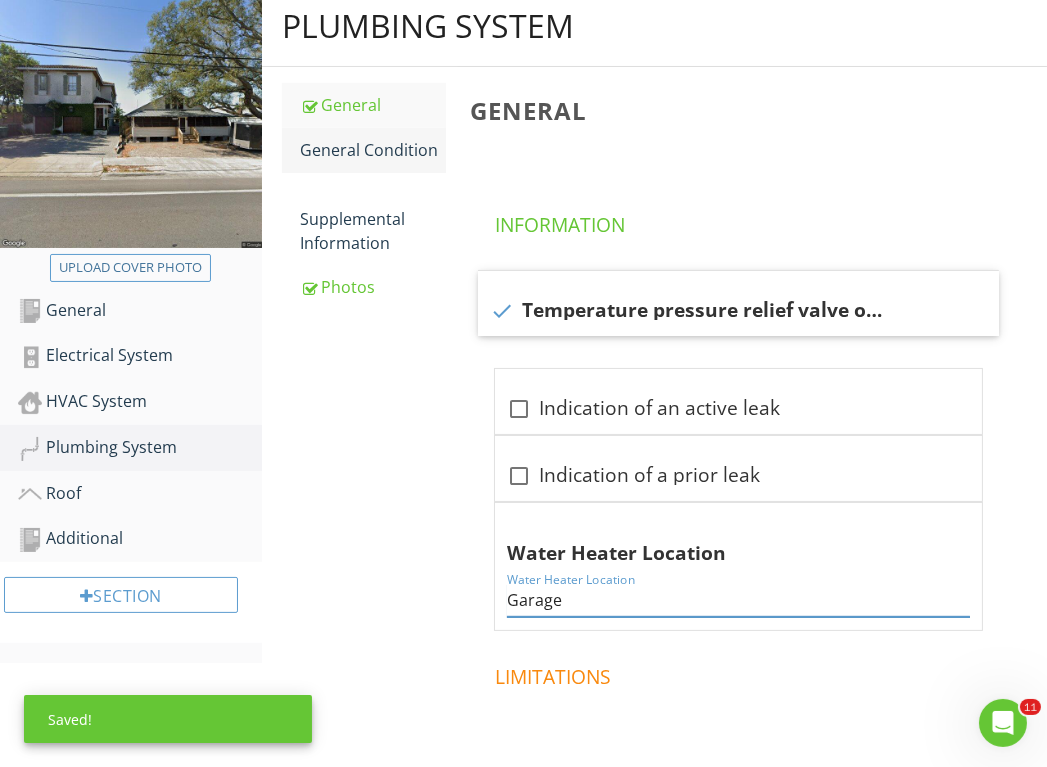 type on "Garage" 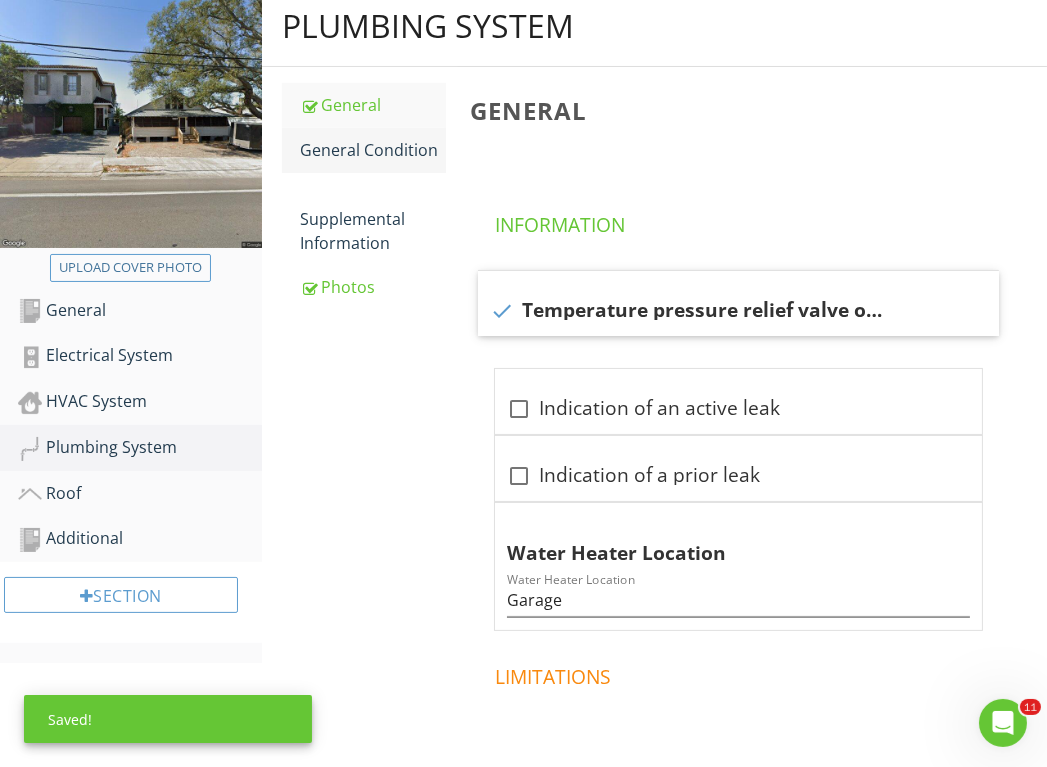 click on "General Condition" at bounding box center (373, 150) 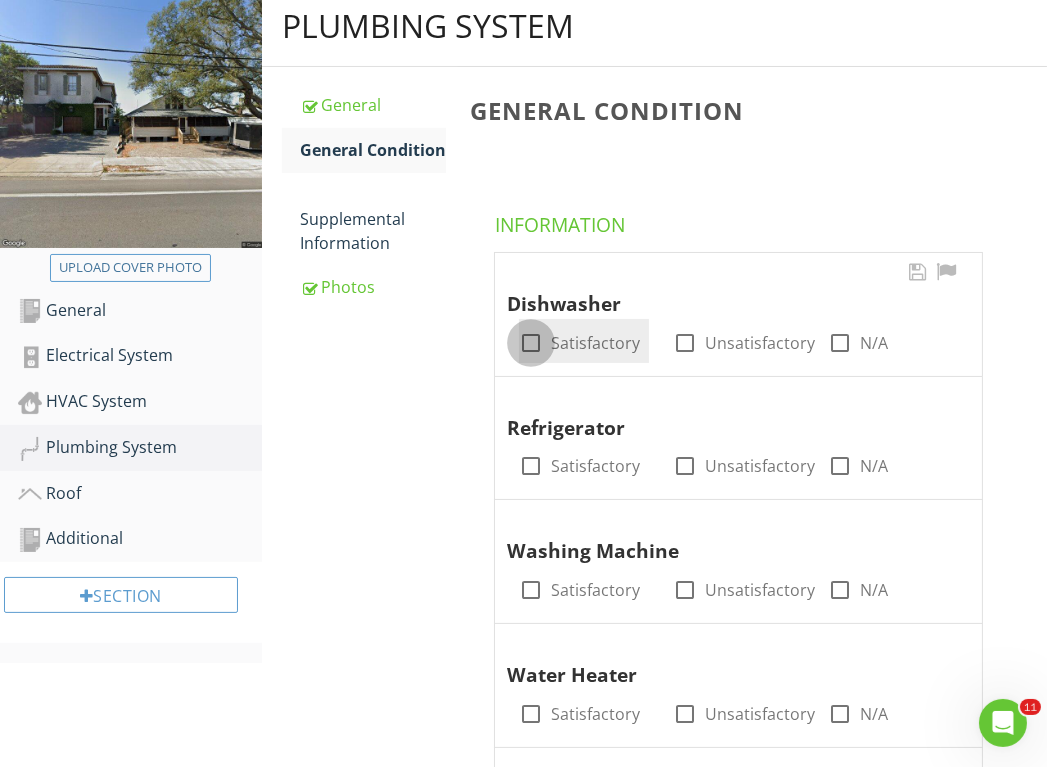 click at bounding box center [531, 343] 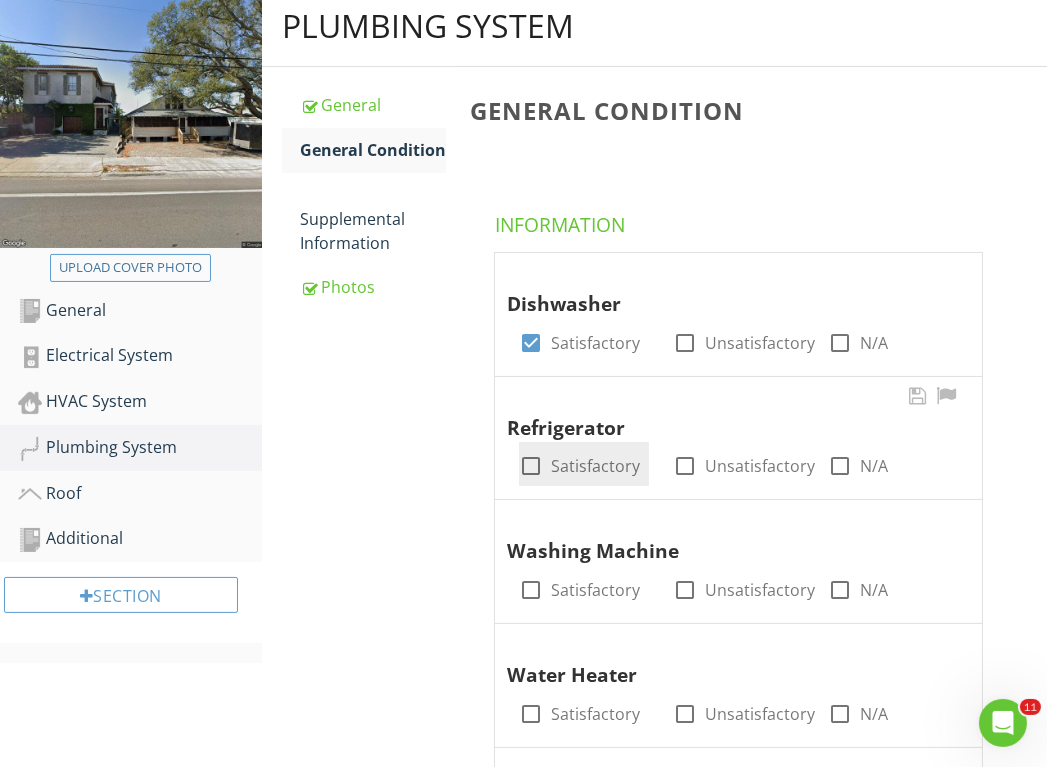 click at bounding box center (531, 466) 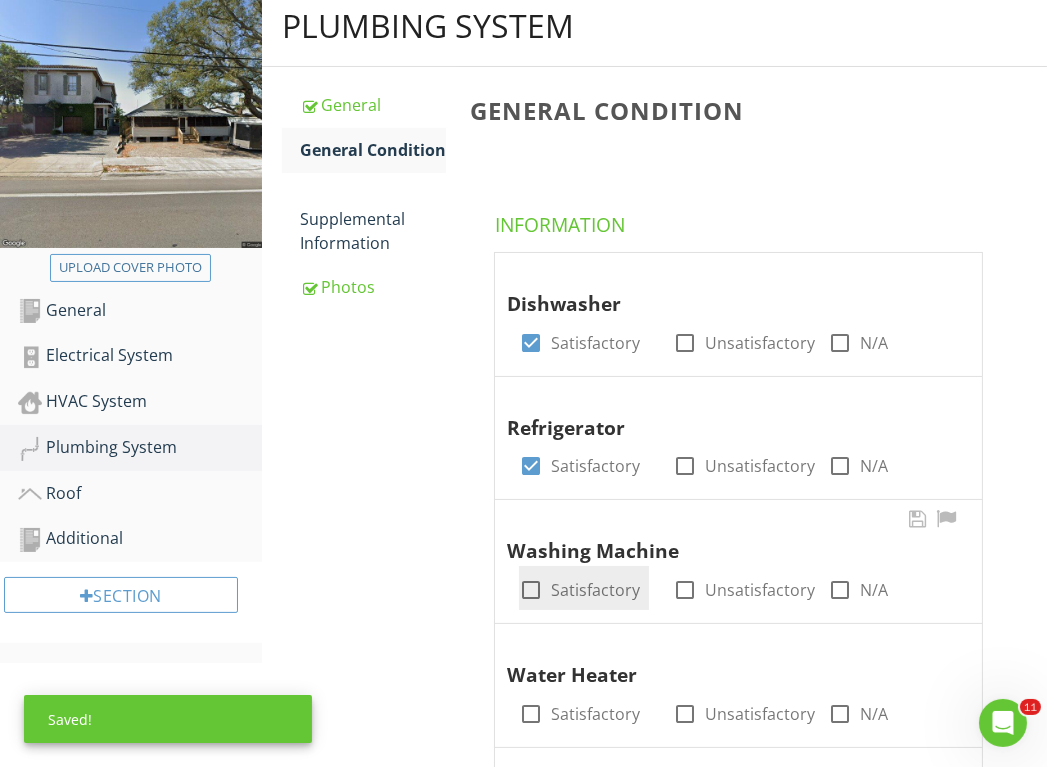 click at bounding box center [531, 590] 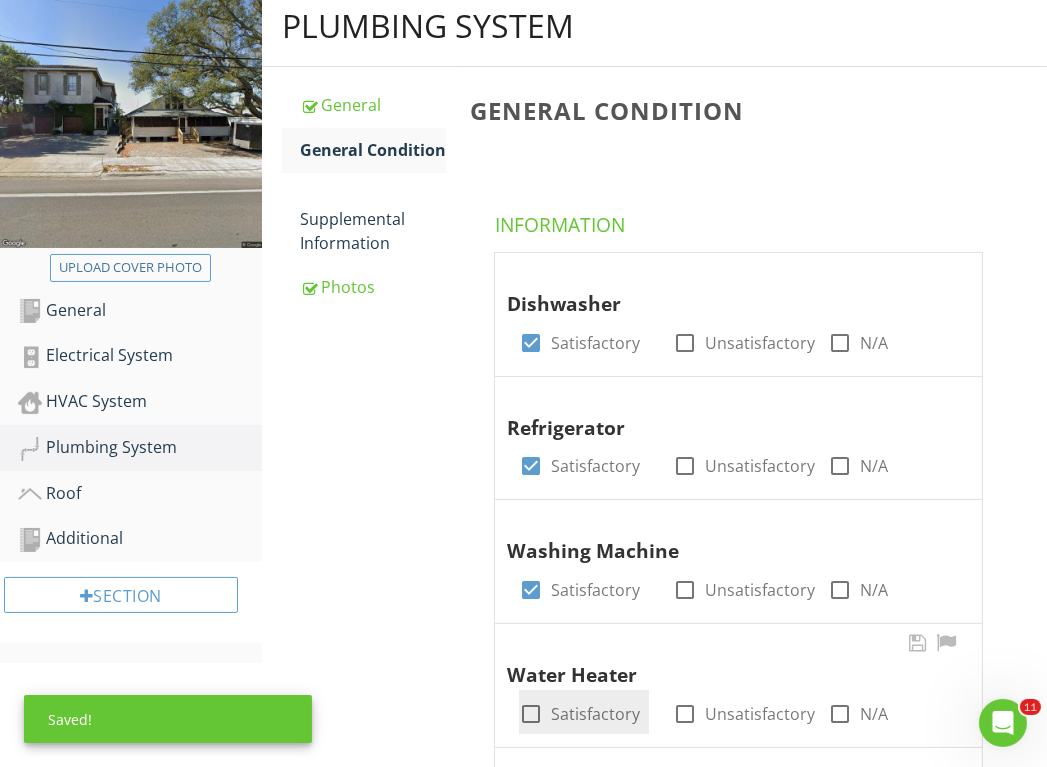click at bounding box center [531, 714] 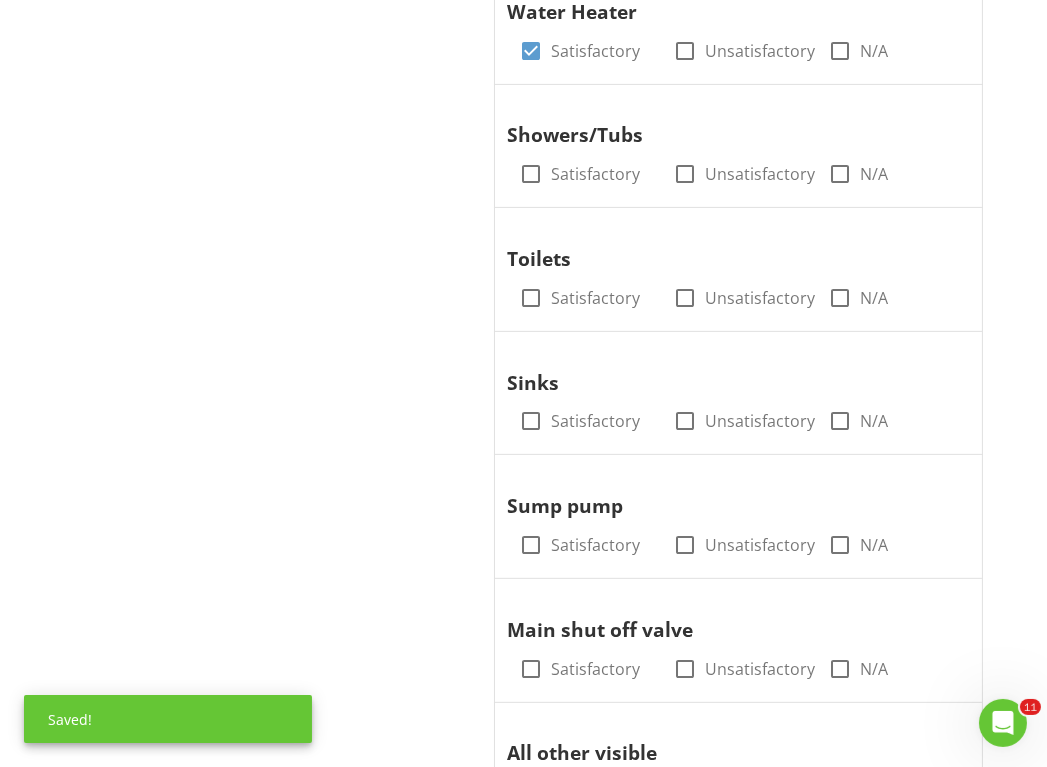 scroll, scrollTop: 1035, scrollLeft: 0, axis: vertical 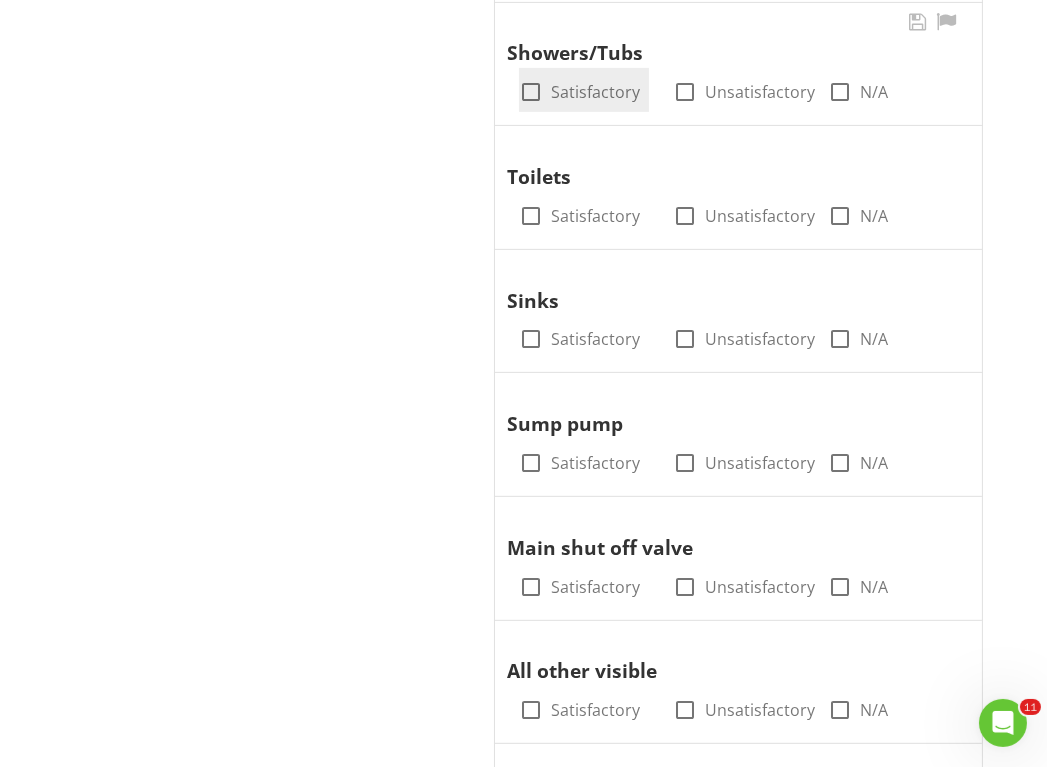 click at bounding box center [531, 92] 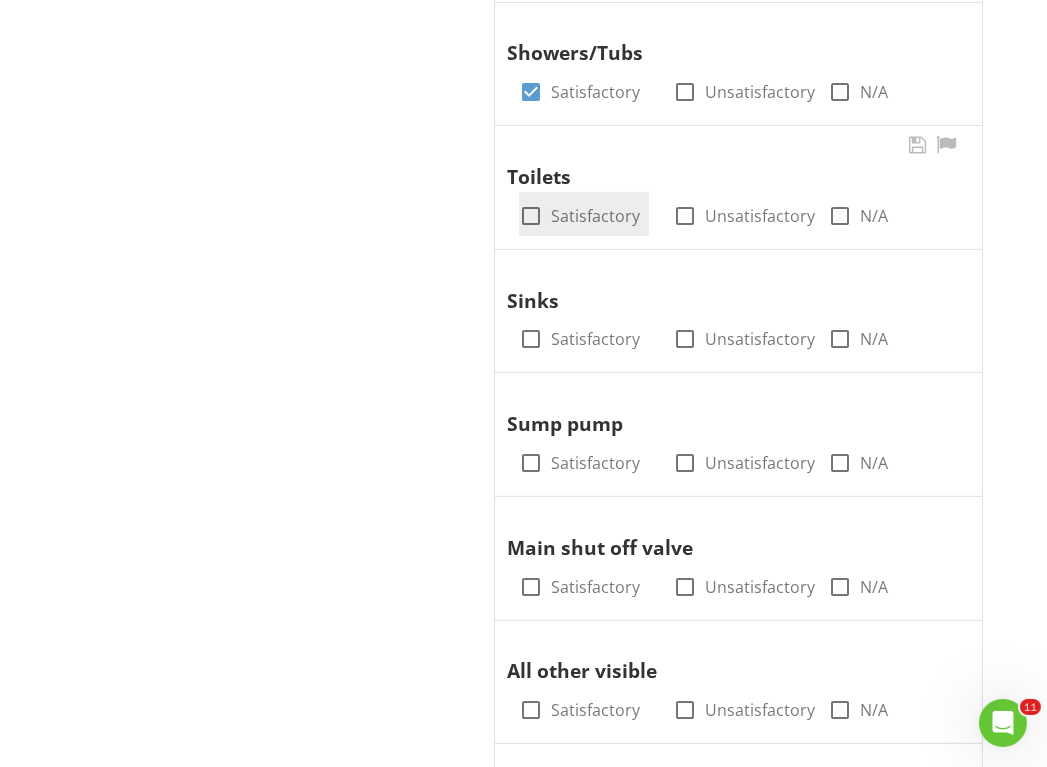 click at bounding box center [531, 216] 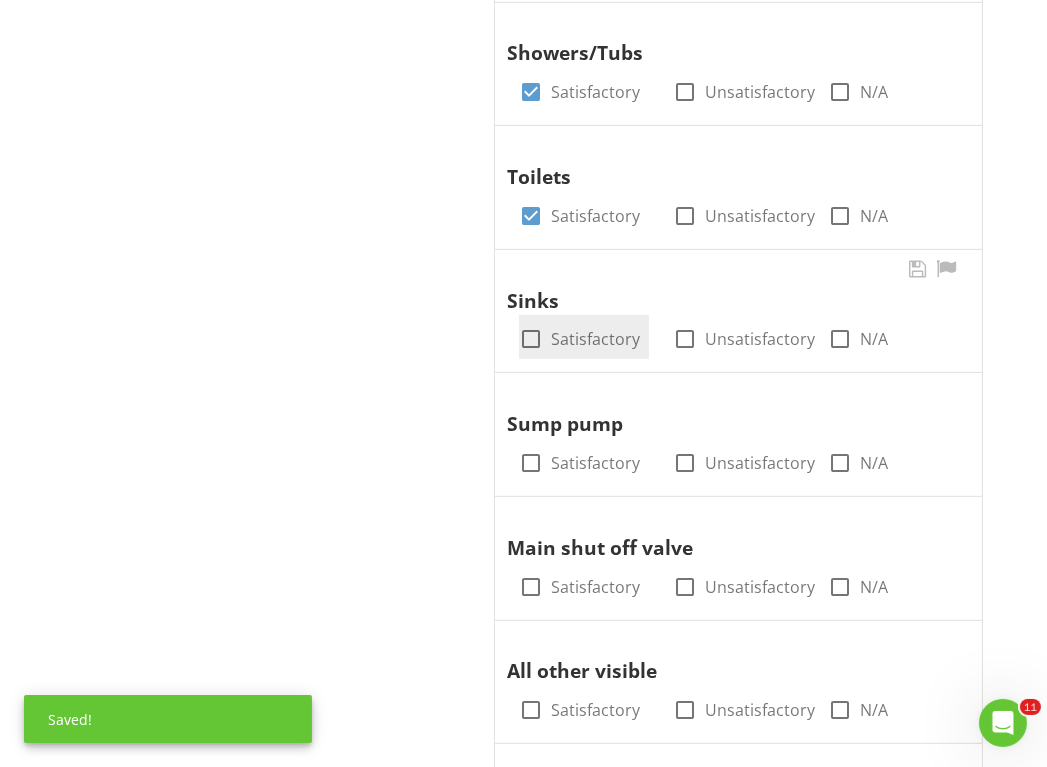 click at bounding box center (531, 339) 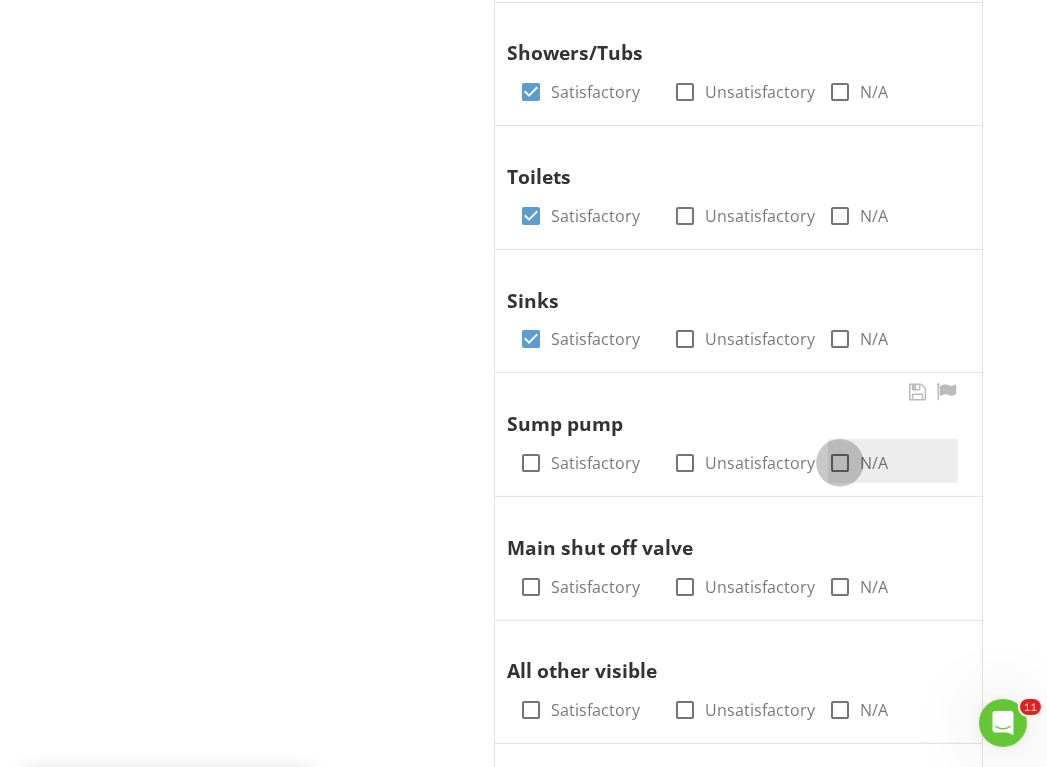 click at bounding box center [840, 463] 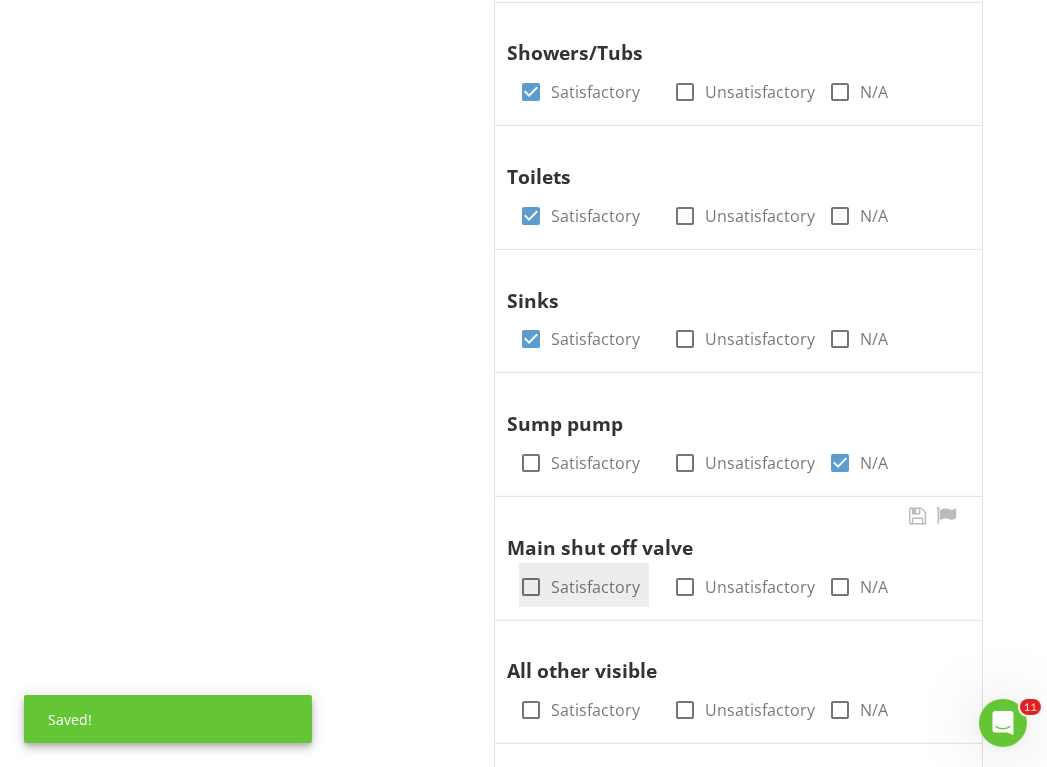 click at bounding box center (531, 587) 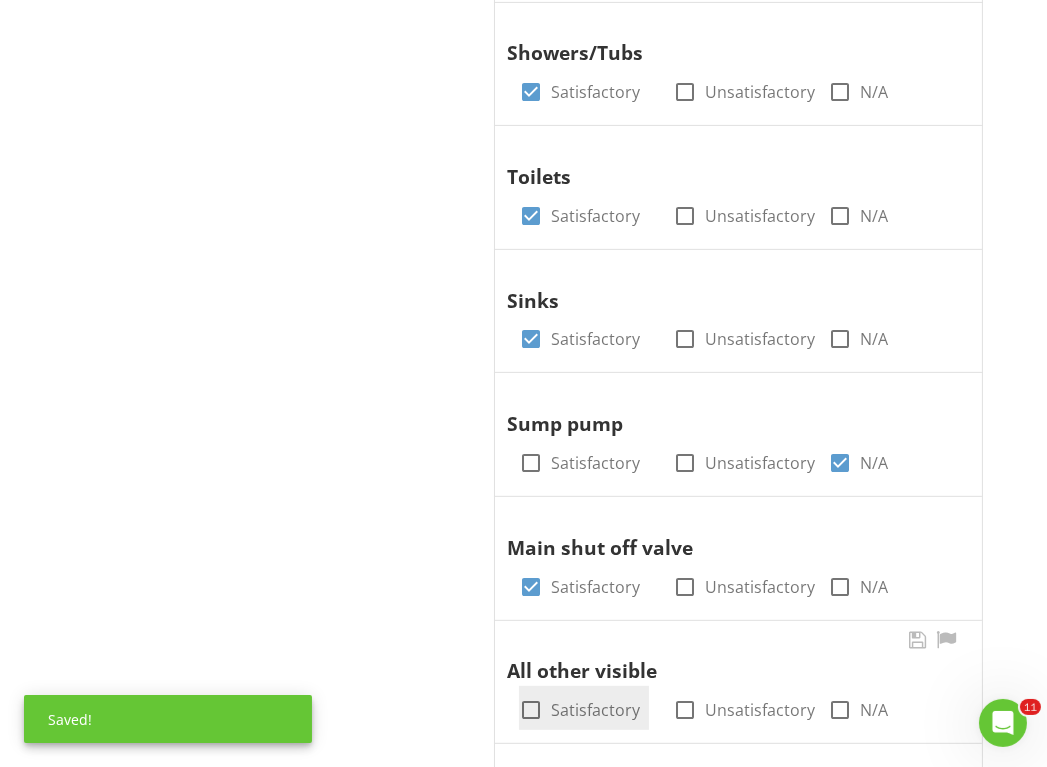 click at bounding box center [531, 710] 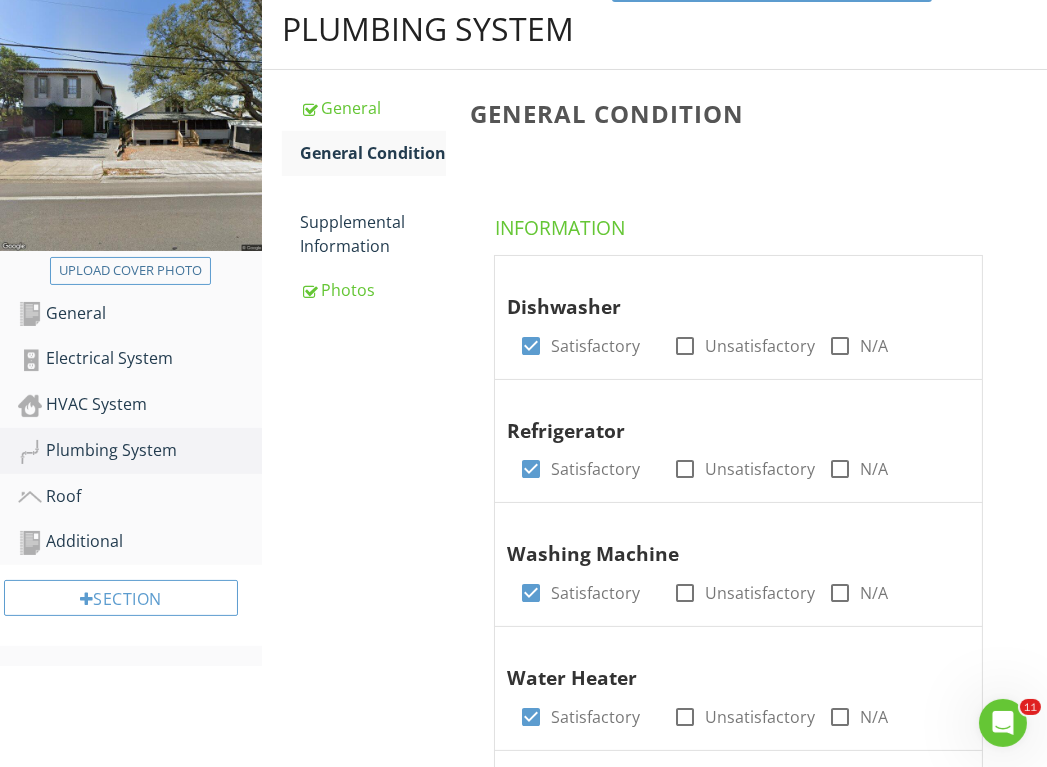 scroll, scrollTop: 283, scrollLeft: 0, axis: vertical 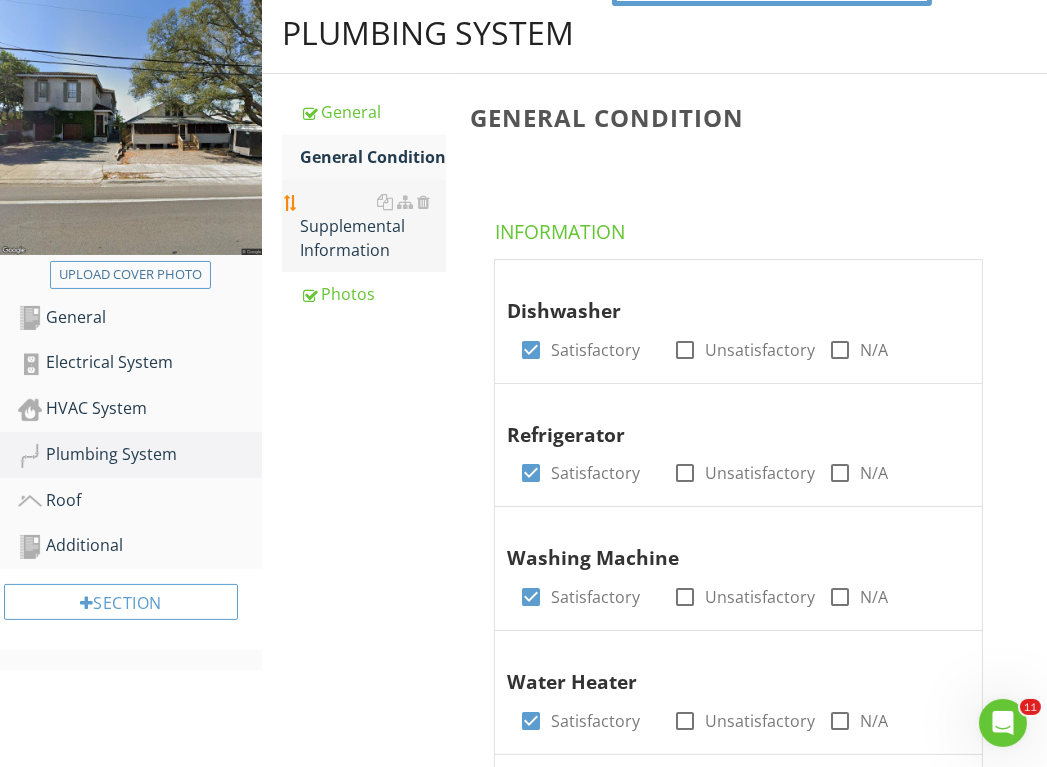 click on "Supplemental Information" at bounding box center (373, 226) 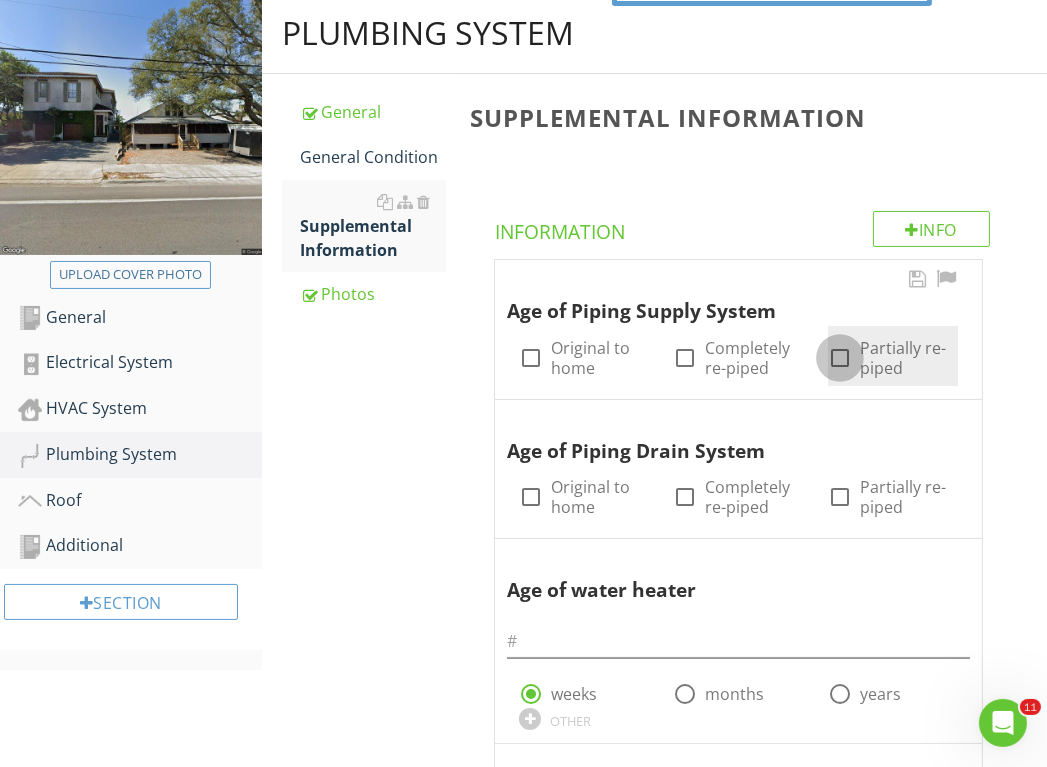 click at bounding box center (840, 358) 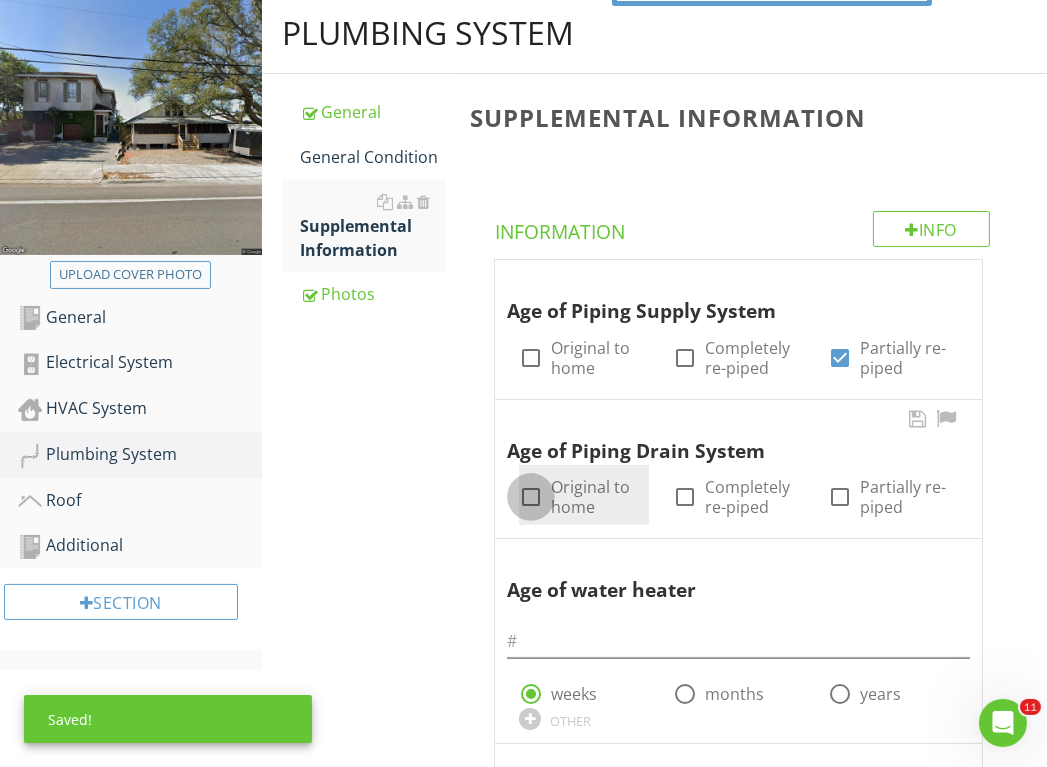 click at bounding box center (531, 497) 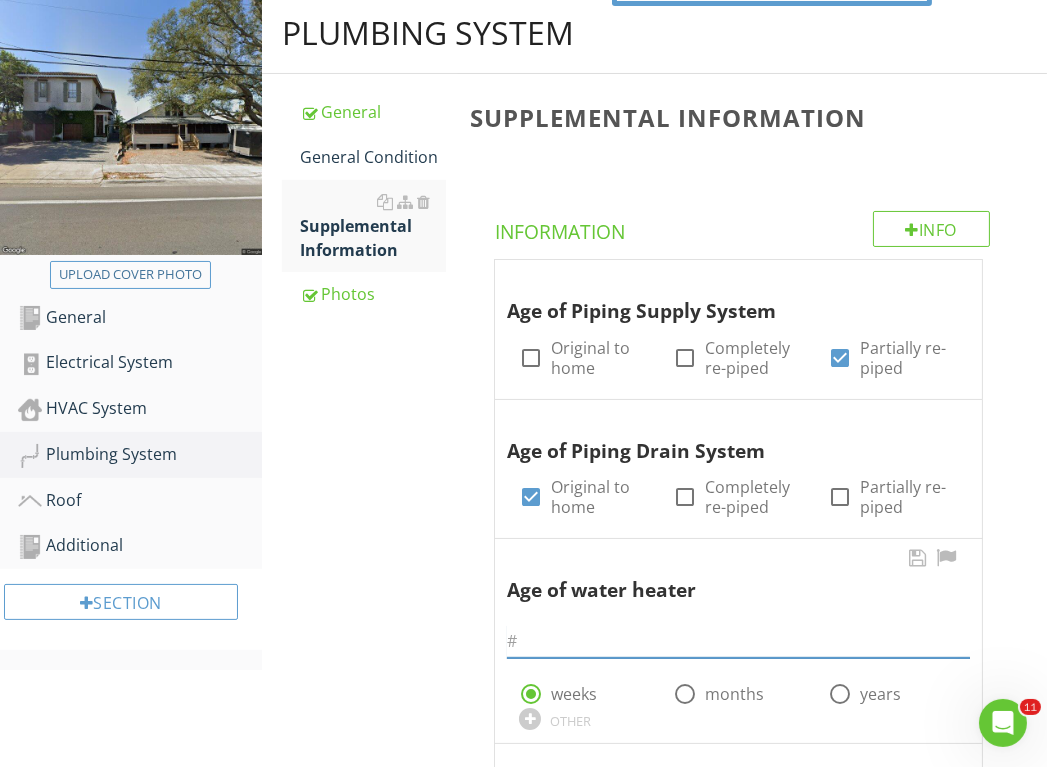 click at bounding box center [738, 641] 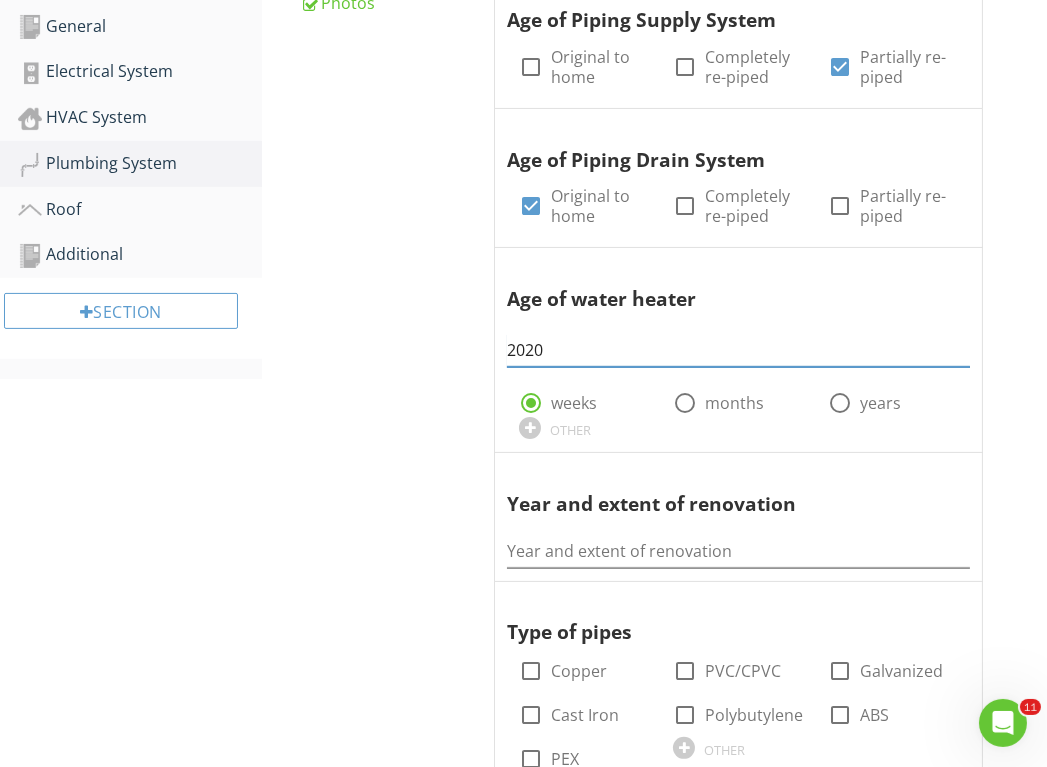 scroll, scrollTop: 612, scrollLeft: 0, axis: vertical 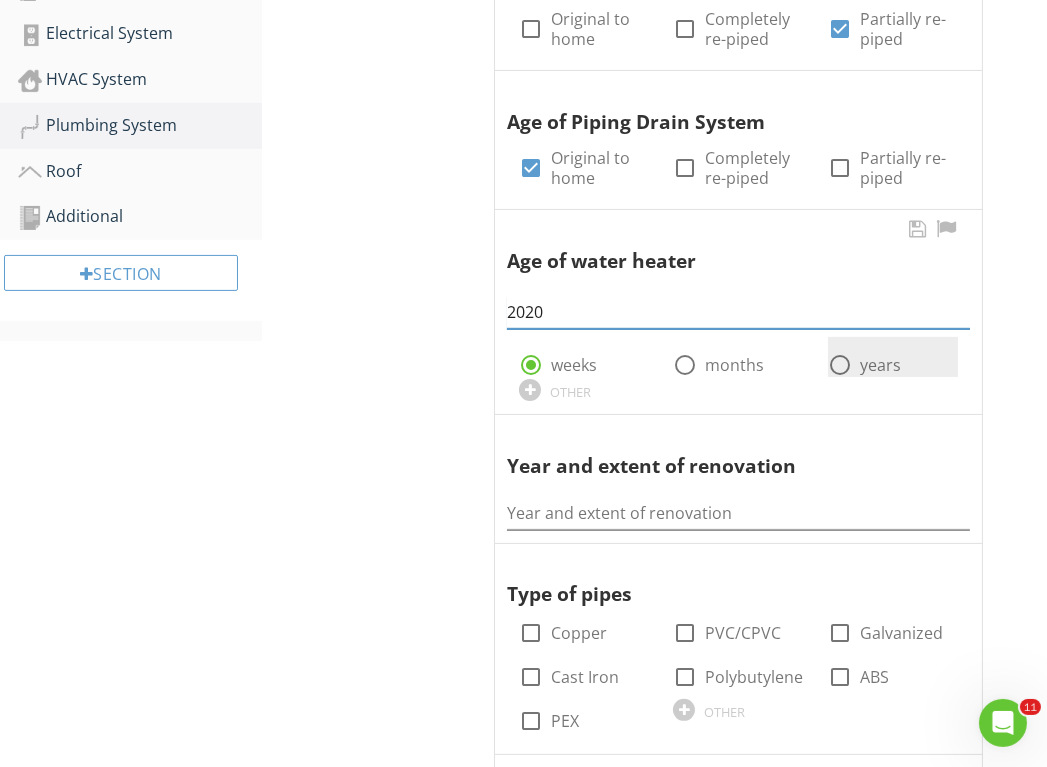 type on "2020" 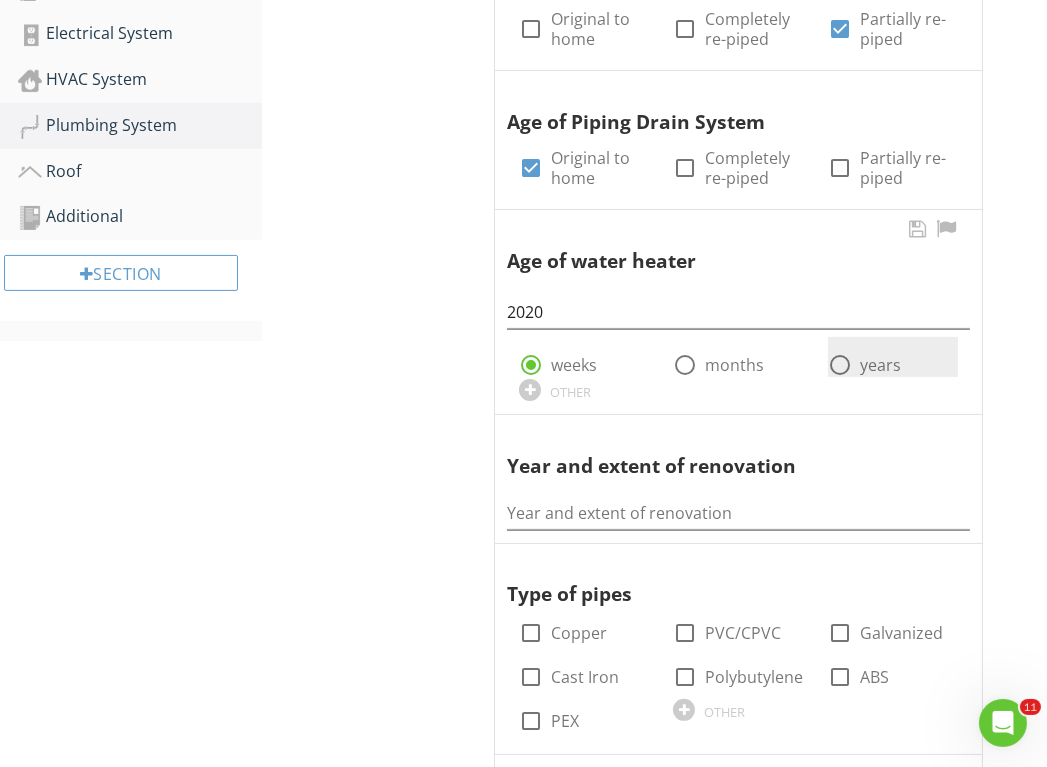 click at bounding box center [840, 365] 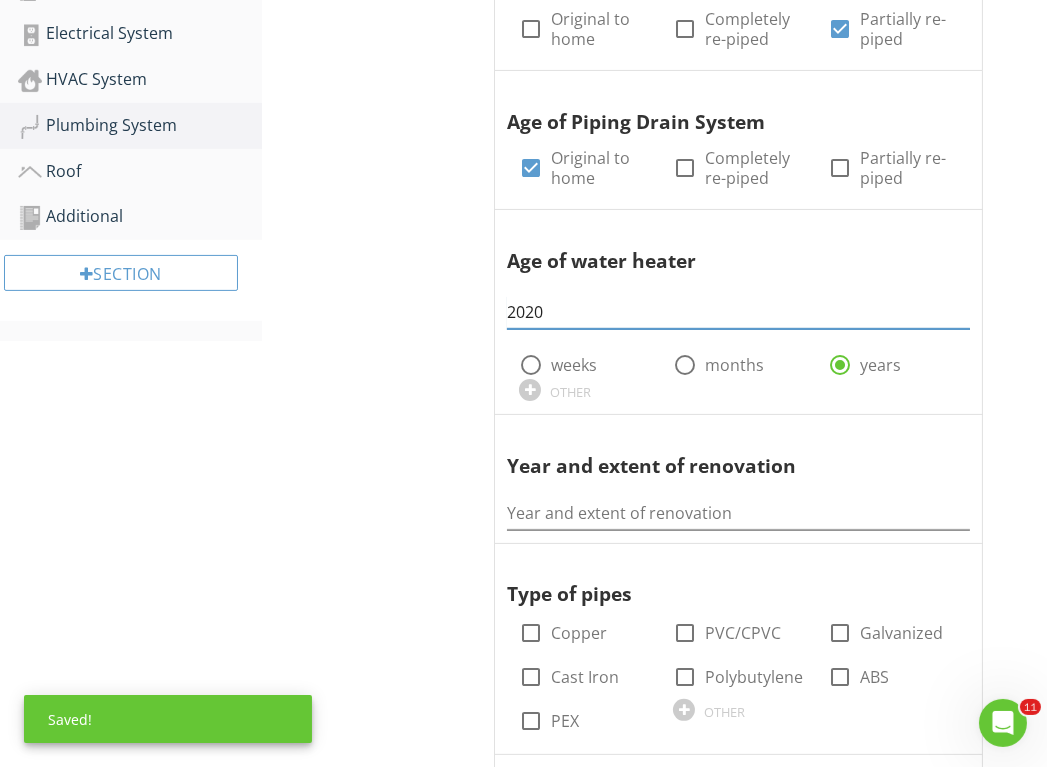 drag, startPoint x: 570, startPoint y: 310, endPoint x: 489, endPoint y: 300, distance: 81.61495 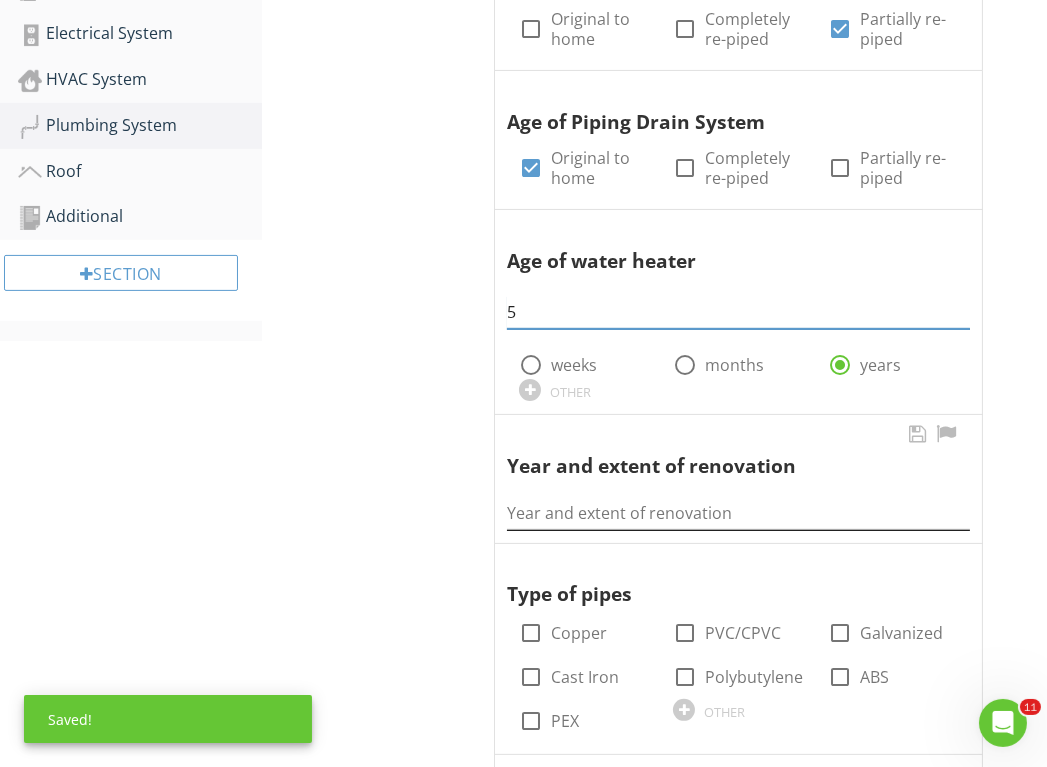 type on "5" 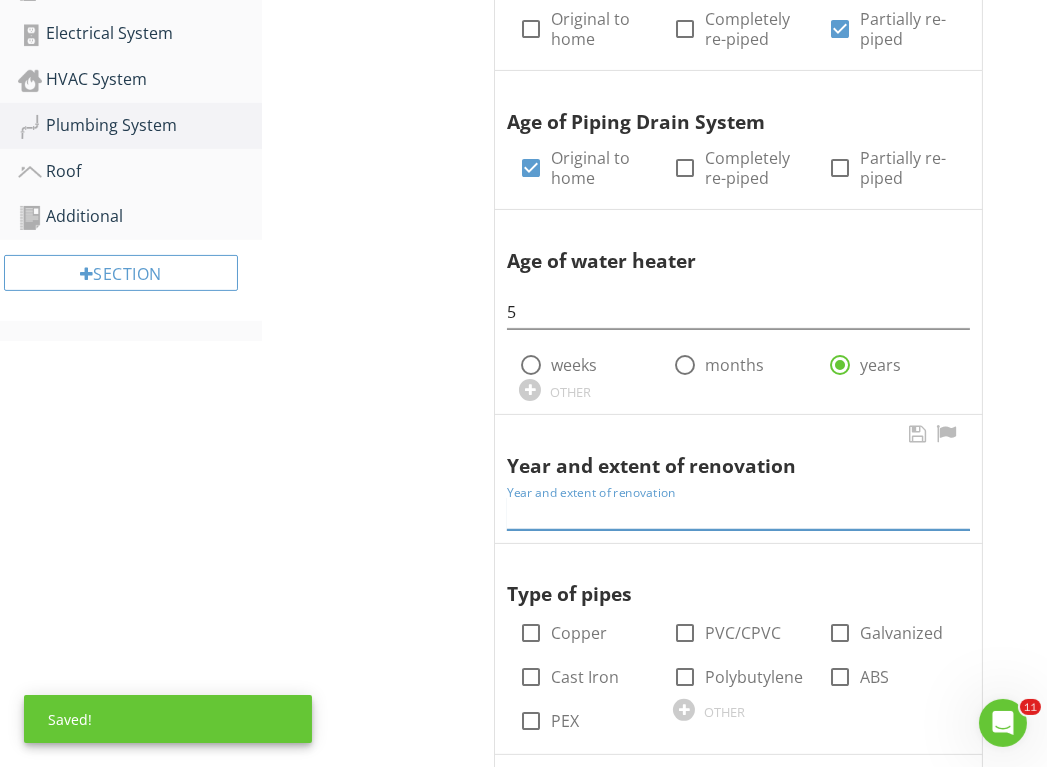 click at bounding box center [738, 513] 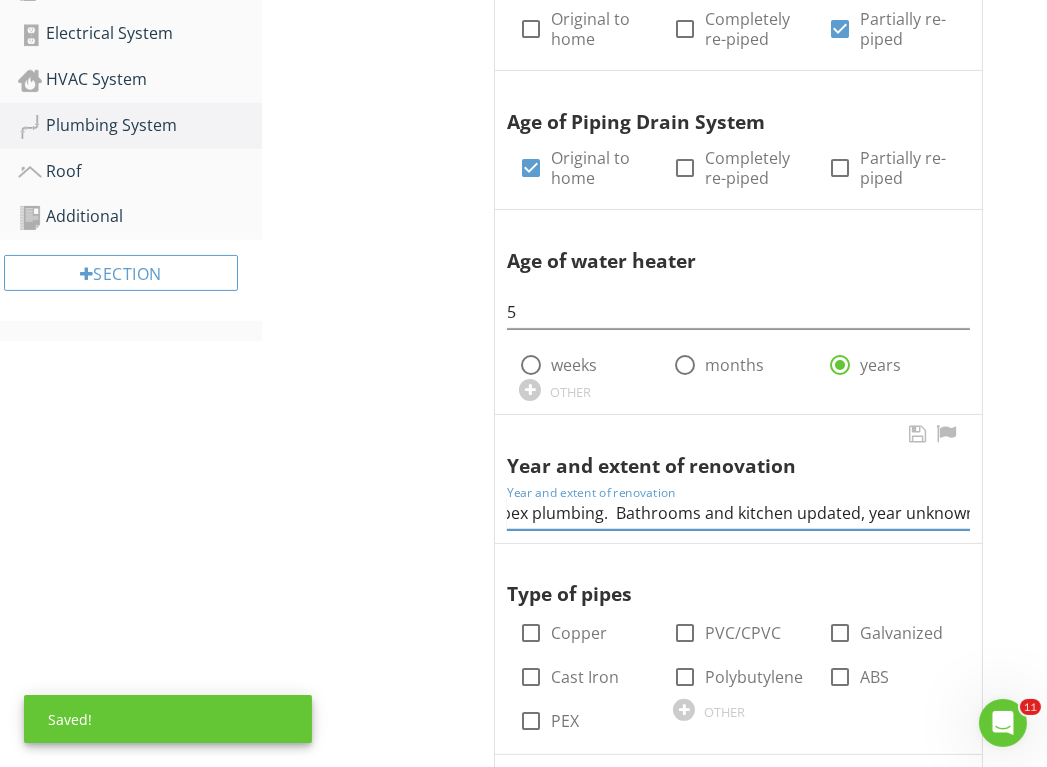 scroll, scrollTop: 0, scrollLeft: 224, axis: horizontal 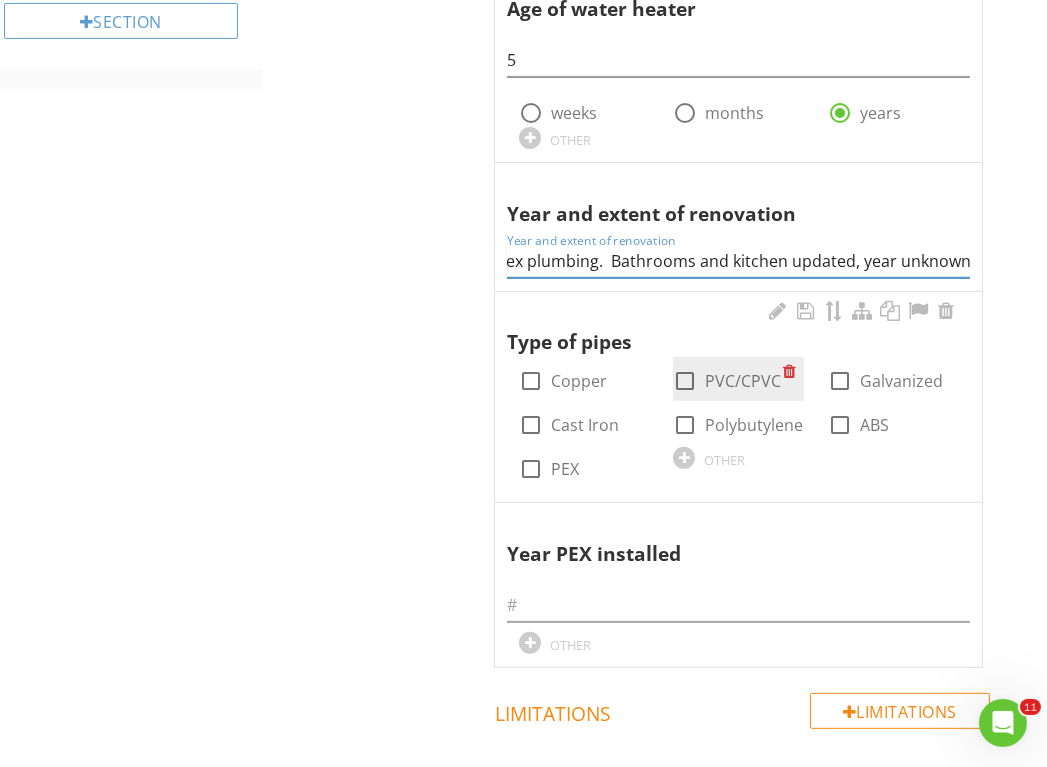 type on "2020, new water heater and pex plumbing.  Bathrooms and kitchen updated, year unknown." 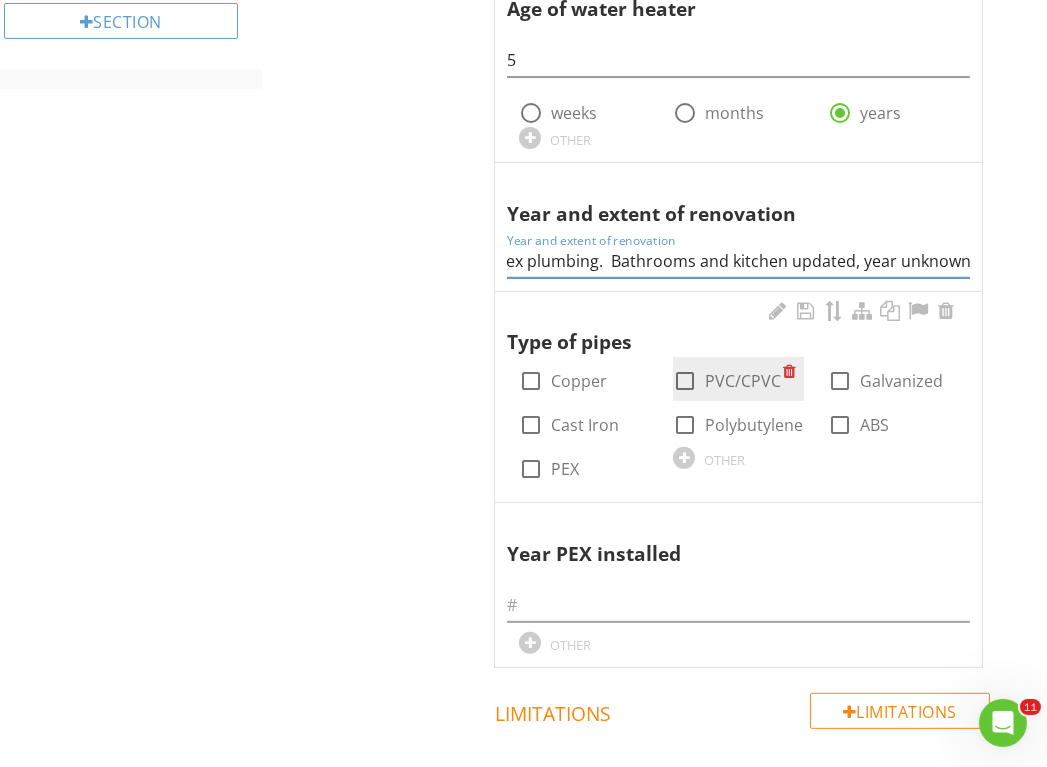 click at bounding box center [685, 381] 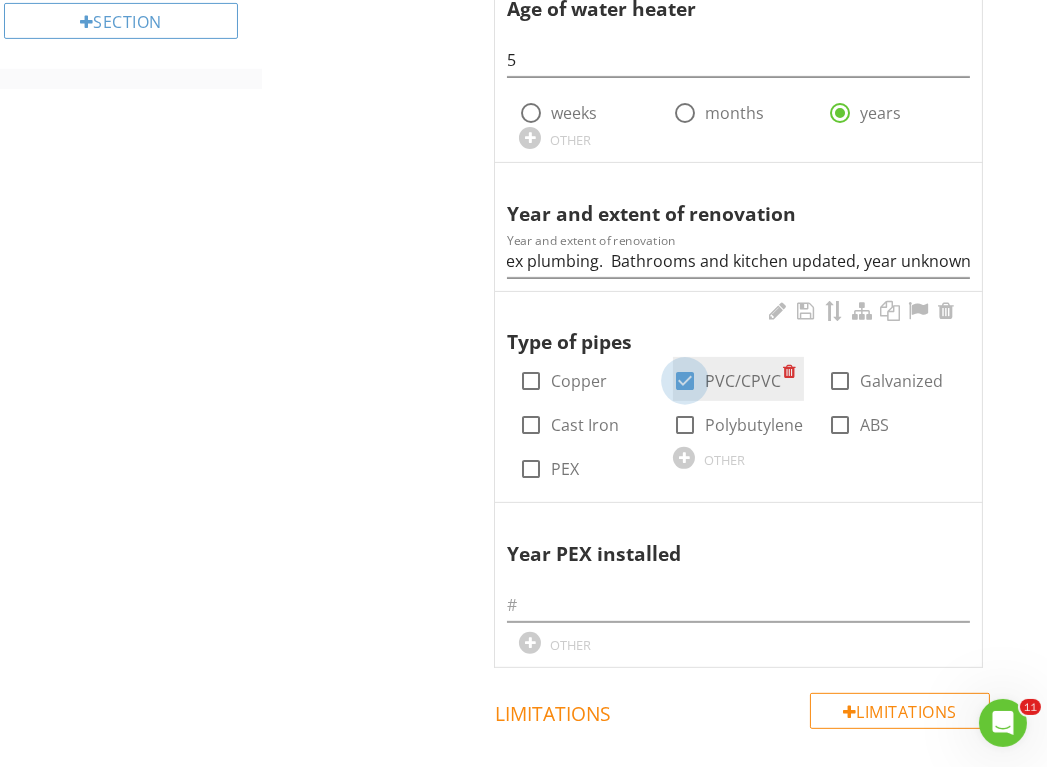 scroll, scrollTop: 0, scrollLeft: 0, axis: both 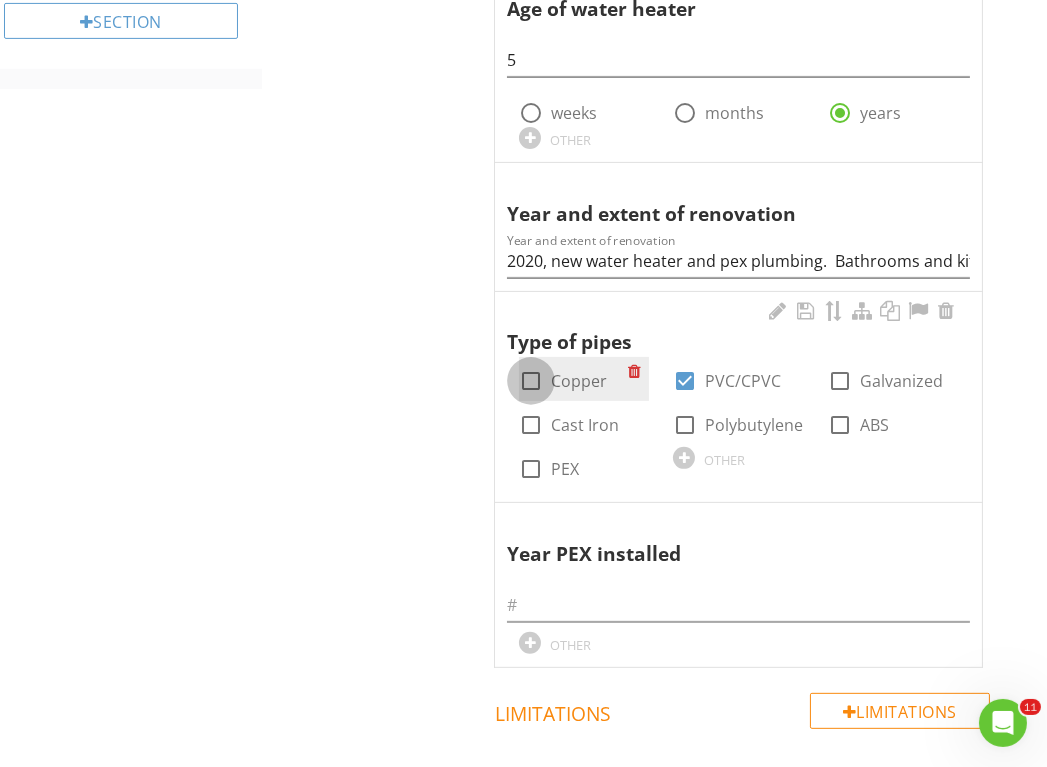 click at bounding box center (531, 381) 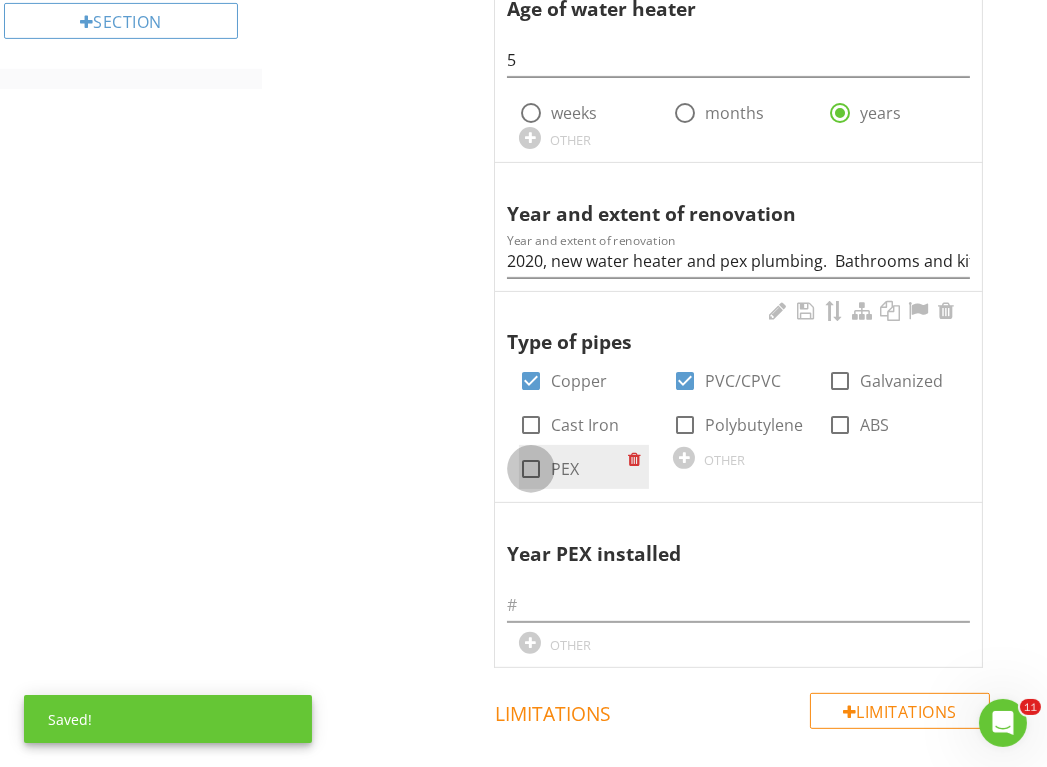 click at bounding box center [531, 469] 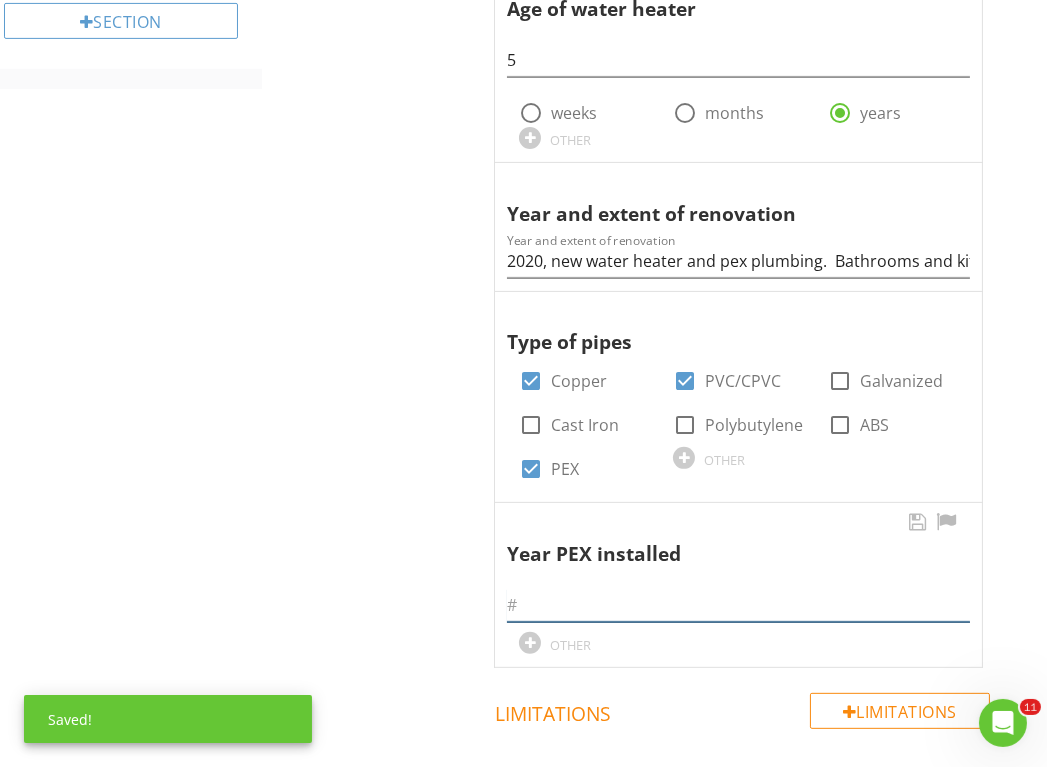 click at bounding box center (738, 605) 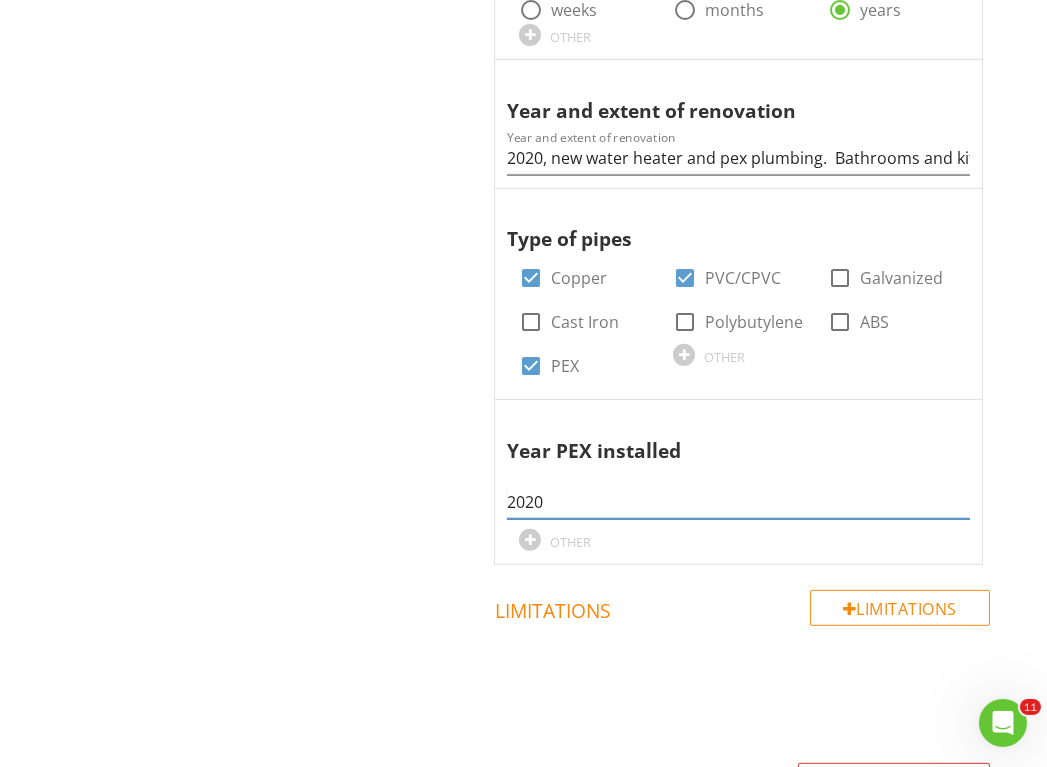 scroll, scrollTop: 971, scrollLeft: 0, axis: vertical 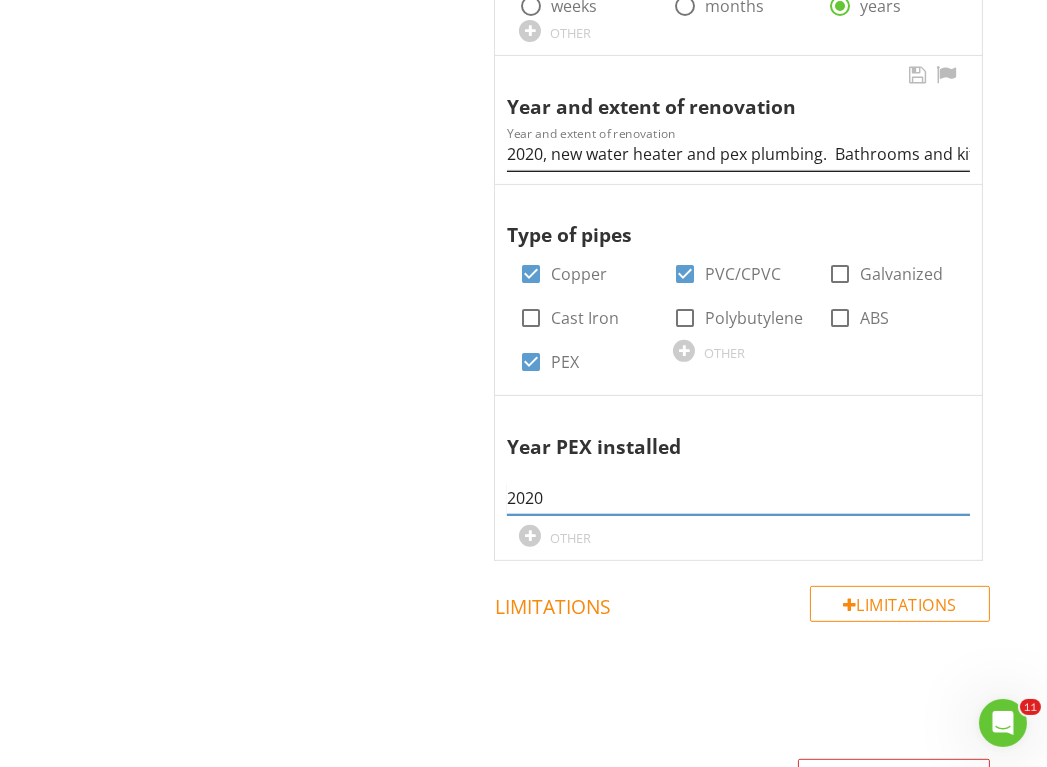 type on "2020" 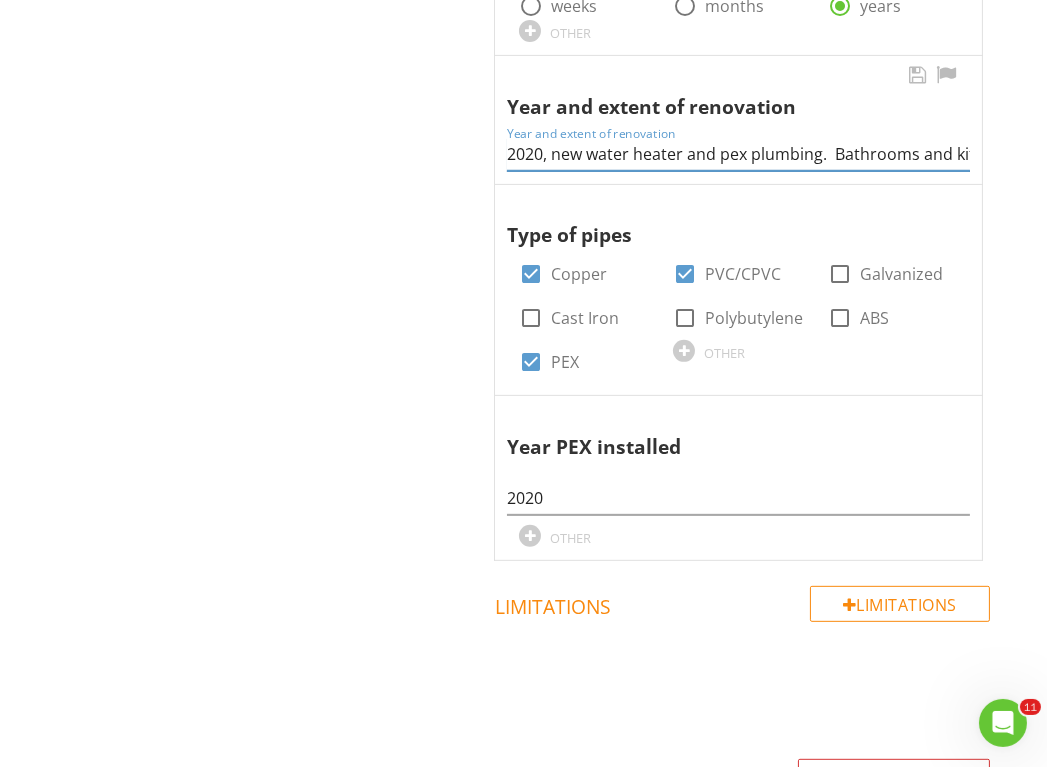 click on "2020, new water heater and pex plumbing.  Bathrooms and kitchen updated, year unknown." at bounding box center [738, 154] 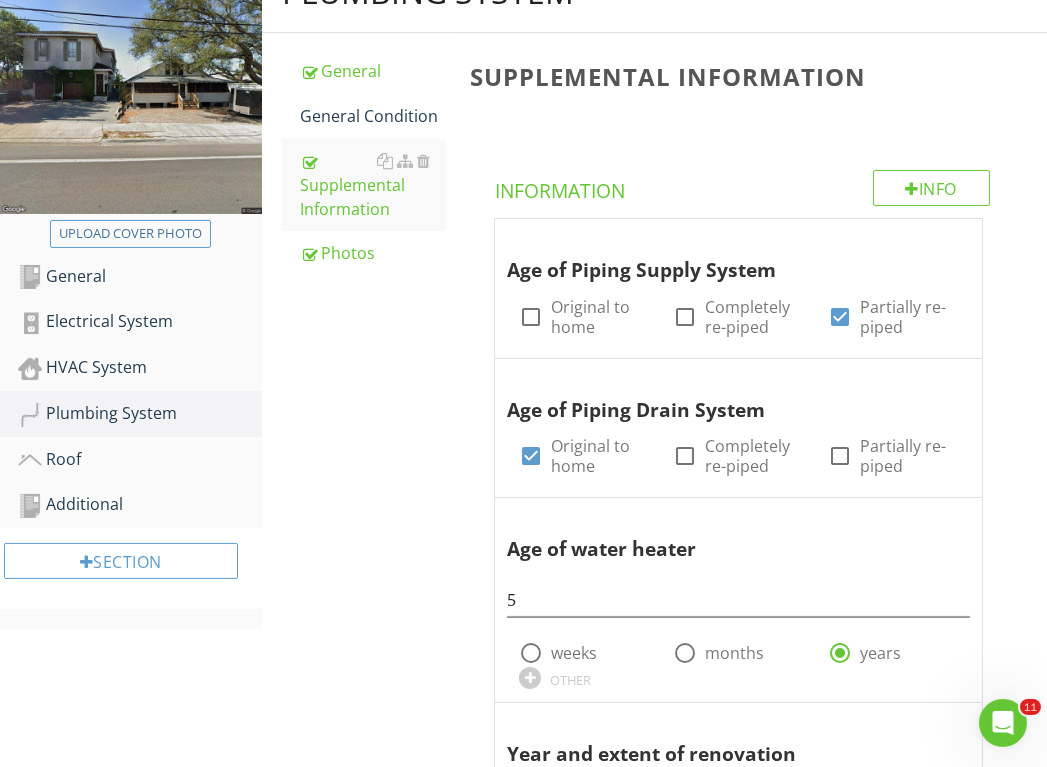 scroll, scrollTop: 352, scrollLeft: 0, axis: vertical 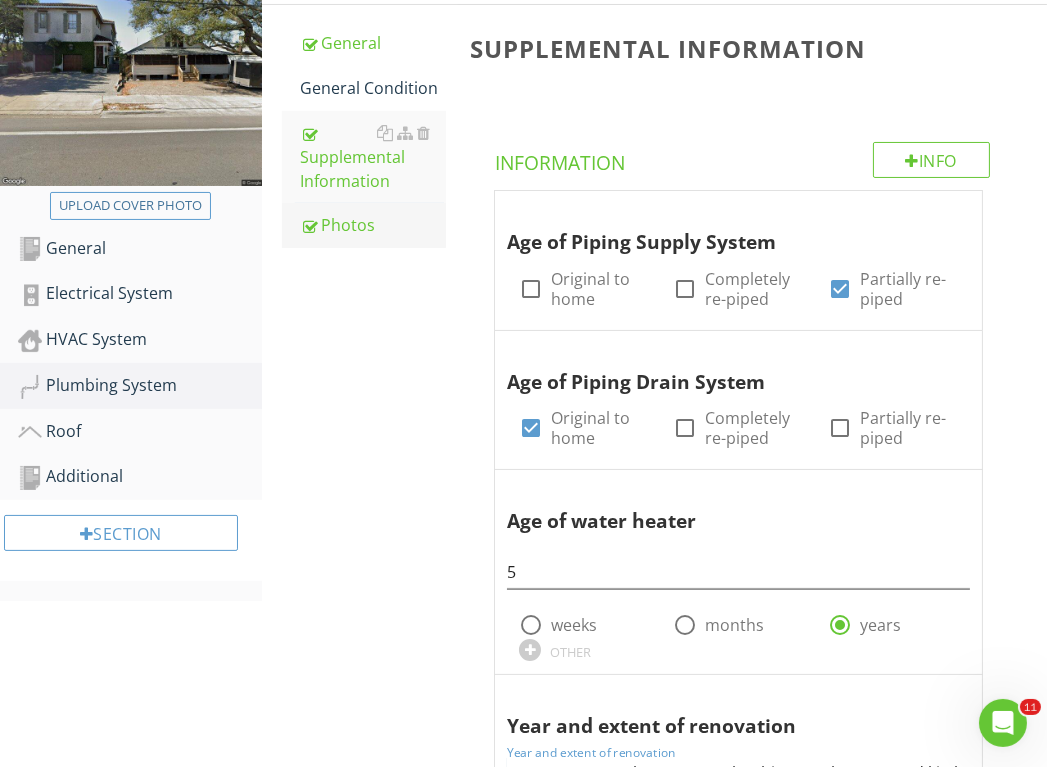 type on "2020, new water heater, pex plumbing.  Bathrooms and kitchen updated, year unknown." 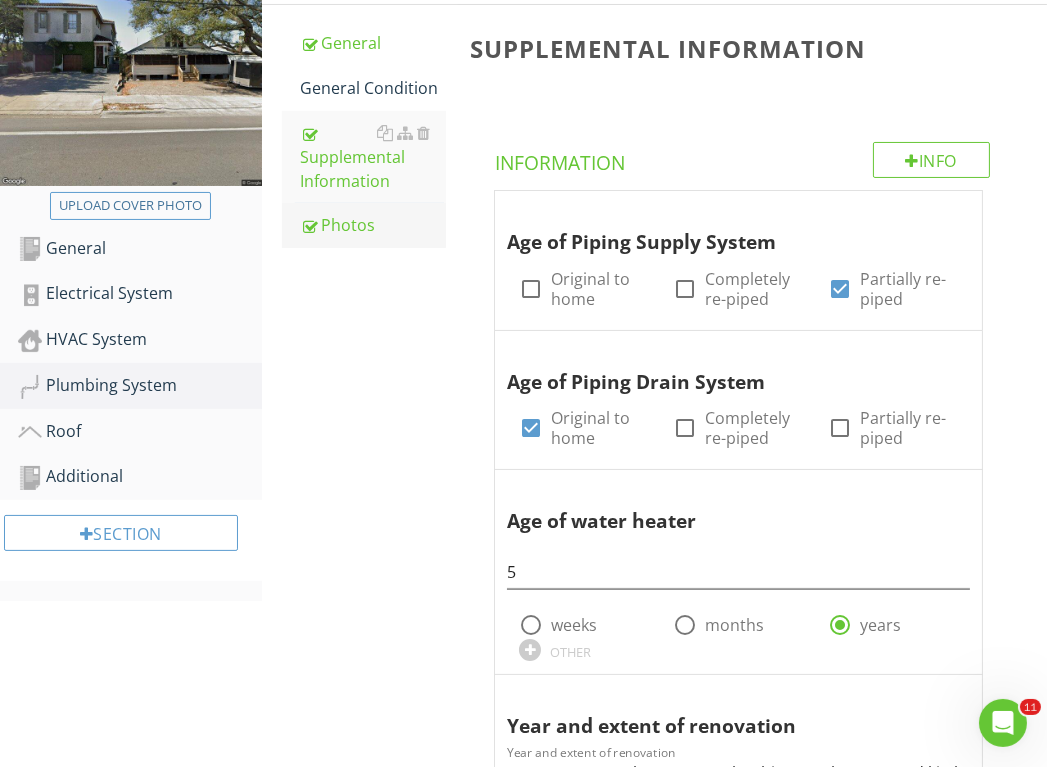 click on "Photos" at bounding box center (373, 225) 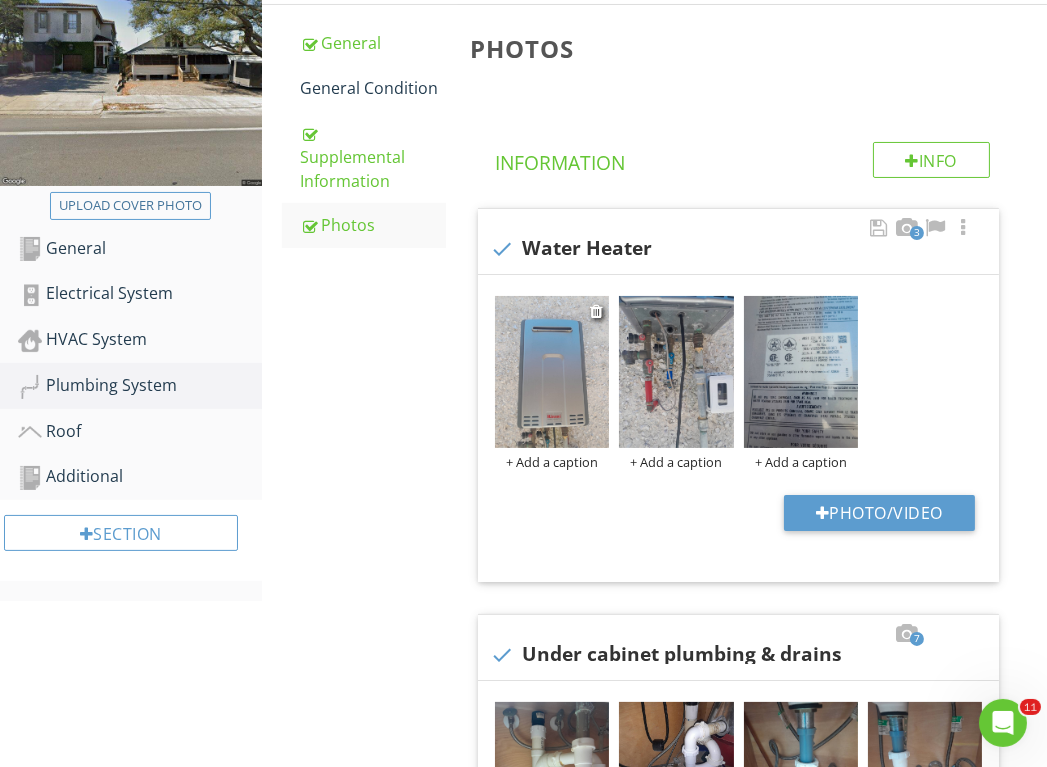 click at bounding box center (552, 372) 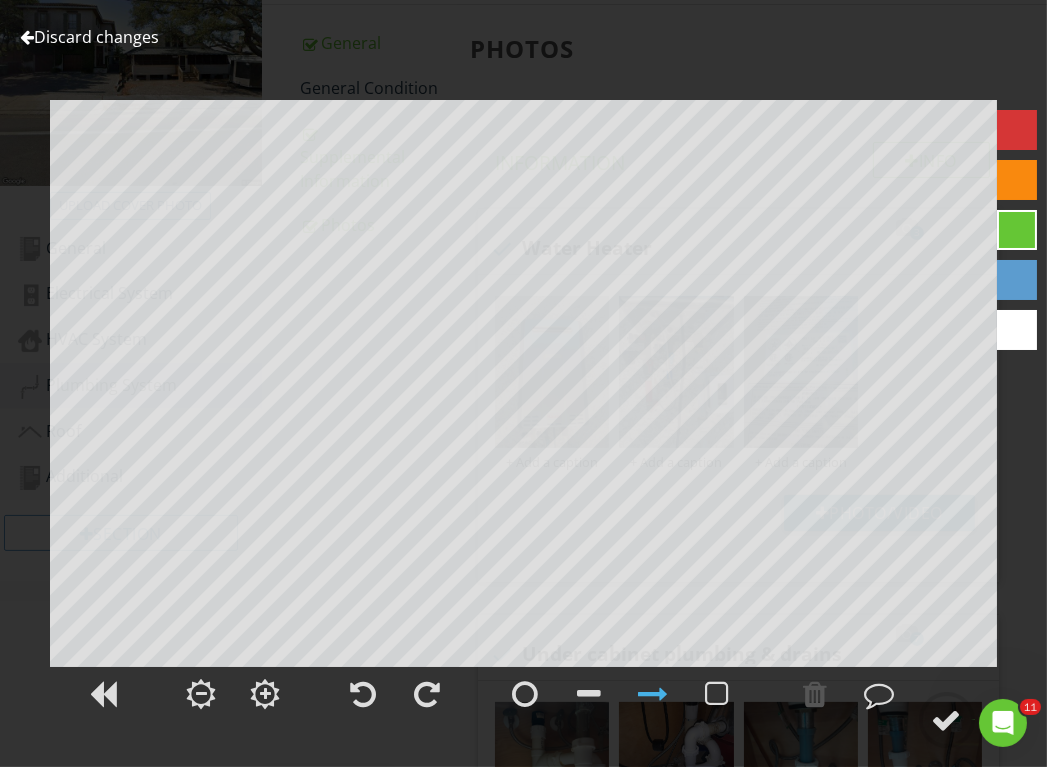 click on "Discard changes" at bounding box center [89, 37] 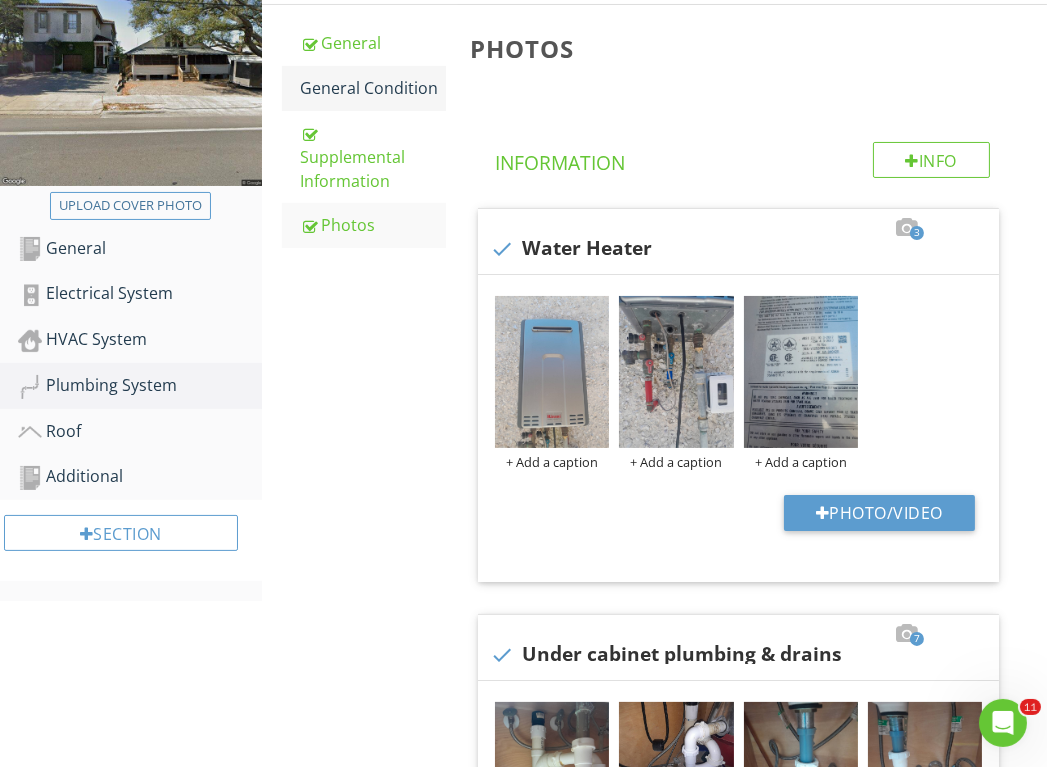click on "General Condition" at bounding box center [373, 88] 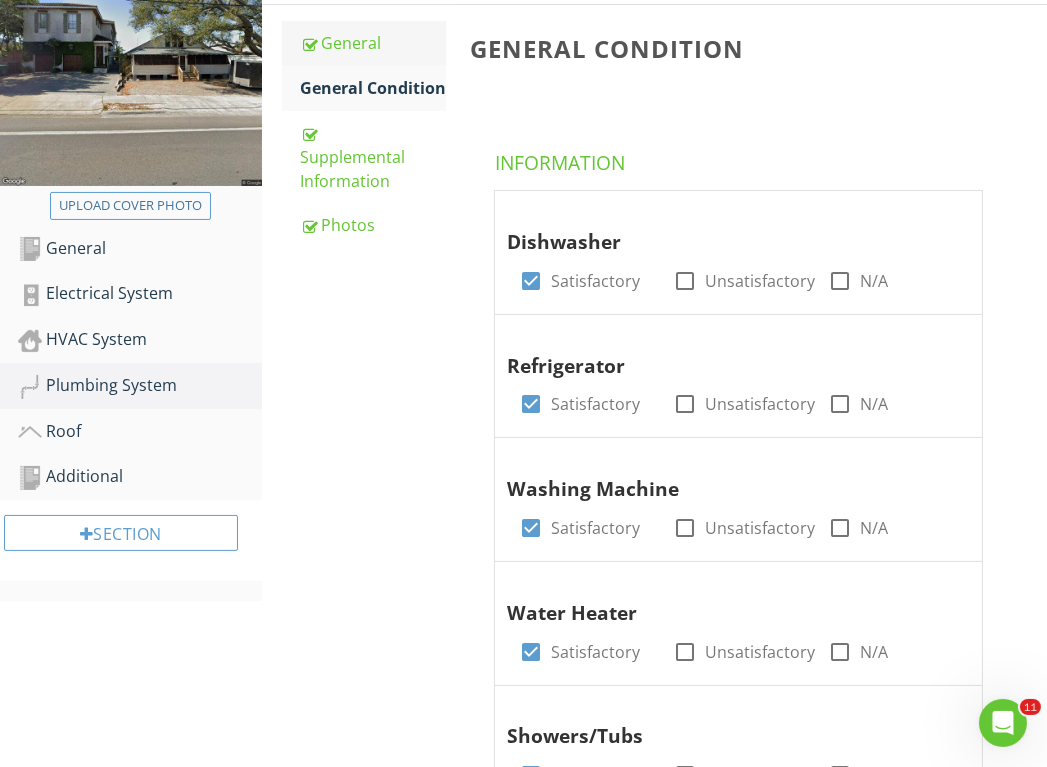 click on "General" at bounding box center (373, 43) 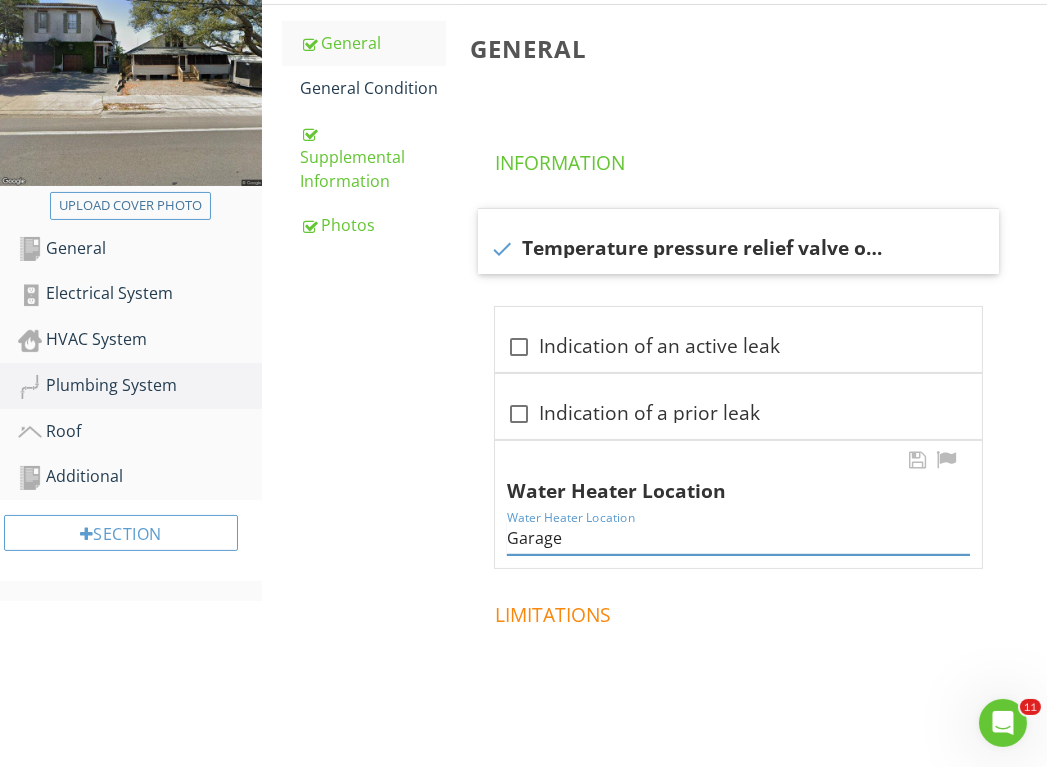 drag, startPoint x: 566, startPoint y: 538, endPoint x: 497, endPoint y: 517, distance: 72.12489 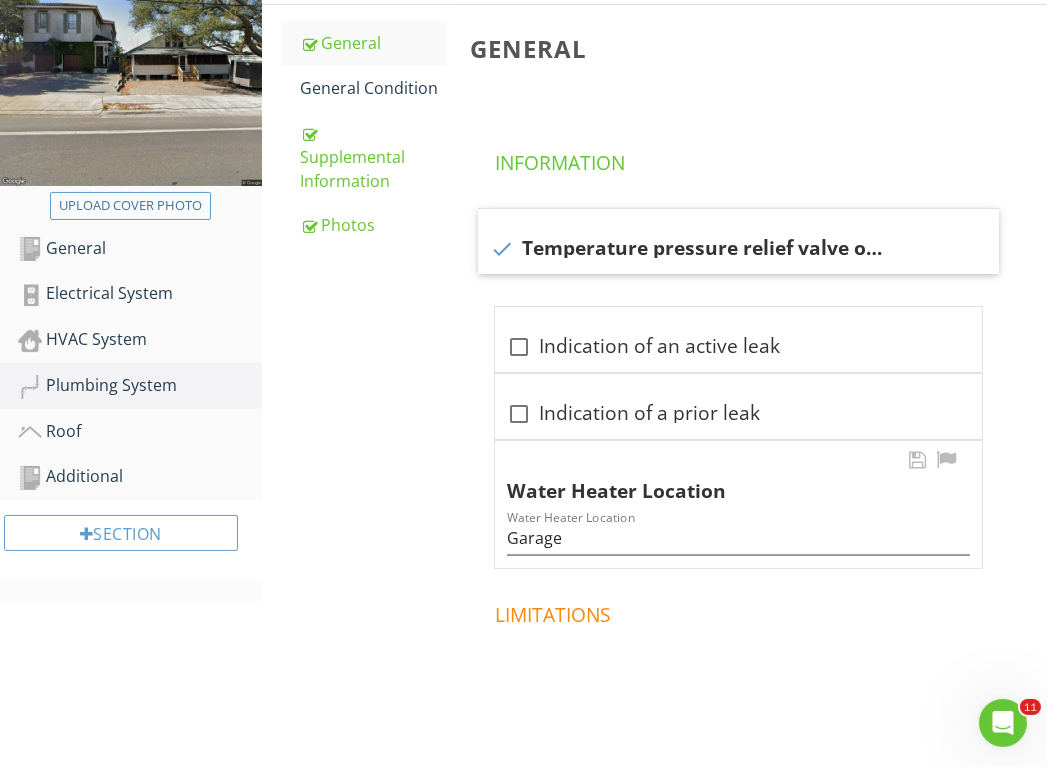 click on "Water Heater Location
Water Heater Location Garage" at bounding box center (738, 505) 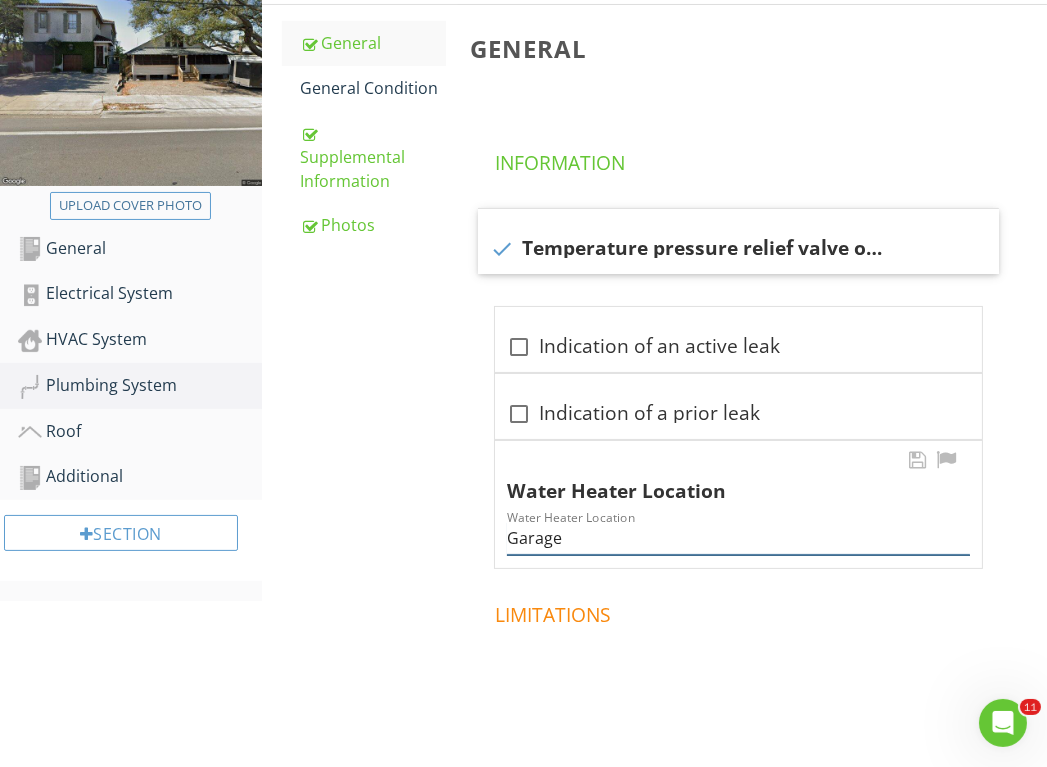 click on "Garage" at bounding box center (738, 538) 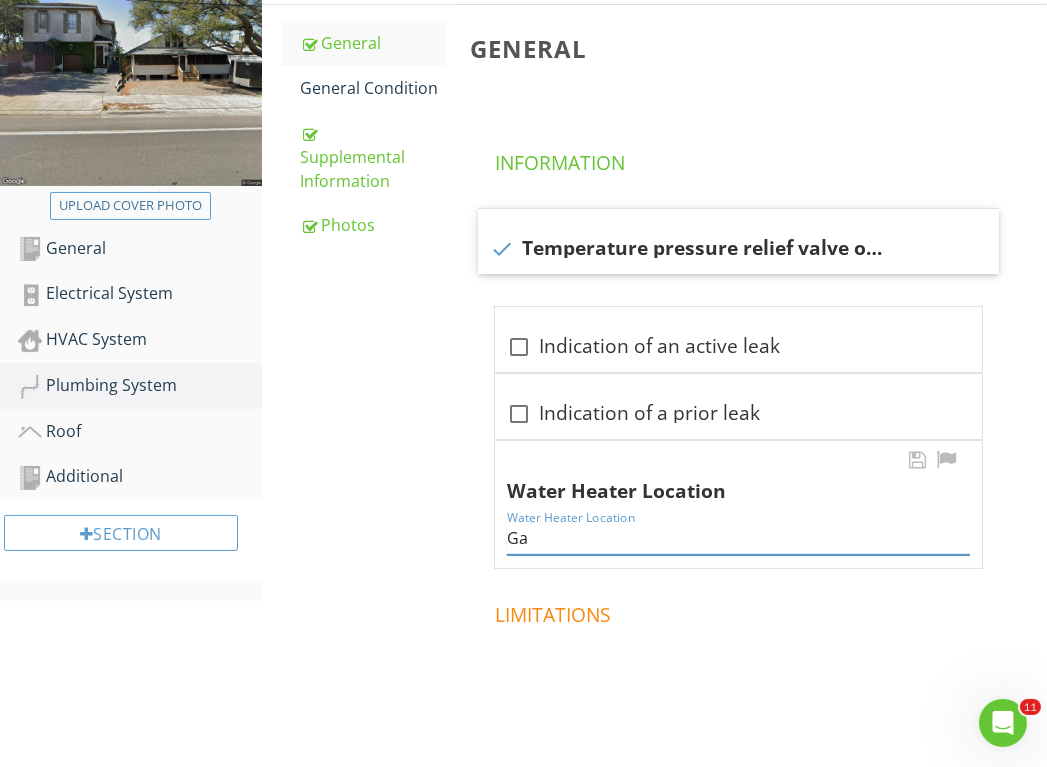 type on "G" 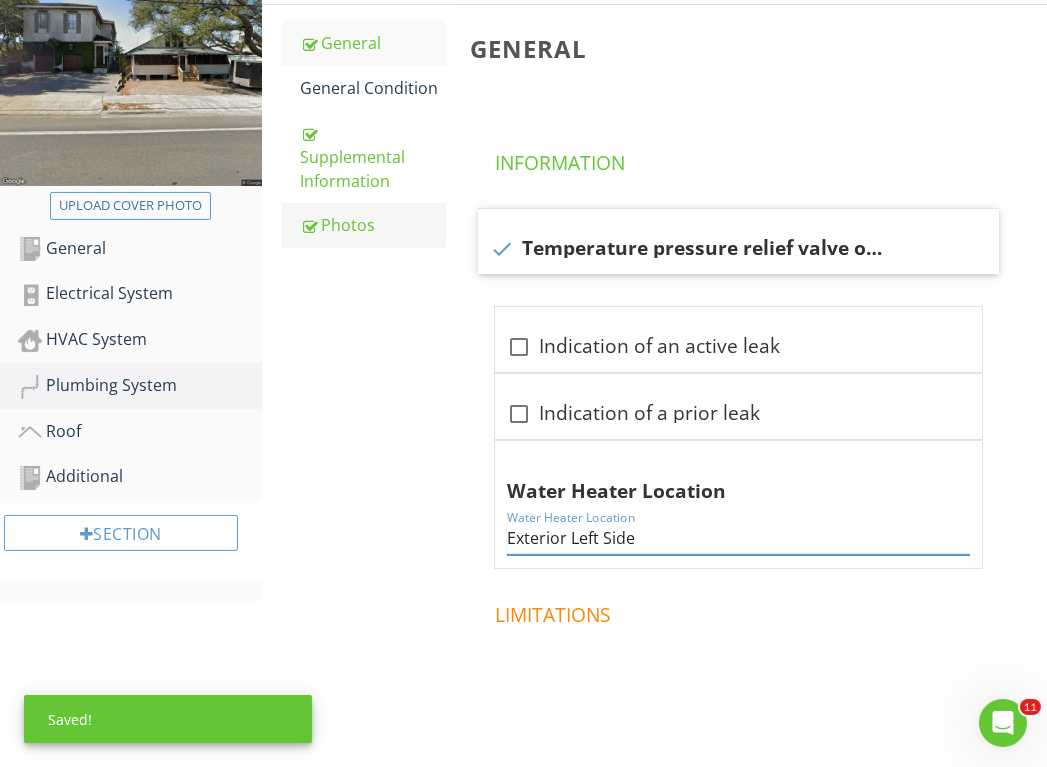 type on "Exterior Left Side" 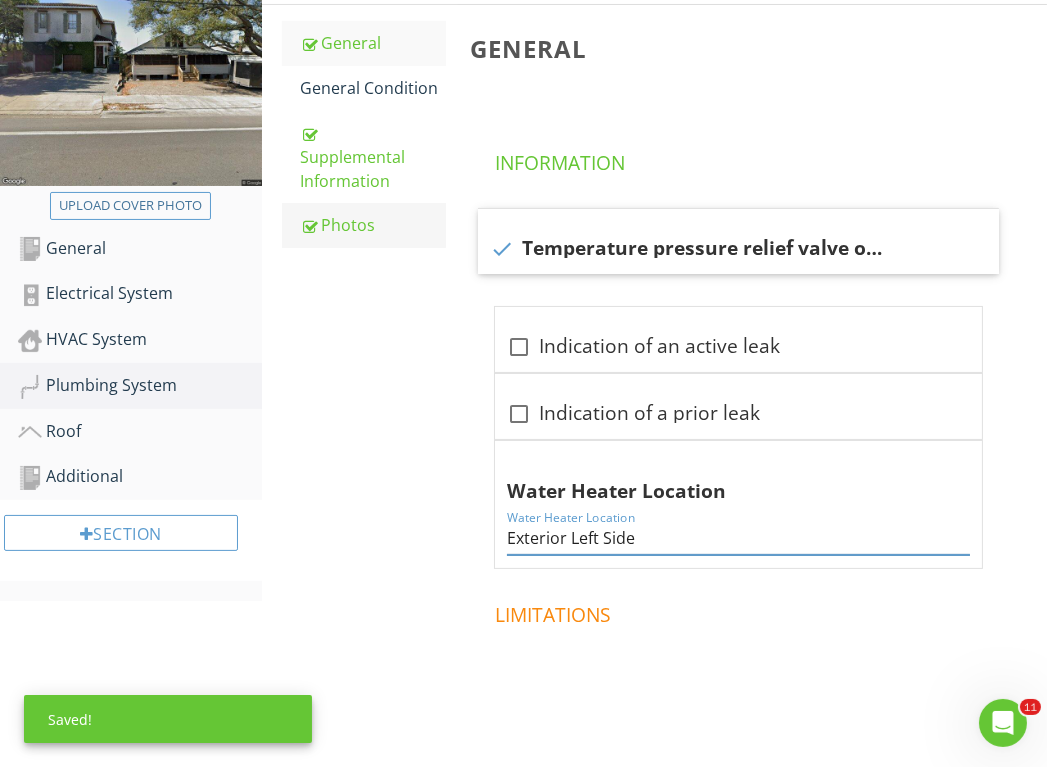 click on "Photos" at bounding box center [373, 225] 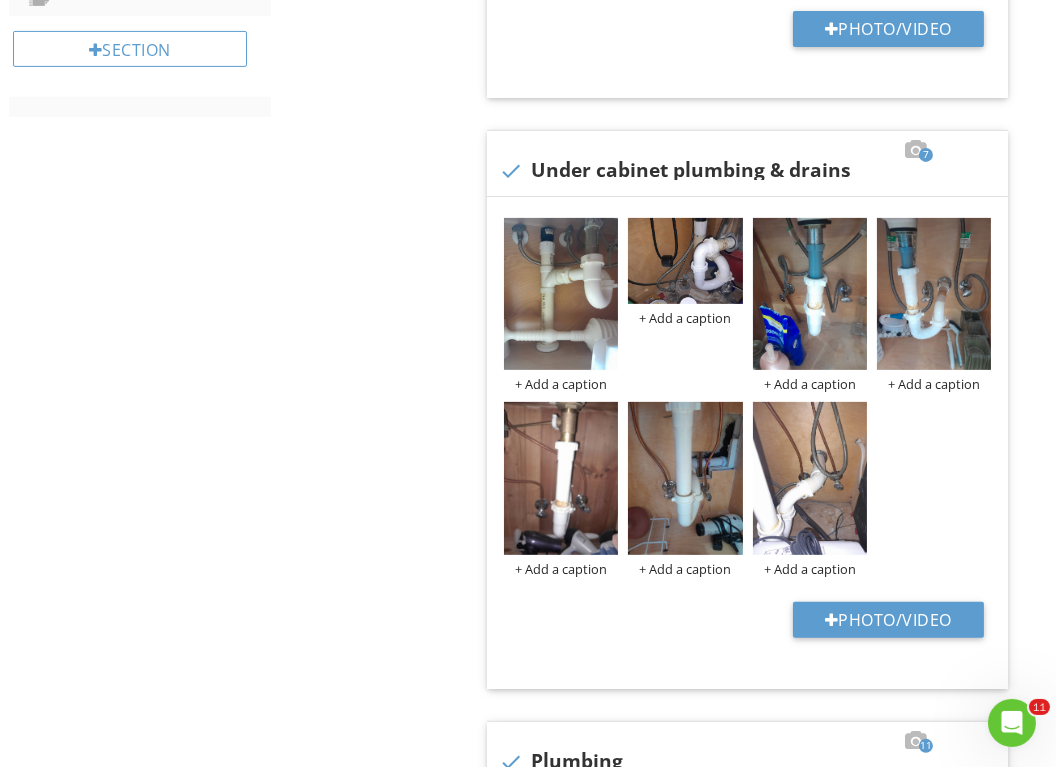 scroll, scrollTop: 842, scrollLeft: 0, axis: vertical 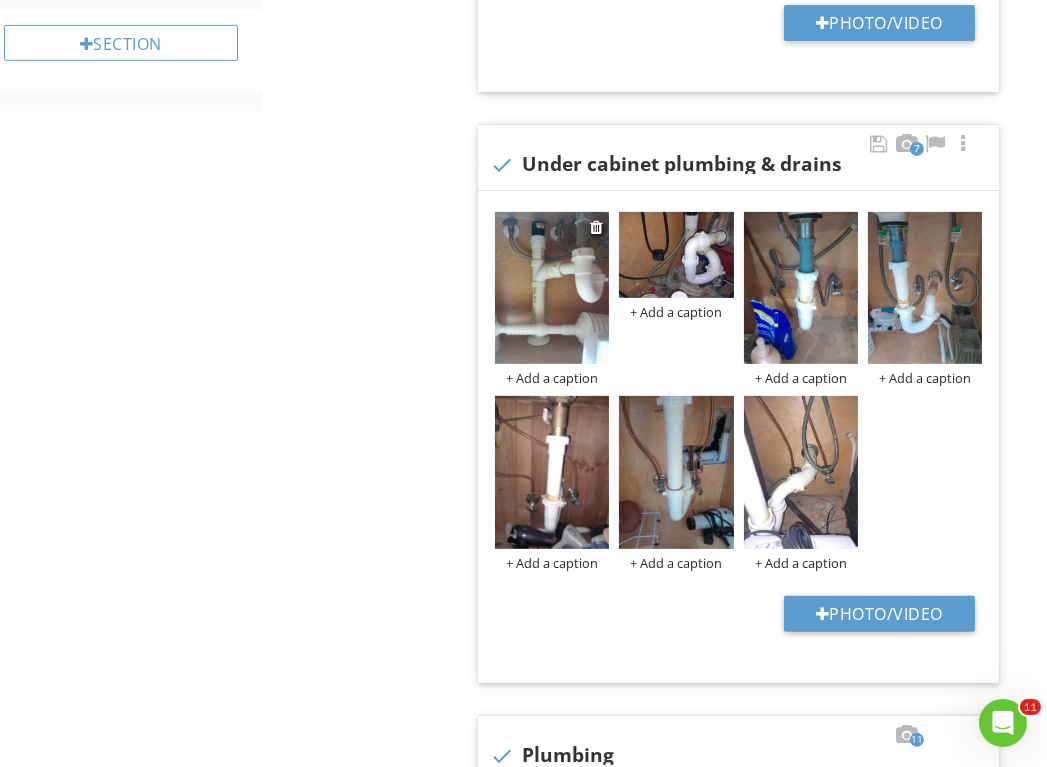 click on "+ Add a caption" at bounding box center (552, 378) 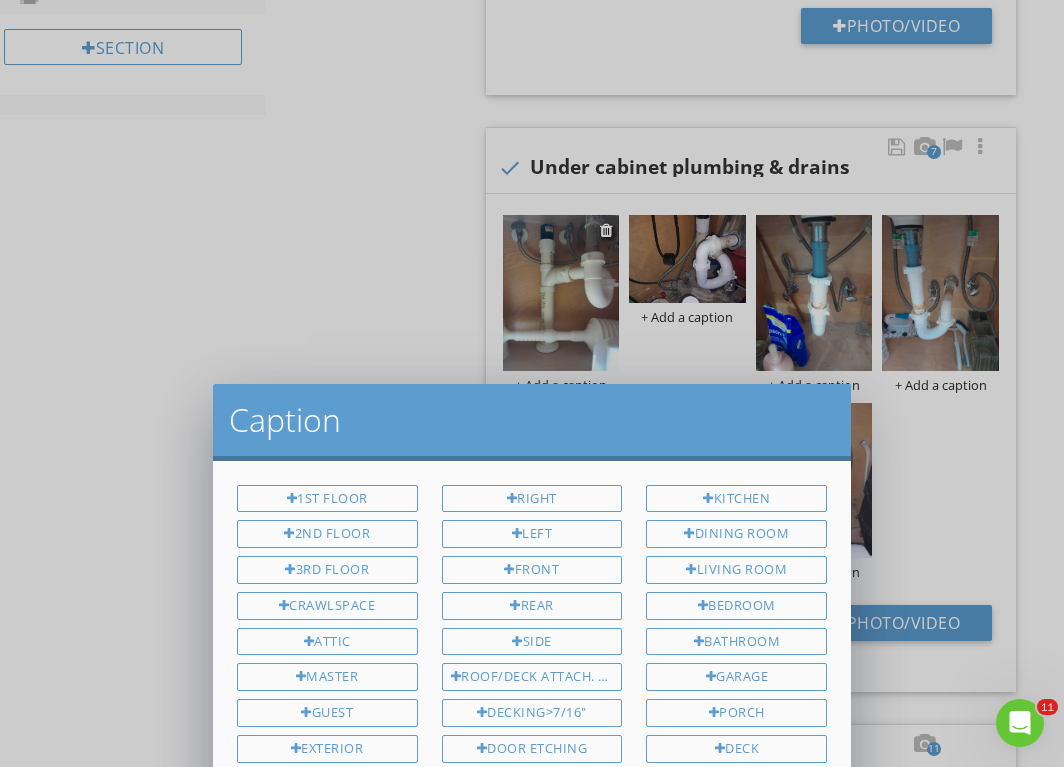 scroll, scrollTop: 310, scrollLeft: 0, axis: vertical 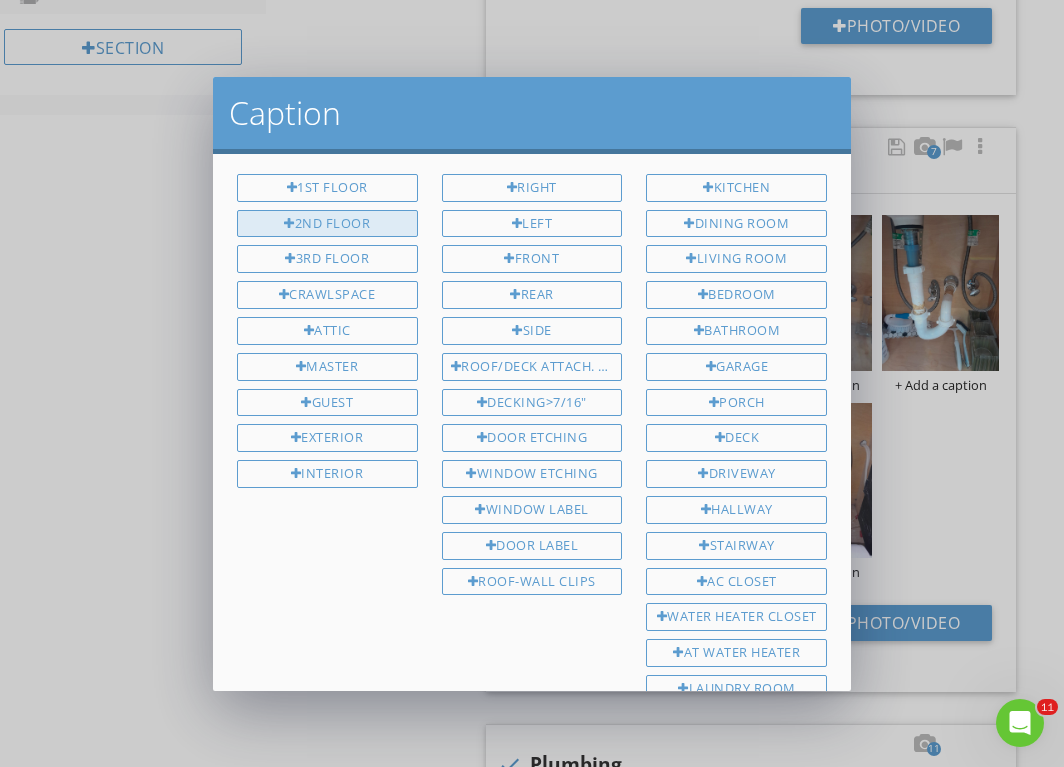 click on "2nd Floor" at bounding box center (327, 224) 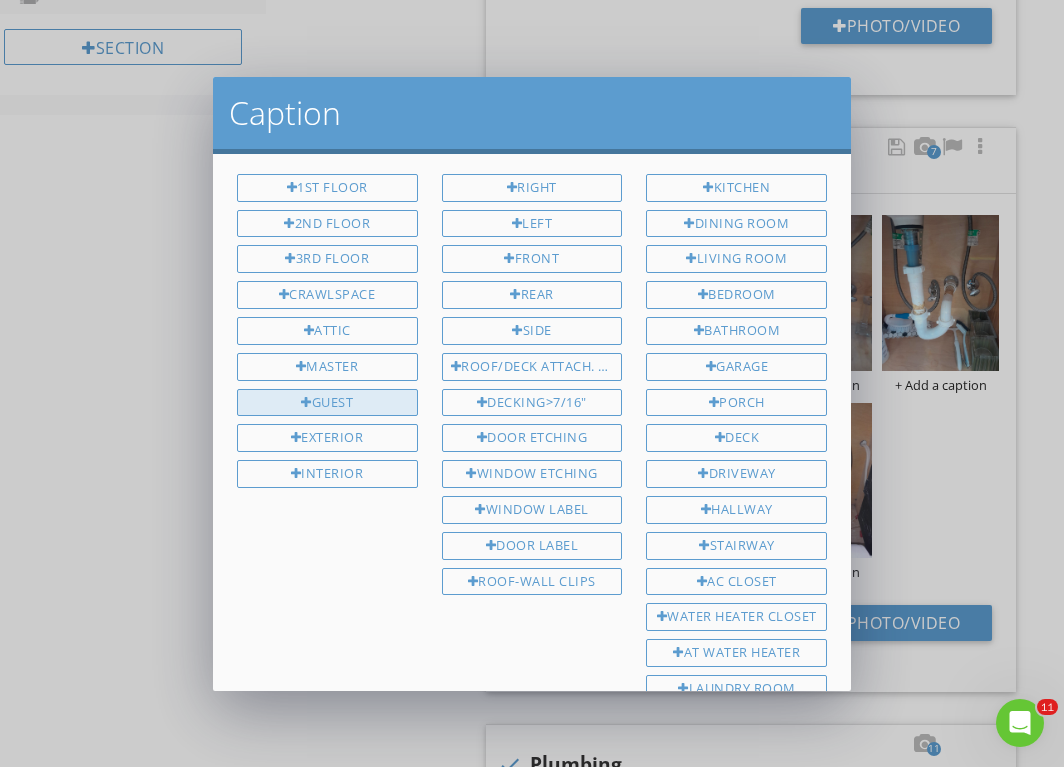 click on "Guest" at bounding box center (327, 403) 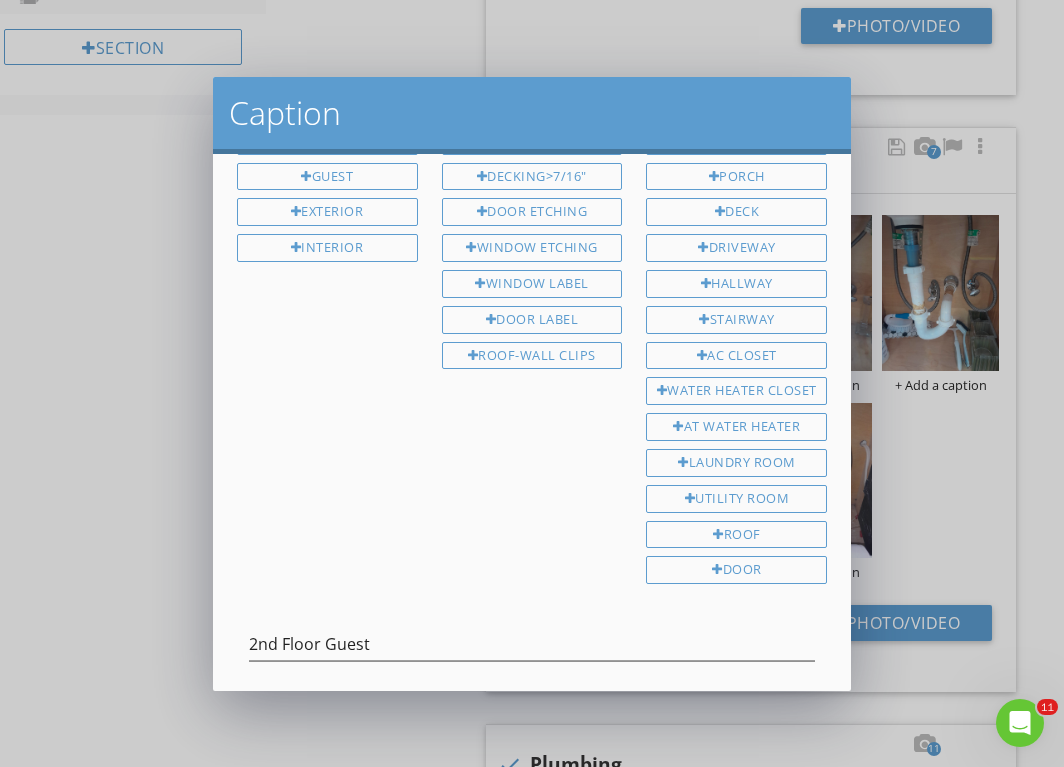 scroll, scrollTop: 232, scrollLeft: 0, axis: vertical 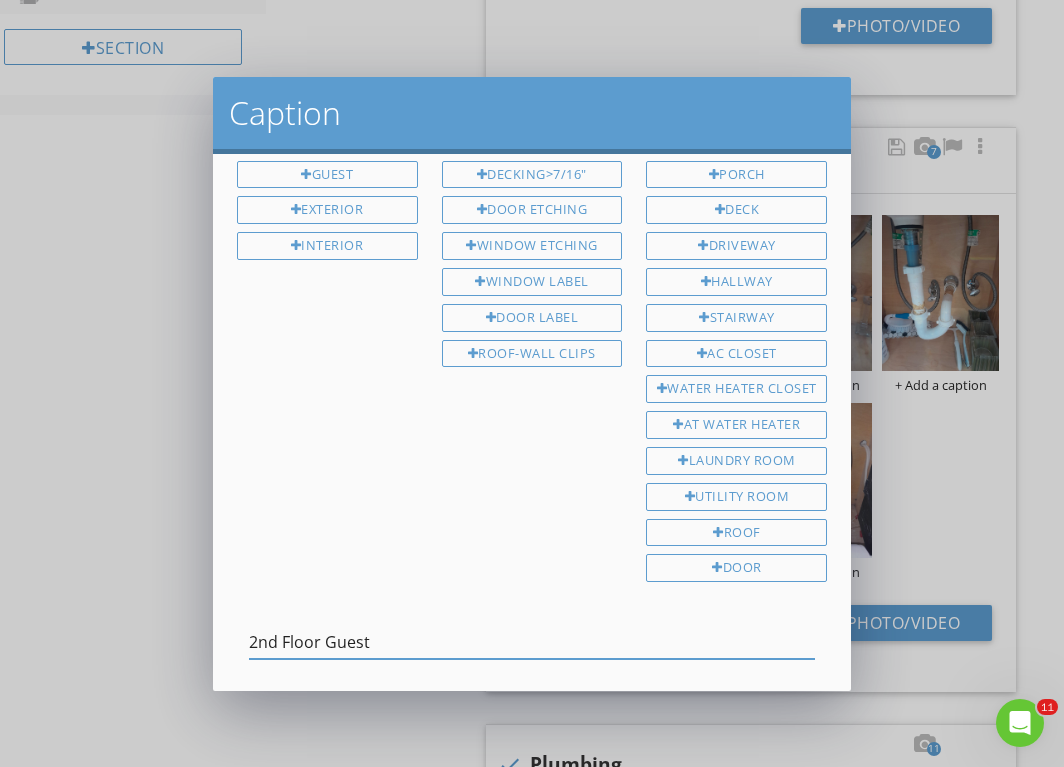 drag, startPoint x: 403, startPoint y: 606, endPoint x: 177, endPoint y: 606, distance: 226 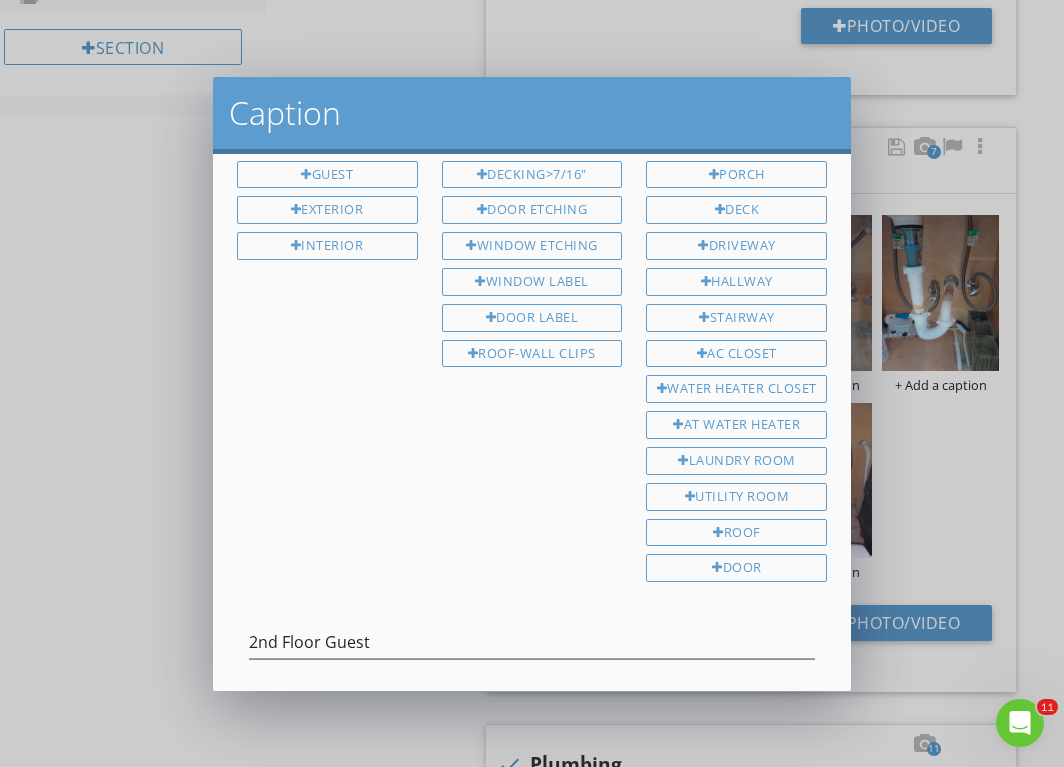 click on "Save Caption" at bounding box center [646, 723] 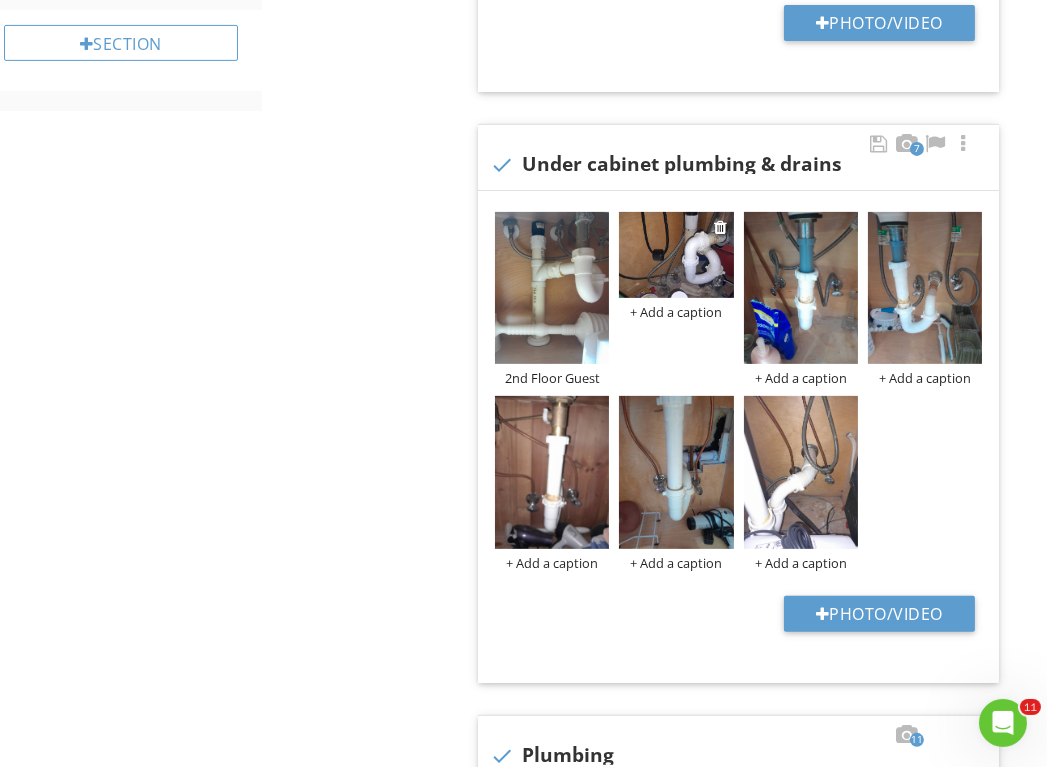 click on "+ Add a caption" at bounding box center (676, 312) 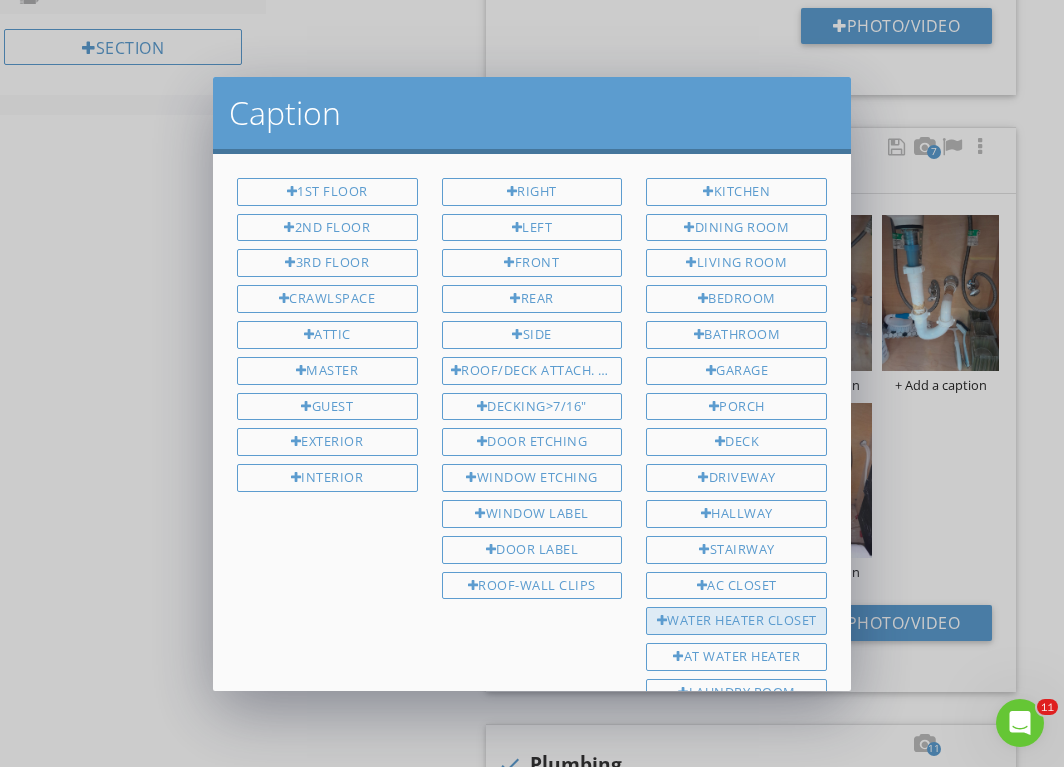 scroll, scrollTop: 310, scrollLeft: 0, axis: vertical 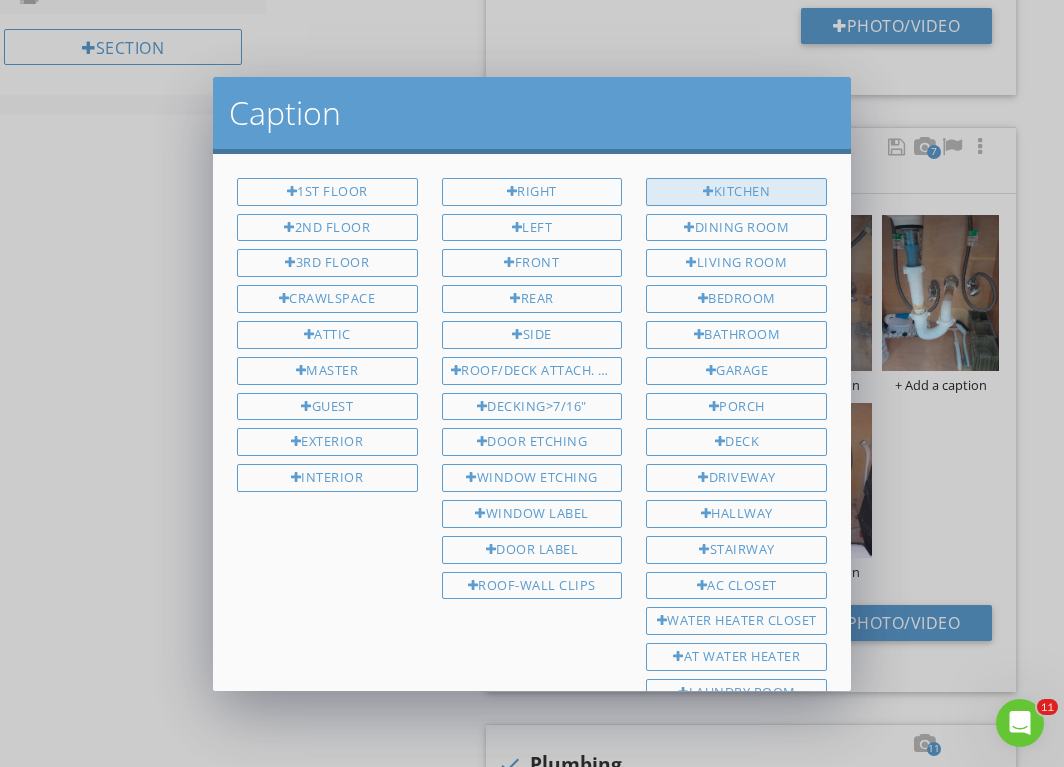 click on "Kitchen" at bounding box center (736, 192) 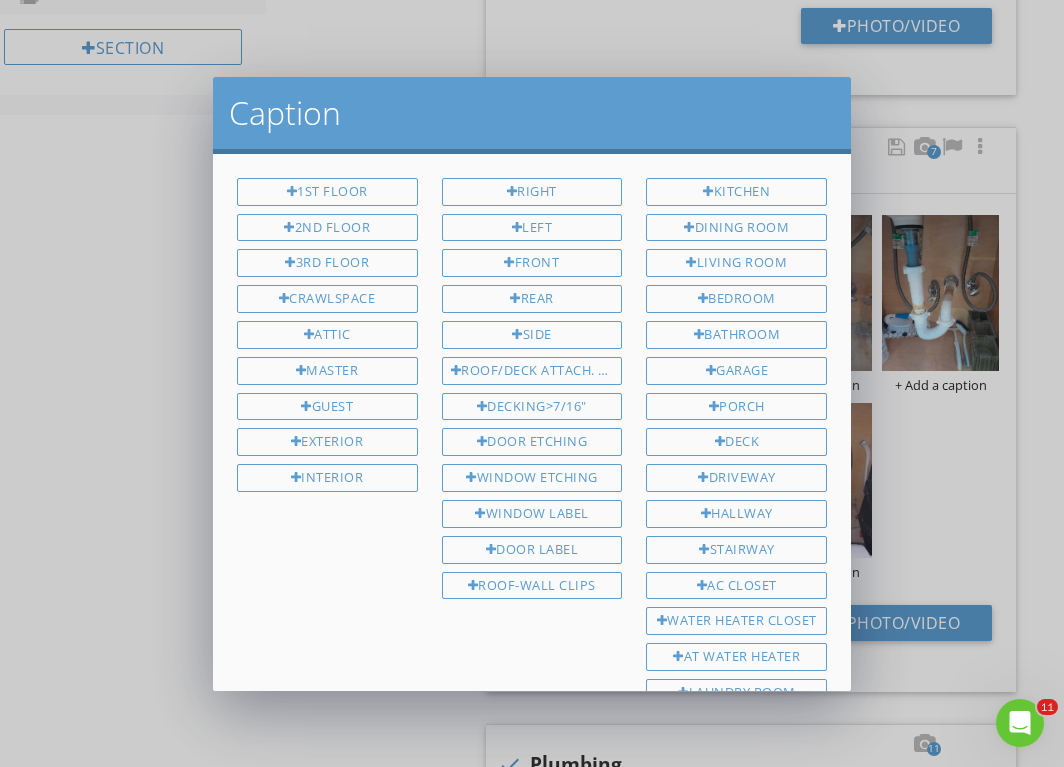scroll, scrollTop: 310, scrollLeft: 0, axis: vertical 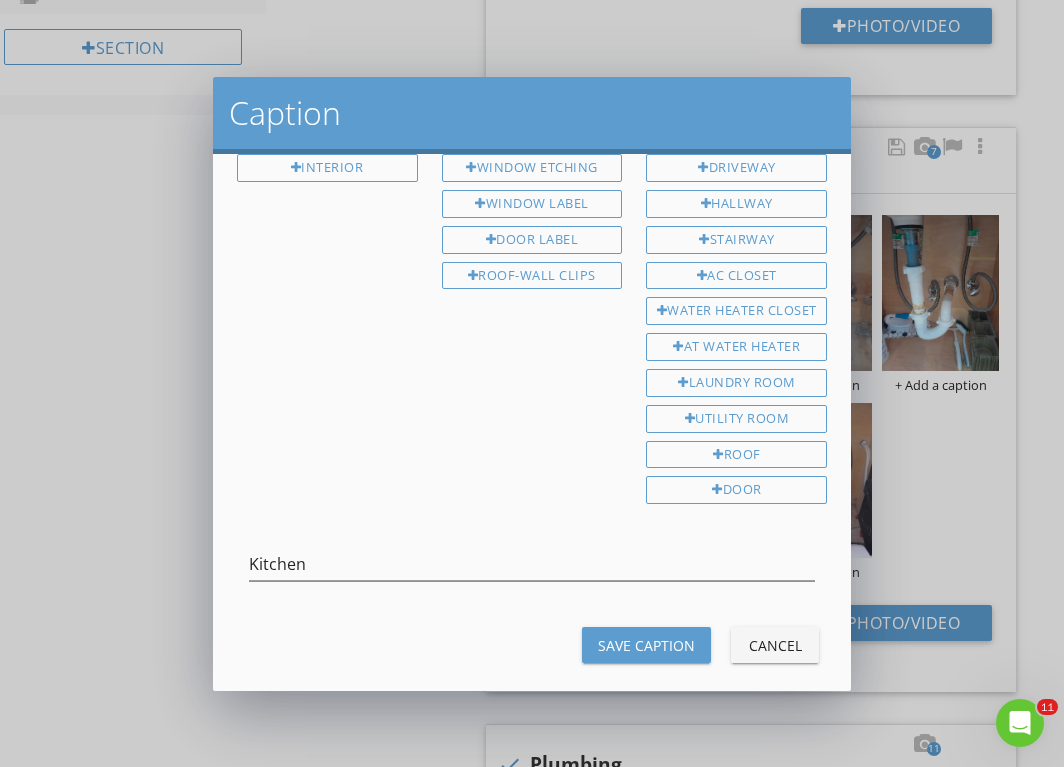 click on "Save Caption     Cancel" at bounding box center (532, 645) 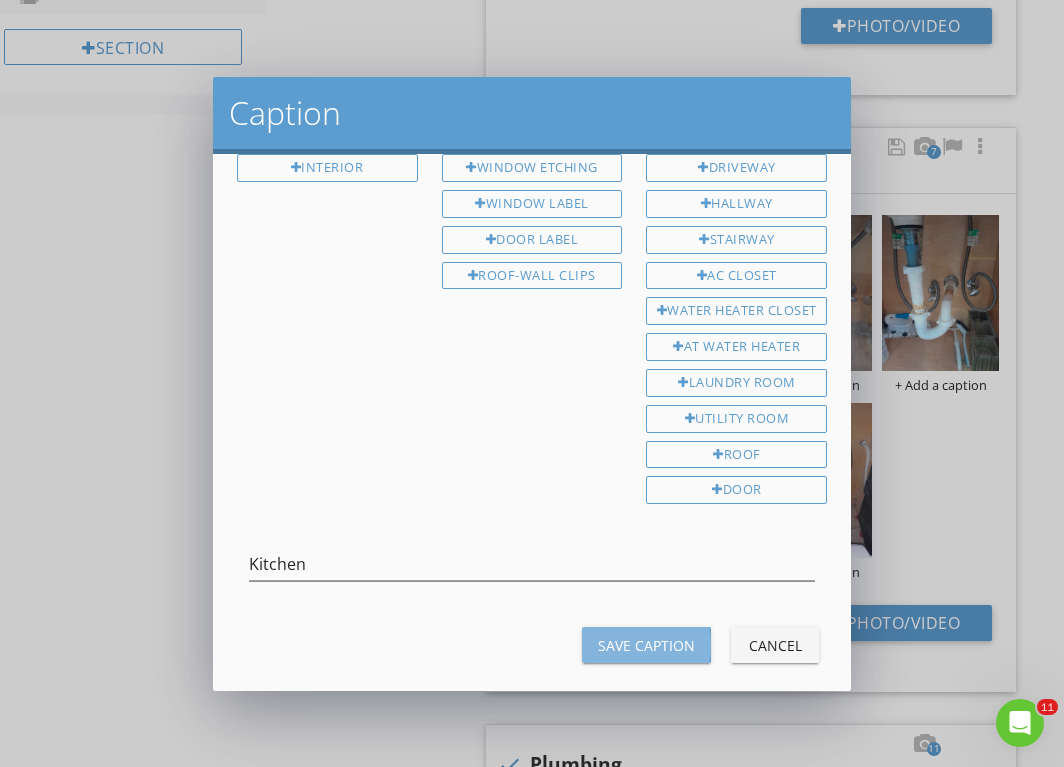 click on "Save Caption" at bounding box center (646, 645) 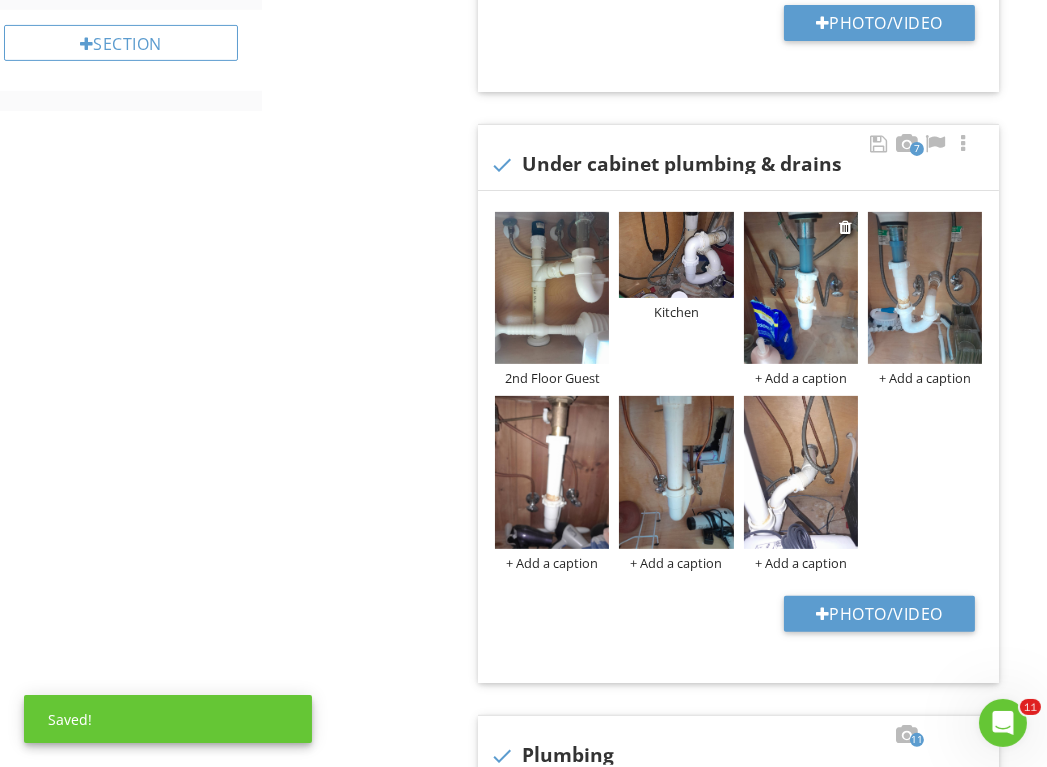click on "+ Add a caption" at bounding box center [801, 378] 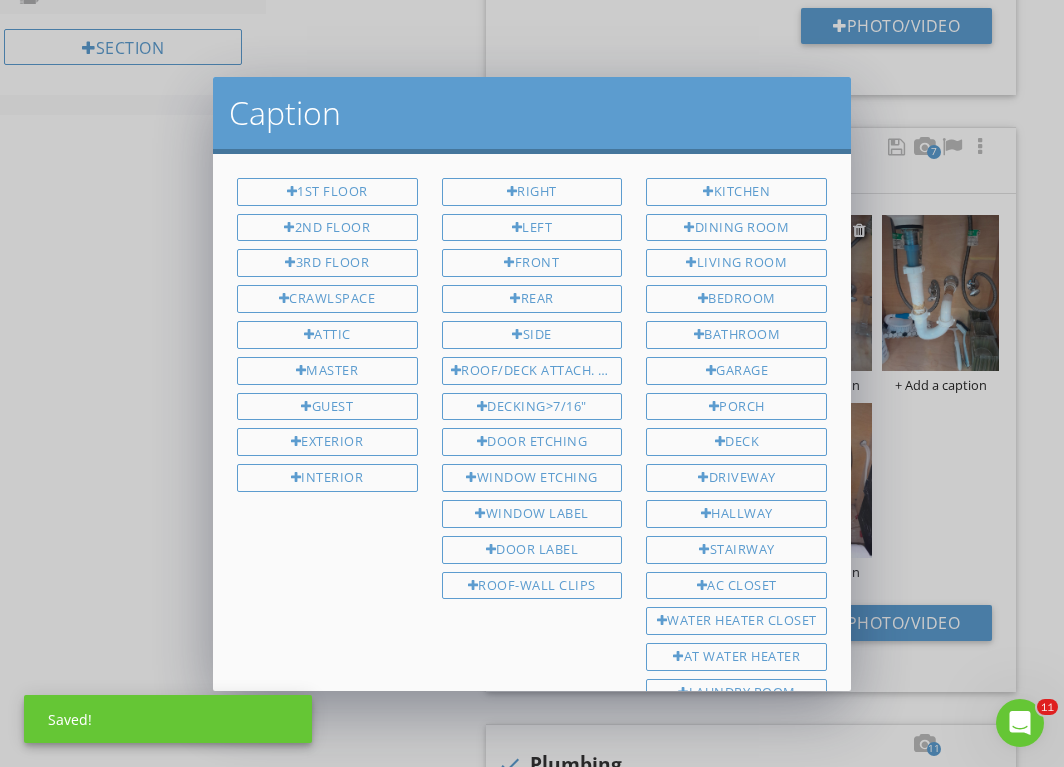 scroll, scrollTop: 0, scrollLeft: 0, axis: both 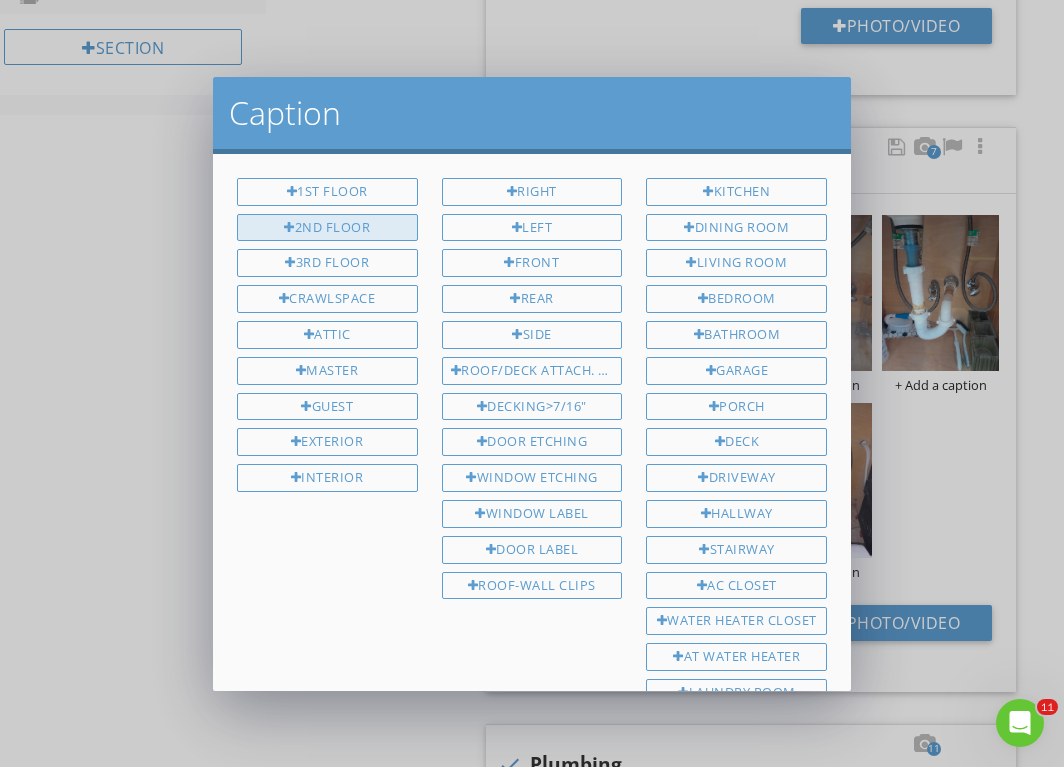 click on "2nd Floor" at bounding box center (327, 228) 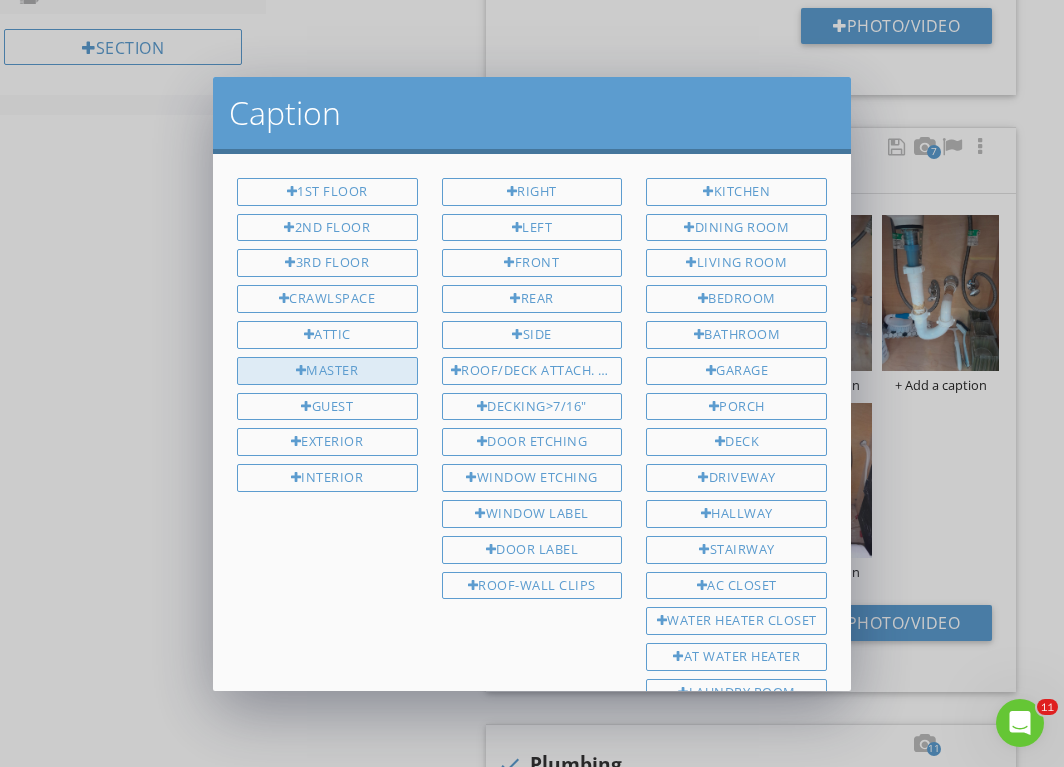 click on "Master" at bounding box center (327, 371) 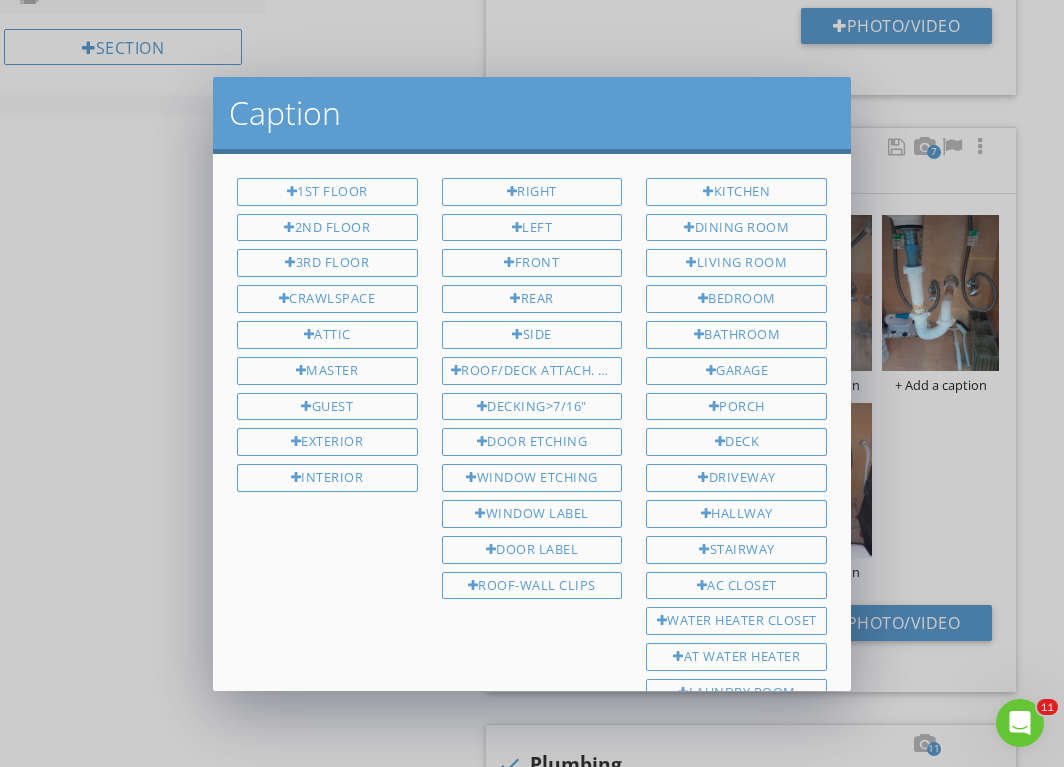 scroll, scrollTop: 310, scrollLeft: 0, axis: vertical 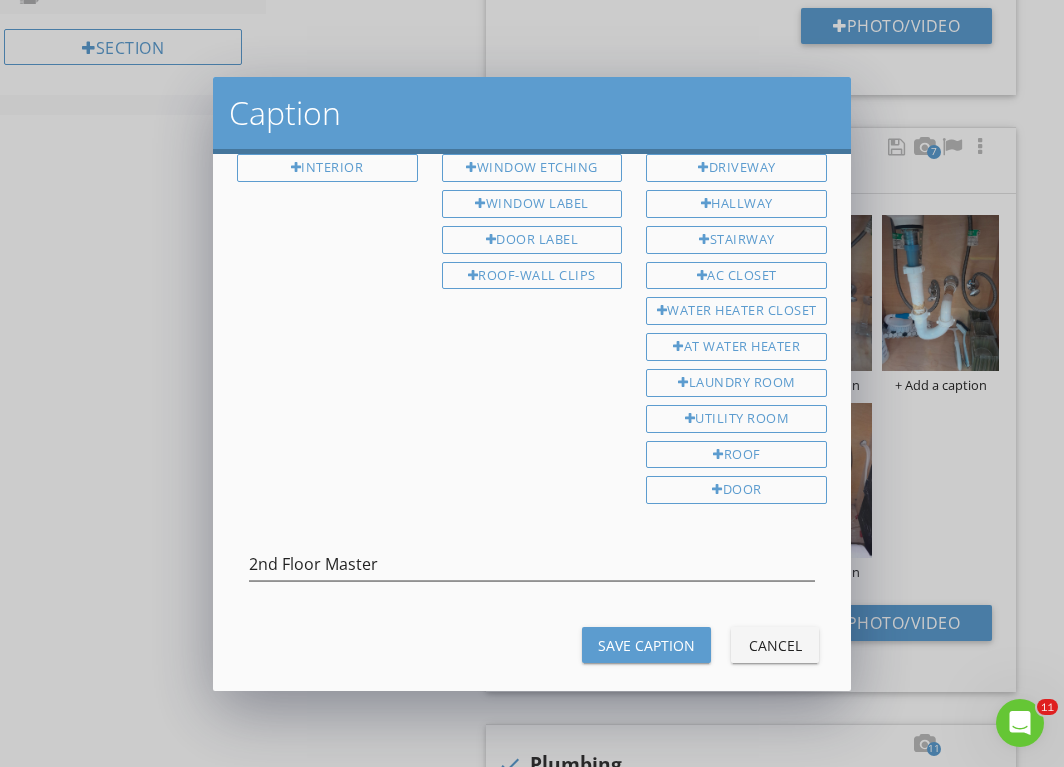 click on "Save Caption" at bounding box center (646, 645) 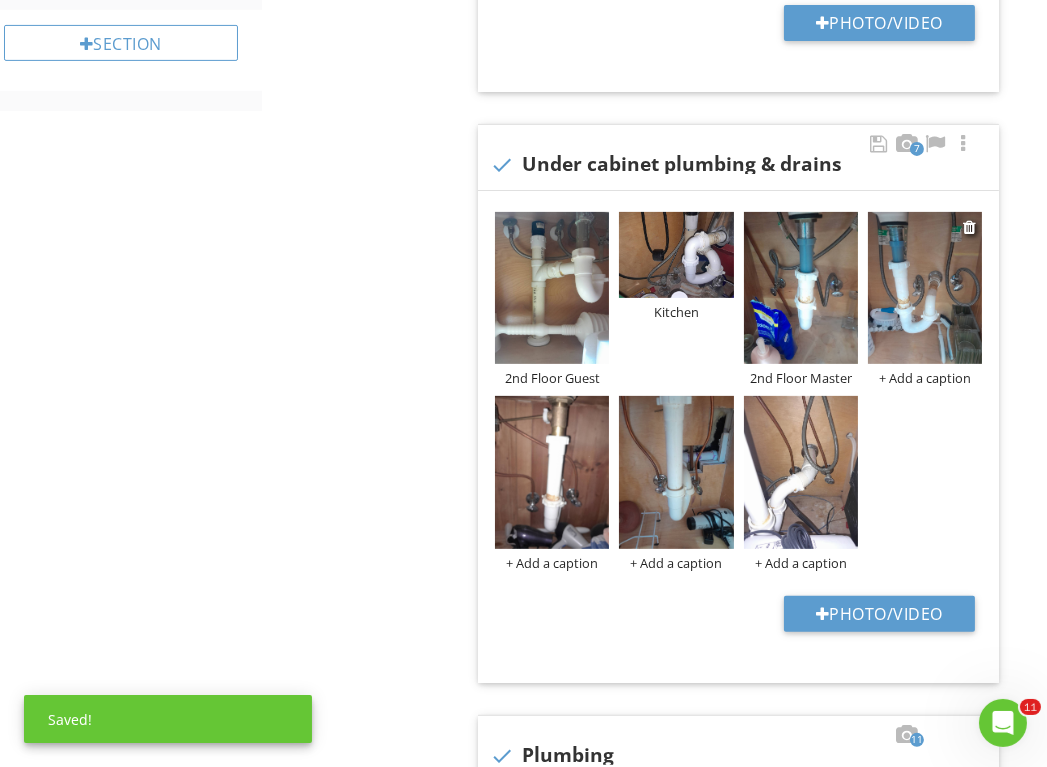 click on "+ Add a caption" at bounding box center (925, 378) 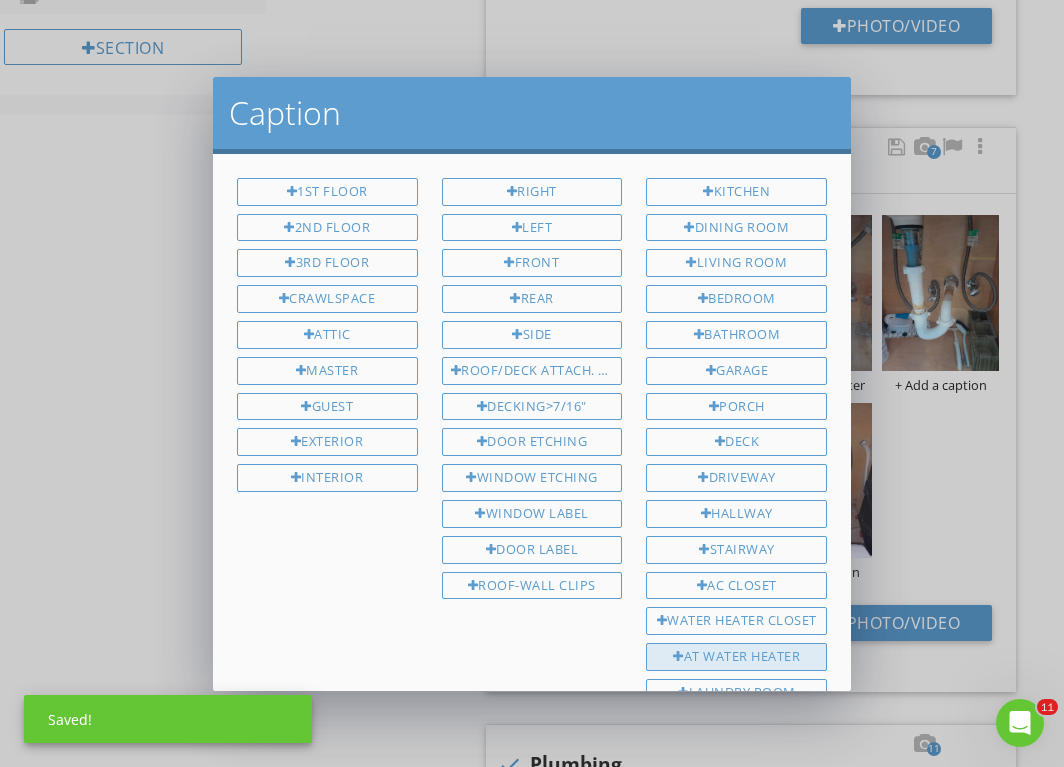 scroll, scrollTop: 310, scrollLeft: 0, axis: vertical 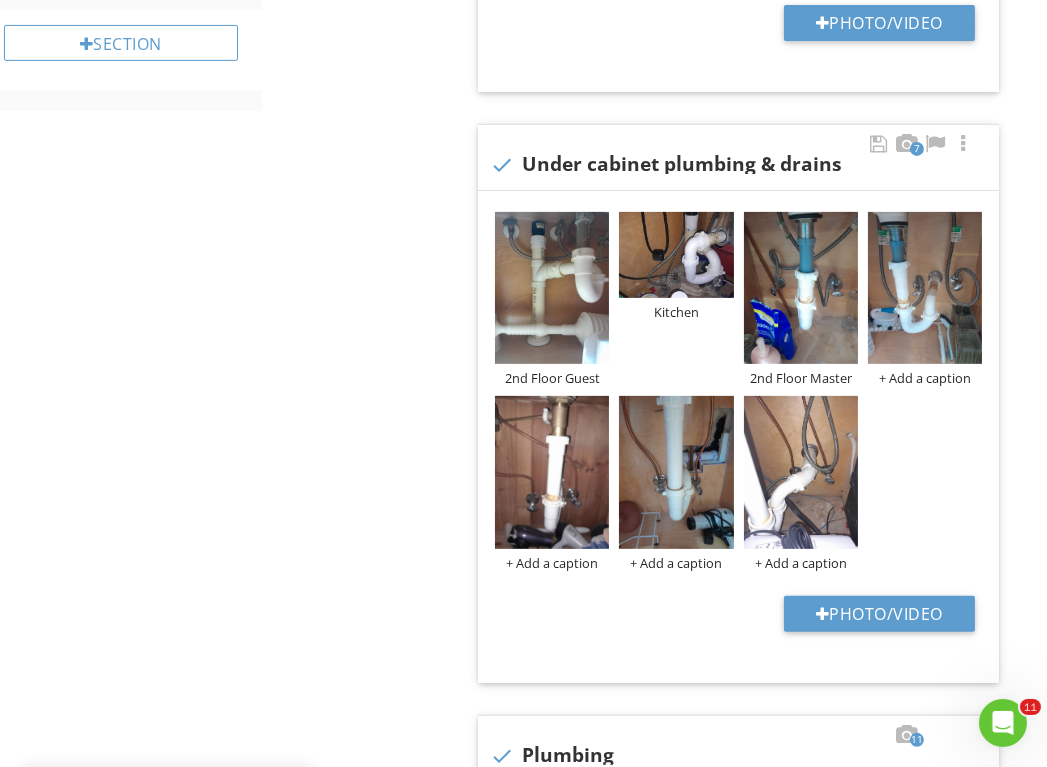 click at bounding box center (523, 383) 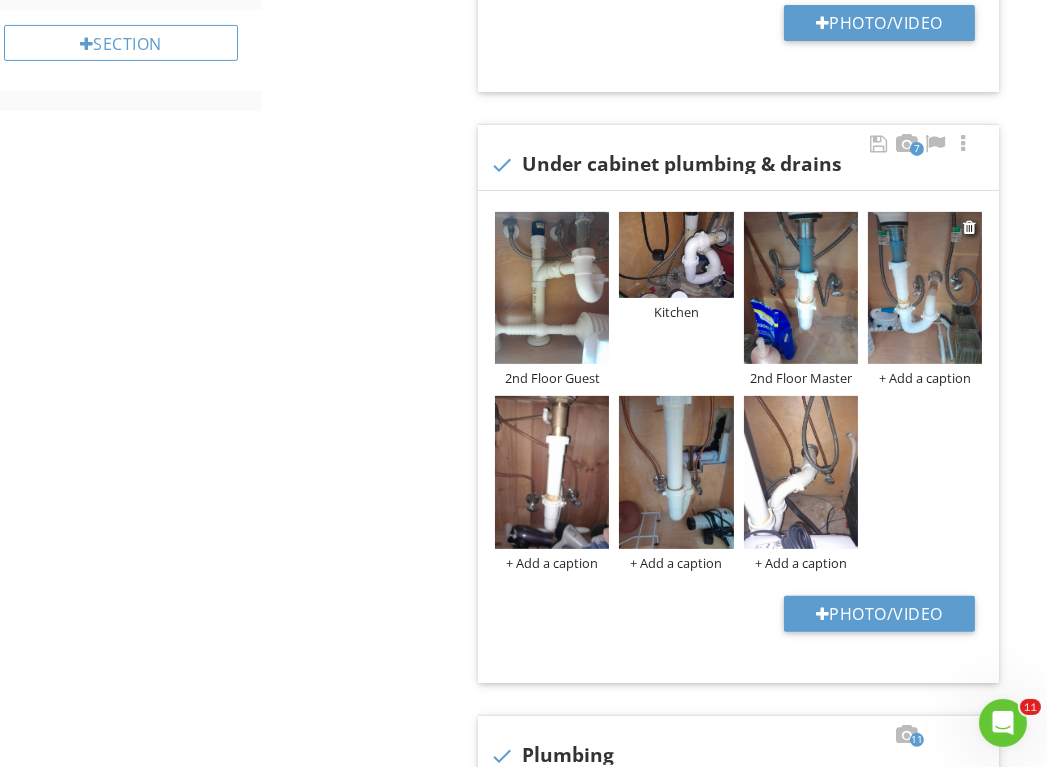 click on "+ Add a caption" at bounding box center [925, 378] 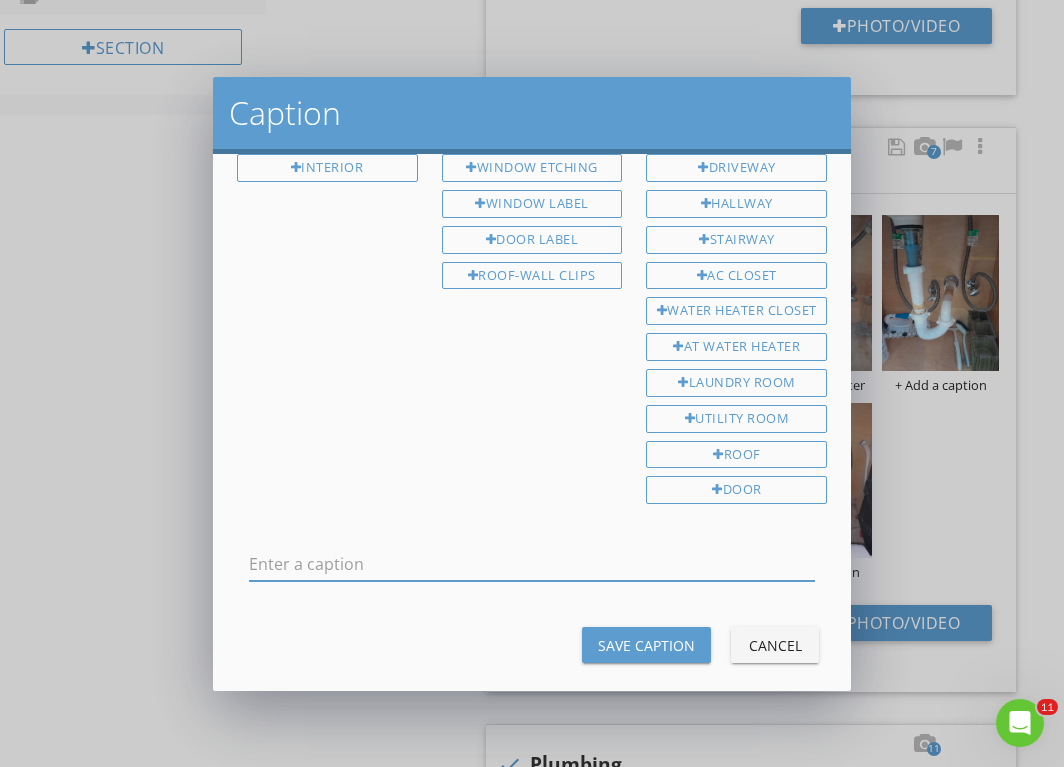 scroll, scrollTop: 0, scrollLeft: 0, axis: both 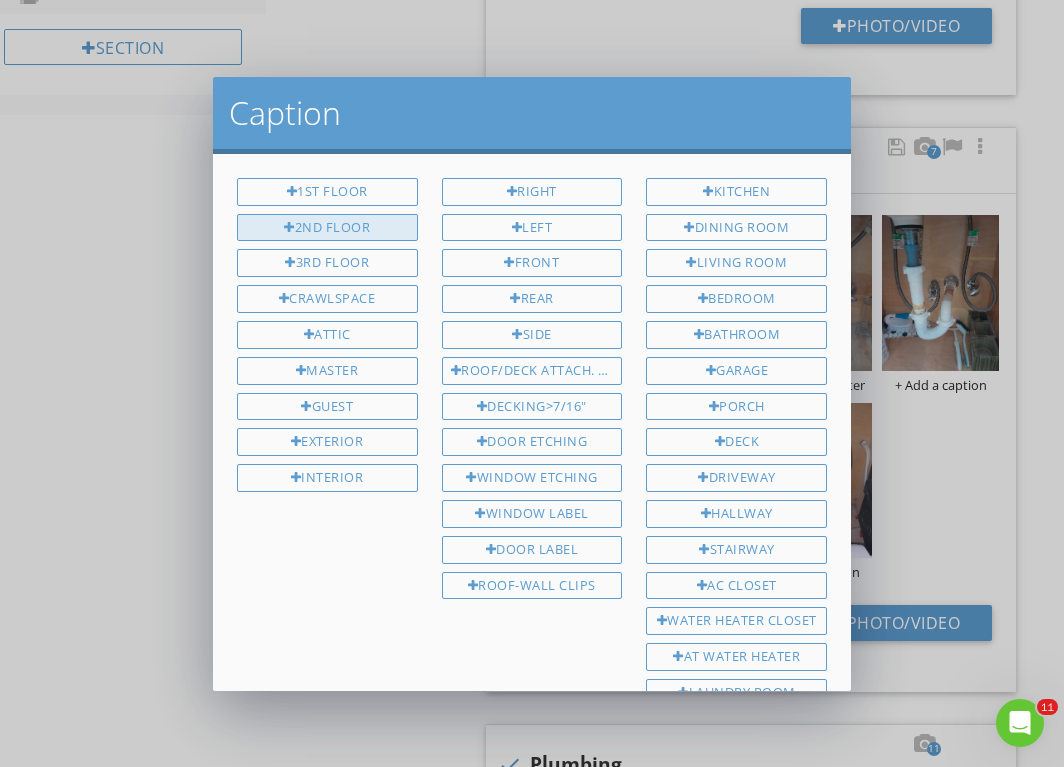 click on "2nd Floor" at bounding box center [327, 228] 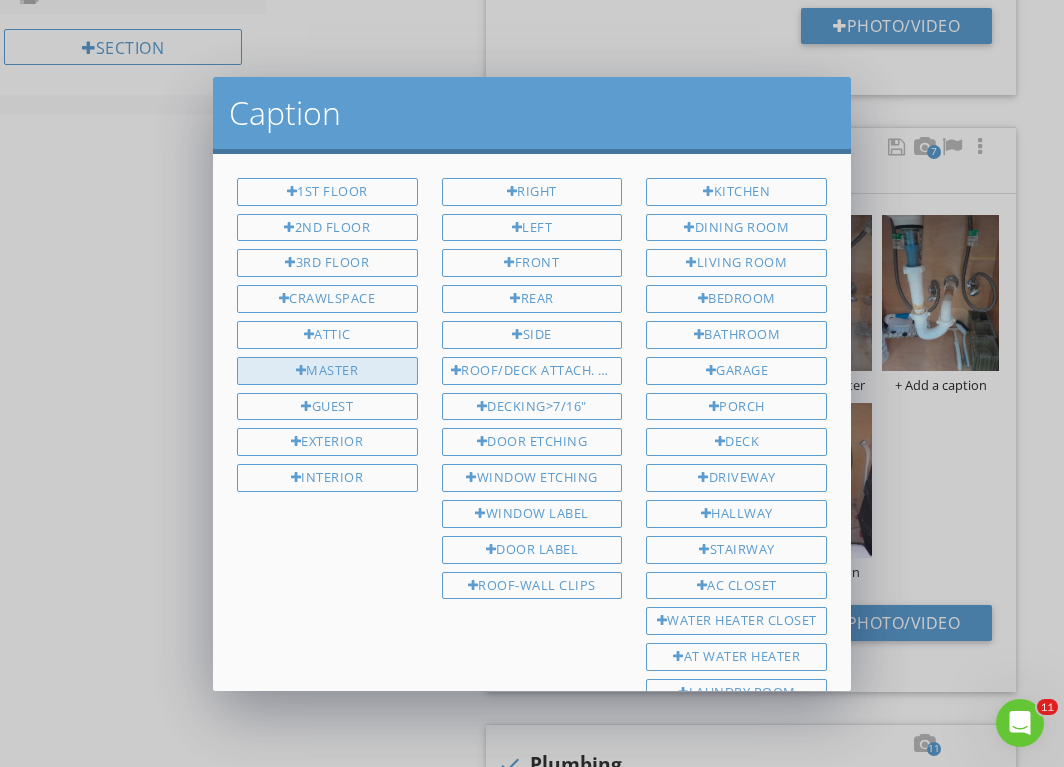 click on "Master" at bounding box center [327, 371] 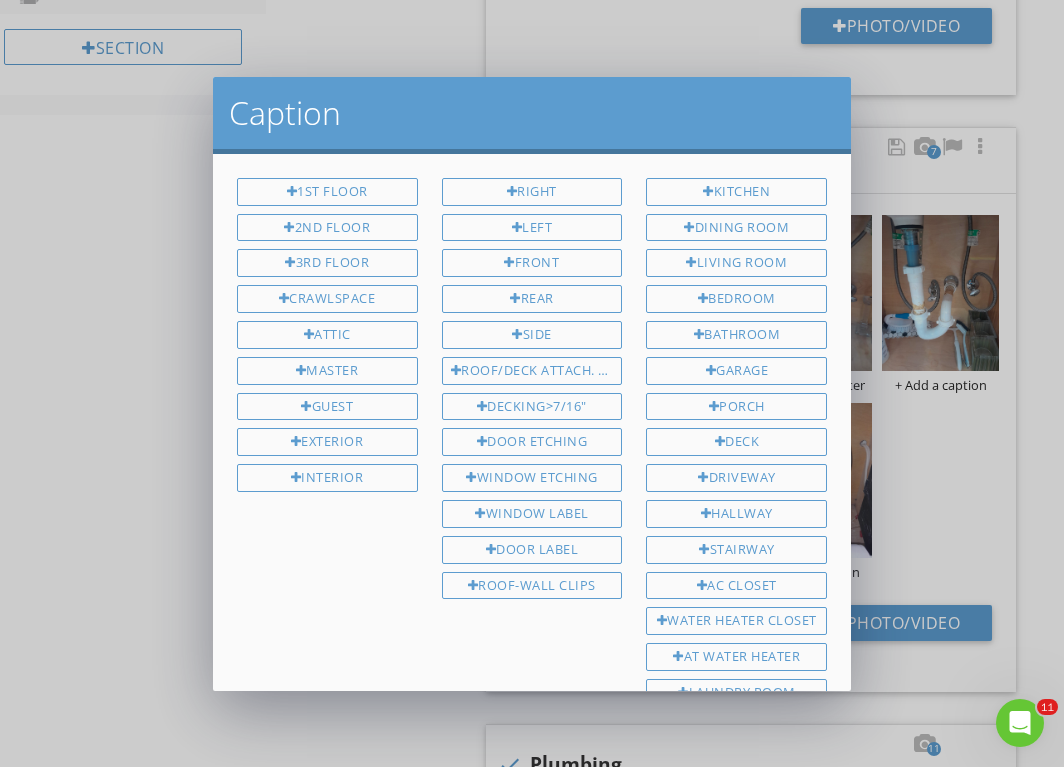 scroll, scrollTop: 310, scrollLeft: 0, axis: vertical 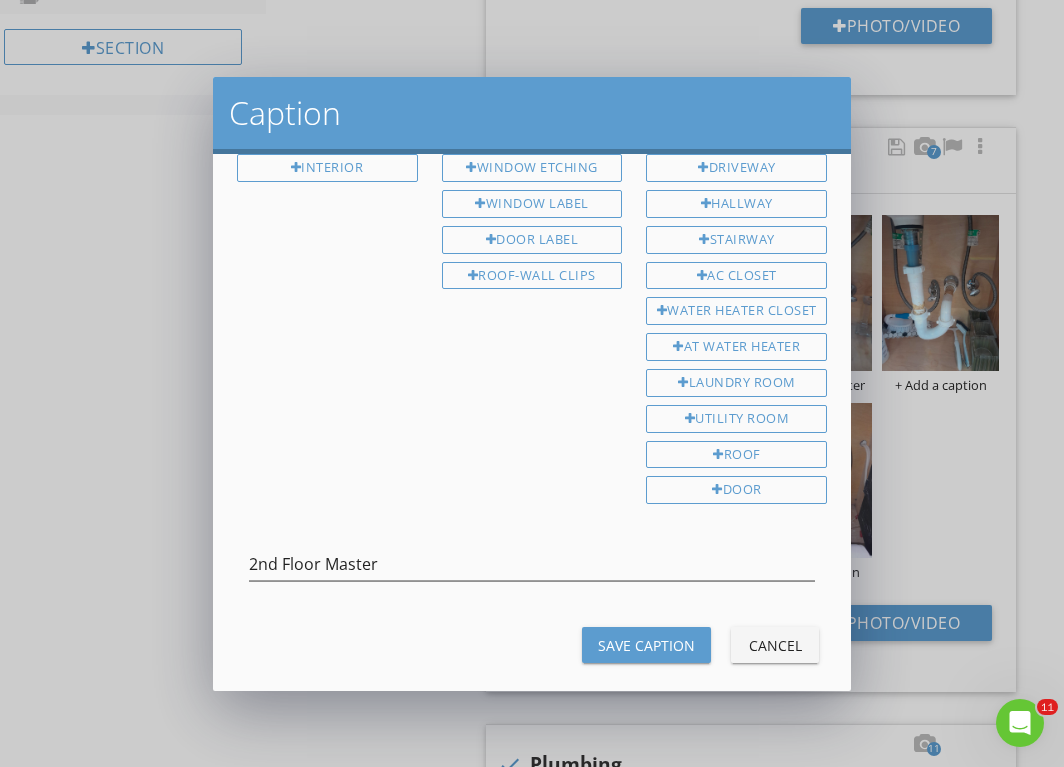 click on "Save Caption" at bounding box center [646, 645] 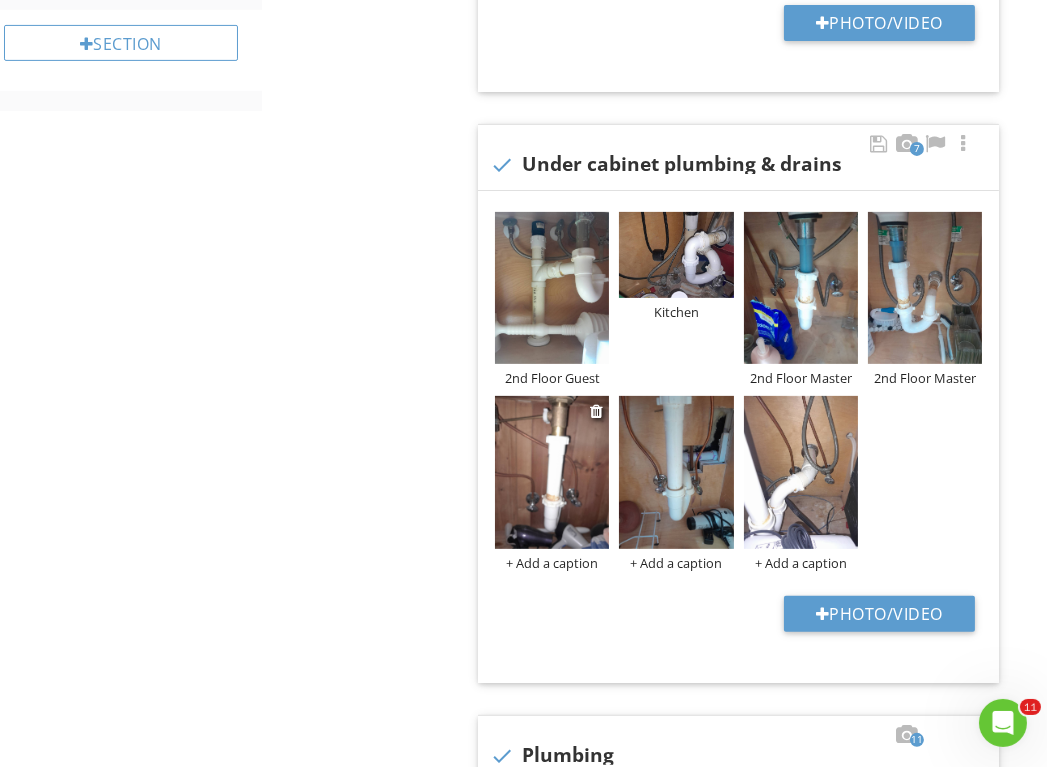 click on "+ Add a caption" at bounding box center [552, 563] 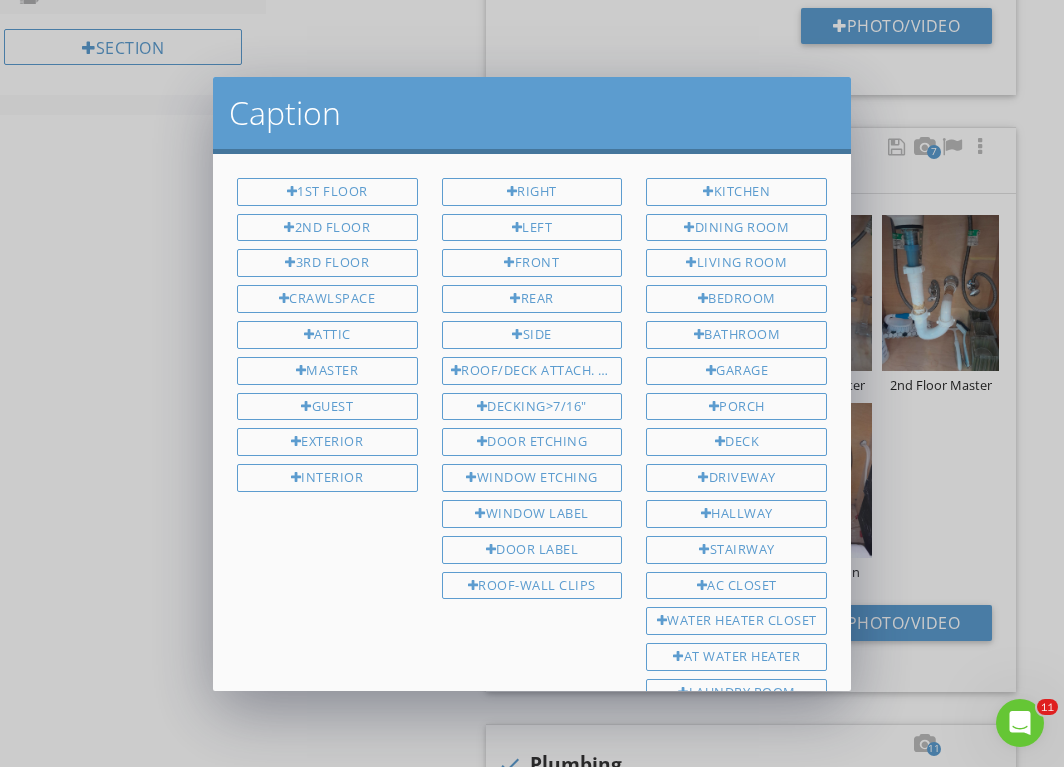 scroll, scrollTop: 310, scrollLeft: 0, axis: vertical 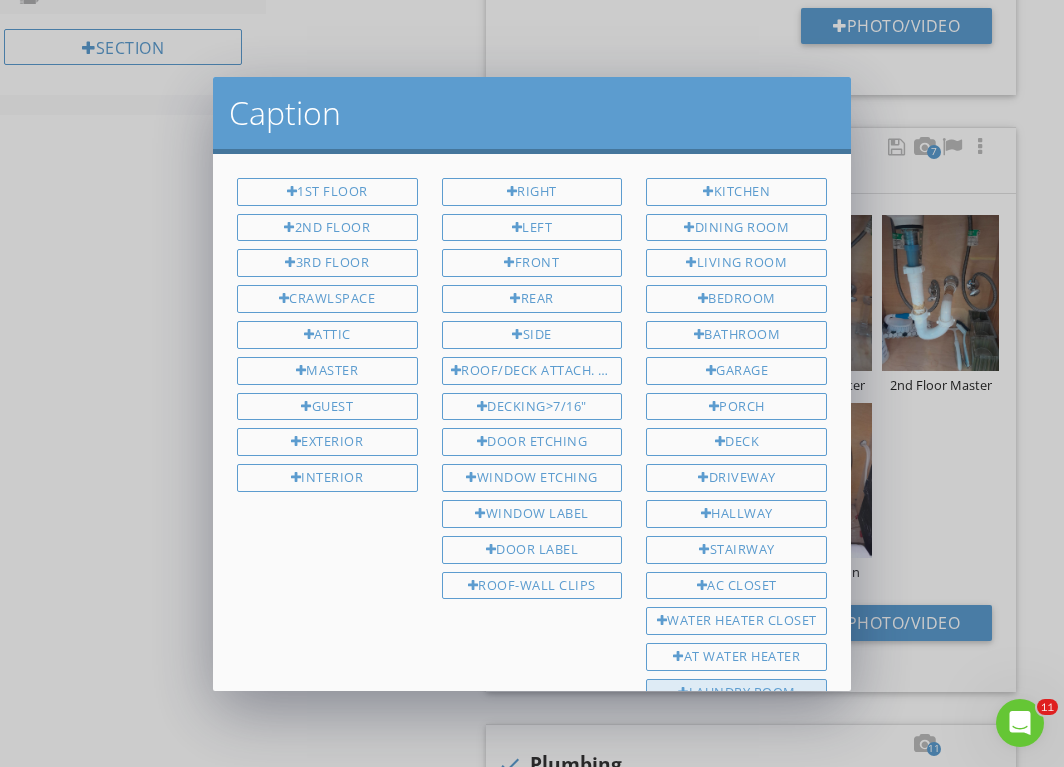 click on "Laundry Room" at bounding box center [736, 693] 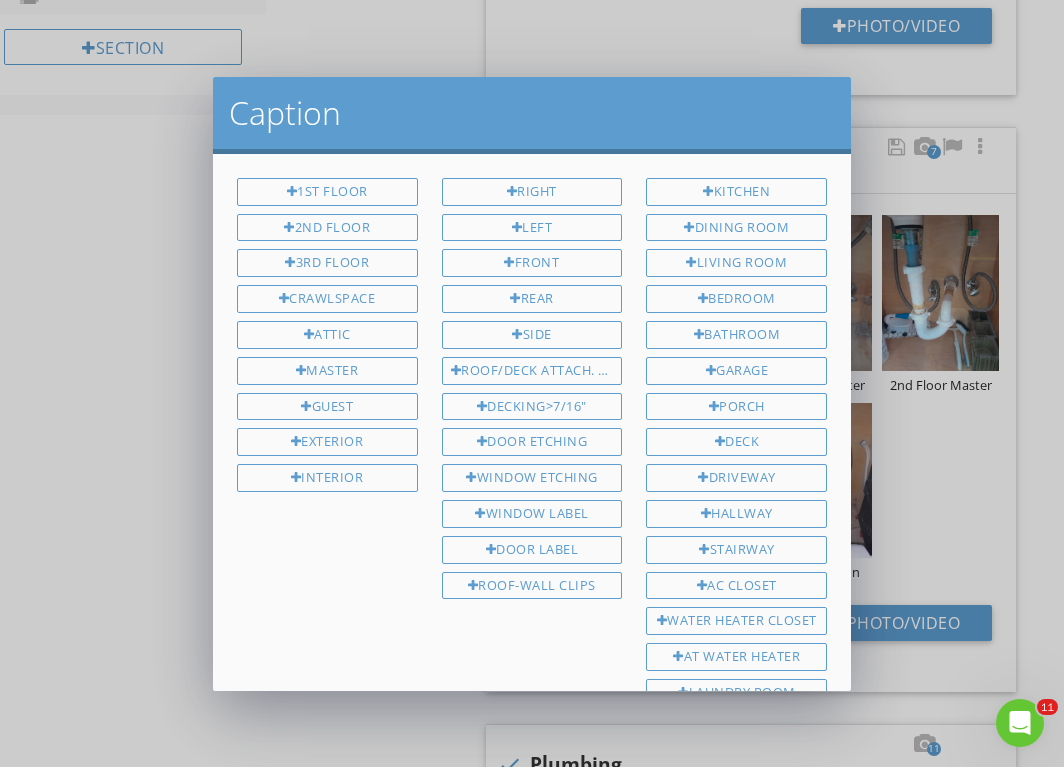 scroll, scrollTop: 310, scrollLeft: 0, axis: vertical 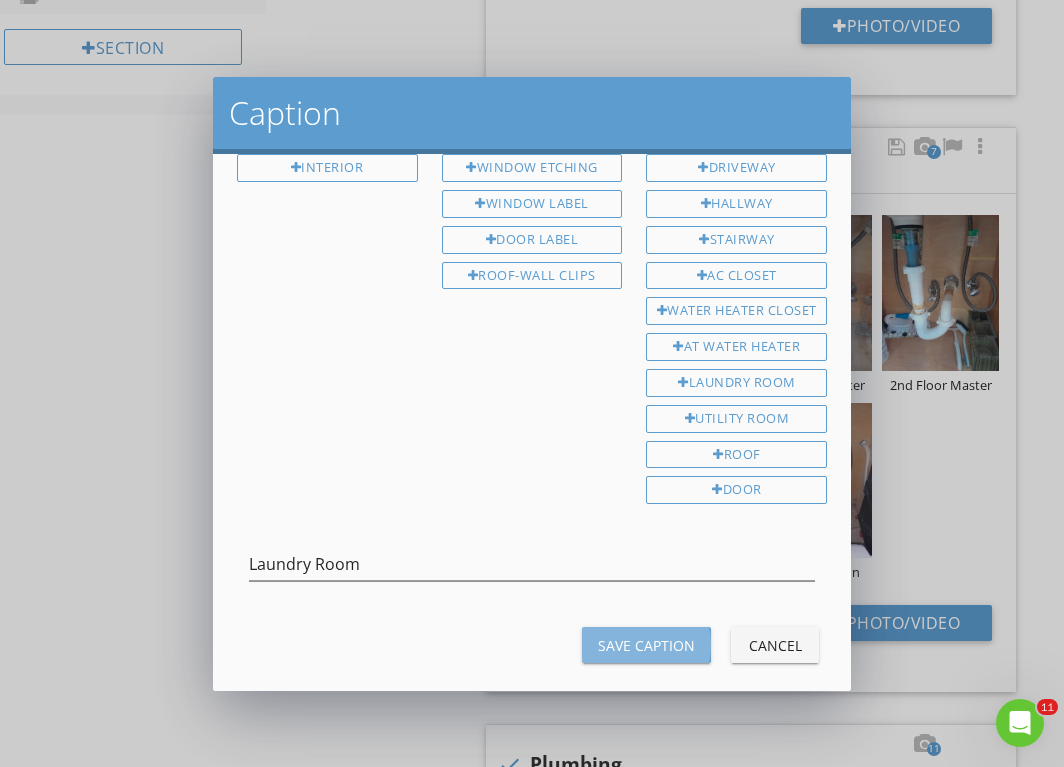 click on "Save Caption" at bounding box center [646, 645] 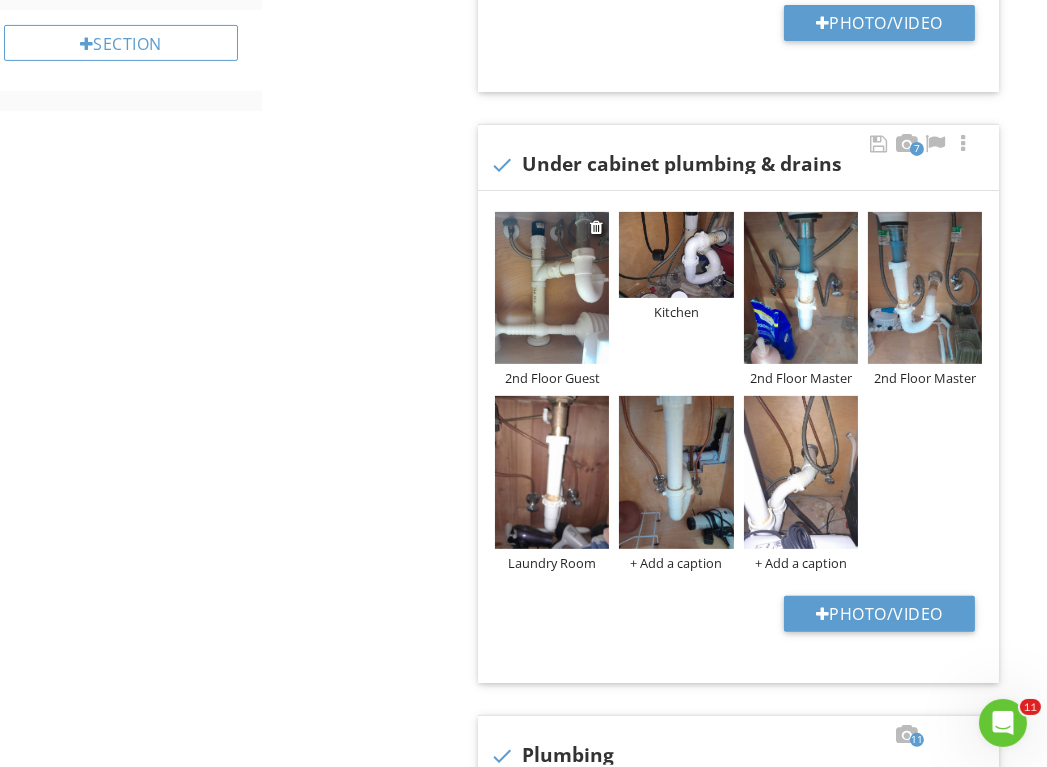click on "2nd Floor Guest" at bounding box center [552, 378] 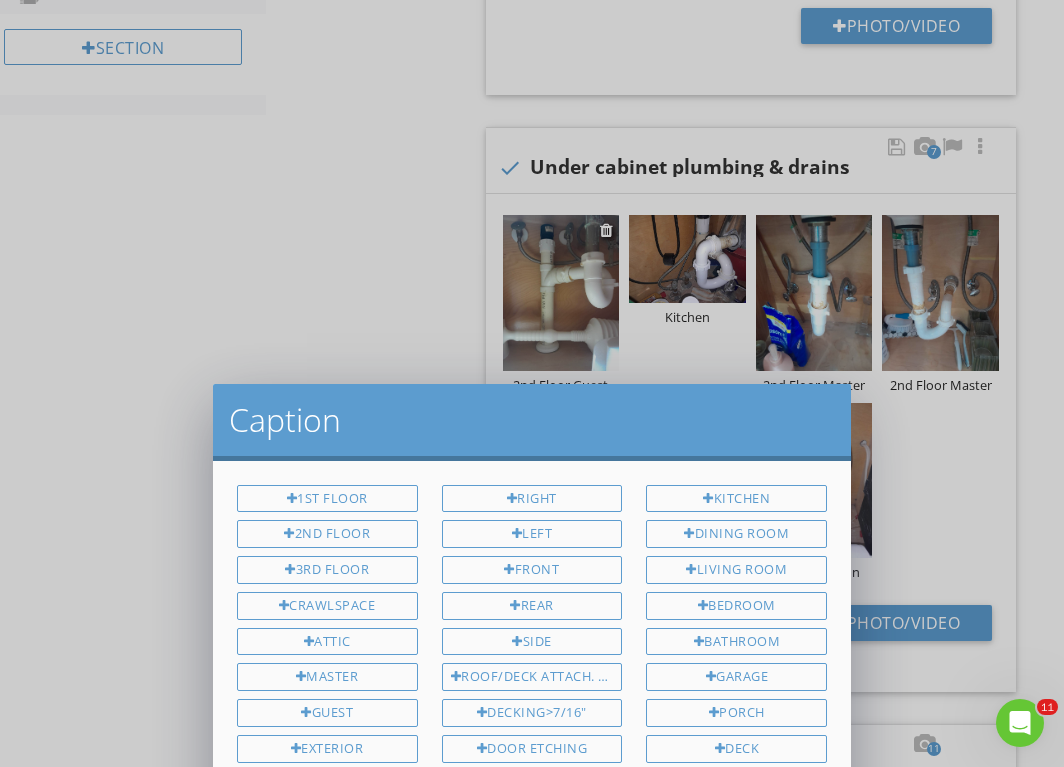 scroll, scrollTop: 310, scrollLeft: 0, axis: vertical 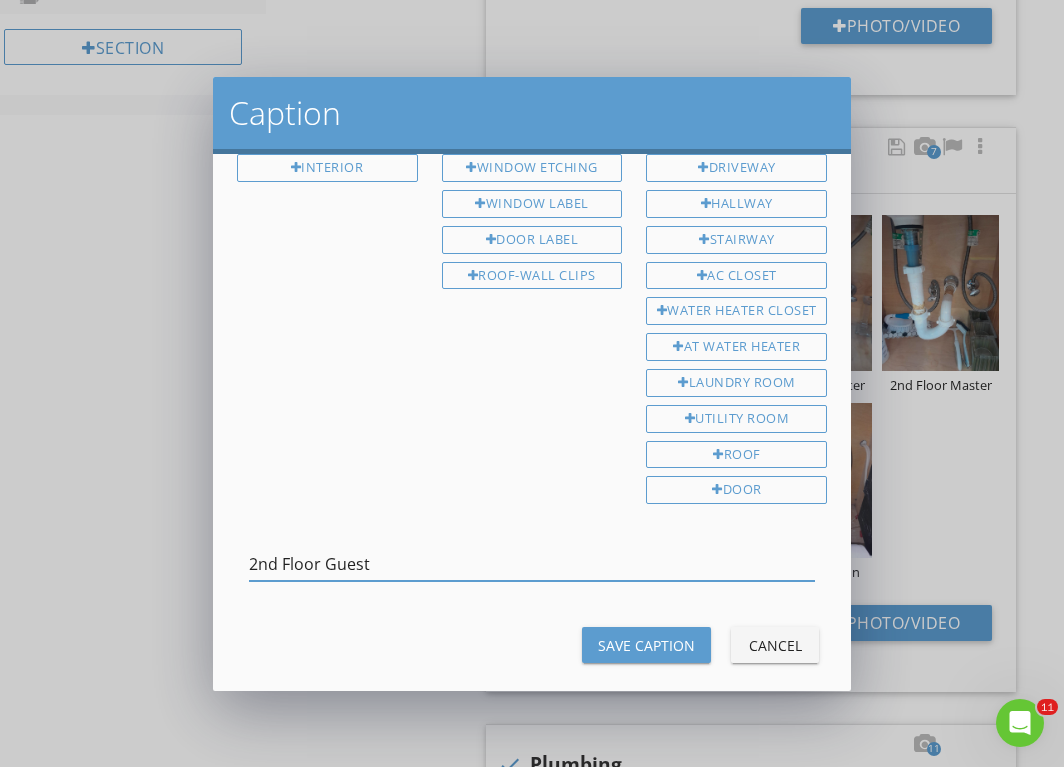 click on "2nd Floor Guest" at bounding box center [532, 564] 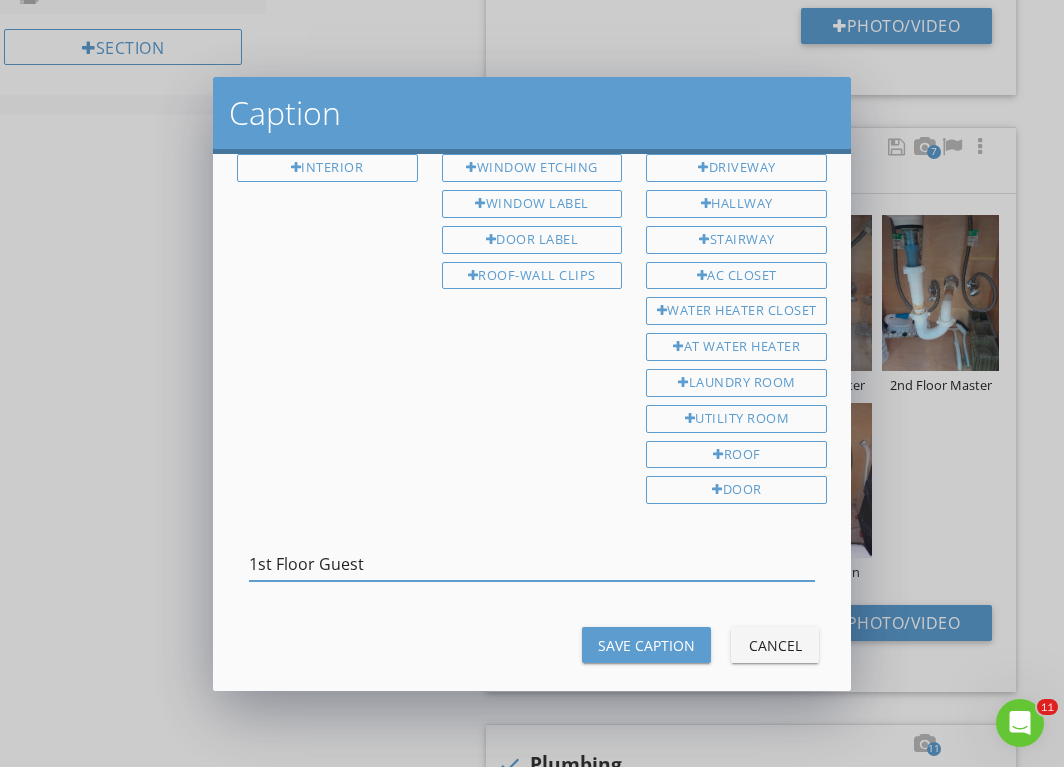 type on "1st Floor Guest" 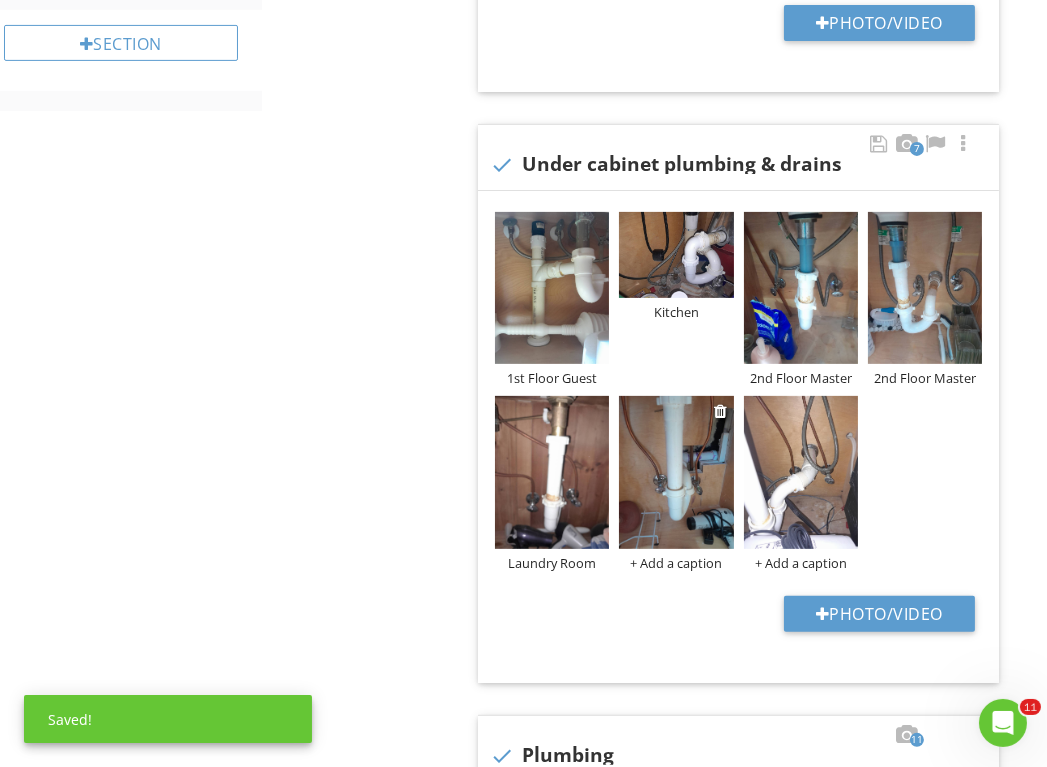 click on "+ Add a caption" at bounding box center [676, 563] 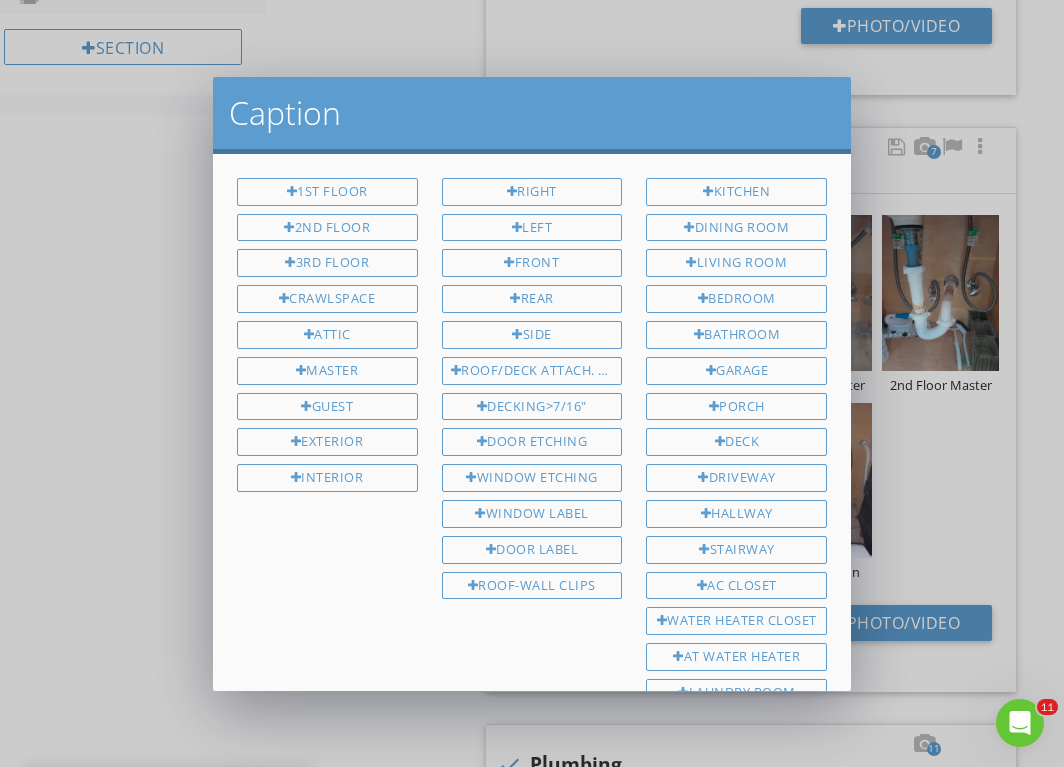 scroll, scrollTop: 310, scrollLeft: 0, axis: vertical 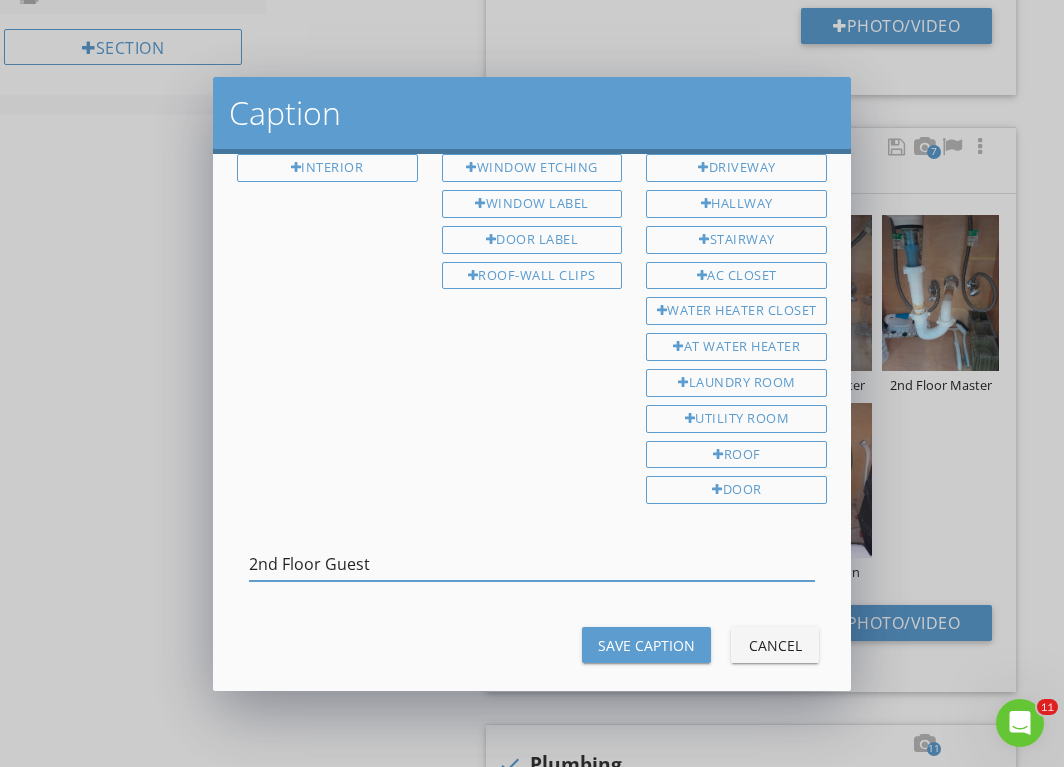 type on "2nd Floor Guest" 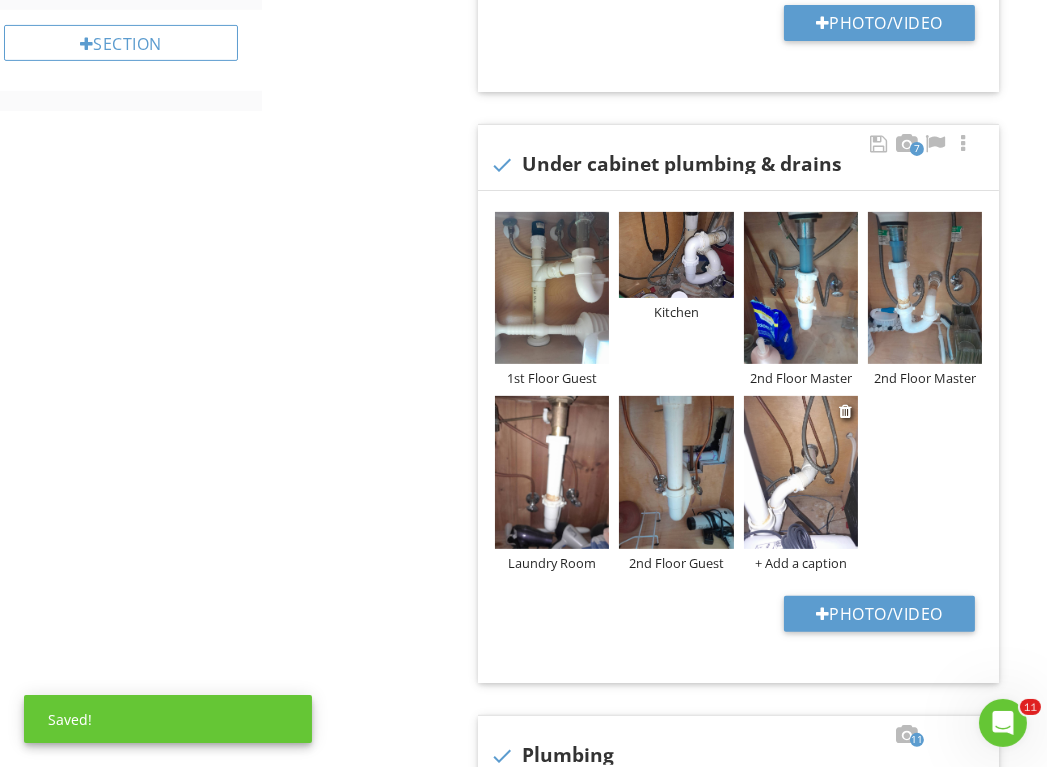 click on "+ Add a caption" at bounding box center (801, 563) 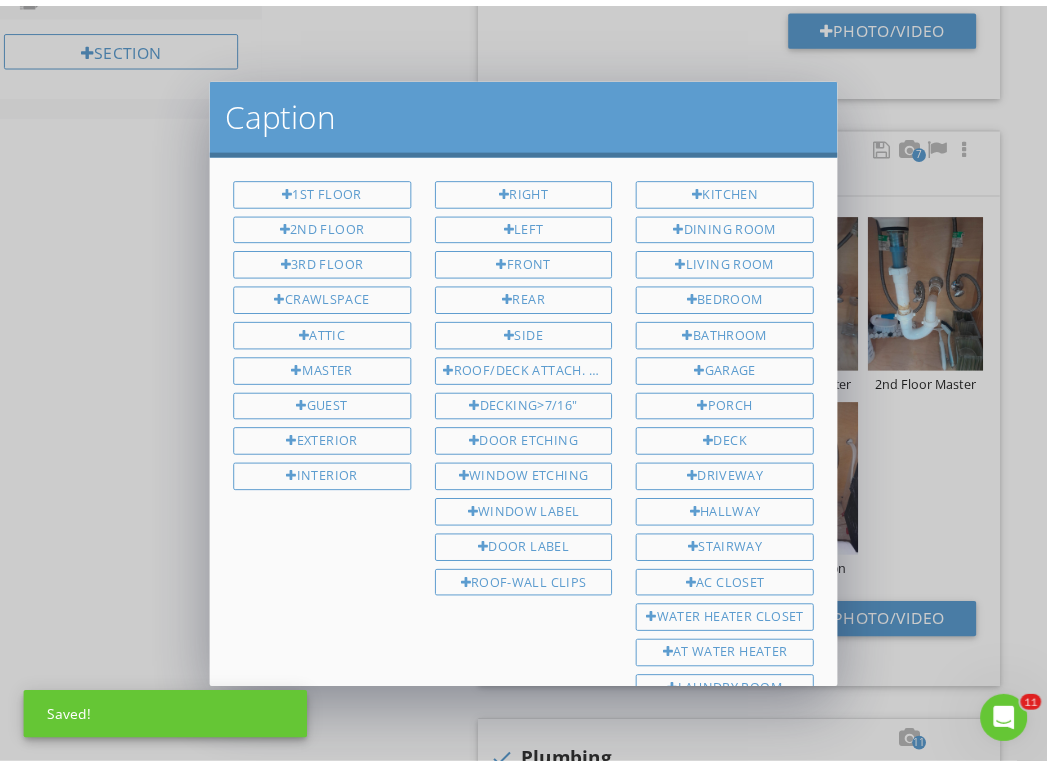 scroll, scrollTop: 310, scrollLeft: 0, axis: vertical 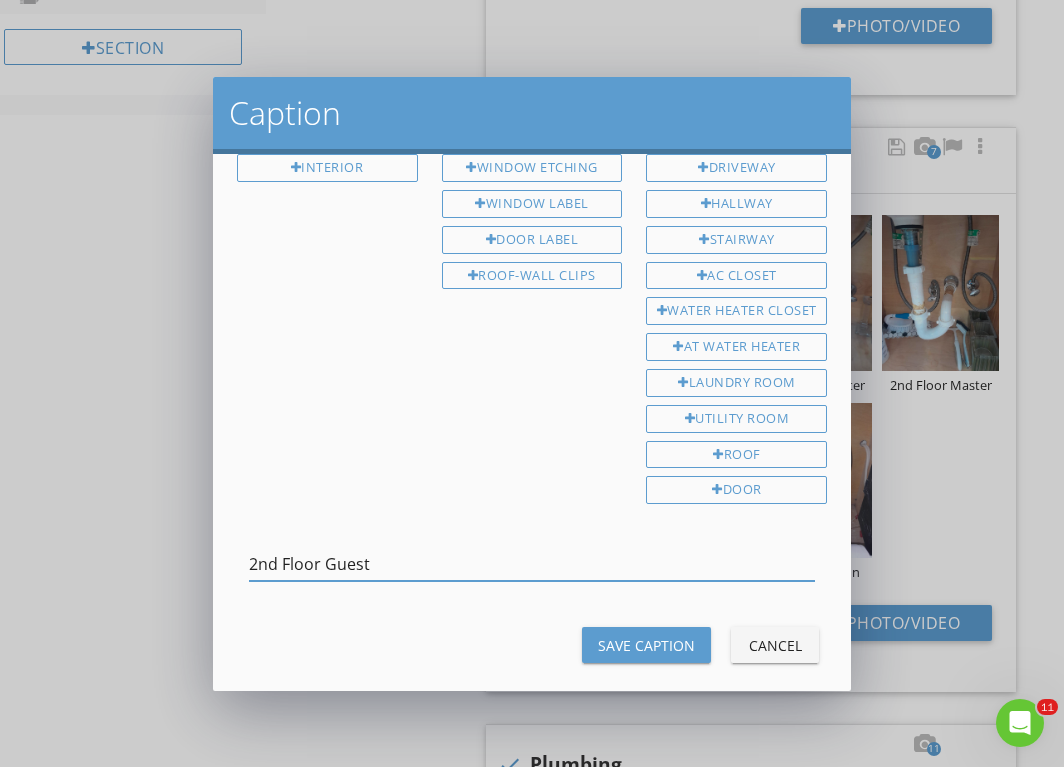 type on "2nd Floor Guest" 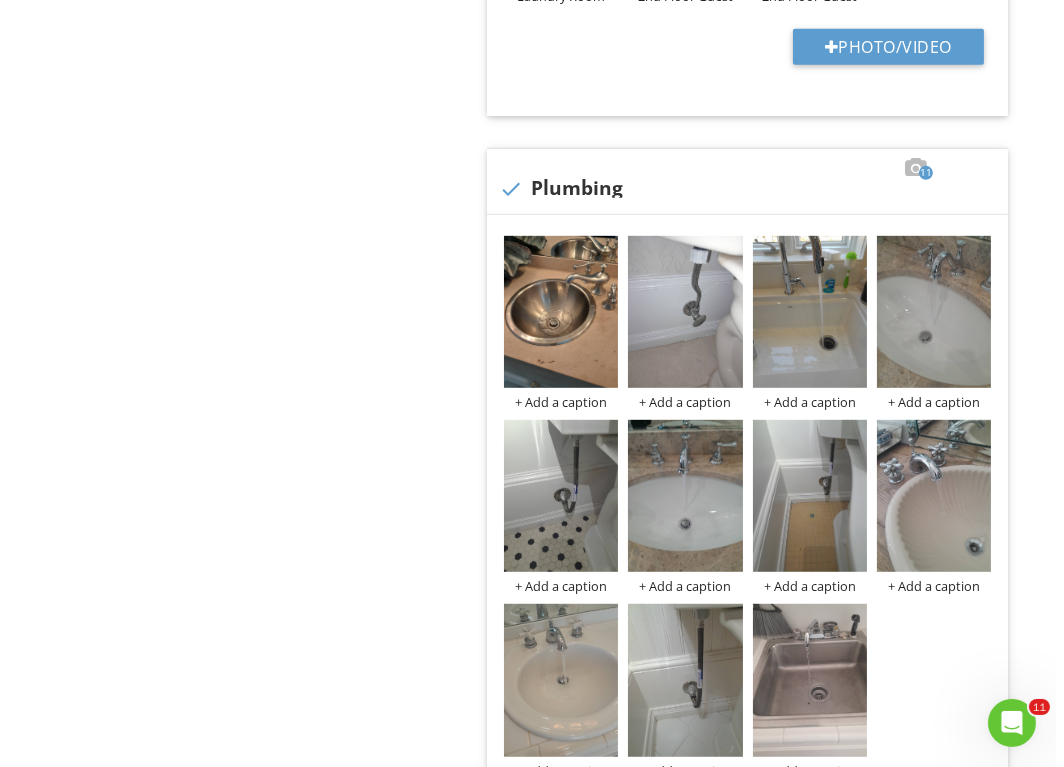 scroll, scrollTop: 1475, scrollLeft: 0, axis: vertical 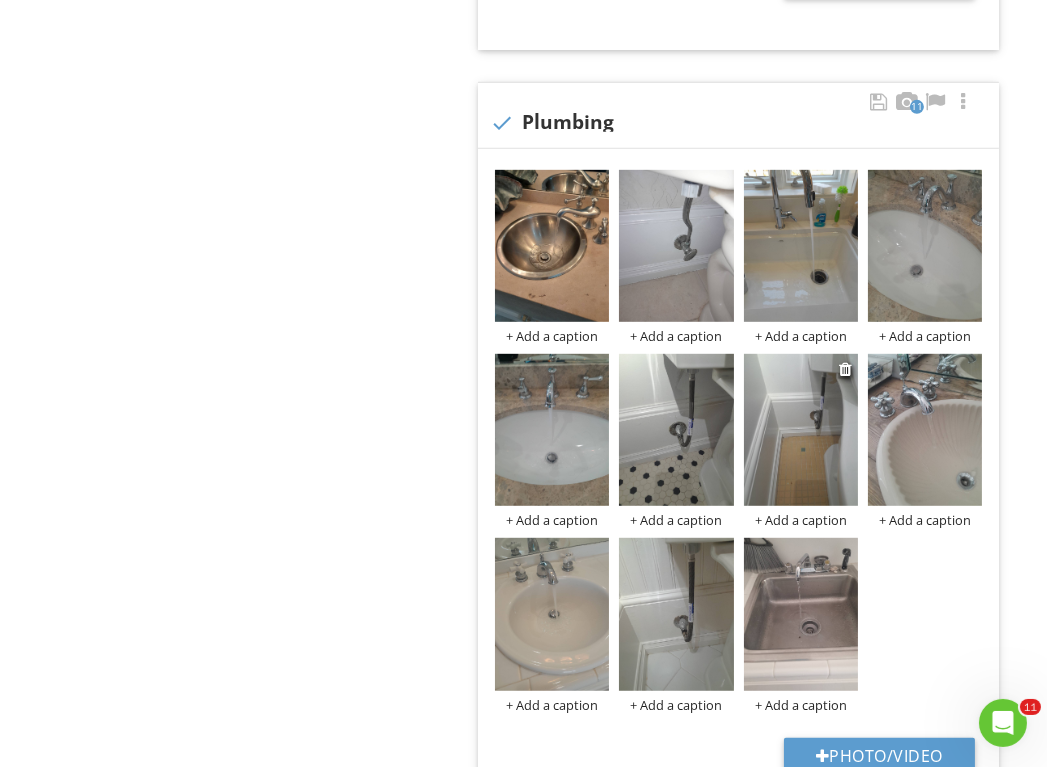 click on "+ Add a caption" at bounding box center [801, 520] 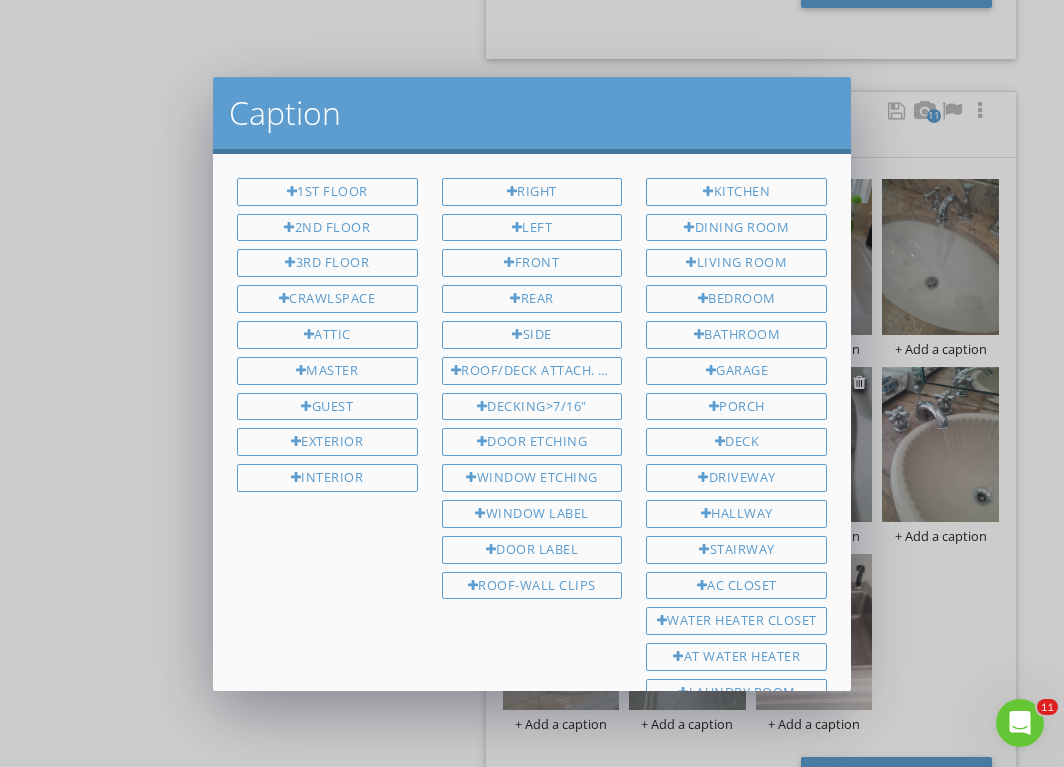 scroll, scrollTop: 310, scrollLeft: 0, axis: vertical 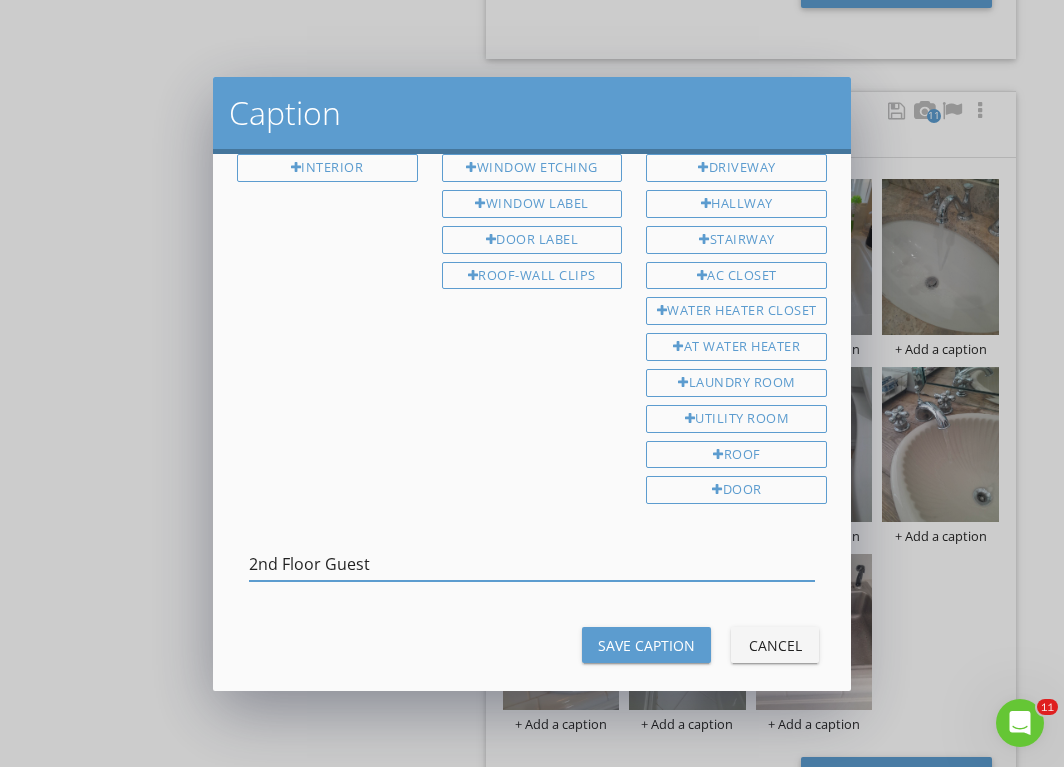 type on "2nd Floor Guest" 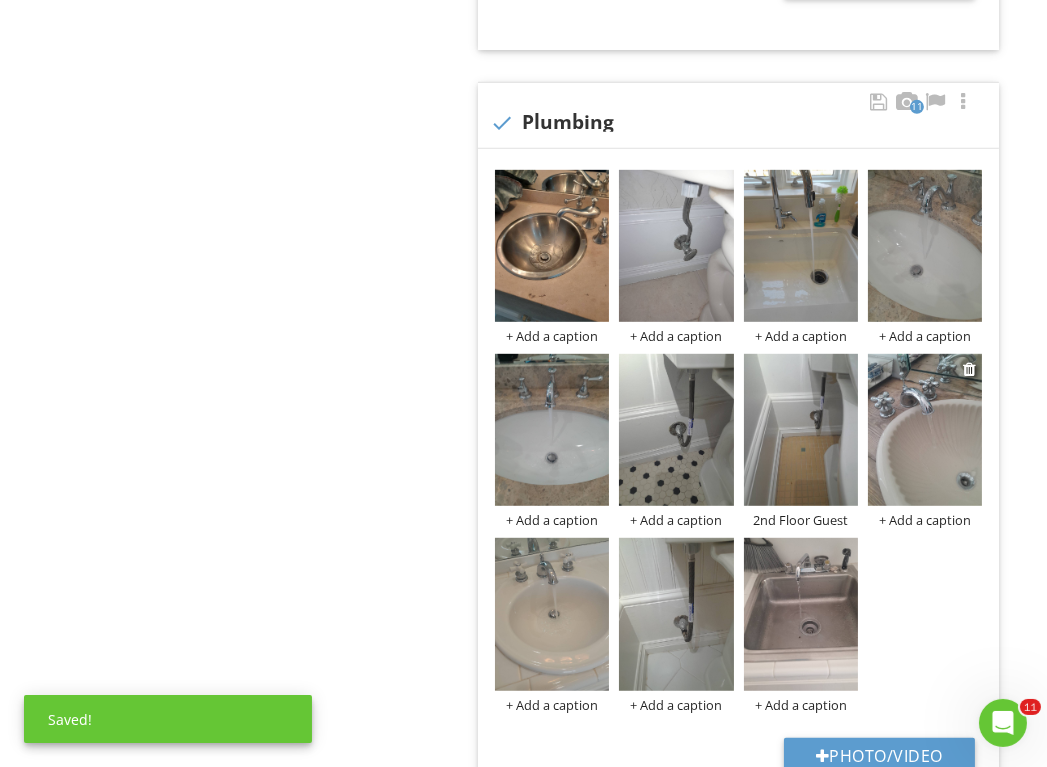 click on "+ Add a caption" at bounding box center [925, 520] 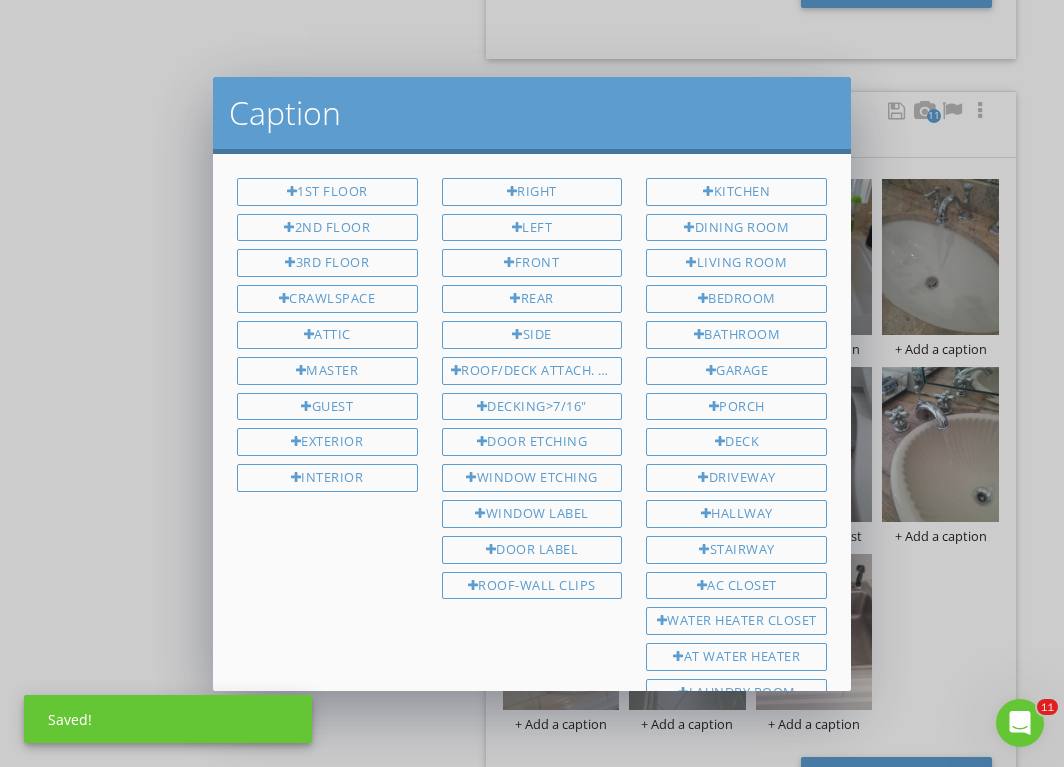 scroll, scrollTop: 310, scrollLeft: 0, axis: vertical 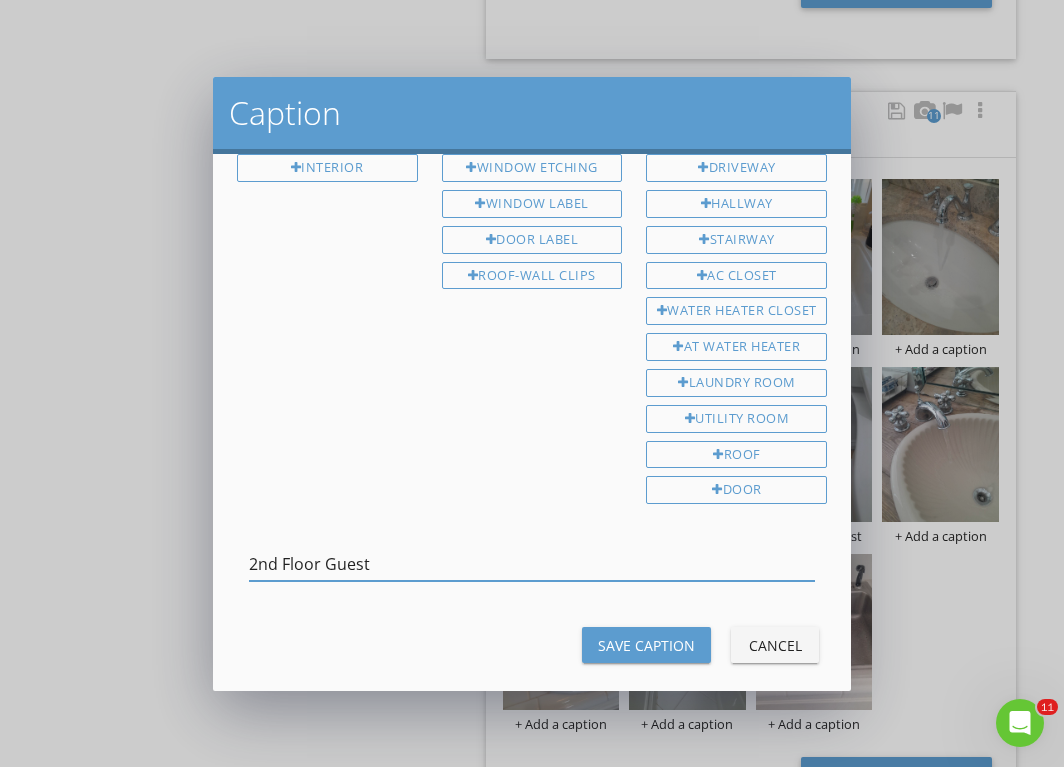 type on "2nd Floor Guest" 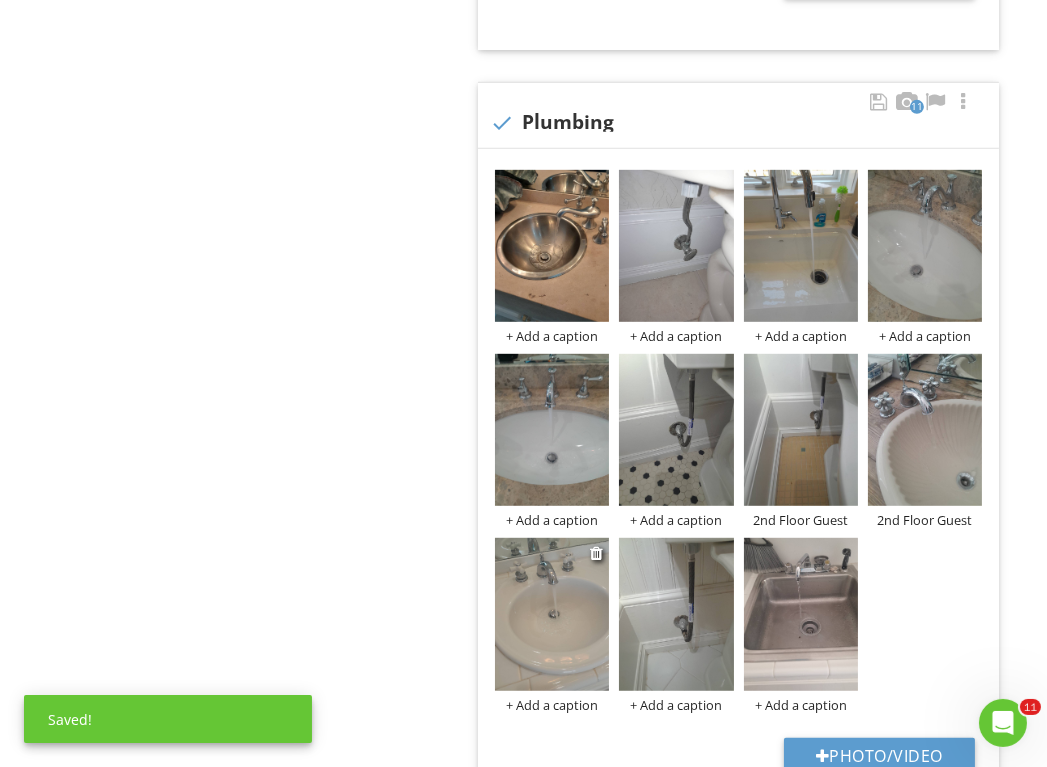 click on "+ Add a caption" at bounding box center [552, 705] 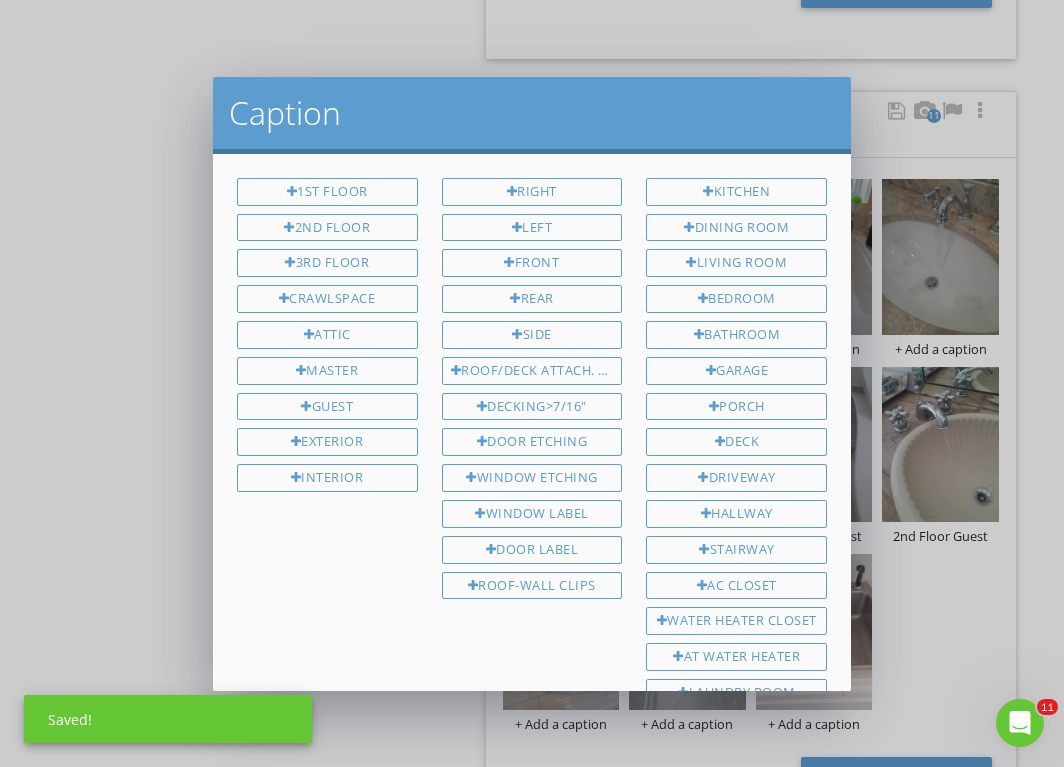 scroll, scrollTop: 310, scrollLeft: 0, axis: vertical 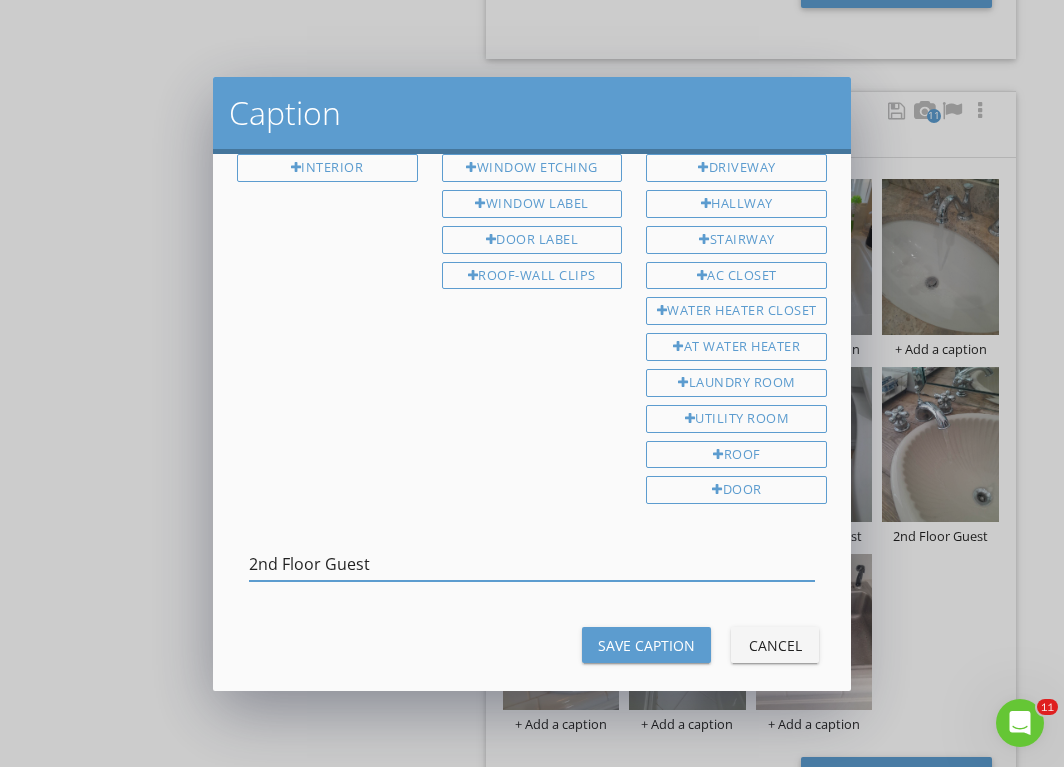 type on "2nd Floor Guest" 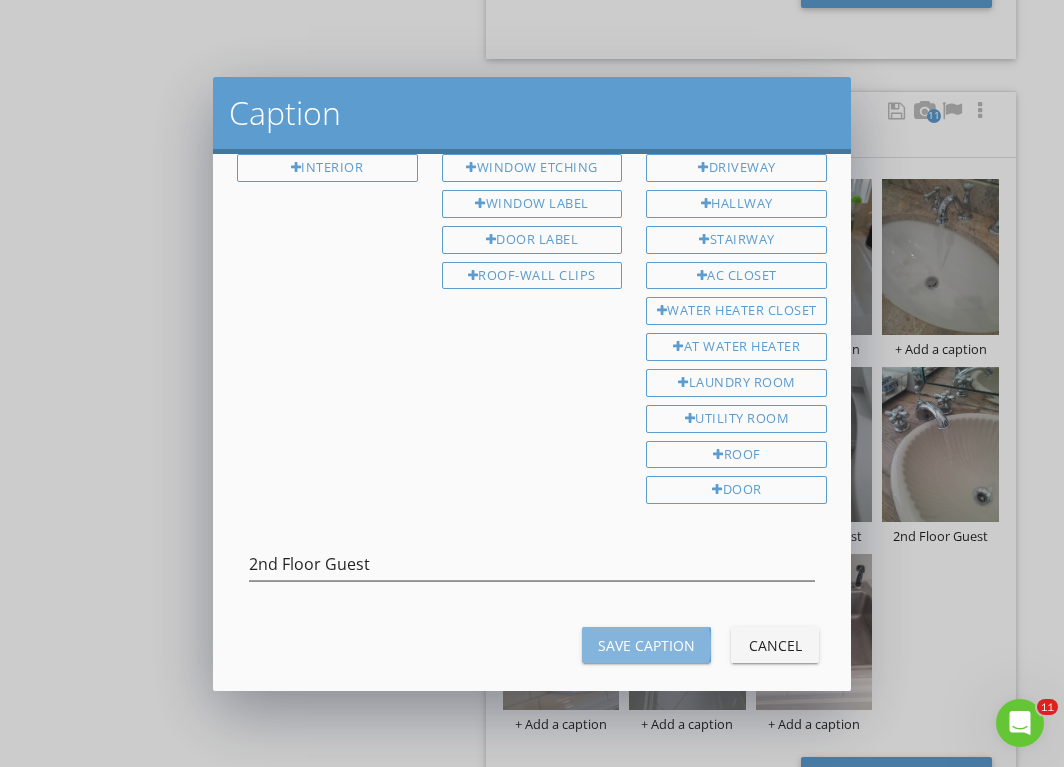 click on "Save Caption" at bounding box center [646, 645] 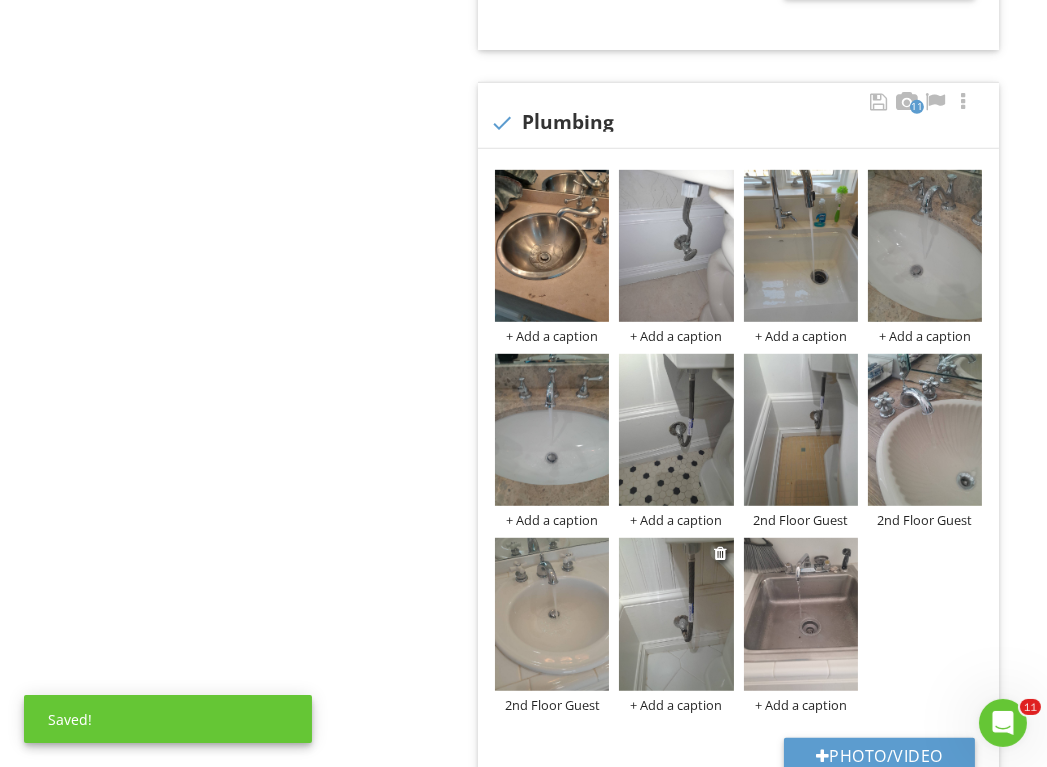 click on "+ Add a caption" at bounding box center (676, 705) 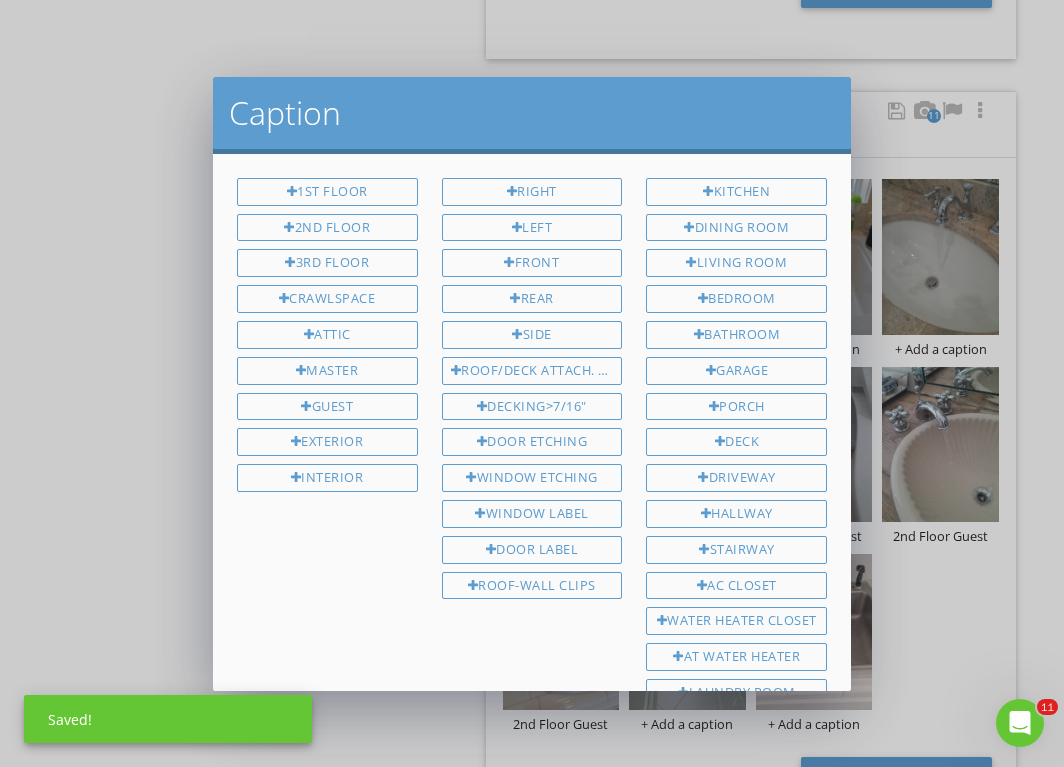scroll, scrollTop: 0, scrollLeft: 0, axis: both 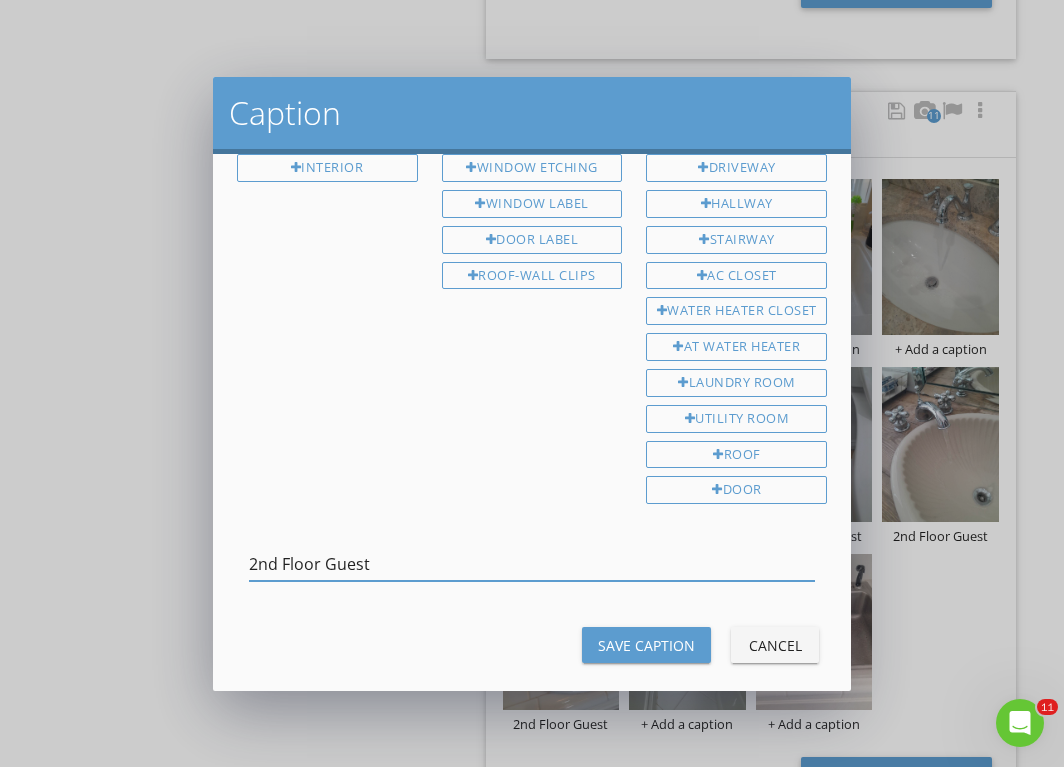 type on "2nd Floor Guest" 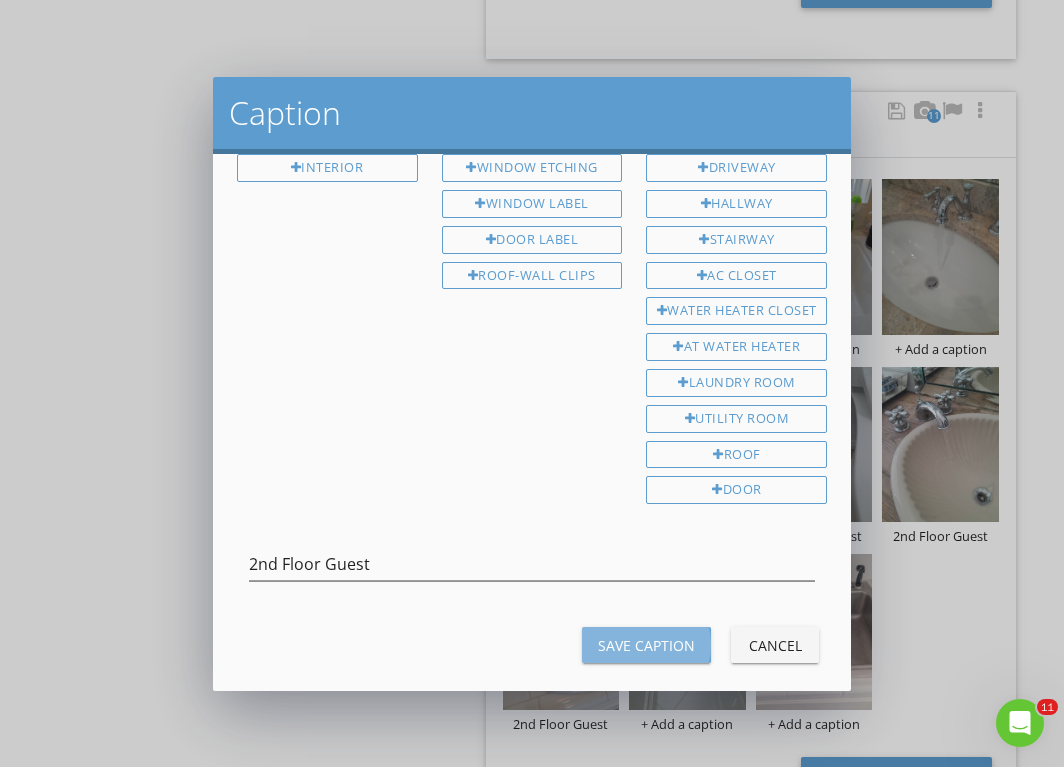 click on "Save Caption" at bounding box center [646, 645] 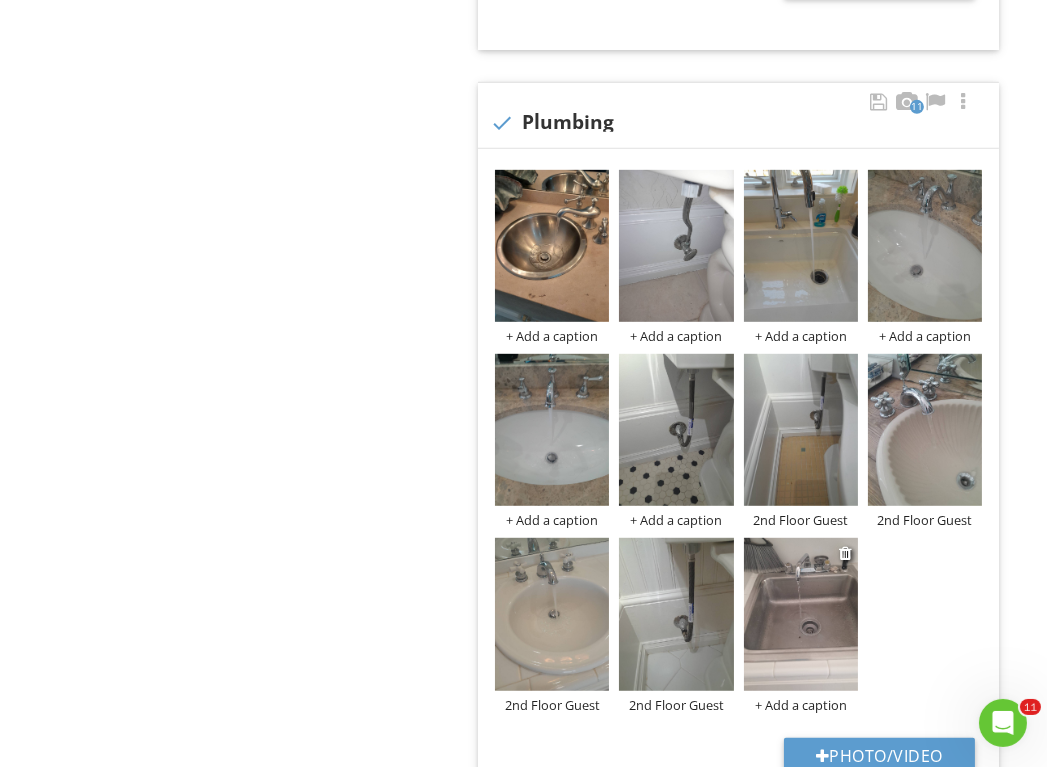 click on "+ Add a caption" at bounding box center [801, 705] 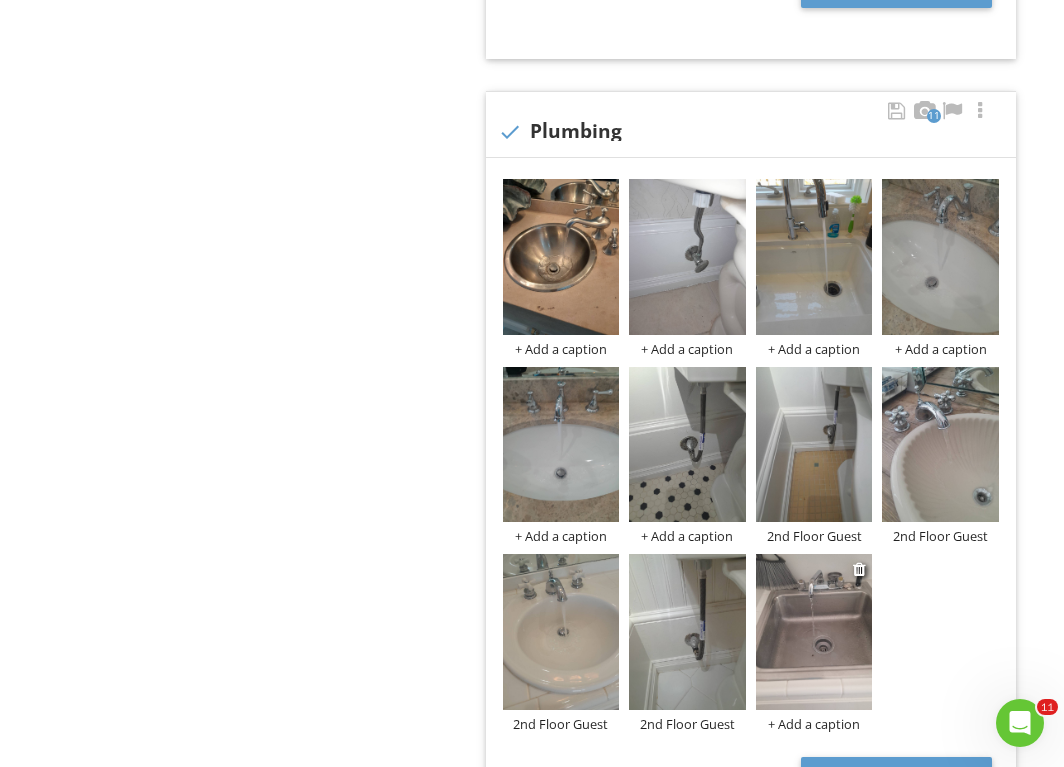 scroll, scrollTop: 0, scrollLeft: 0, axis: both 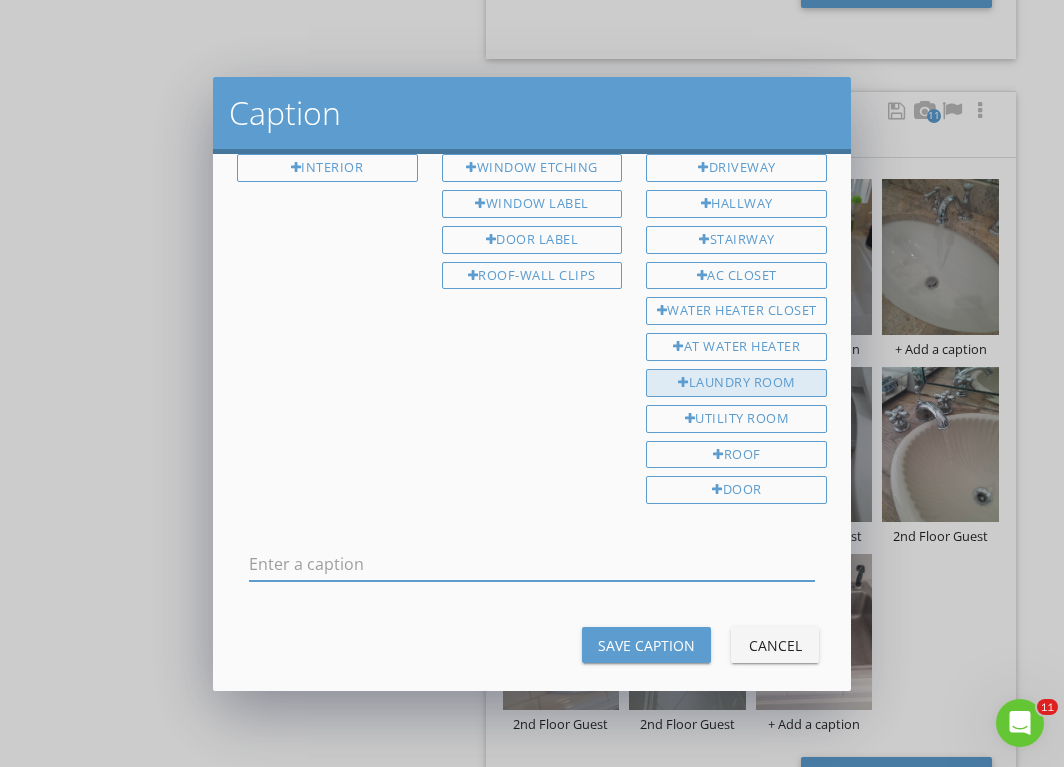 click on "Laundry Room" at bounding box center (736, 383) 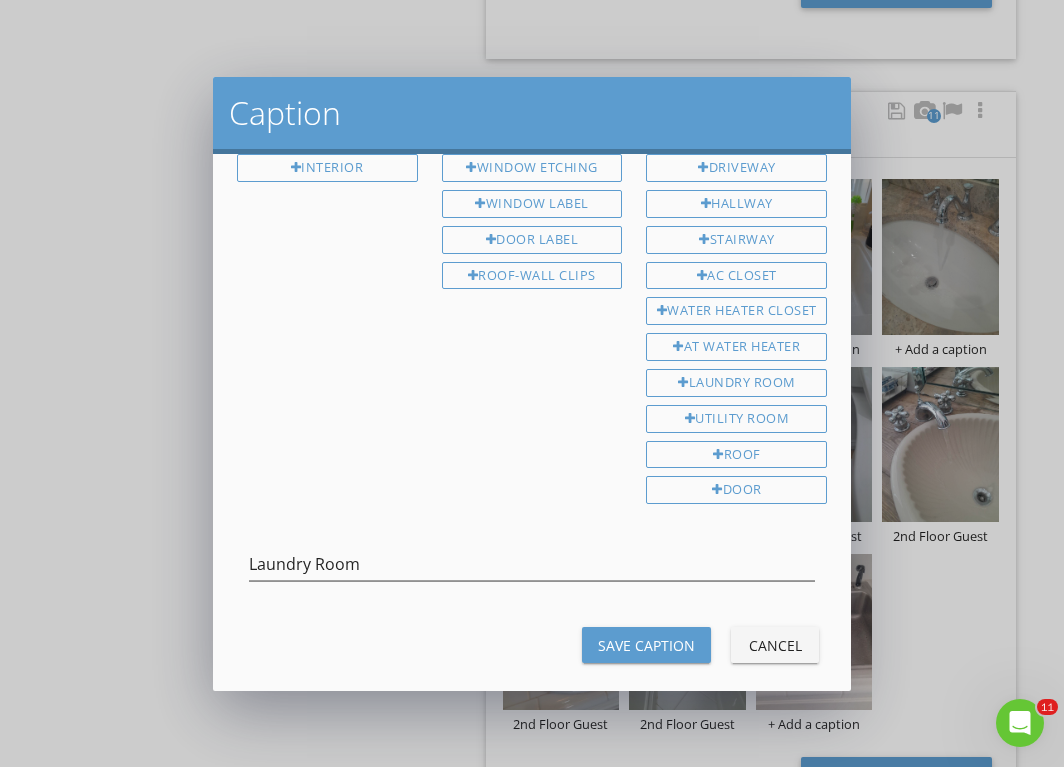 click on "Save Caption" at bounding box center [646, 645] 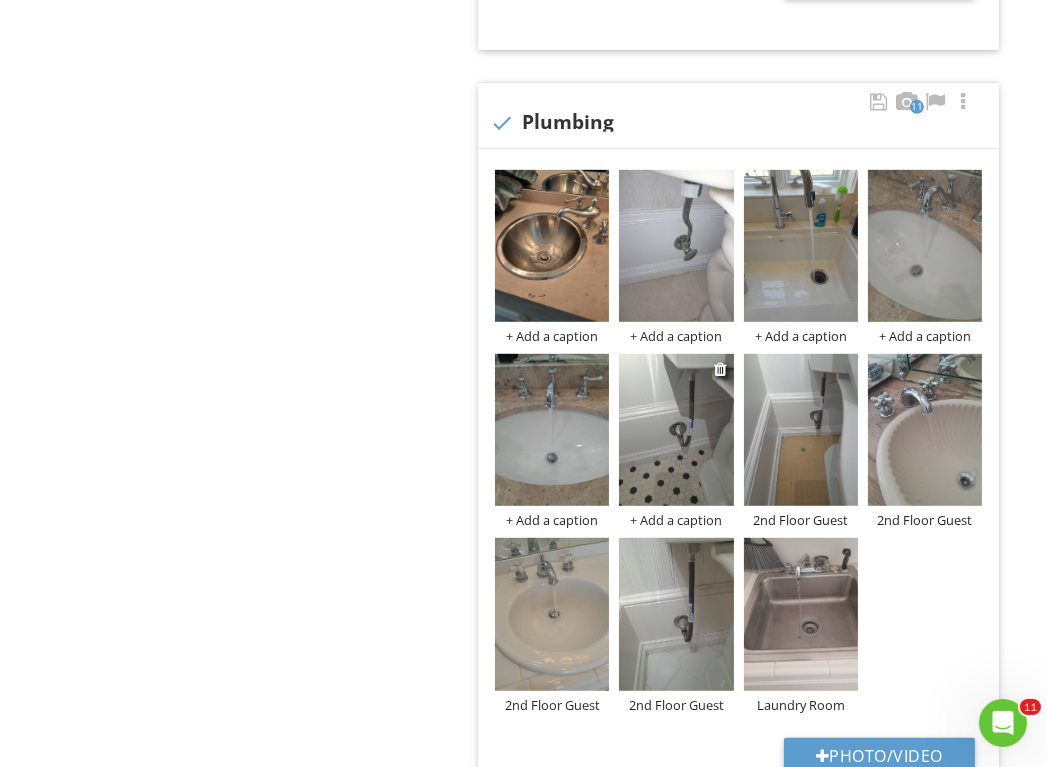 click on "+ Add a caption" at bounding box center [676, 520] 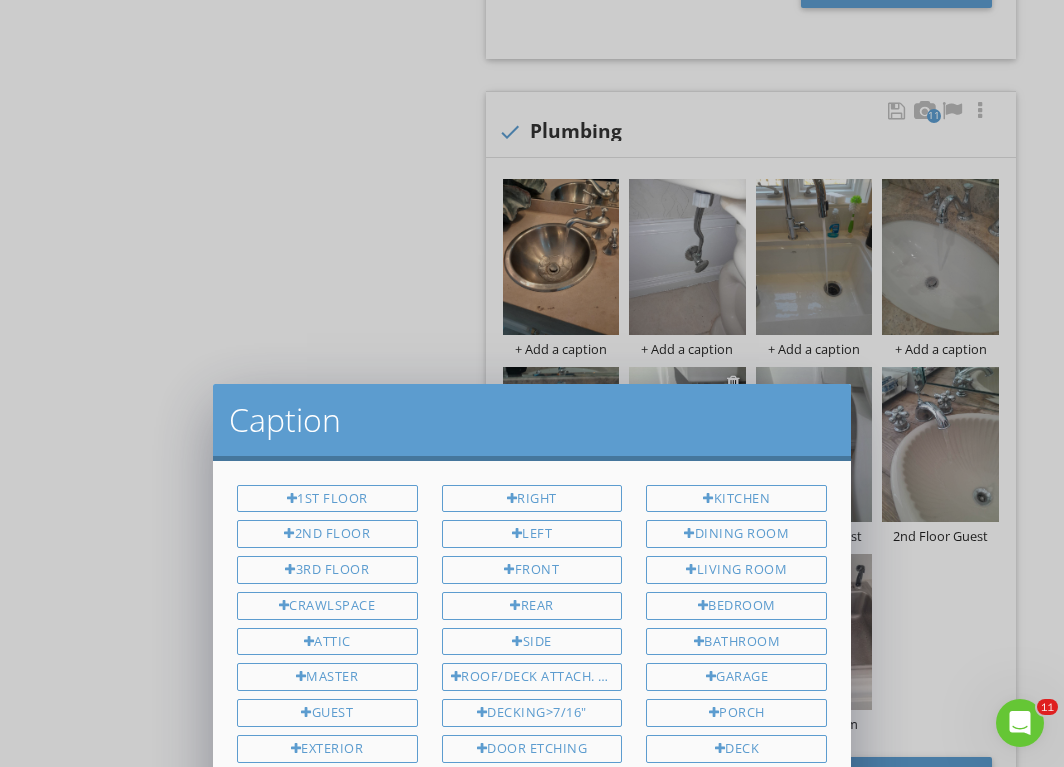 scroll, scrollTop: 310, scrollLeft: 0, axis: vertical 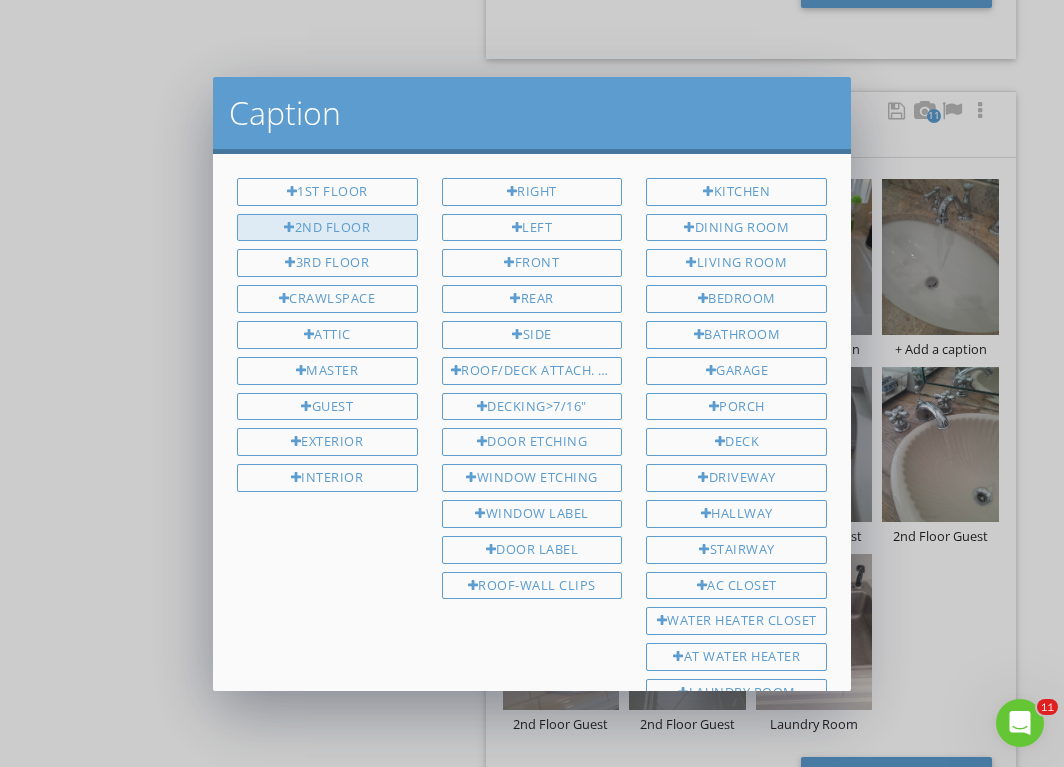click on "2nd Floor" at bounding box center [327, 228] 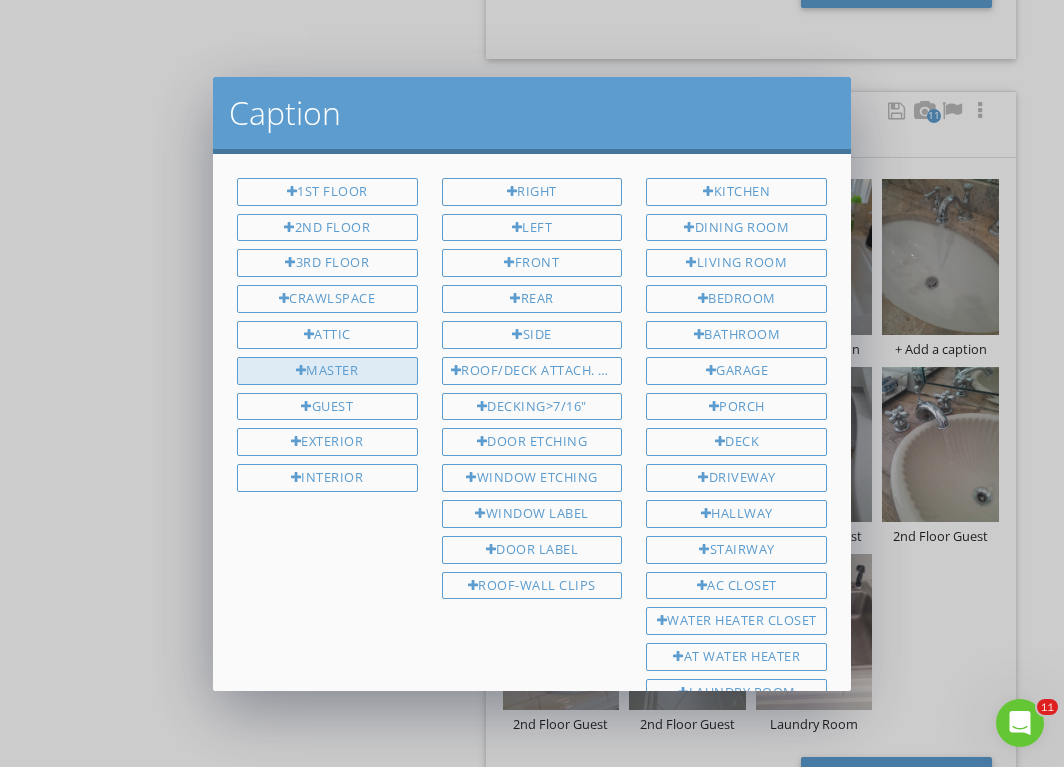 click on "Master" at bounding box center [327, 371] 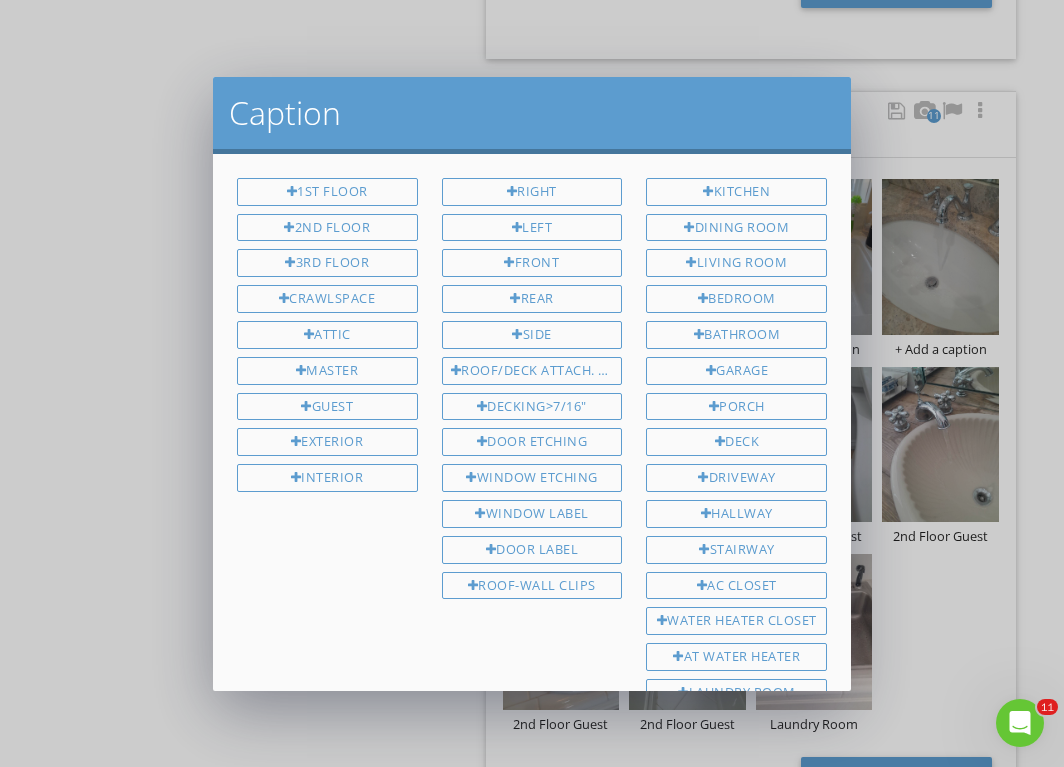 scroll, scrollTop: 310, scrollLeft: 0, axis: vertical 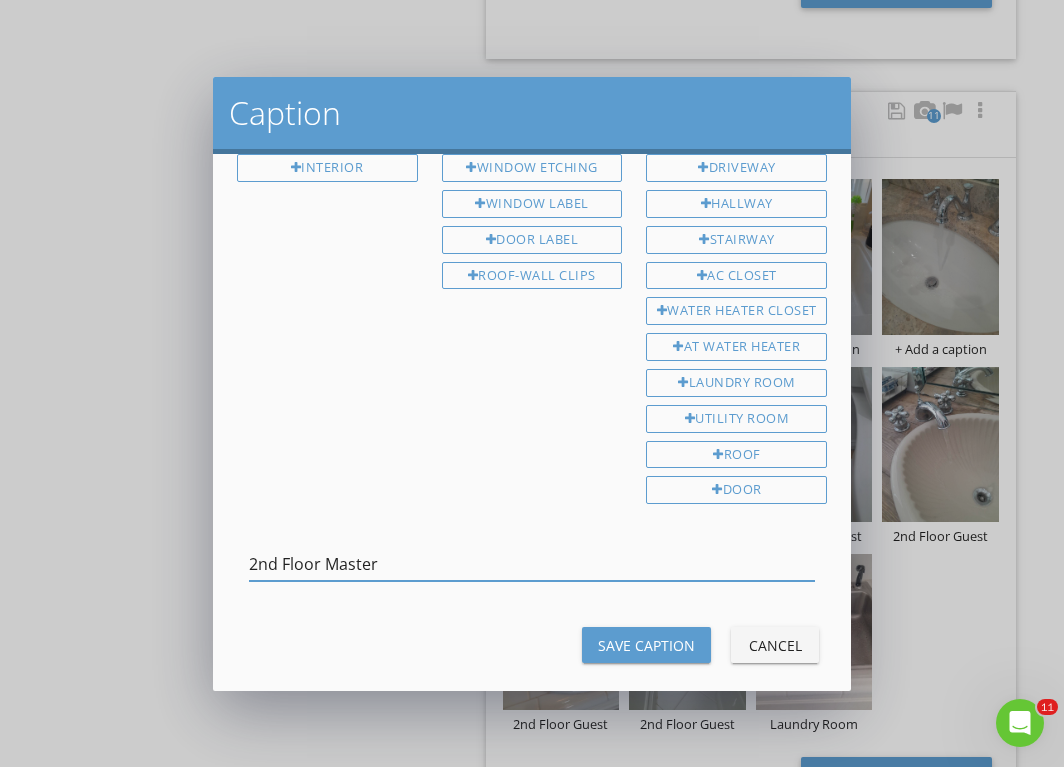 drag, startPoint x: 416, startPoint y: 542, endPoint x: 209, endPoint y: 516, distance: 208.62646 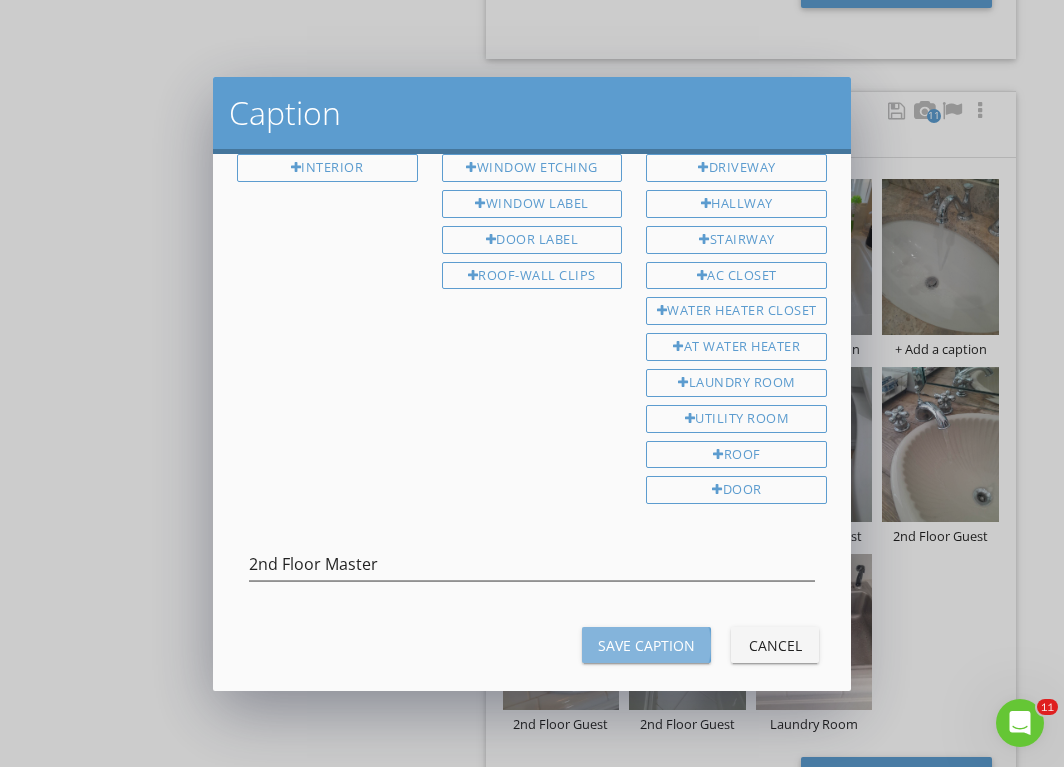 click on "Save Caption" at bounding box center [646, 645] 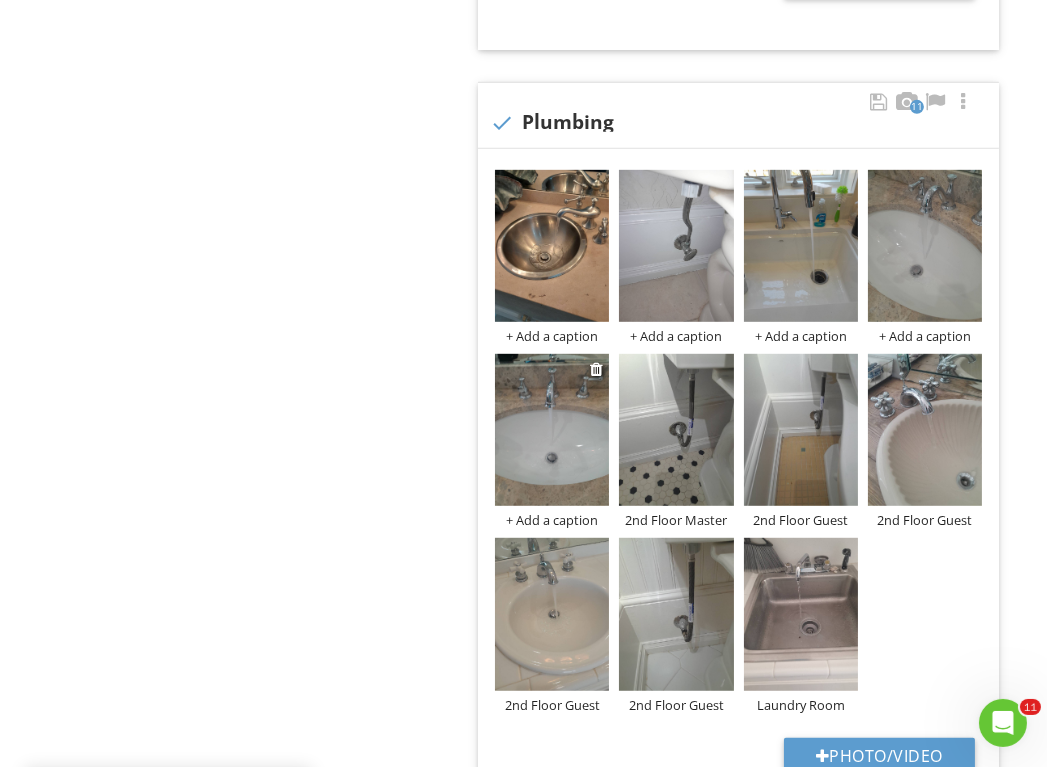 click on "+ Add a caption" at bounding box center (552, 520) 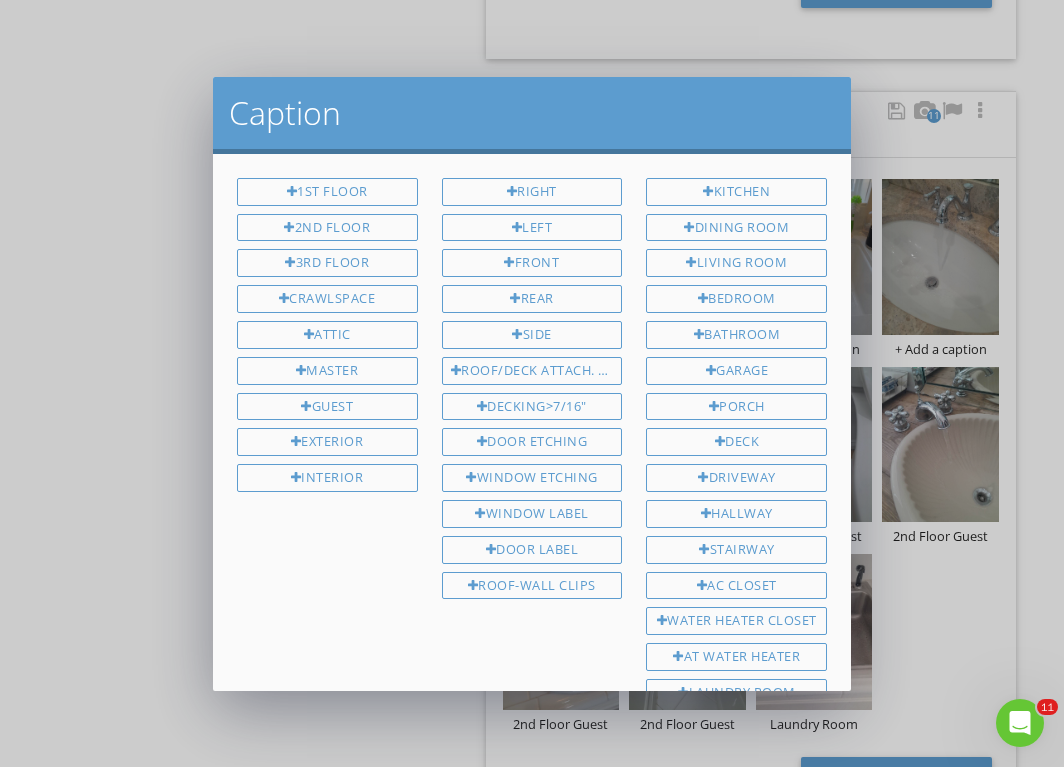scroll, scrollTop: 310, scrollLeft: 0, axis: vertical 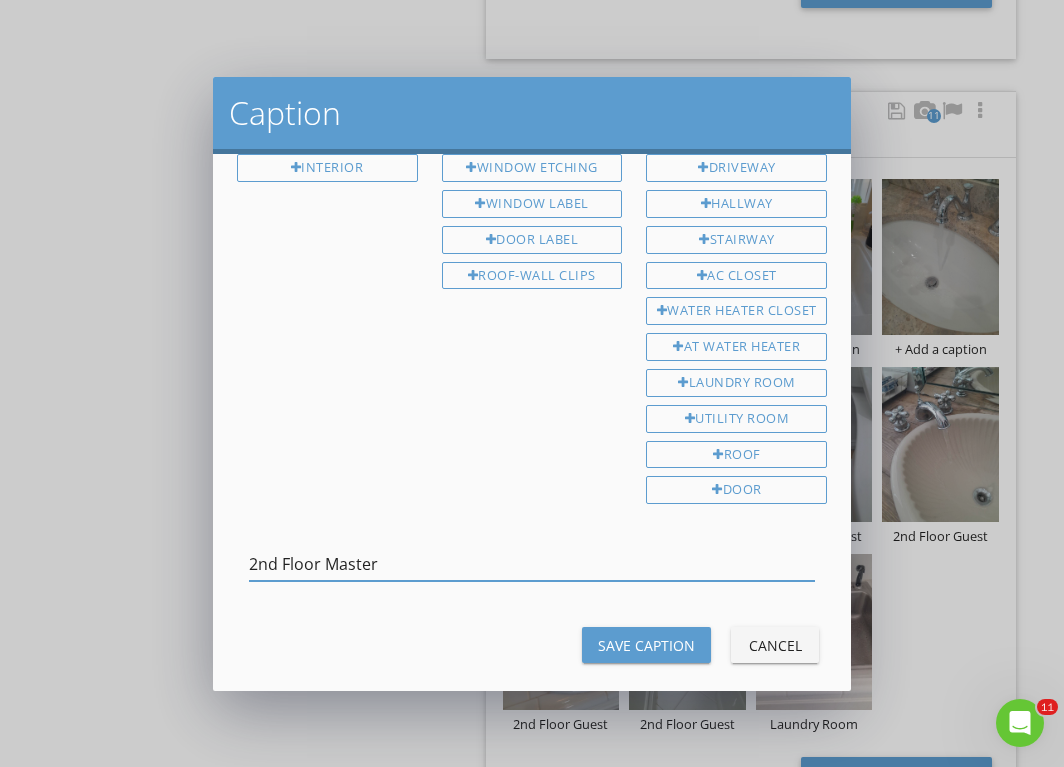 type on "2nd Floor Master" 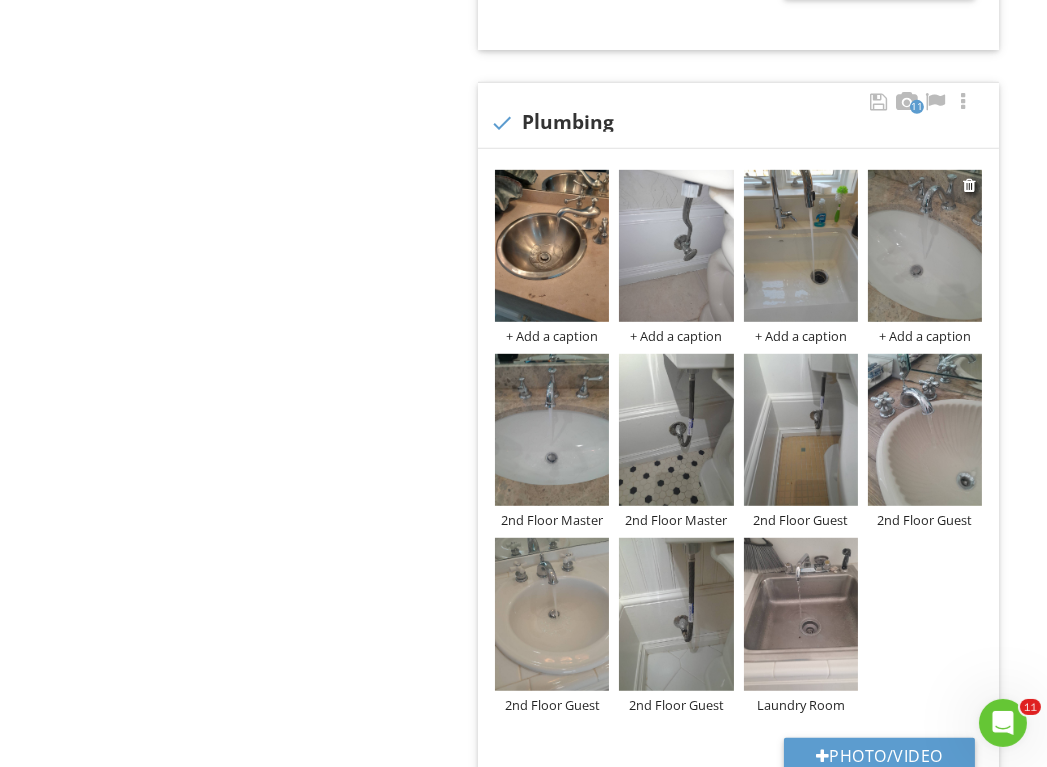 click on "+ Add a caption" at bounding box center (925, 336) 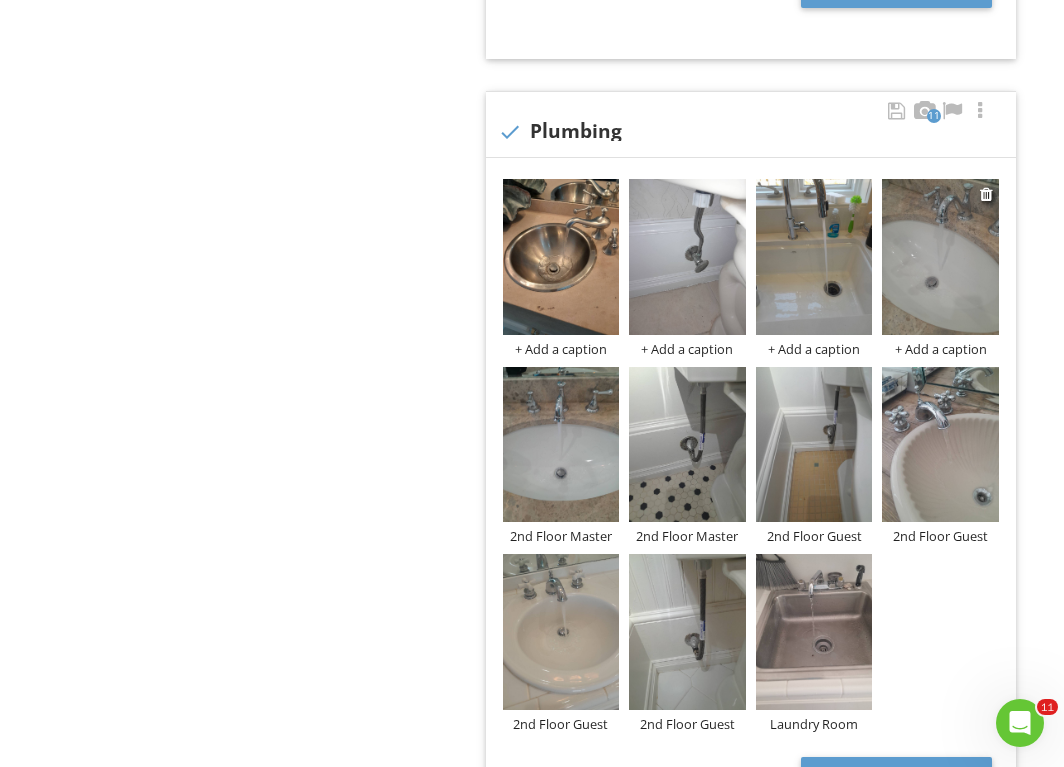 scroll, scrollTop: 0, scrollLeft: 0, axis: both 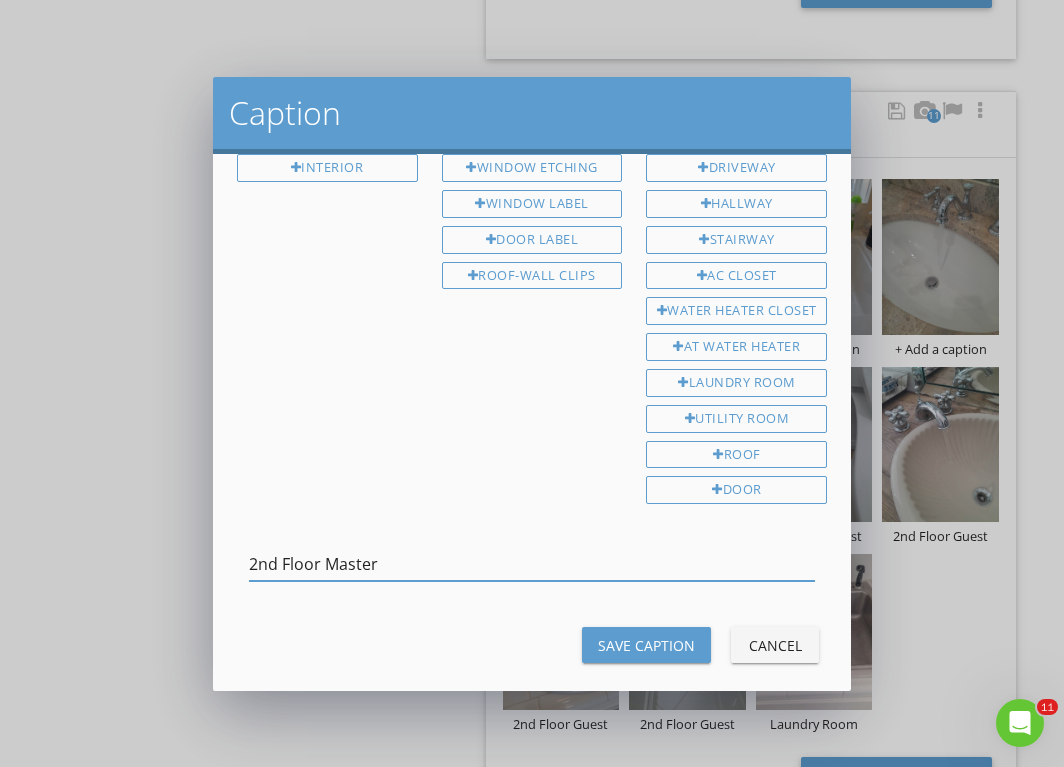 type on "2nd Floor Master" 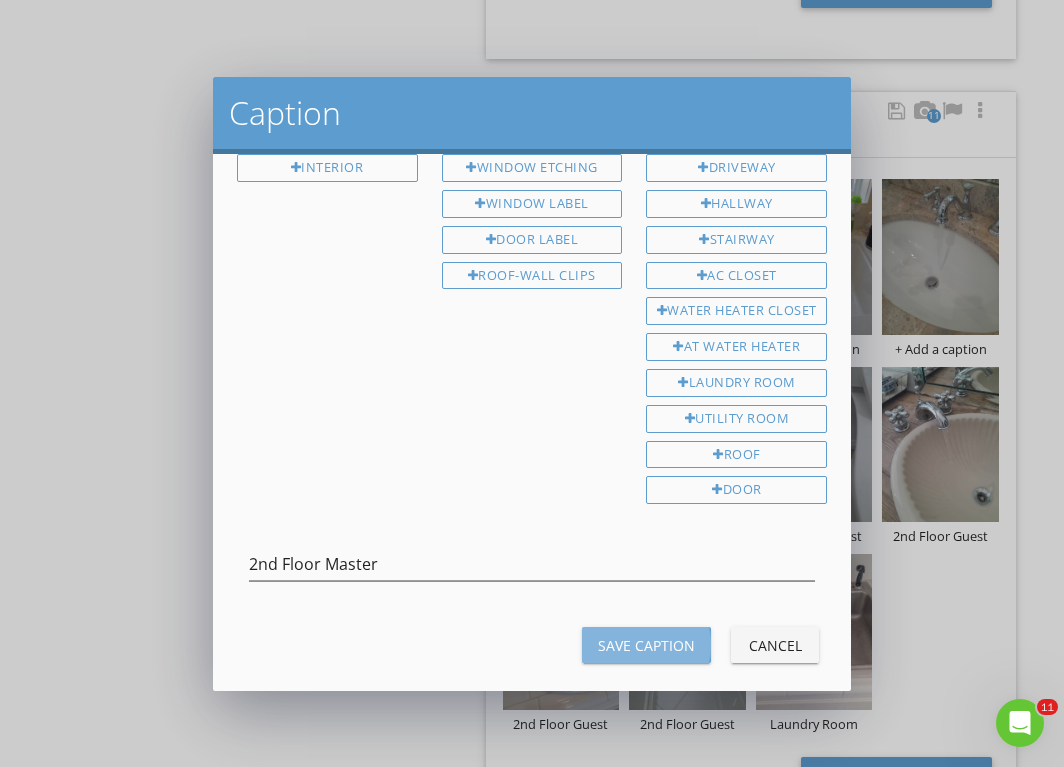 click on "Save Caption" at bounding box center (646, 645) 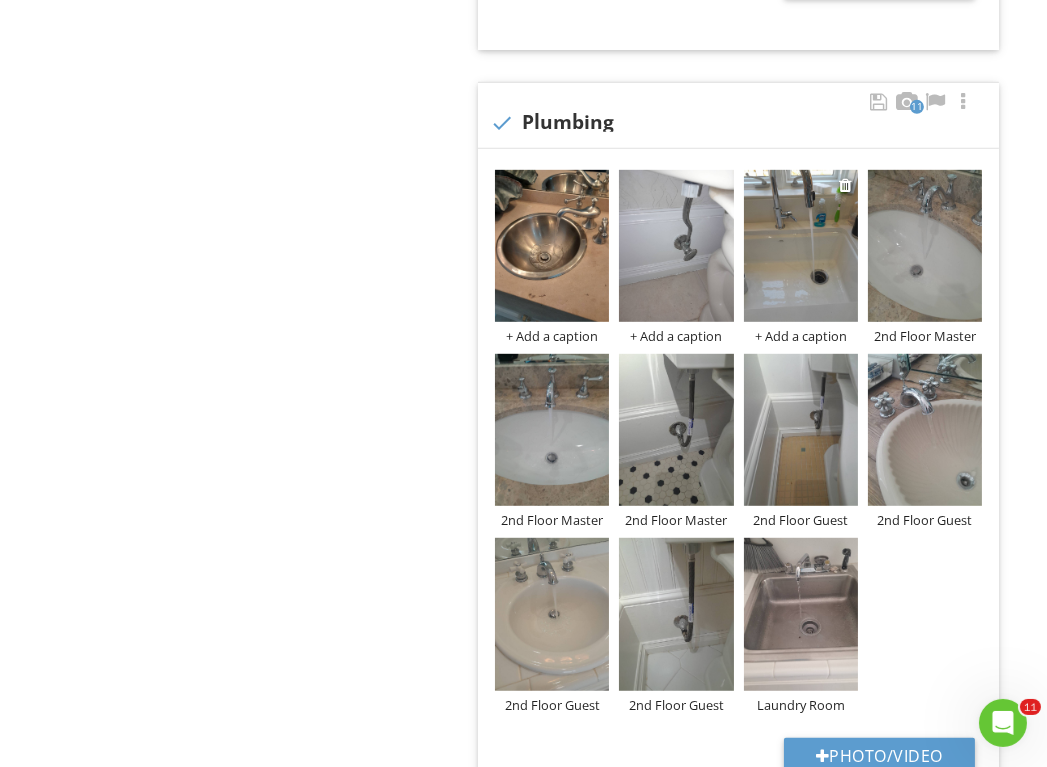 click on "+ Add a caption" at bounding box center (801, 336) 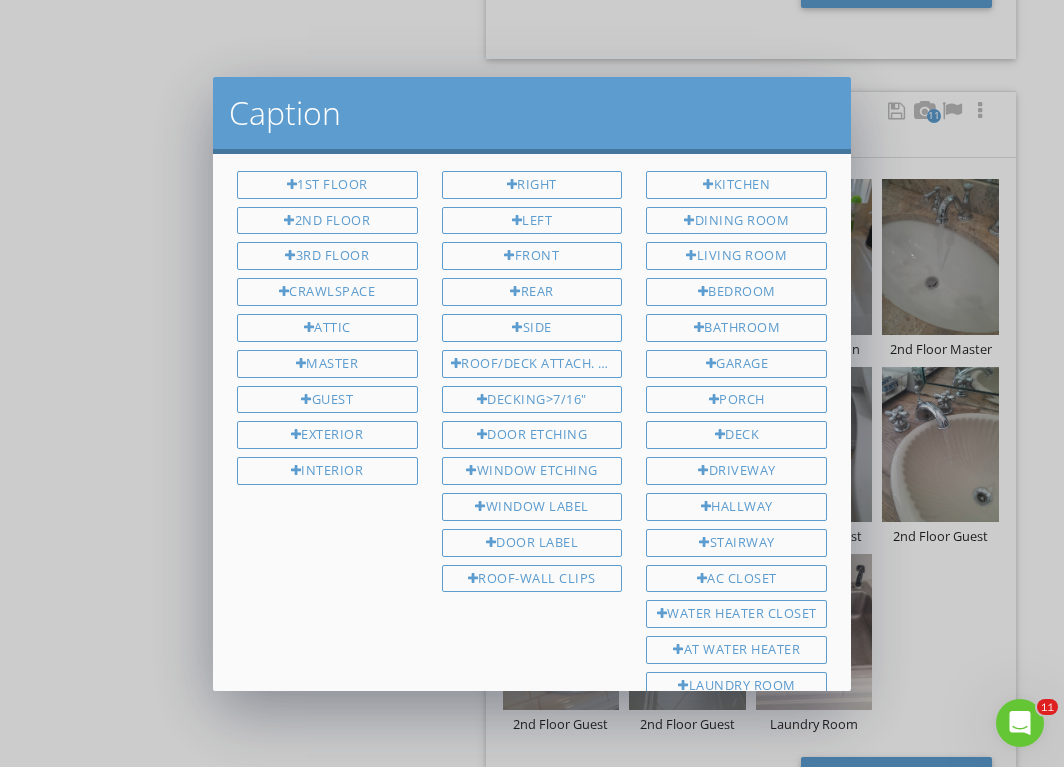 scroll, scrollTop: 0, scrollLeft: 0, axis: both 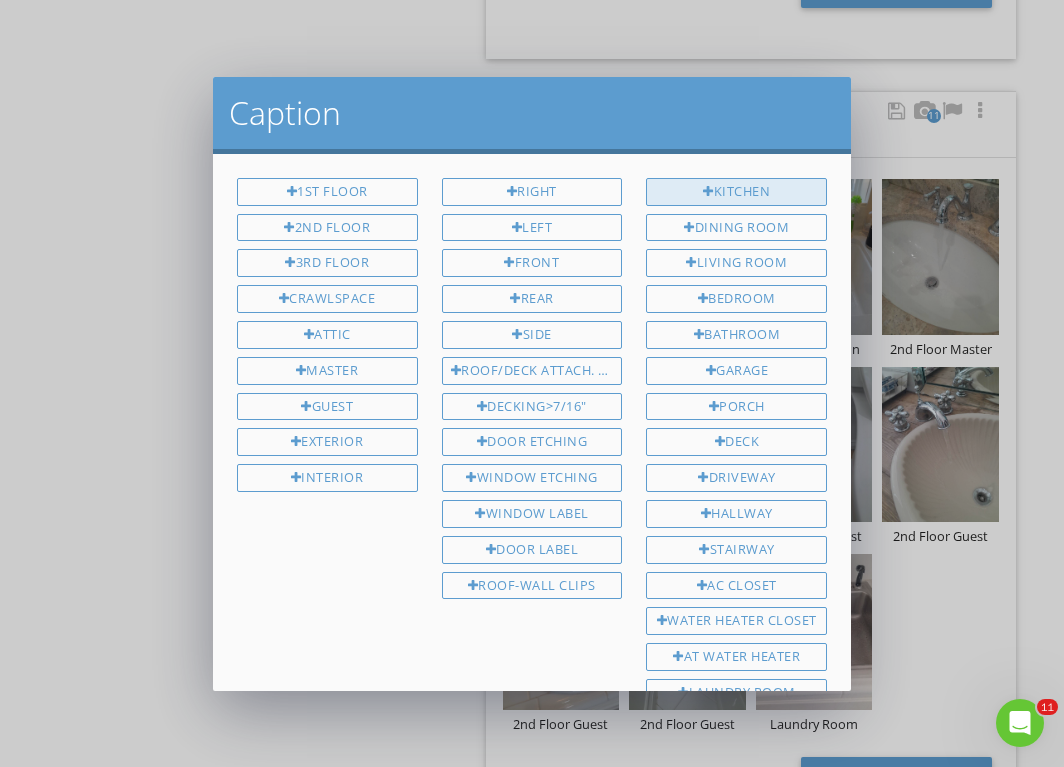 click on "Kitchen" at bounding box center (736, 192) 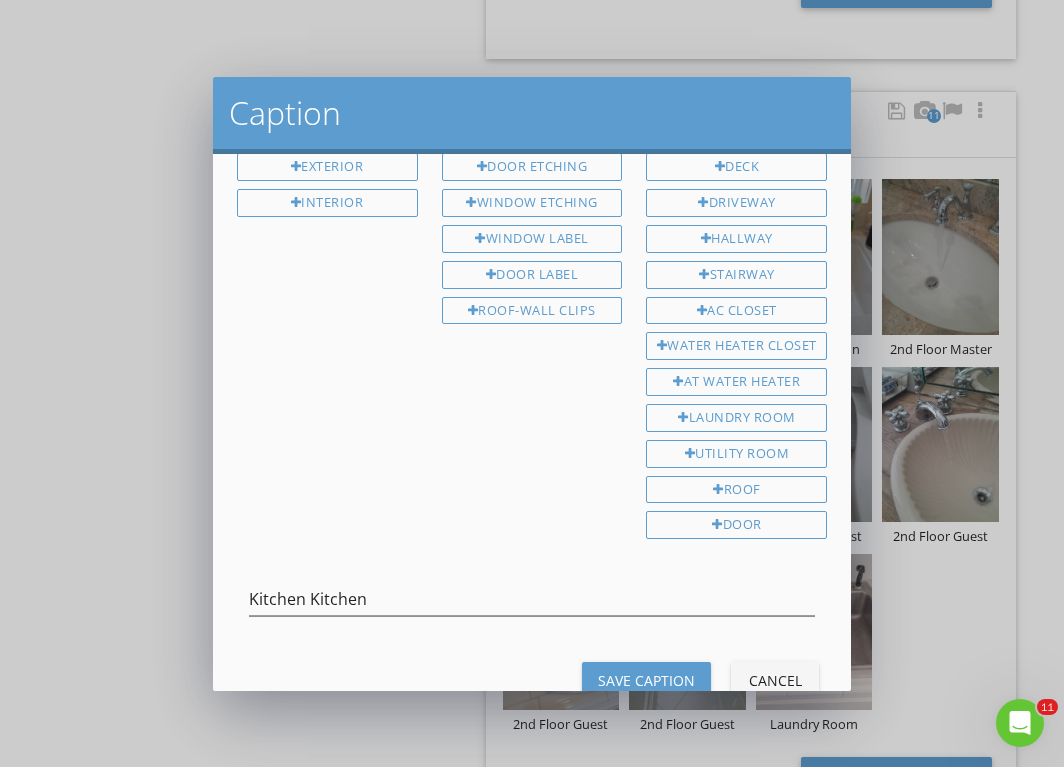 scroll, scrollTop: 310, scrollLeft: 0, axis: vertical 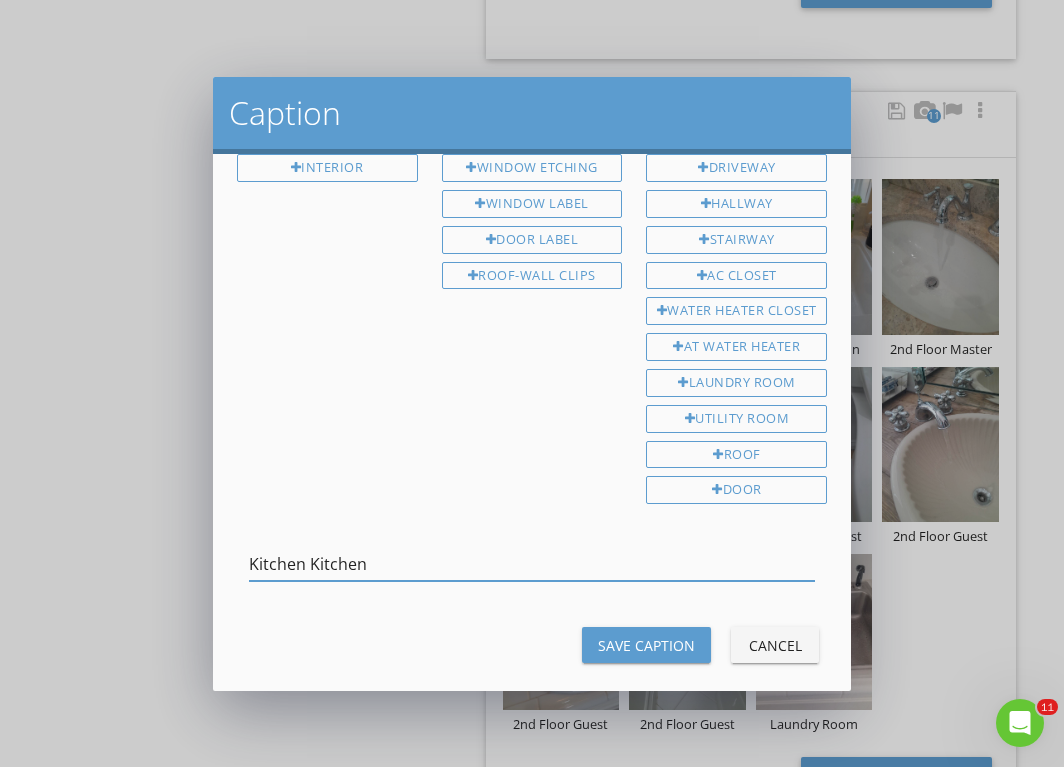 click on "Kitchen Kitchen" at bounding box center (532, 564) 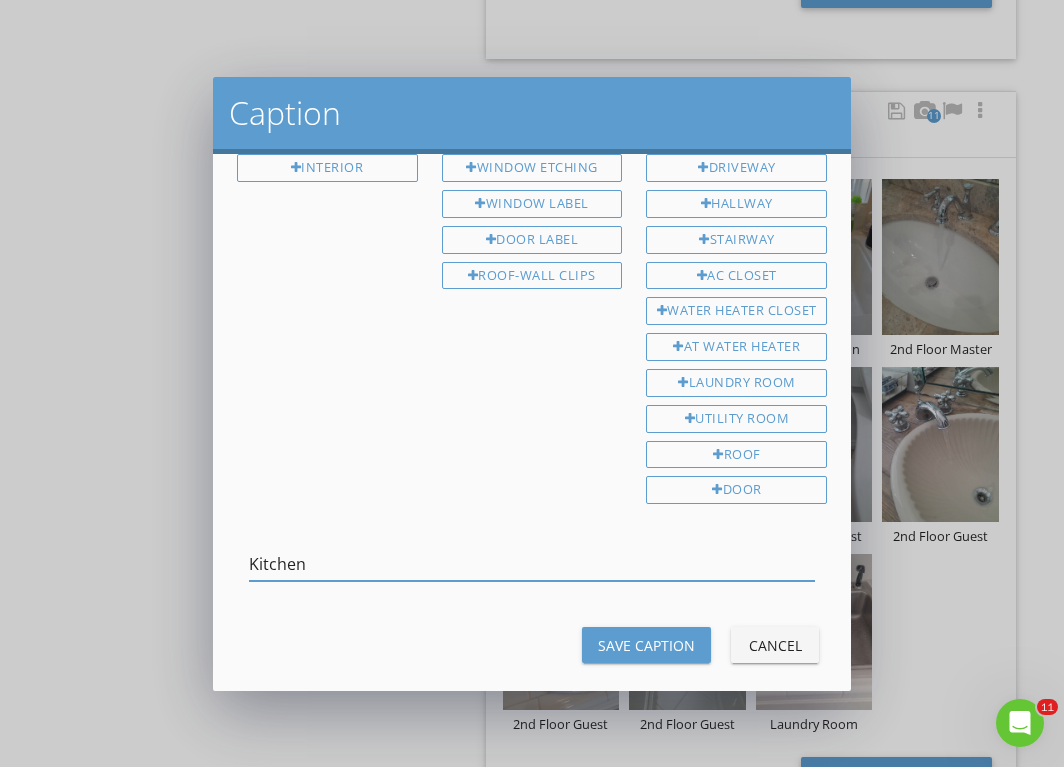 type on "Kitchen" 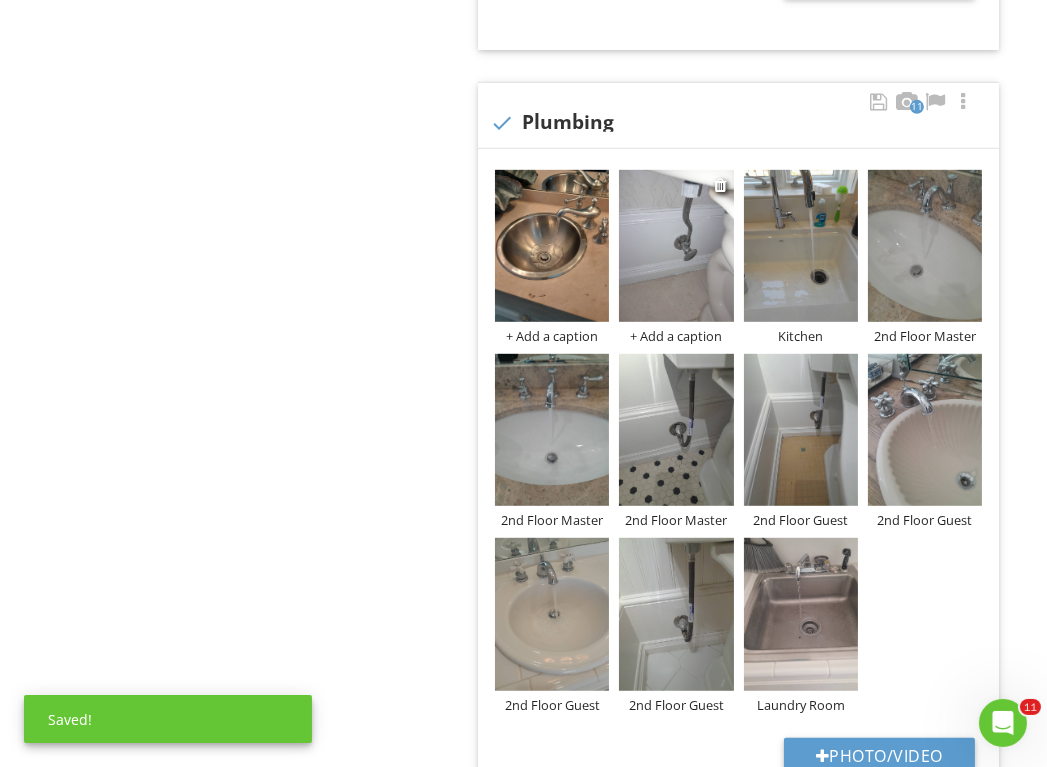 click on "+ Add a caption" at bounding box center (676, 336) 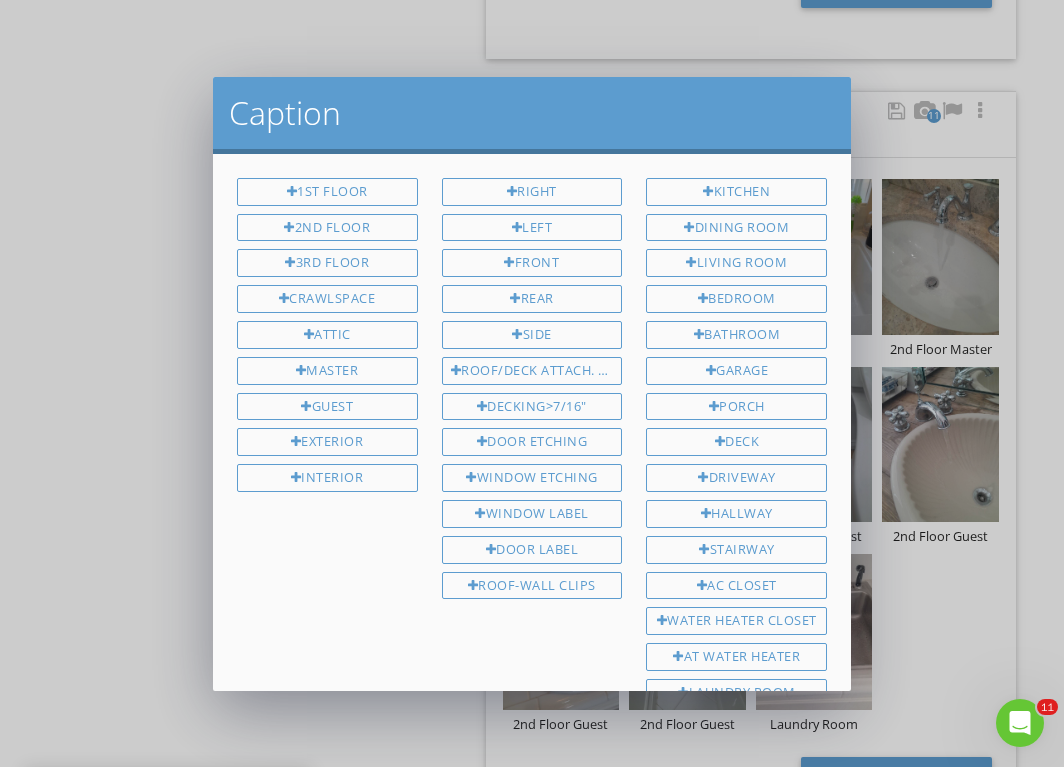 scroll, scrollTop: 0, scrollLeft: 0, axis: both 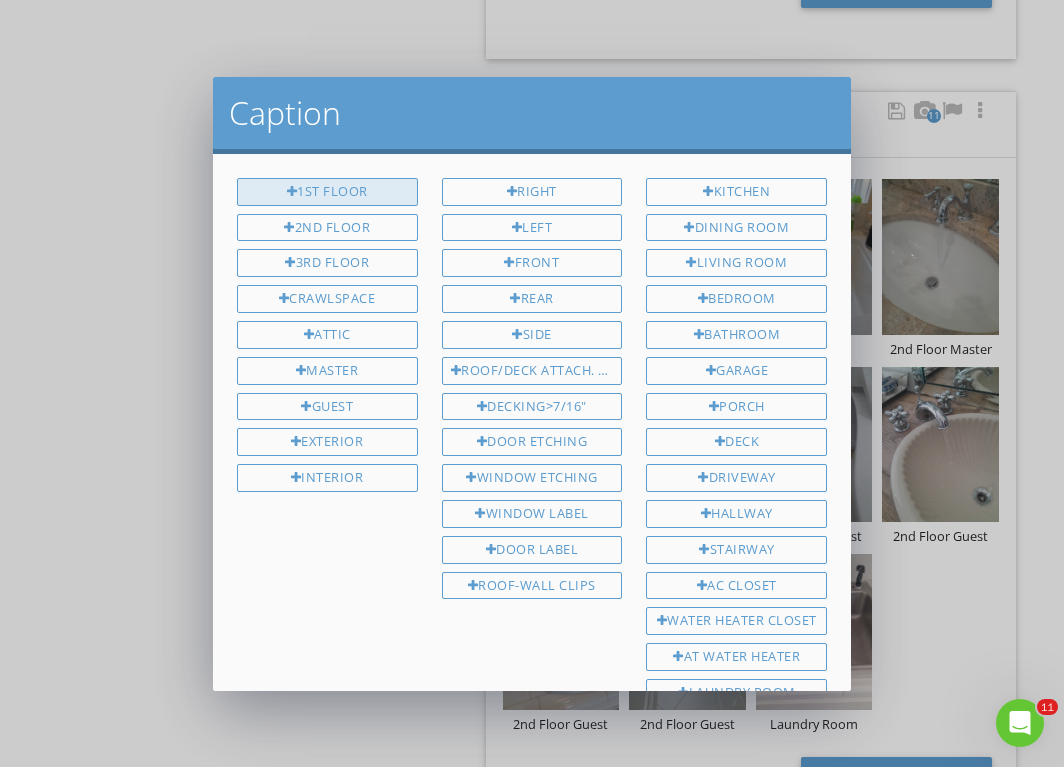 click on "1st Floor" at bounding box center [327, 192] 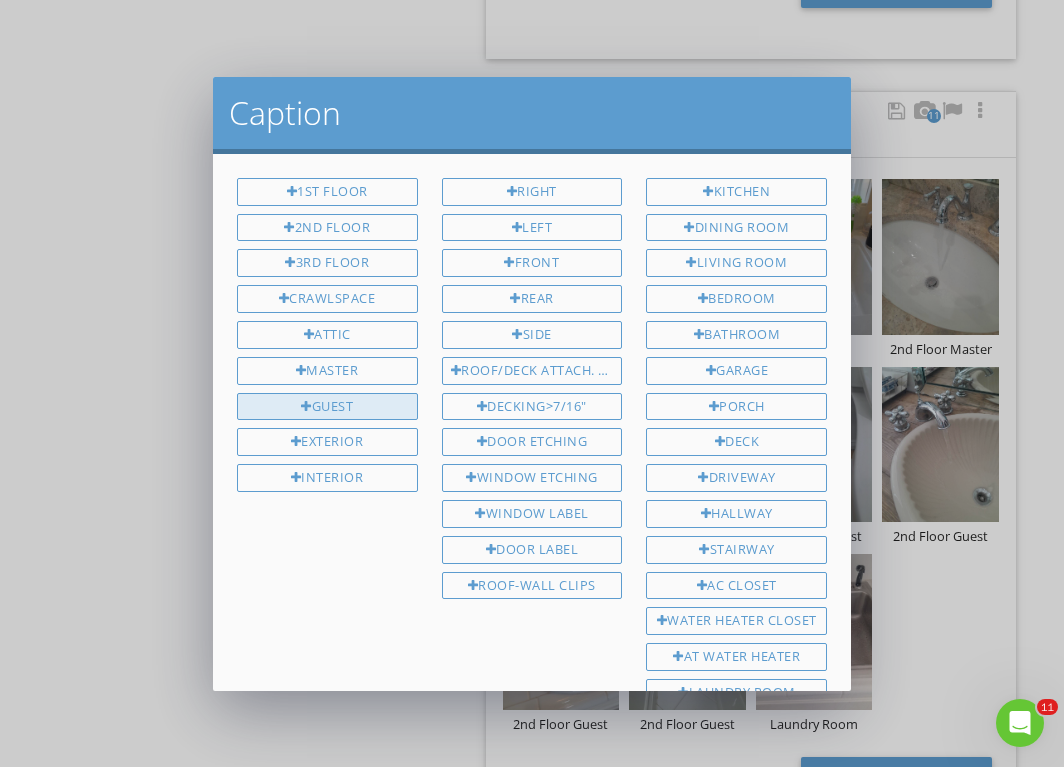 click on "Guest" at bounding box center (327, 407) 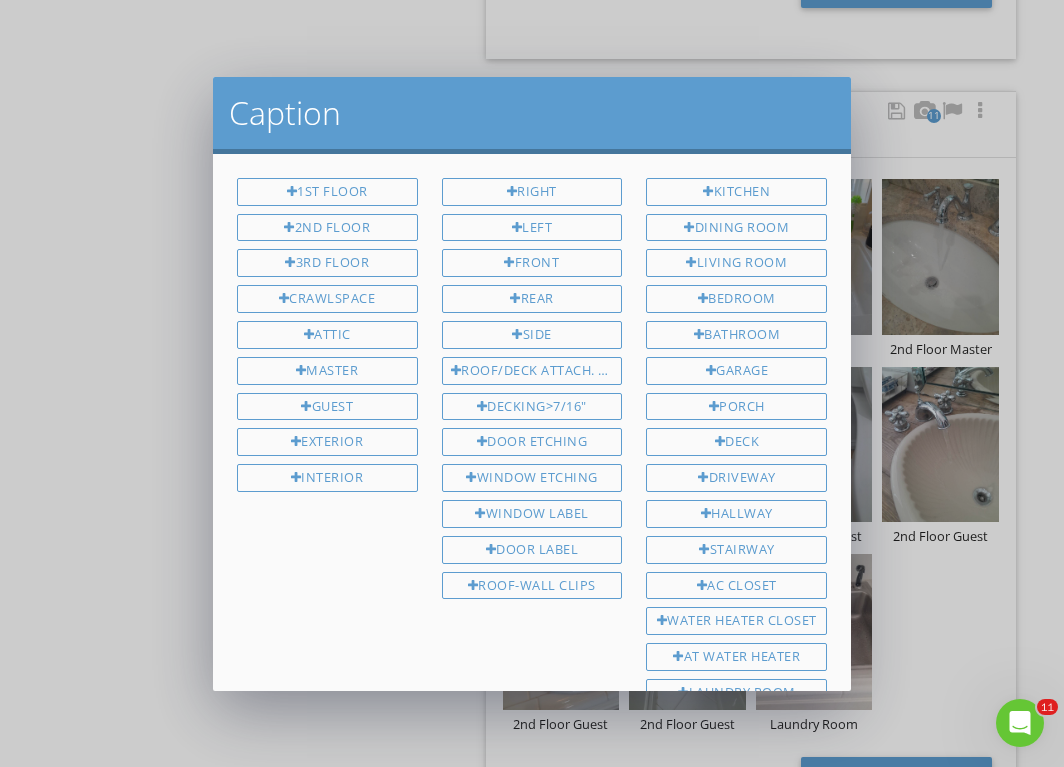 scroll, scrollTop: 310, scrollLeft: 0, axis: vertical 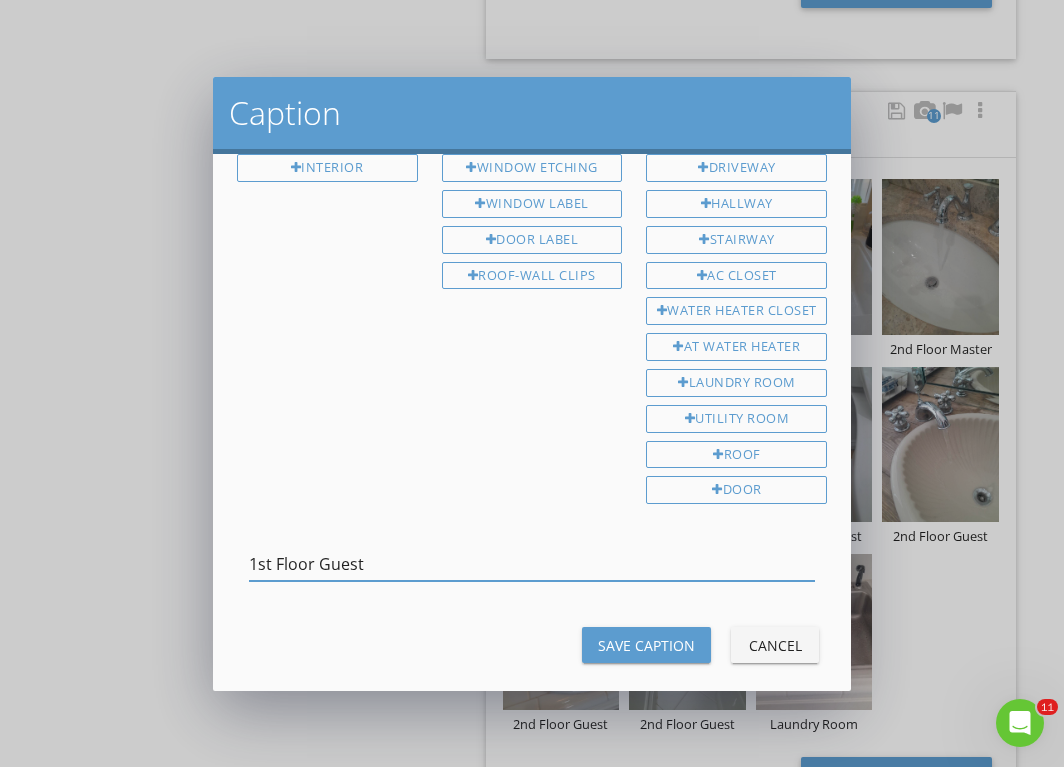 drag, startPoint x: 432, startPoint y: 532, endPoint x: 186, endPoint y: 525, distance: 246.09958 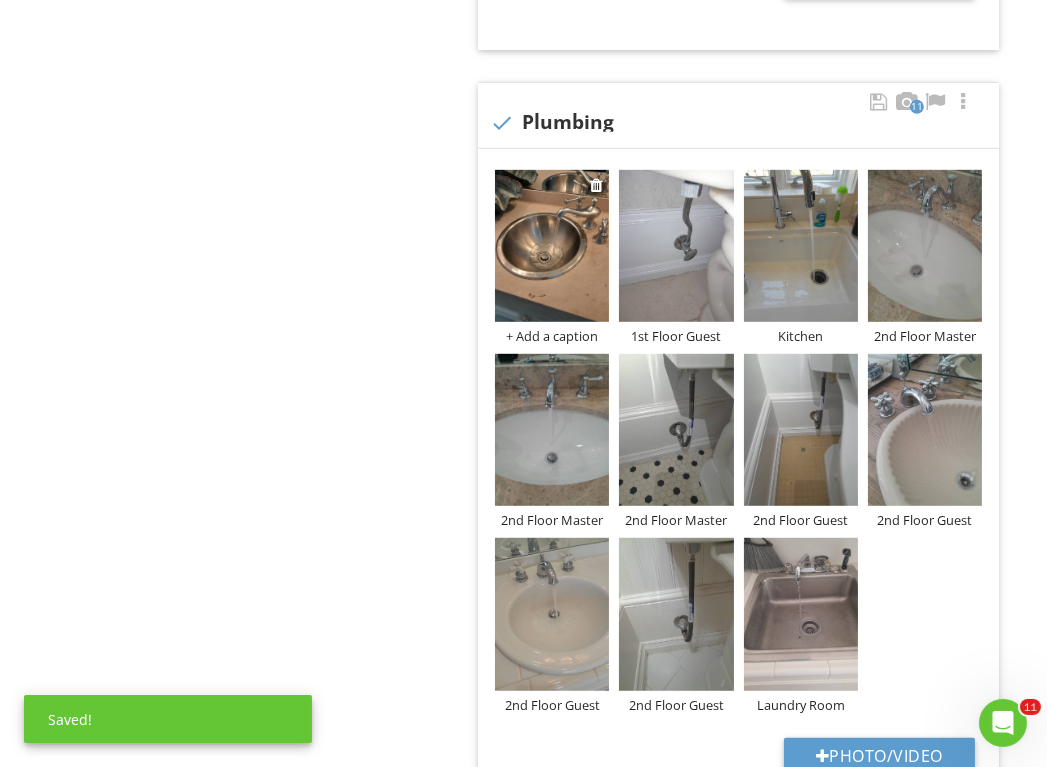 click on "+ Add a caption" at bounding box center (552, 336) 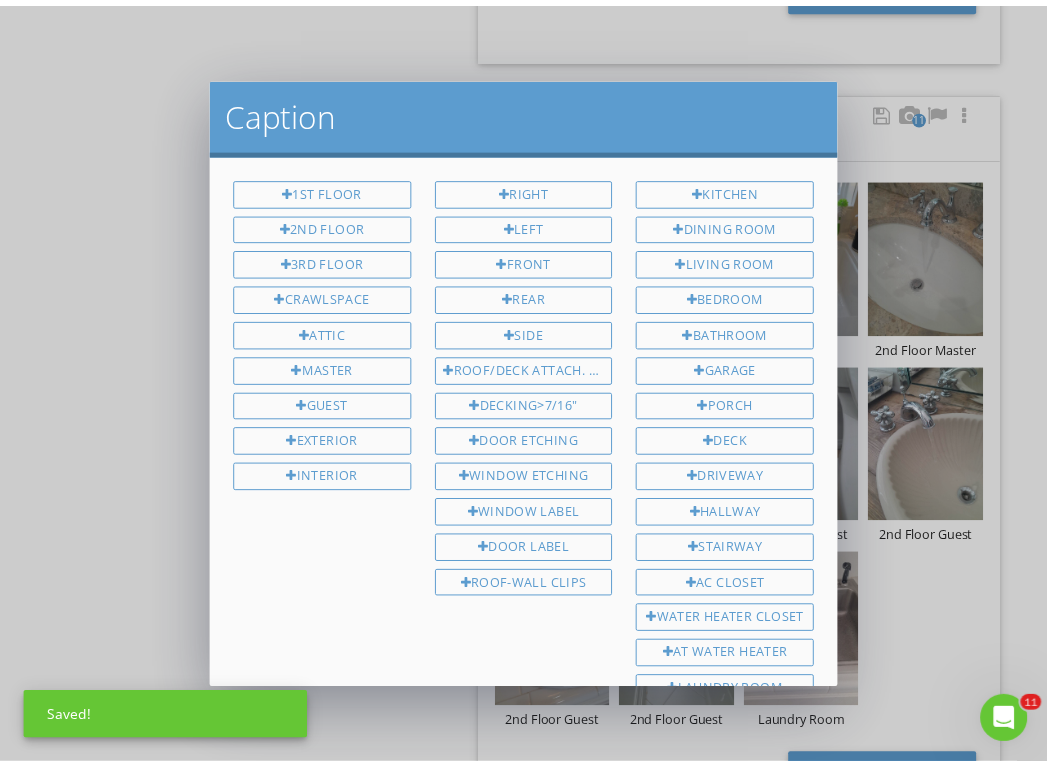 scroll, scrollTop: 310, scrollLeft: 0, axis: vertical 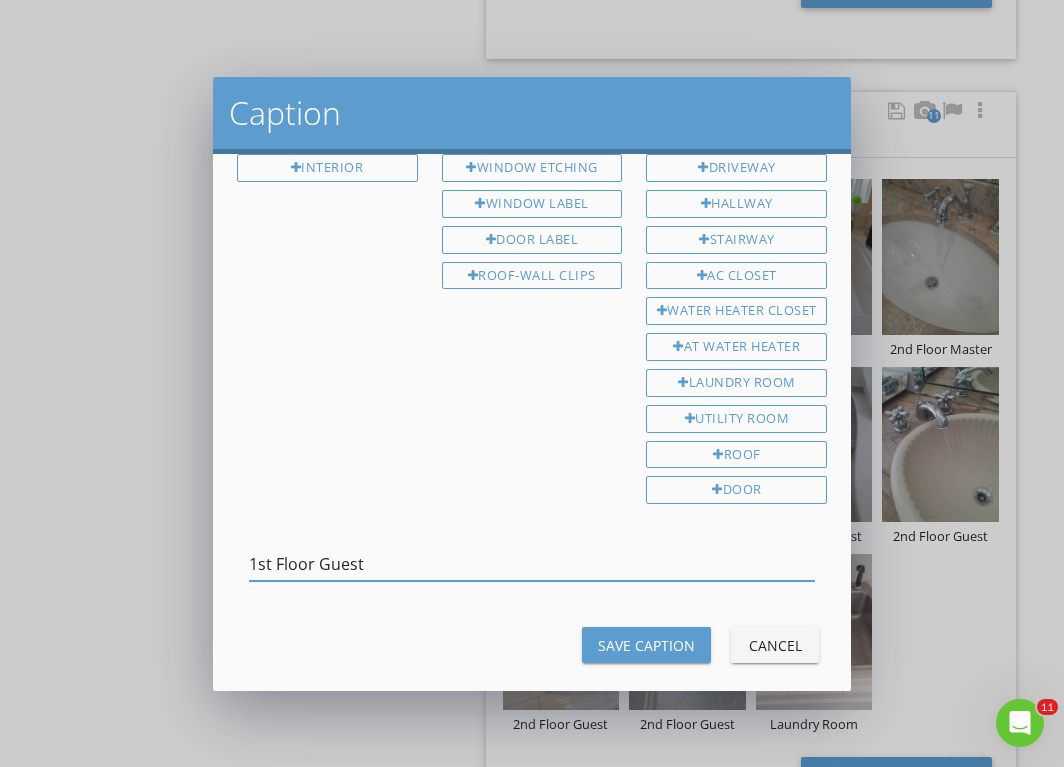 type on "1st Floor Guest" 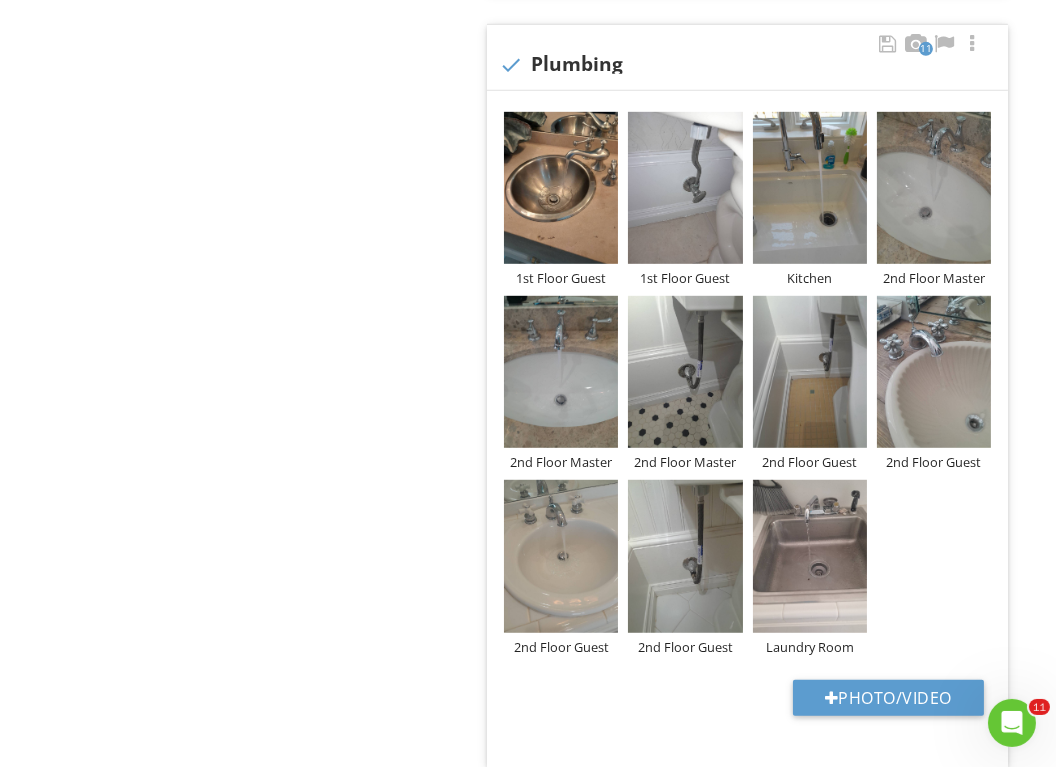 scroll, scrollTop: 1592, scrollLeft: 0, axis: vertical 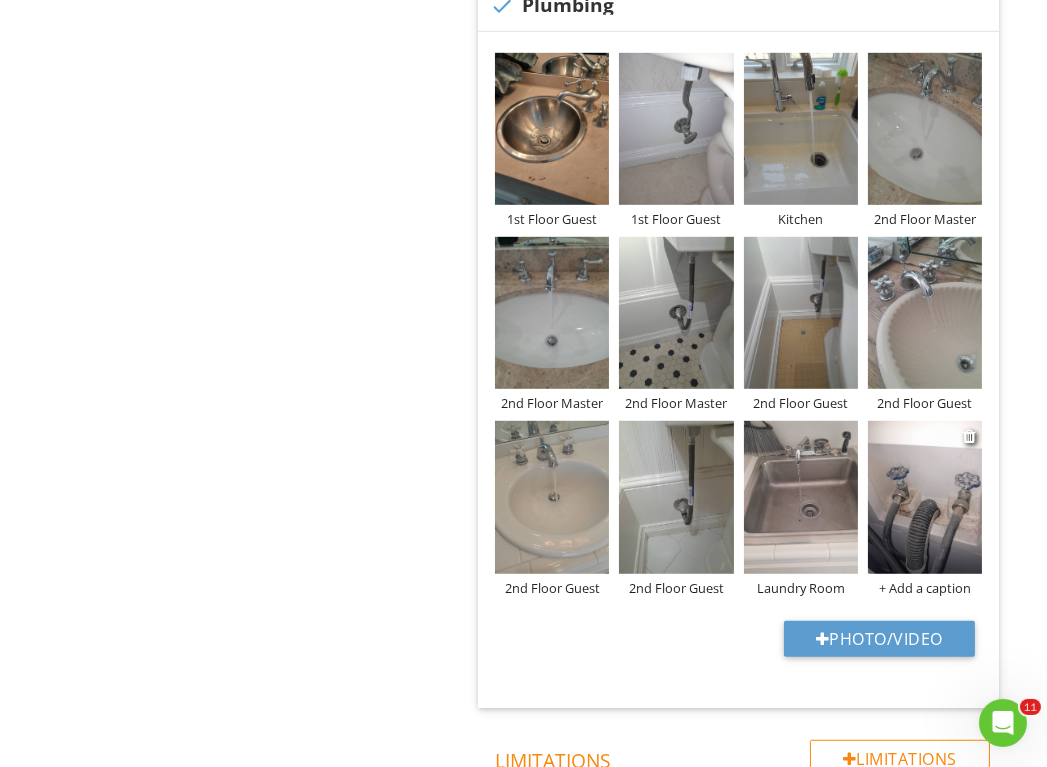 click on "+ Add a caption" at bounding box center [925, 588] 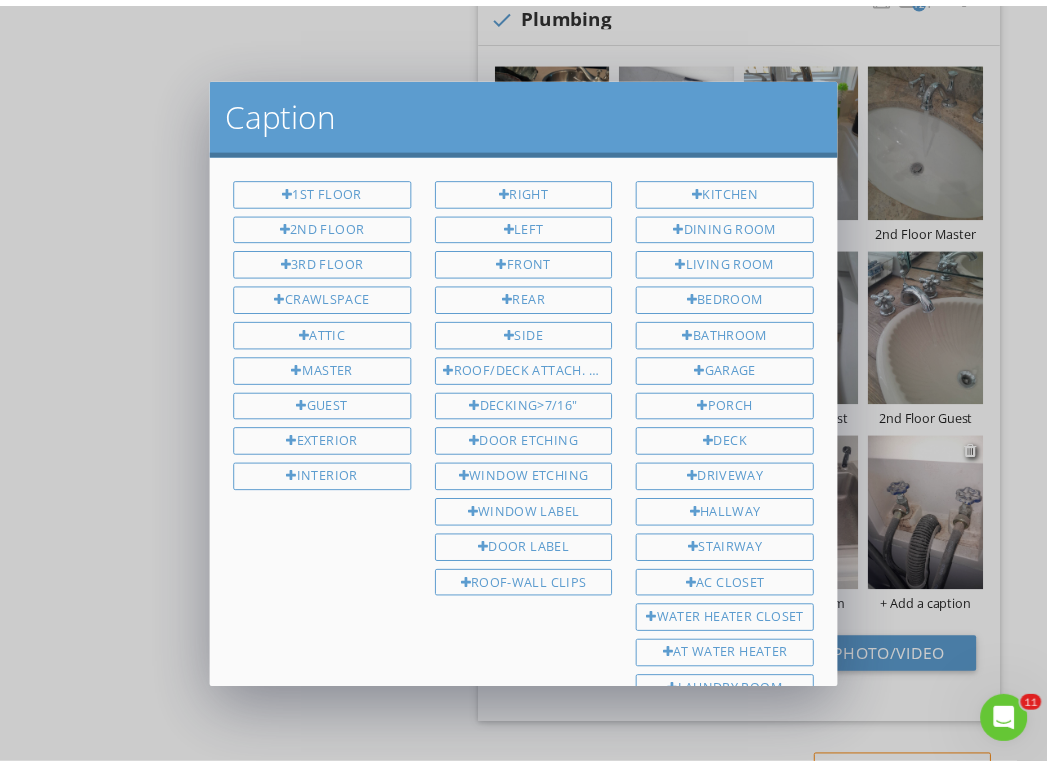 scroll, scrollTop: 310, scrollLeft: 0, axis: vertical 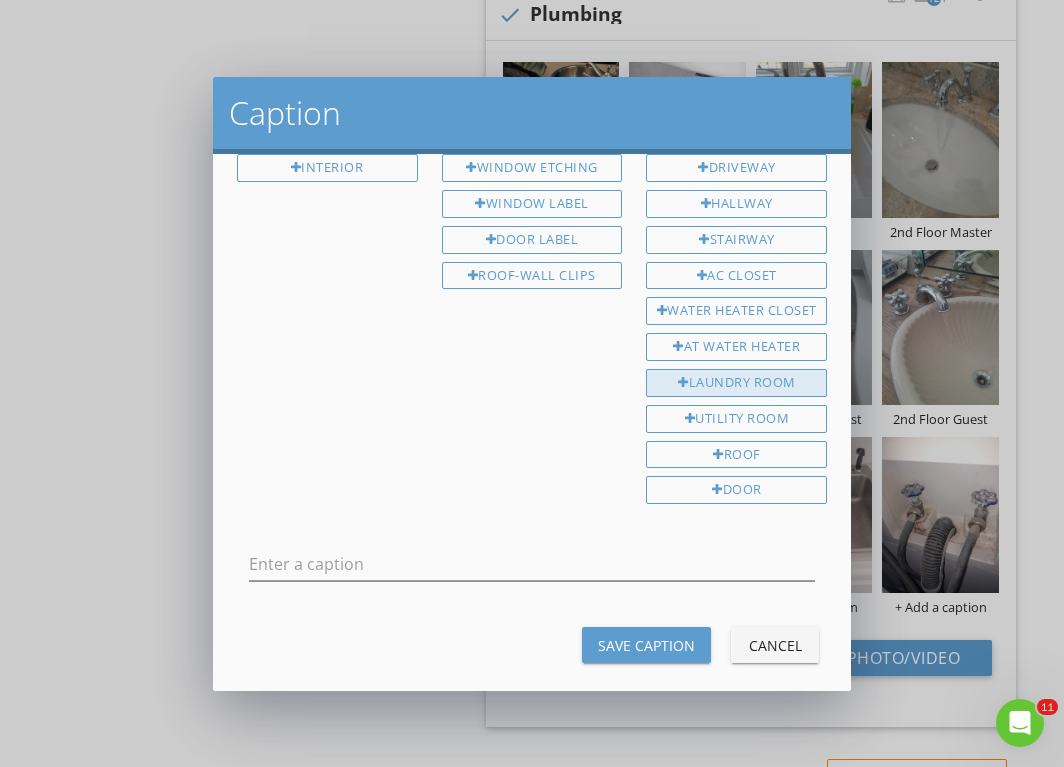 click on "Laundry Room" at bounding box center [736, 383] 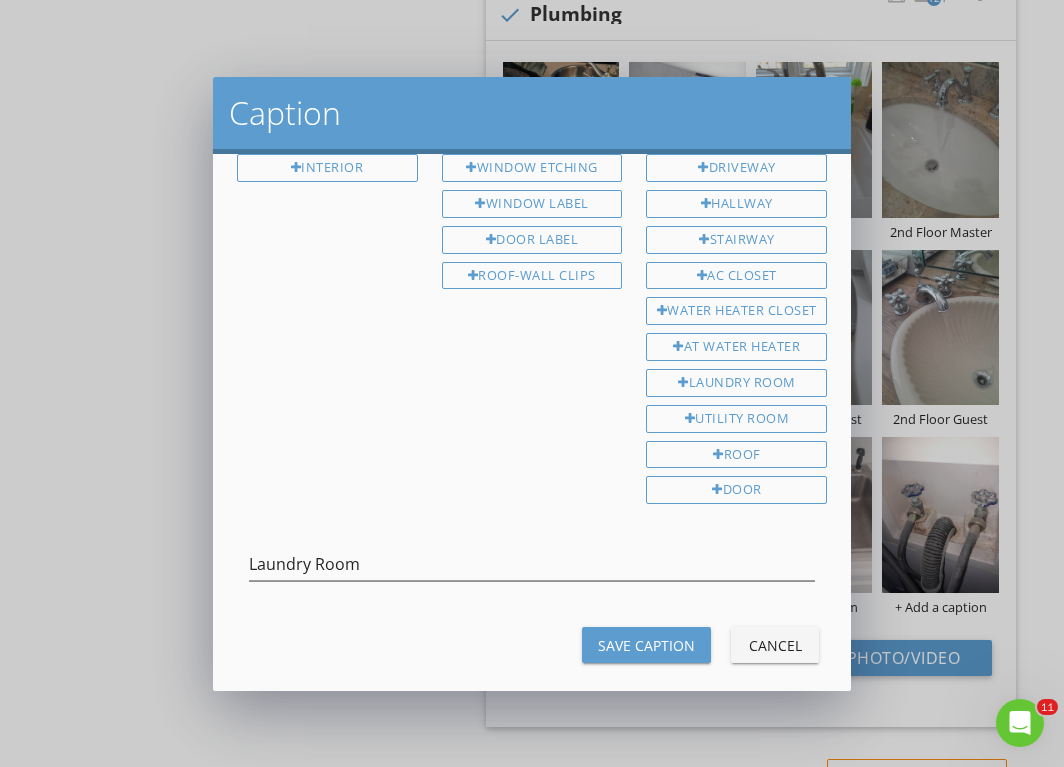click on "Save Caption" at bounding box center (646, 645) 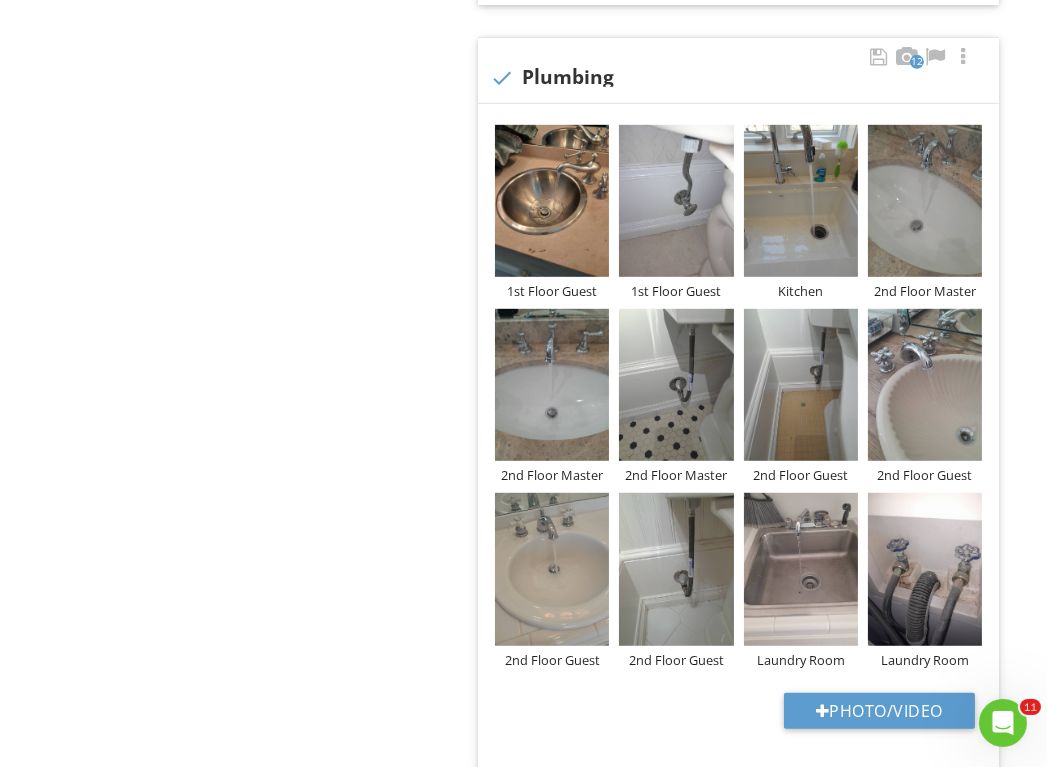 scroll, scrollTop: 1530, scrollLeft: 0, axis: vertical 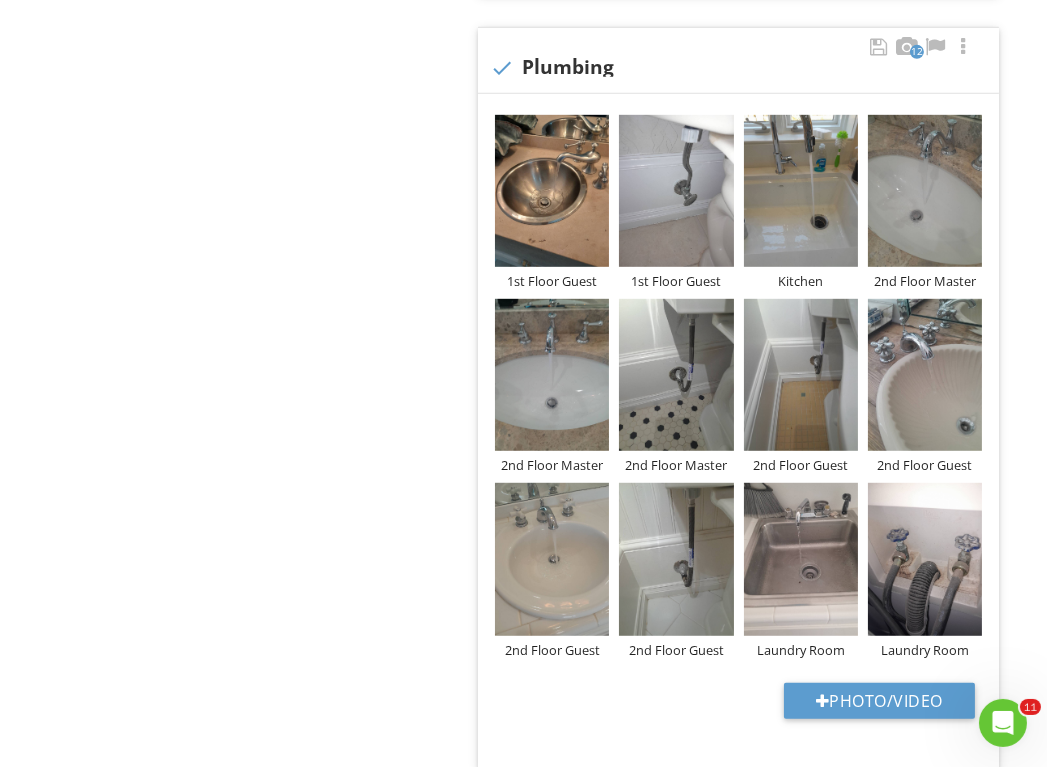 click on "Upload cover photo
General
Electrical System
HVAC System
Plumbing System
Roof
Additional
Section
Plumbing System
General
General Condition
Supplemental Information
Photos
Photos
Info
Information                 3         check
Water Heater
+ Add a caption         + Add a caption         + Add a caption
Photo/Video
7         check
Under cabinet plumbing & drains" at bounding box center (523, -41) 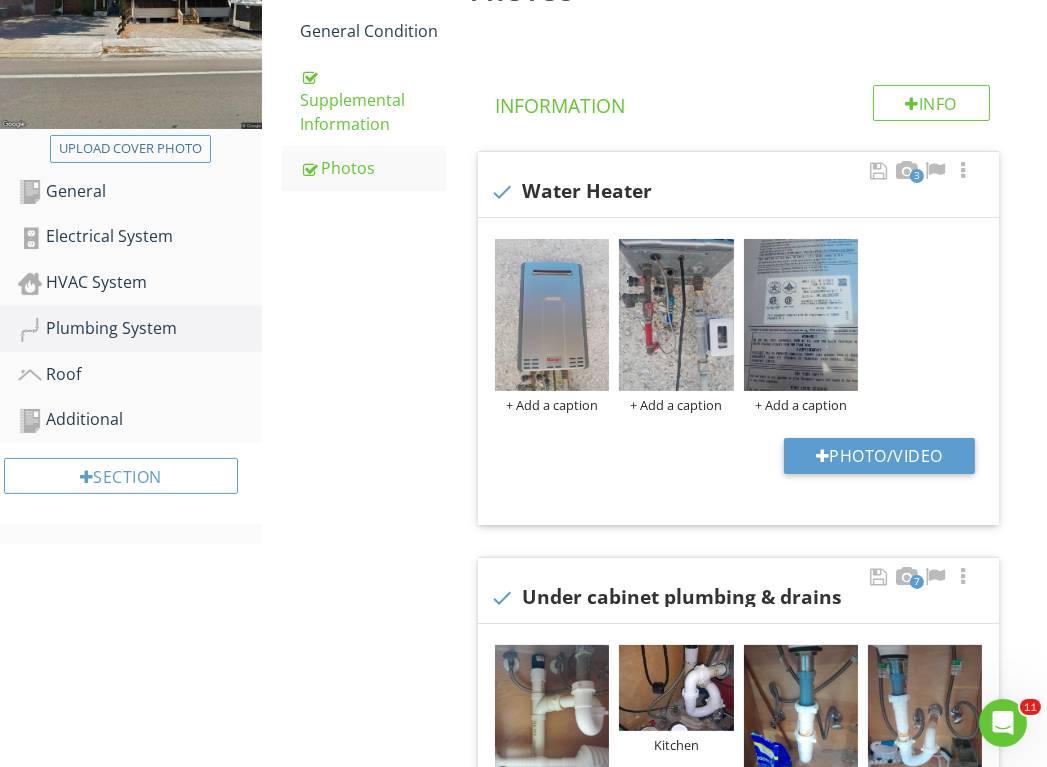 scroll, scrollTop: 425, scrollLeft: 0, axis: vertical 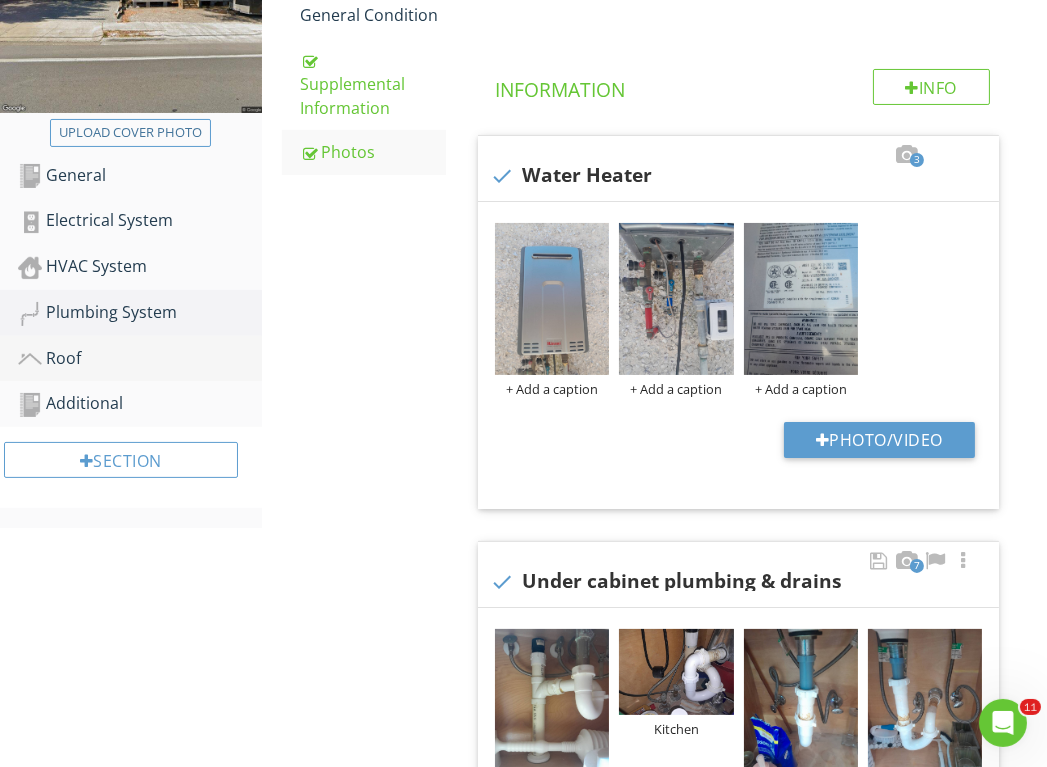 click on "Roof" at bounding box center (140, 359) 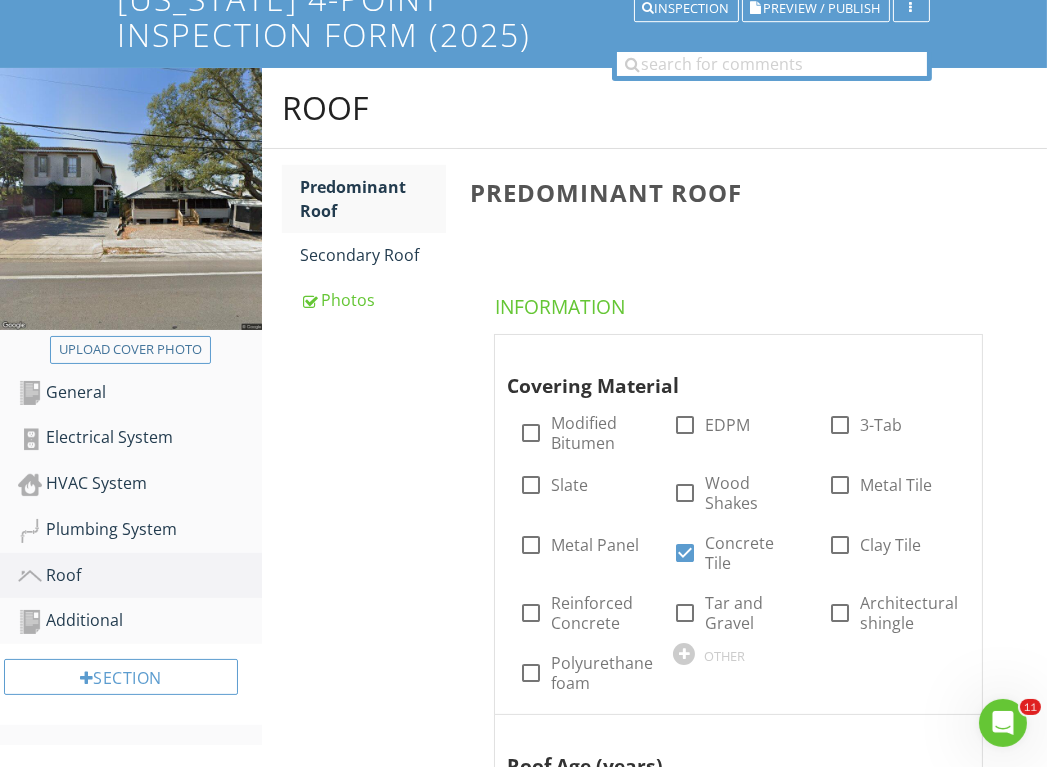 scroll, scrollTop: 201, scrollLeft: 0, axis: vertical 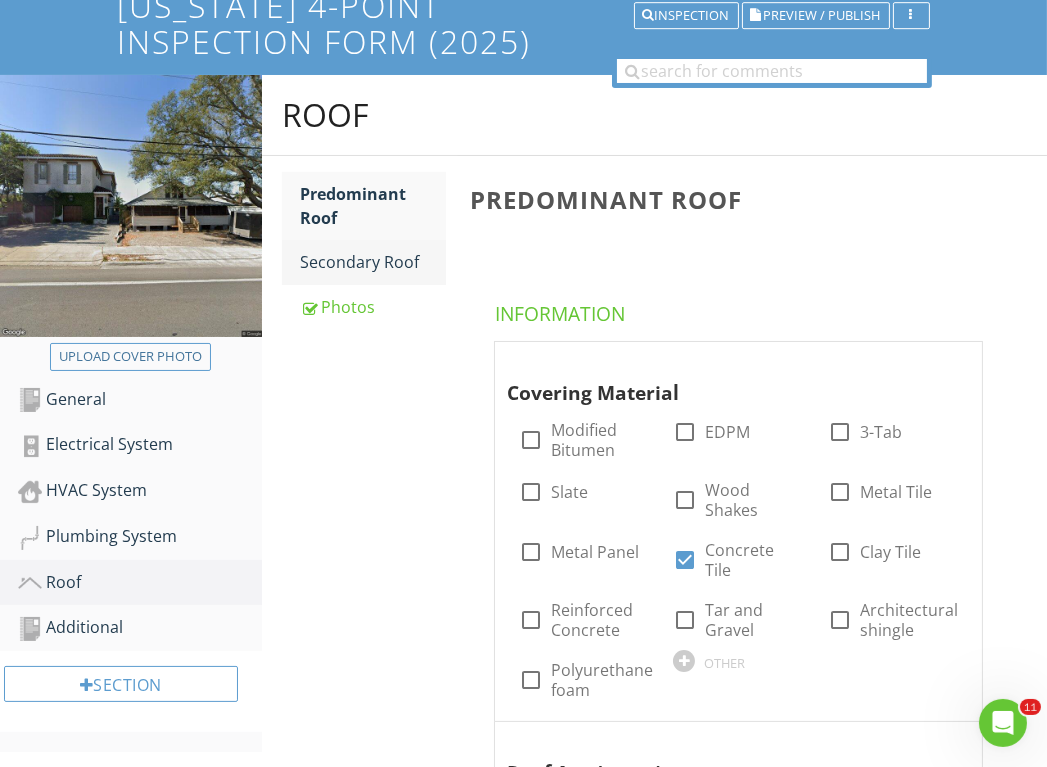 click on "Secondary Roof" at bounding box center (373, 262) 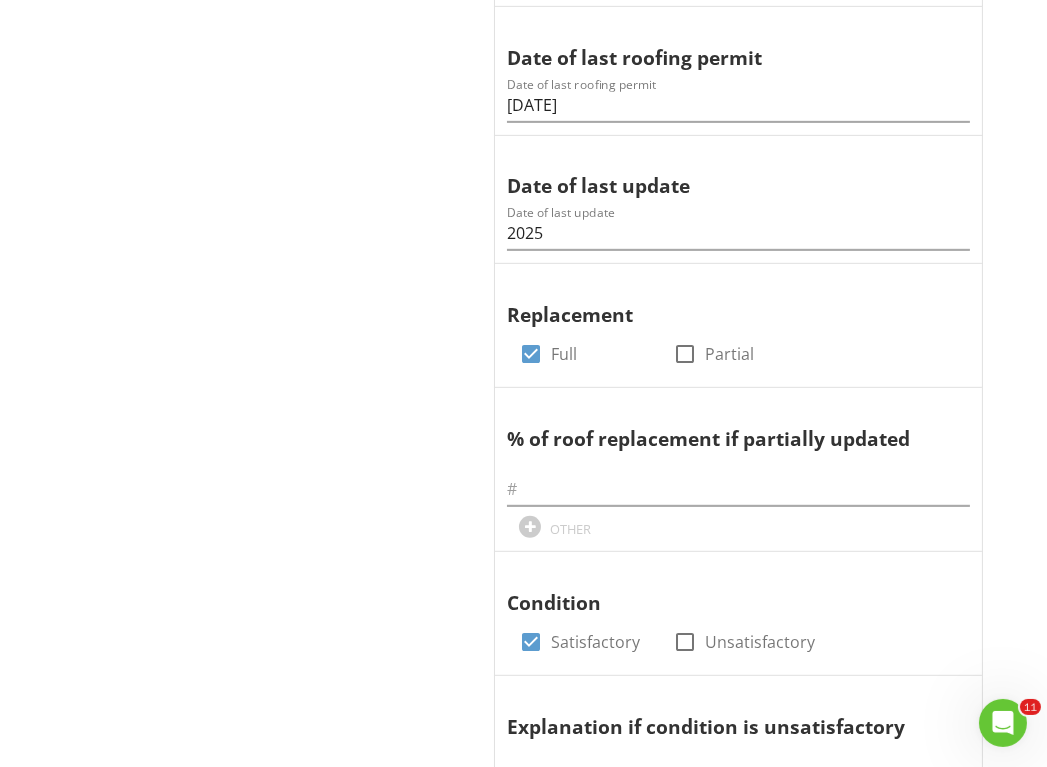 scroll, scrollTop: 1248, scrollLeft: 0, axis: vertical 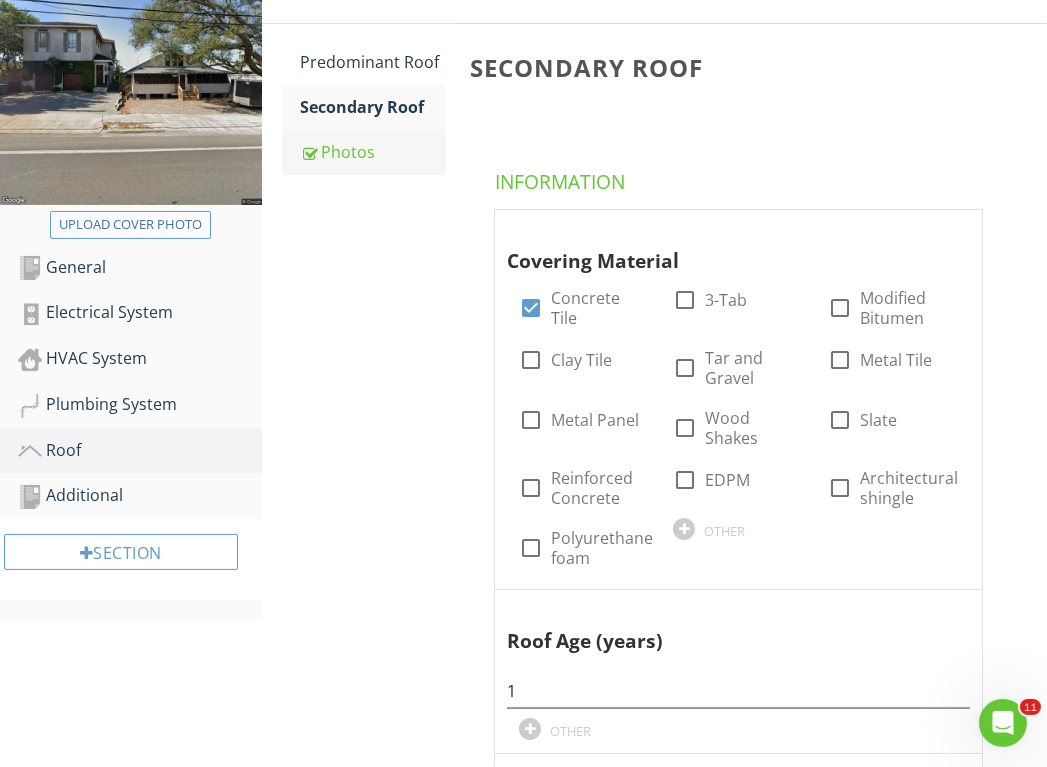 click on "Photos" at bounding box center [373, 152] 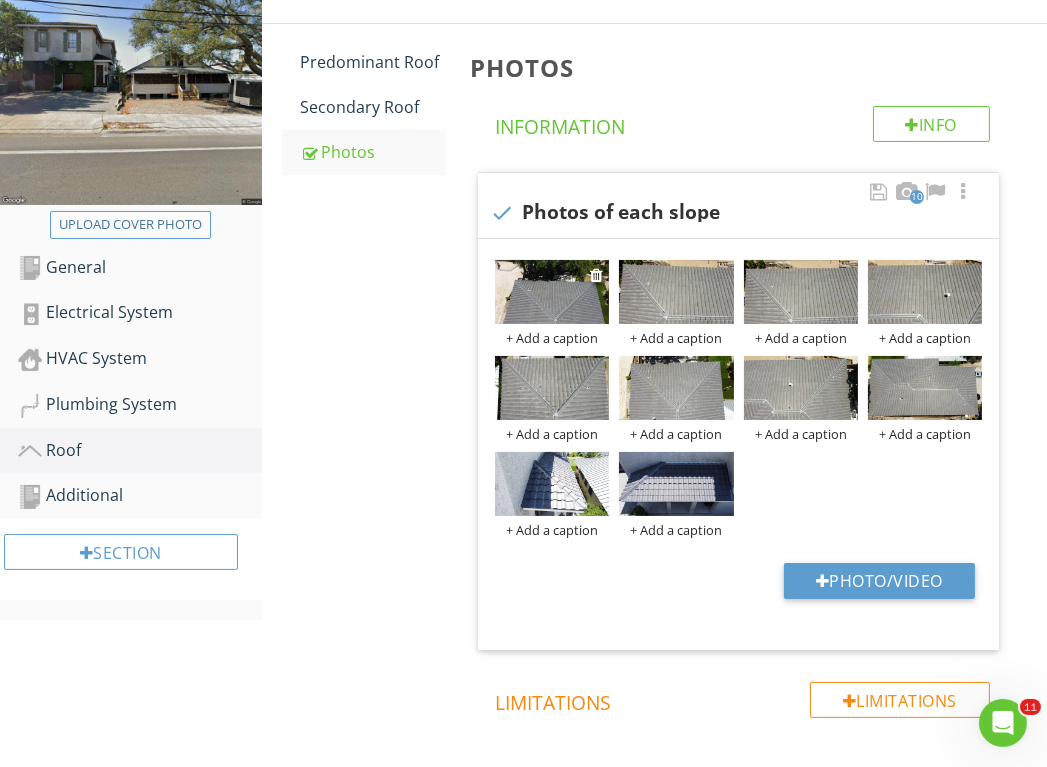 click at bounding box center (552, 292) 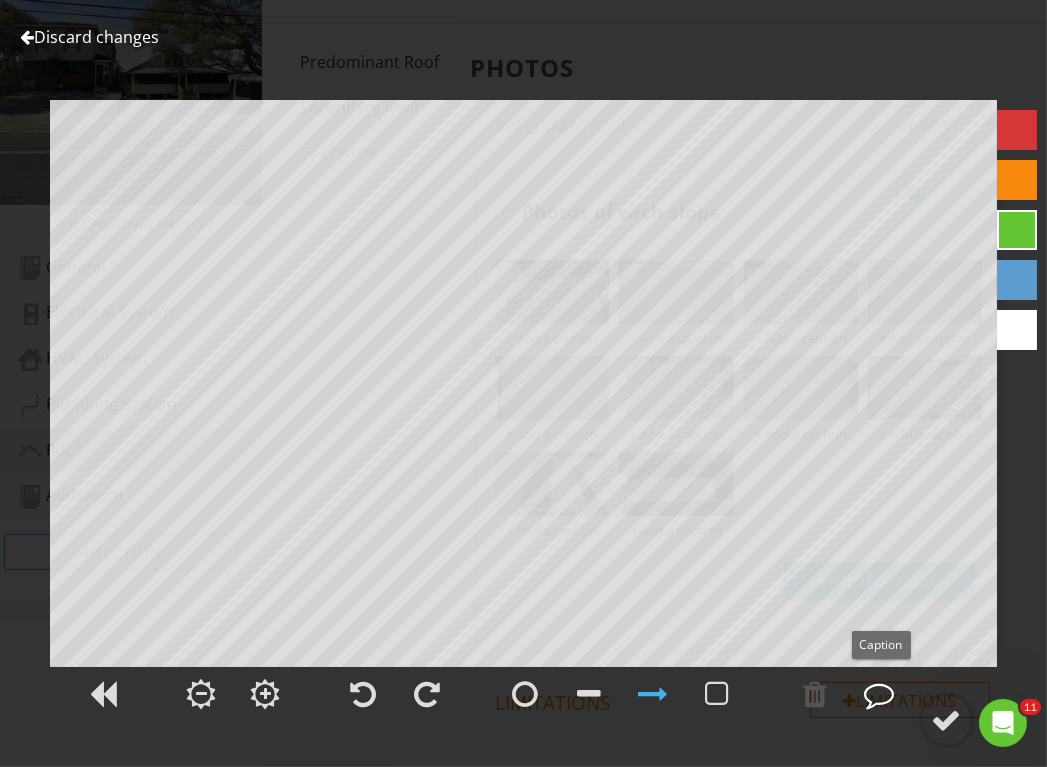 click at bounding box center [880, 694] 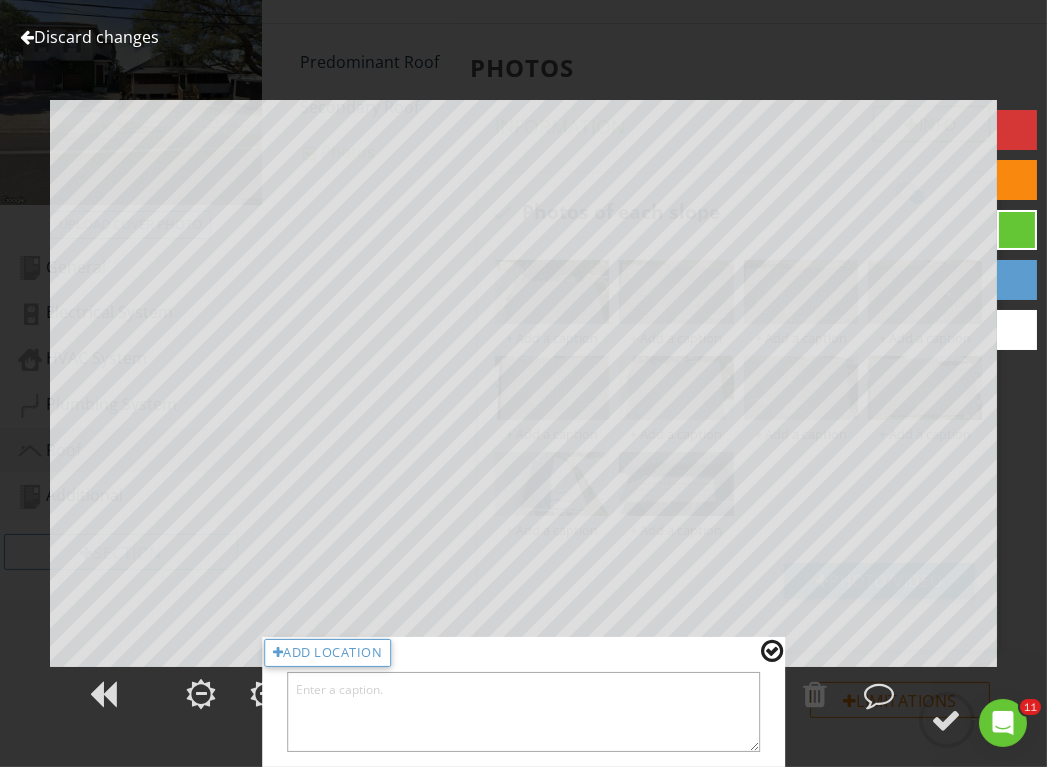 click at bounding box center [524, 712] 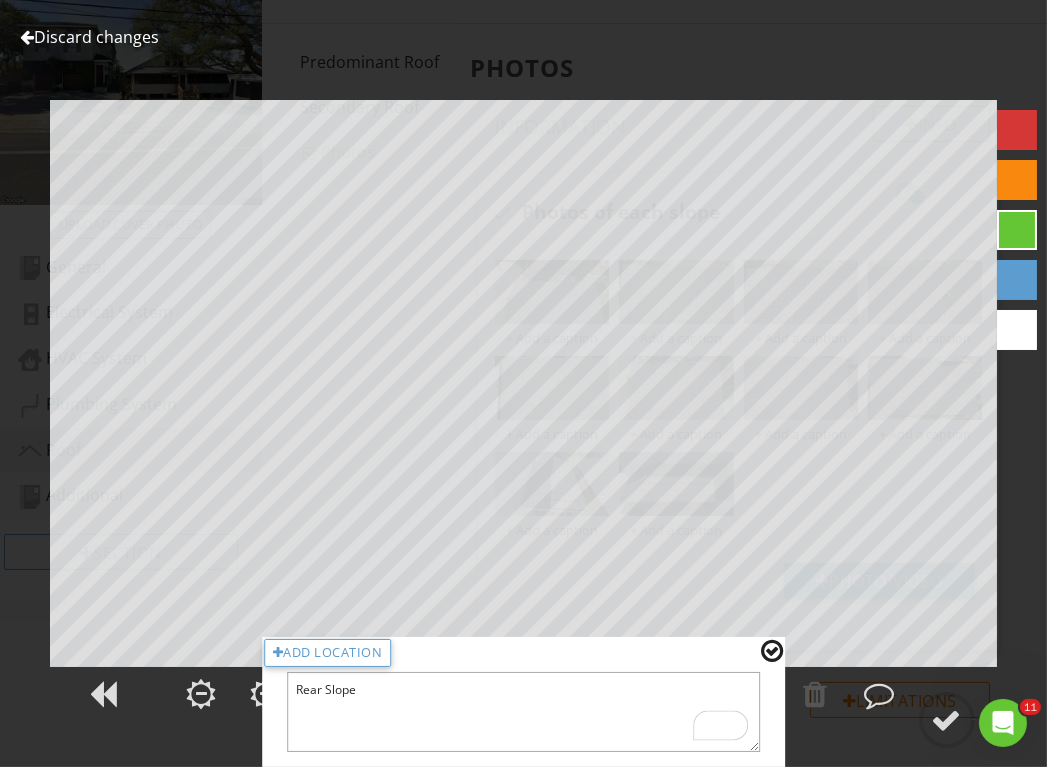 type on "Rear Slope" 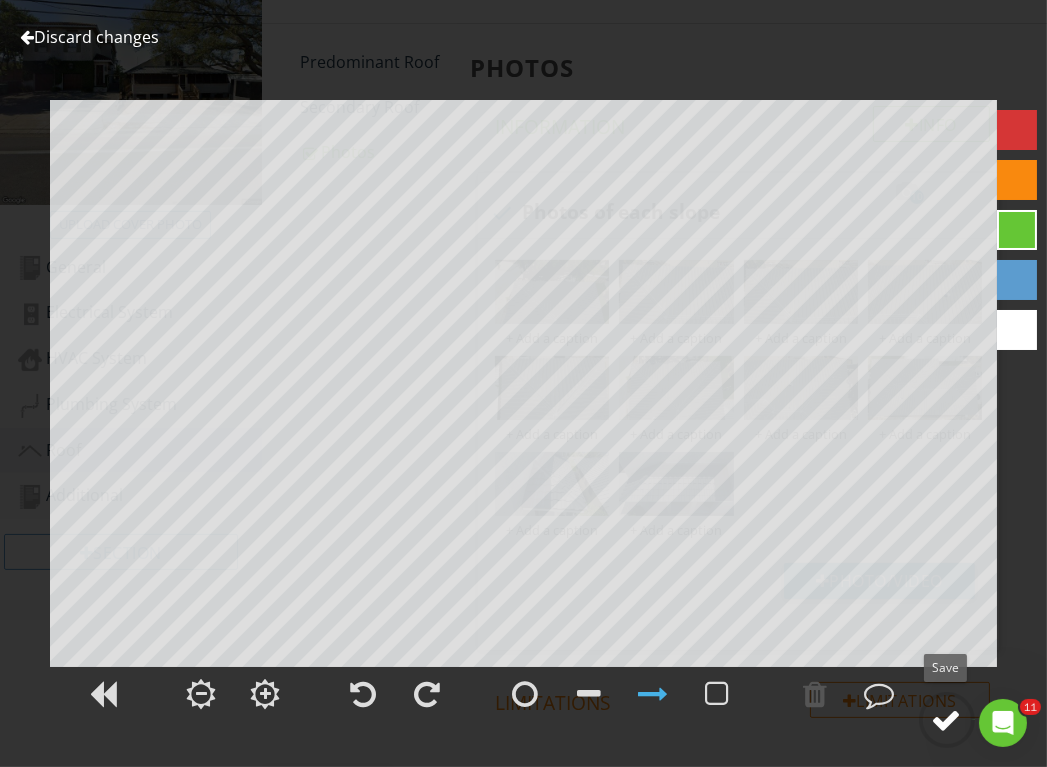 click at bounding box center [947, 720] 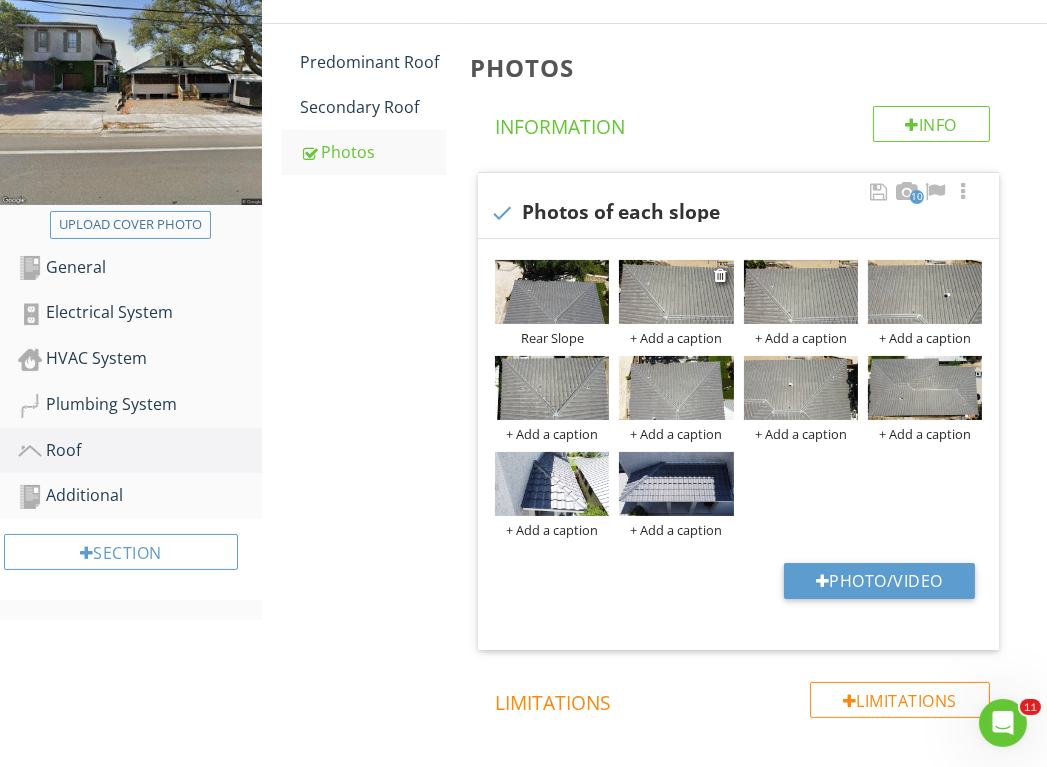 click at bounding box center (676, 292) 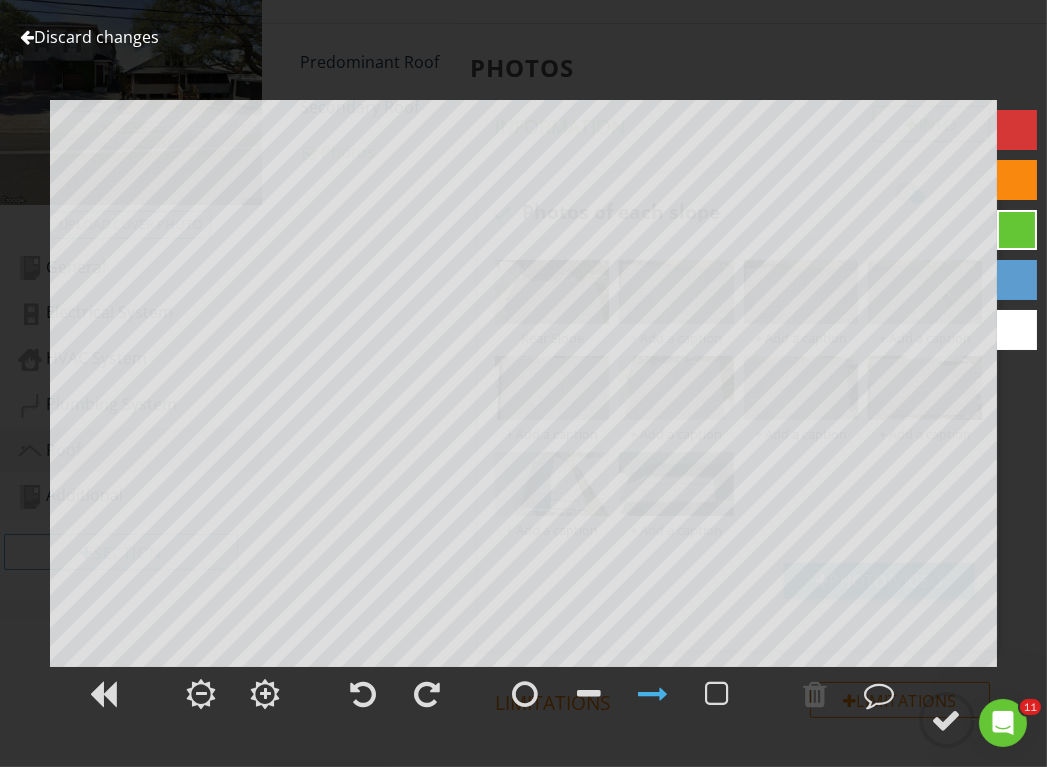 click on "Discard changes" at bounding box center (89, 37) 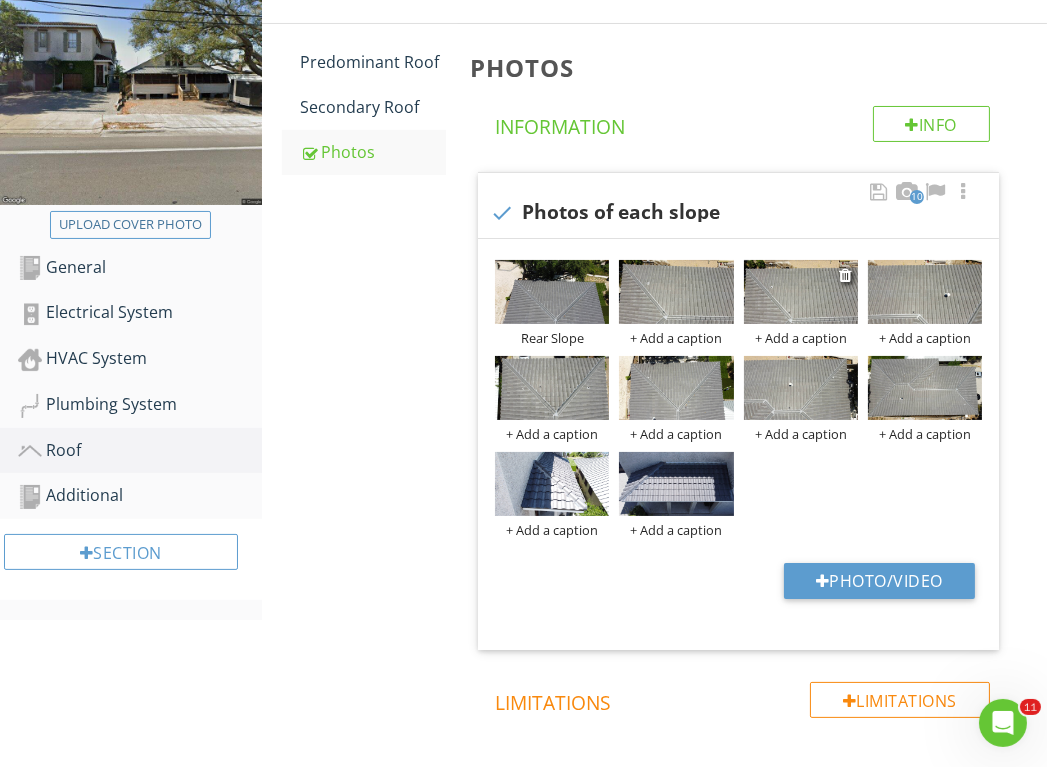 click at bounding box center (801, 292) 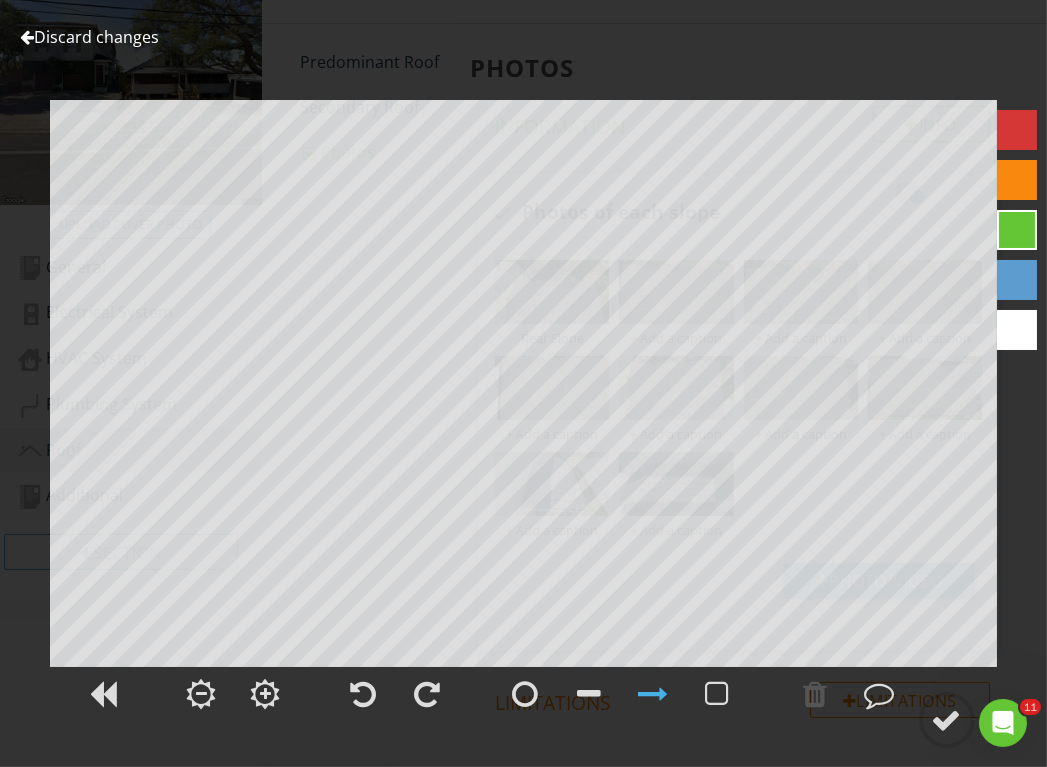 click on "Discard changes" at bounding box center [89, 37] 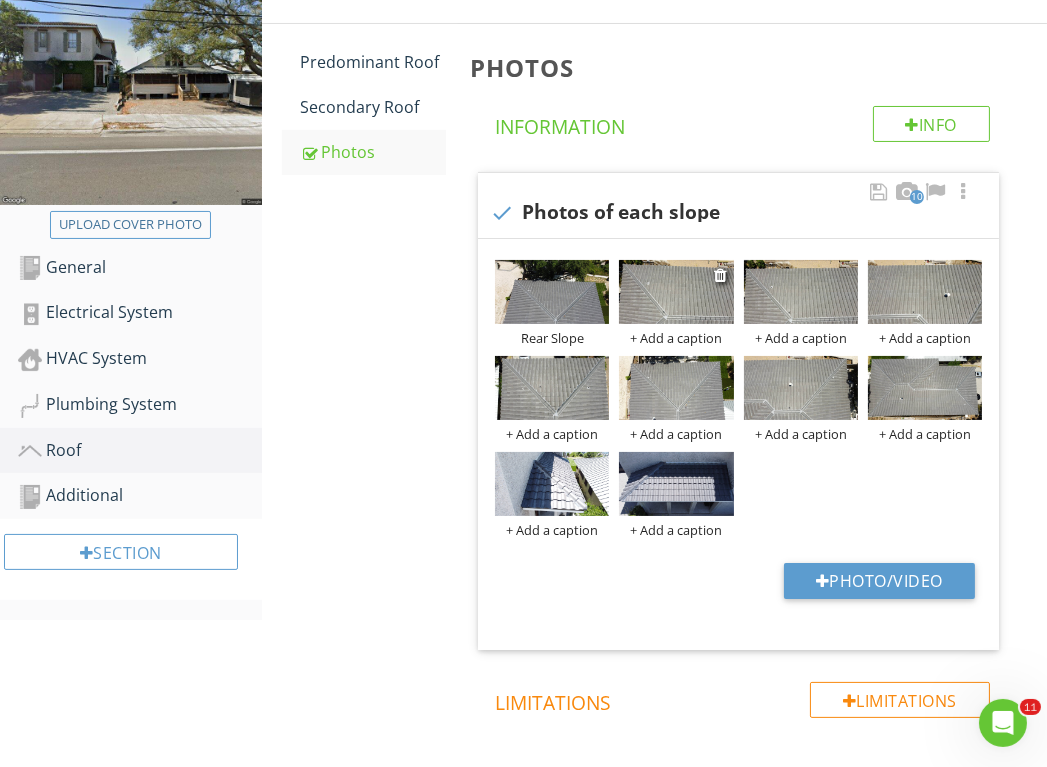 click at bounding box center (676, 292) 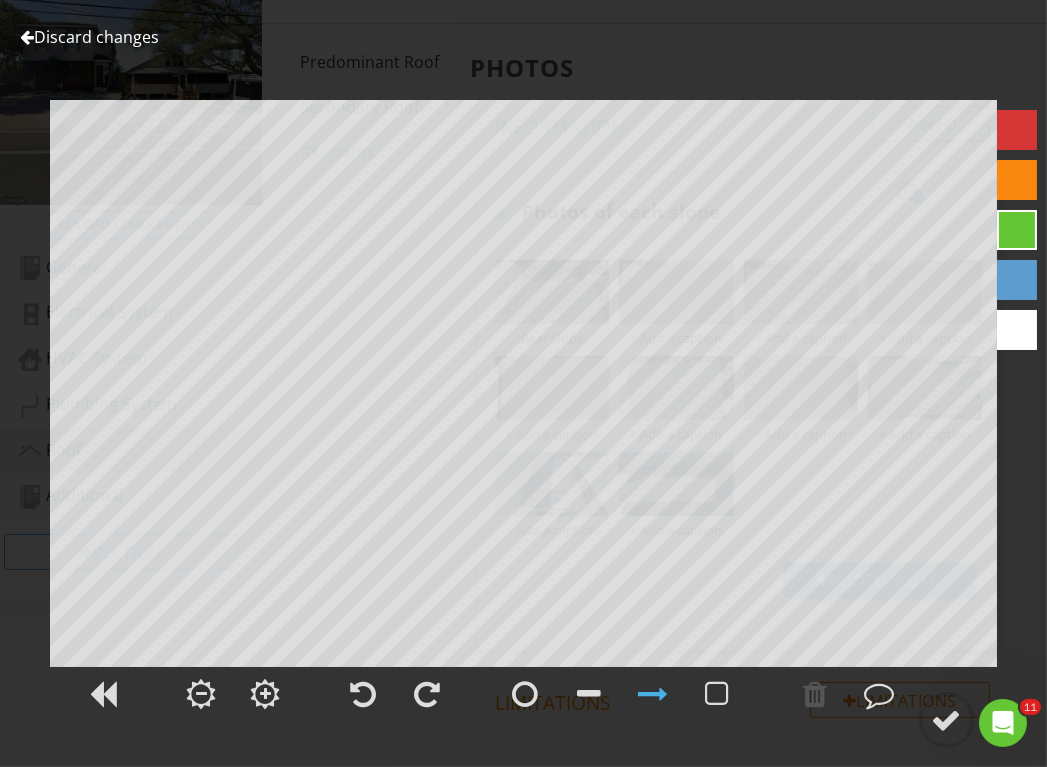 click on "Discard changes" at bounding box center [89, 37] 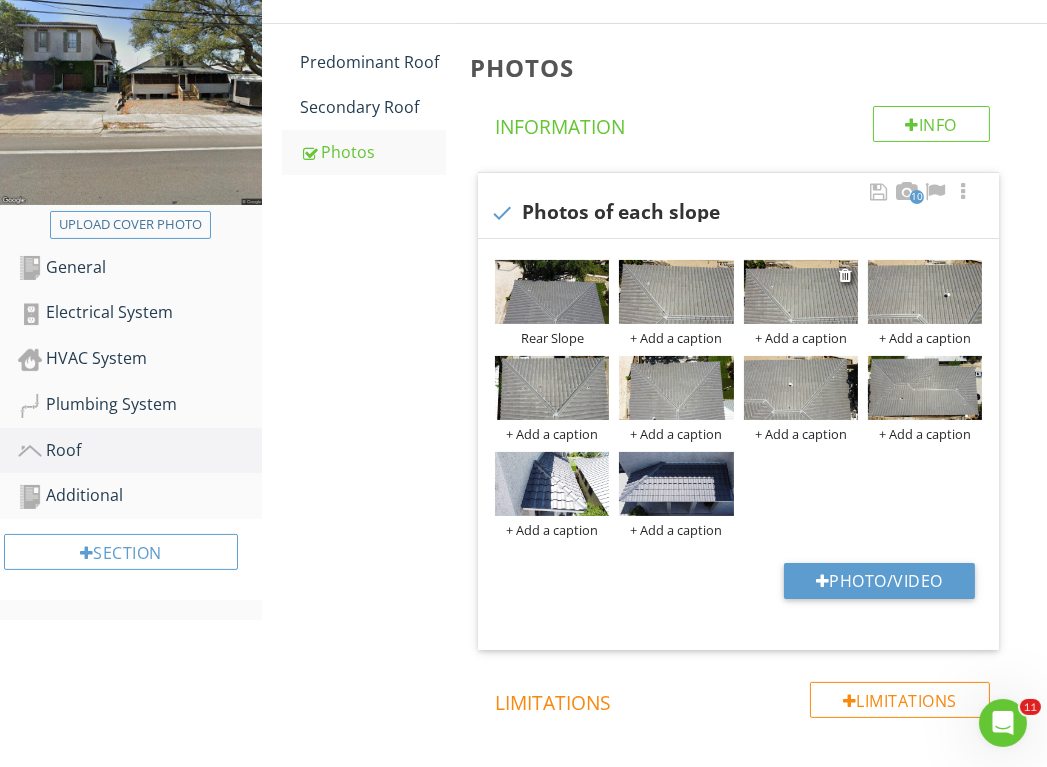 click at bounding box center (801, 292) 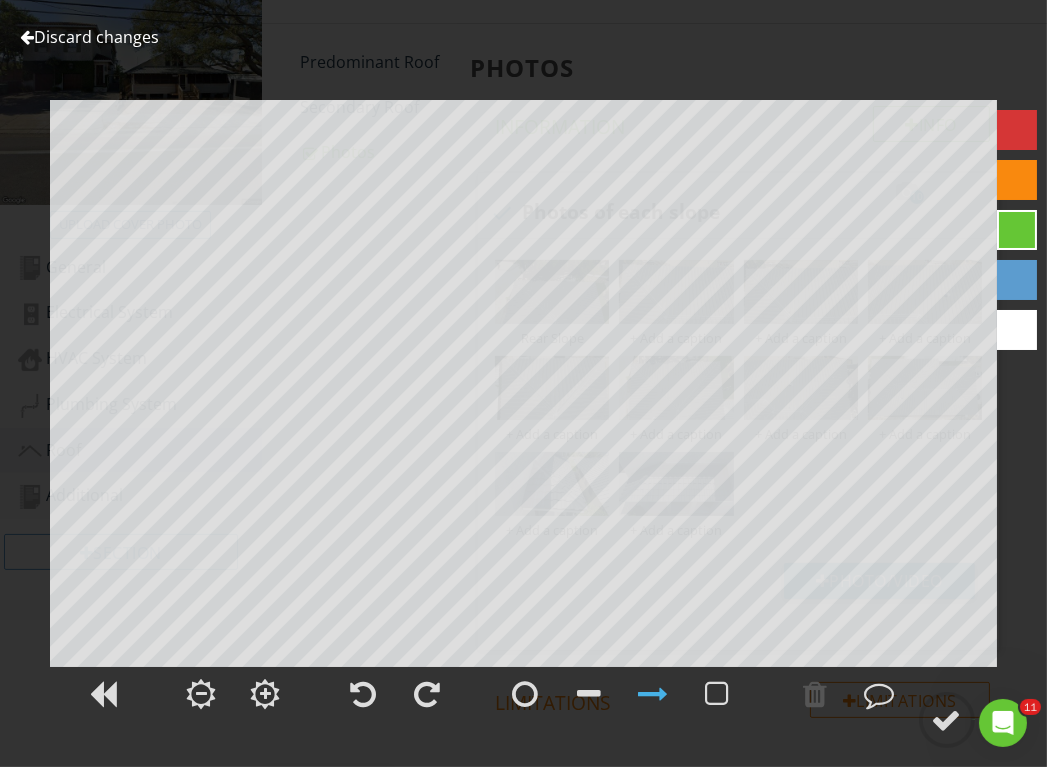 click on "Discard changes" at bounding box center (89, 37) 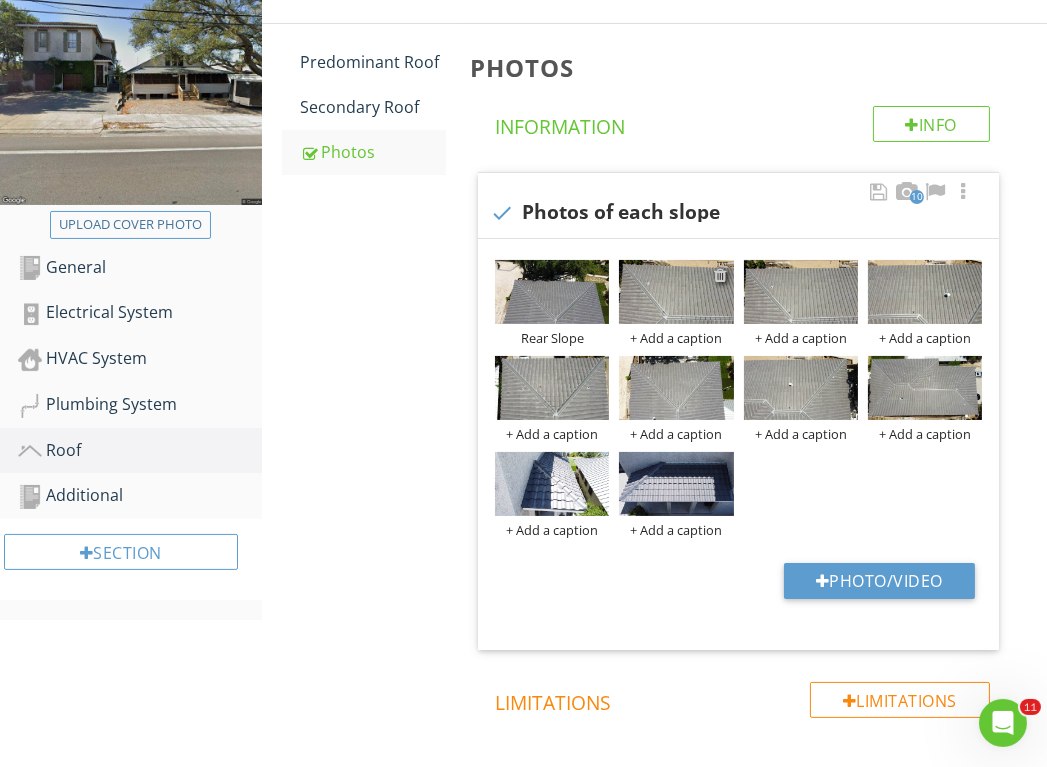 click at bounding box center [721, 275] 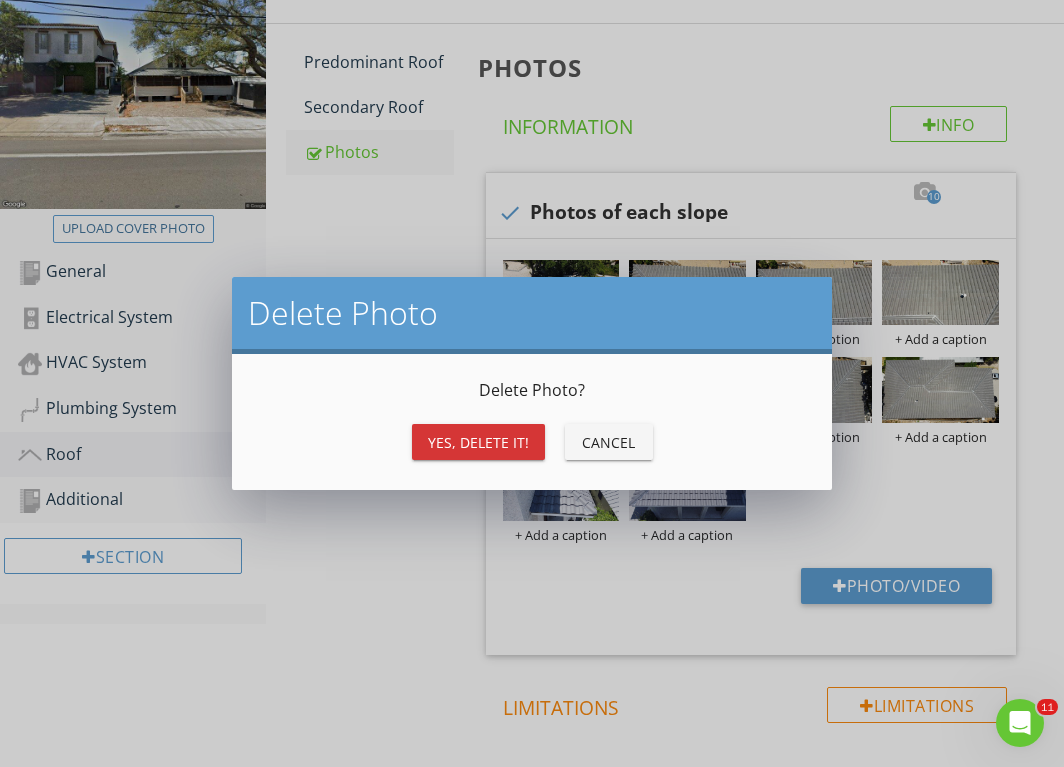 click on "Yes, Delete it!" at bounding box center [478, 442] 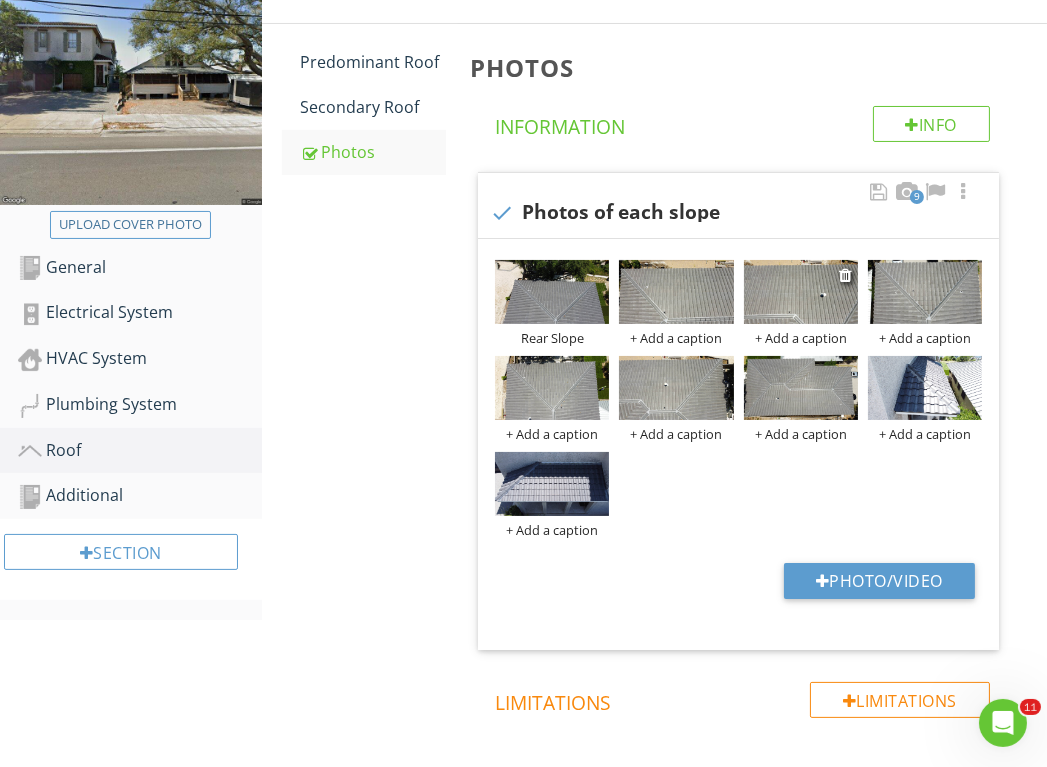 click at bounding box center (801, 292) 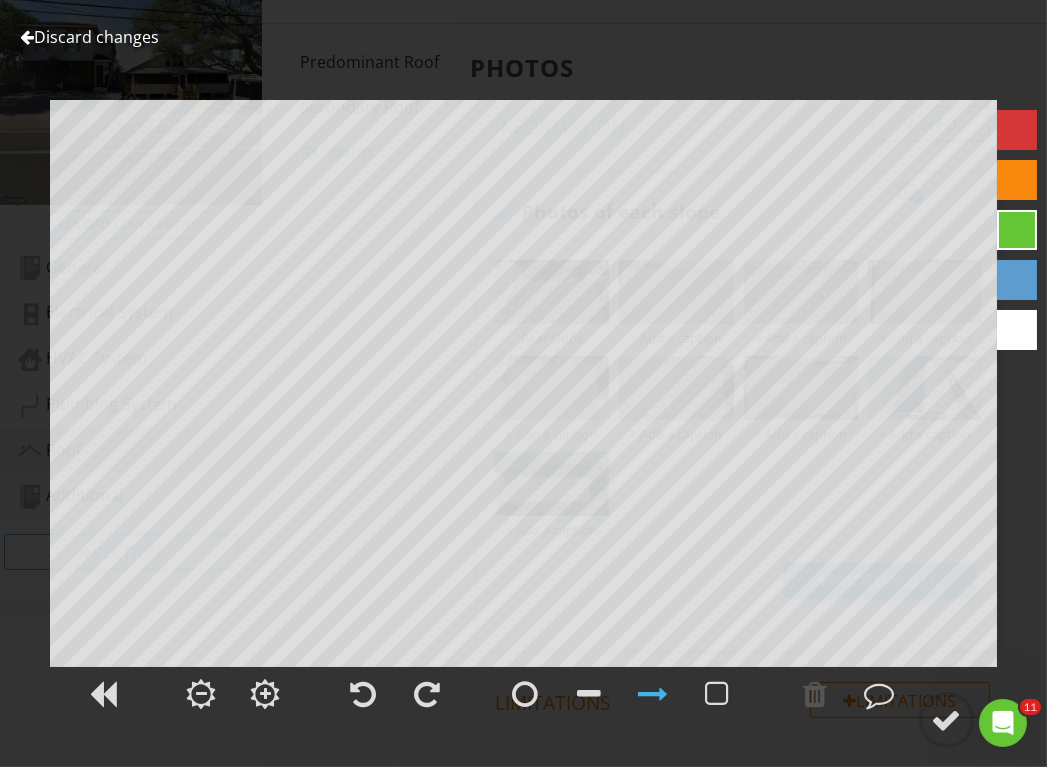 click on "Discard changes" at bounding box center [89, 37] 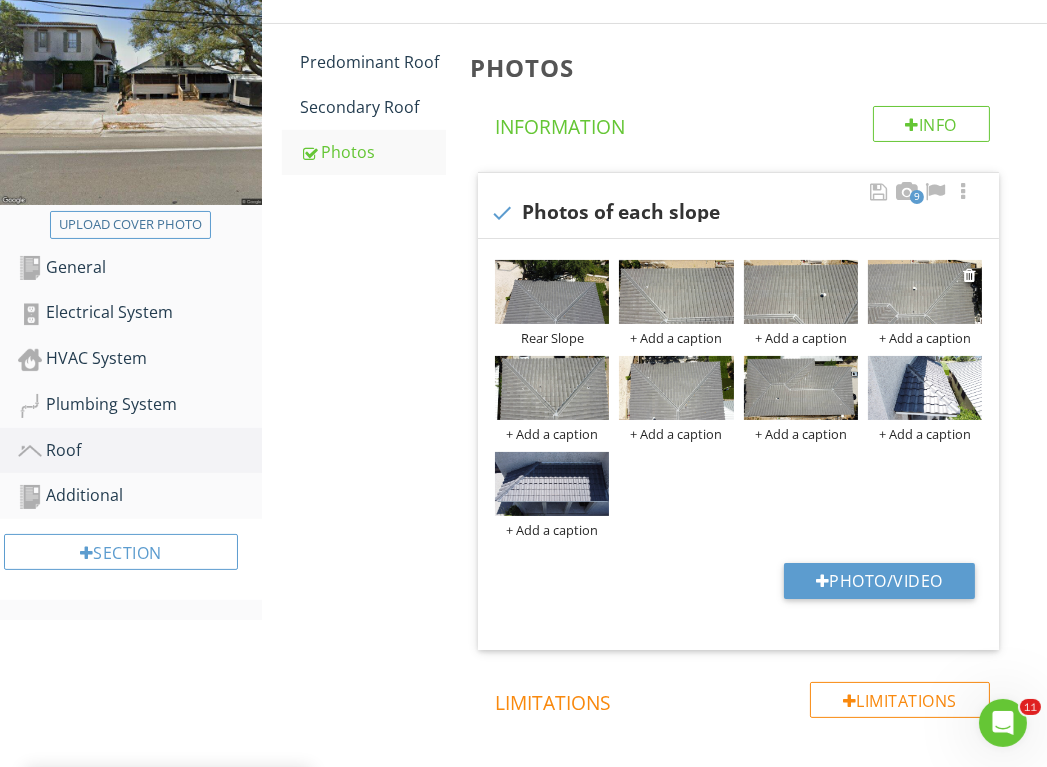 click at bounding box center (925, 292) 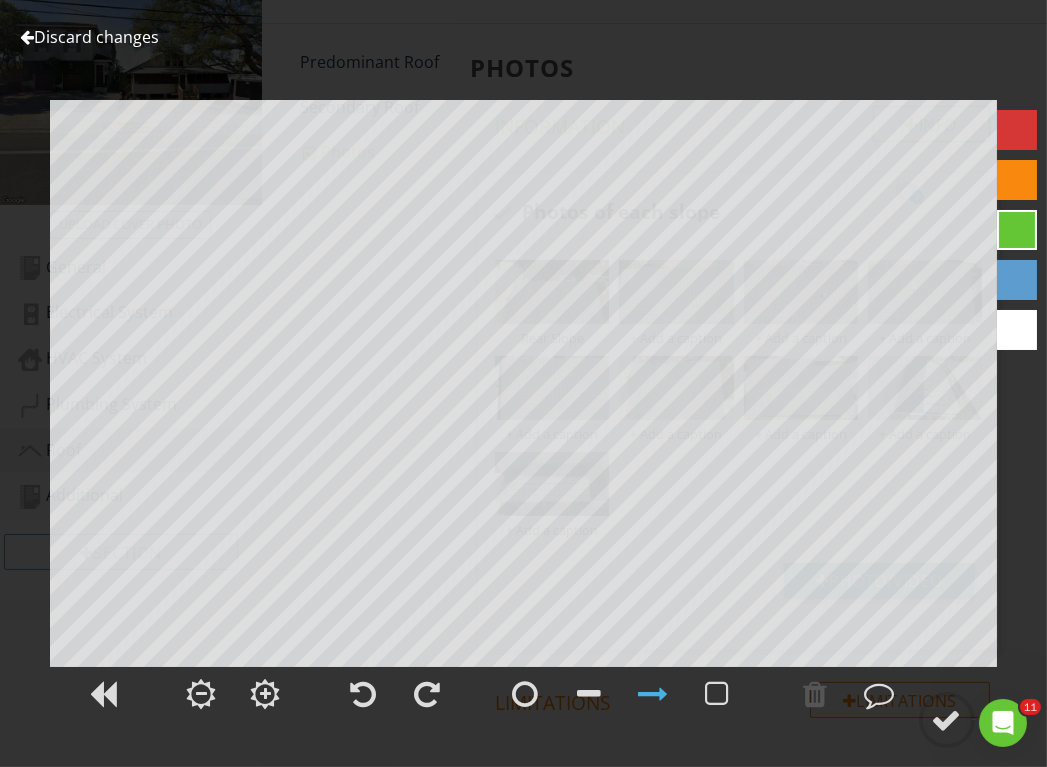 click on "Discard changes" at bounding box center [89, 37] 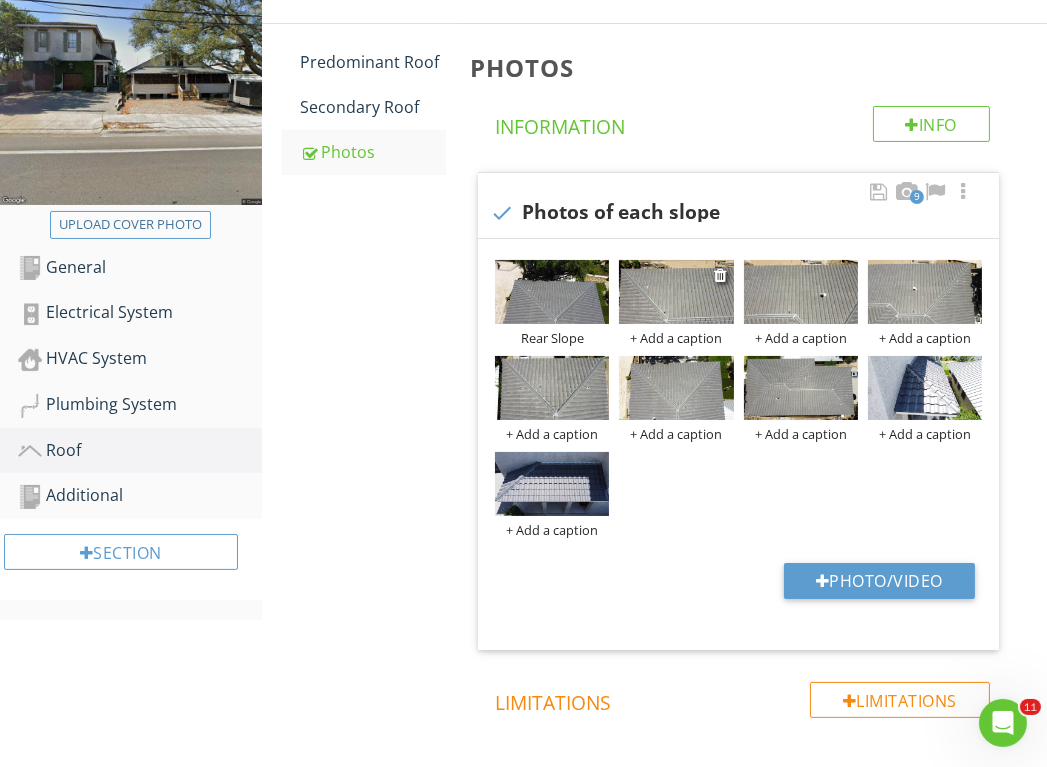 click on "+ Add a caption" at bounding box center [676, 338] 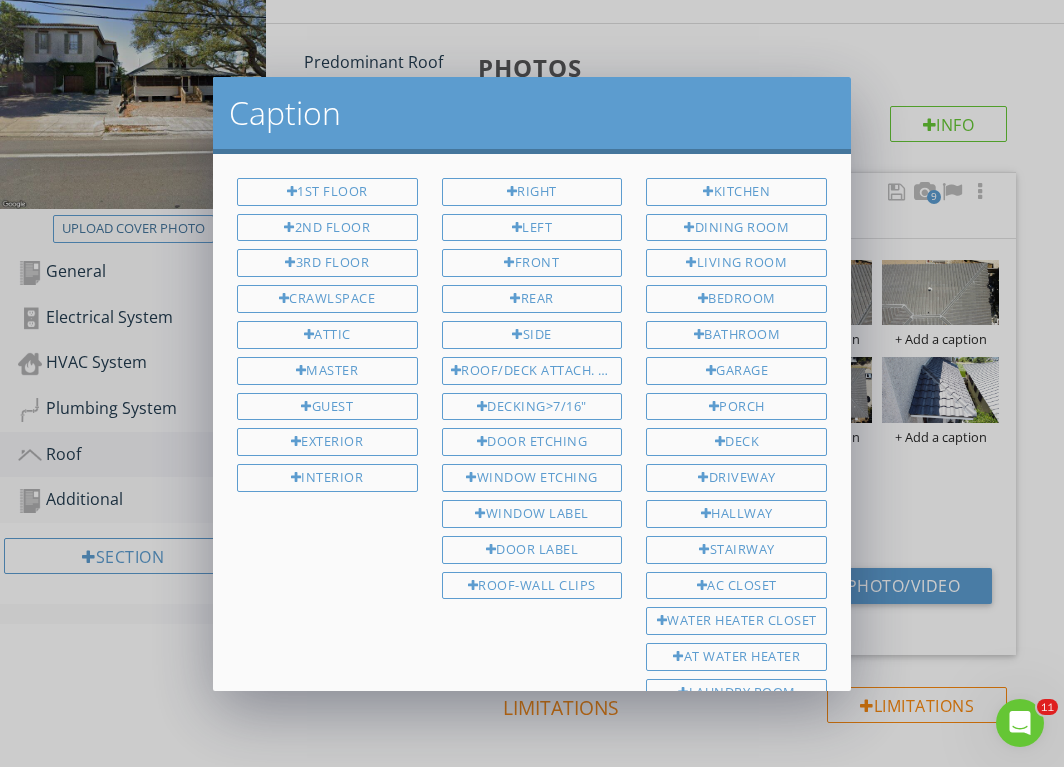 scroll, scrollTop: 310, scrollLeft: 0, axis: vertical 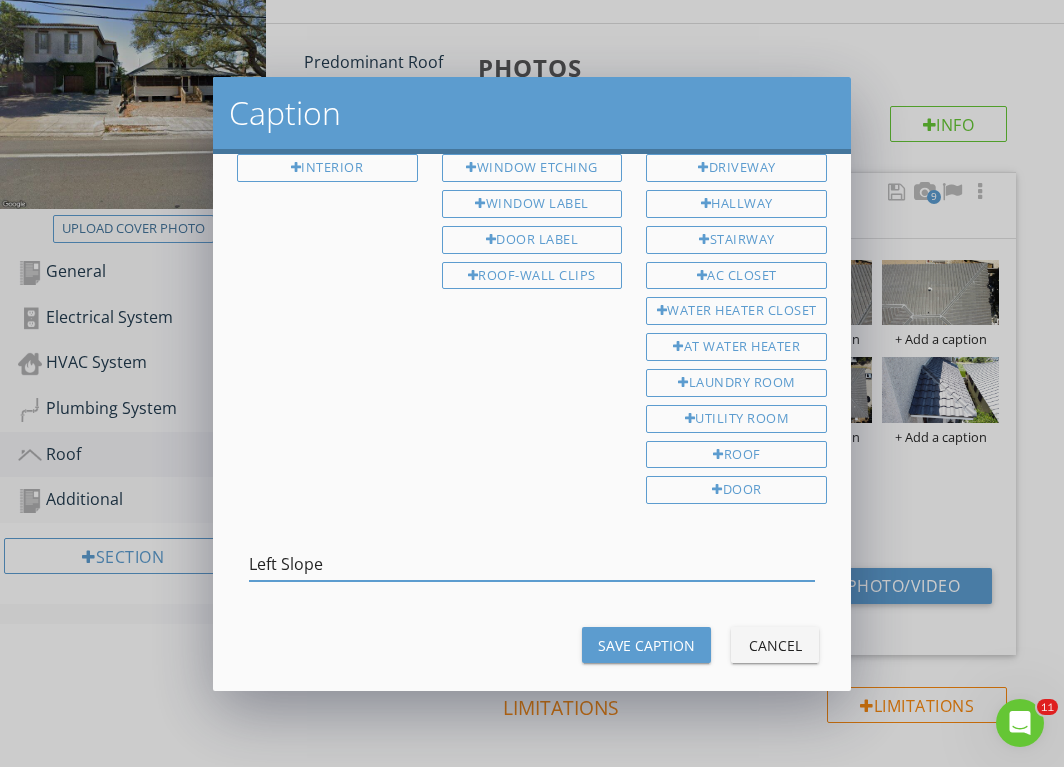 type on "Left Slope" 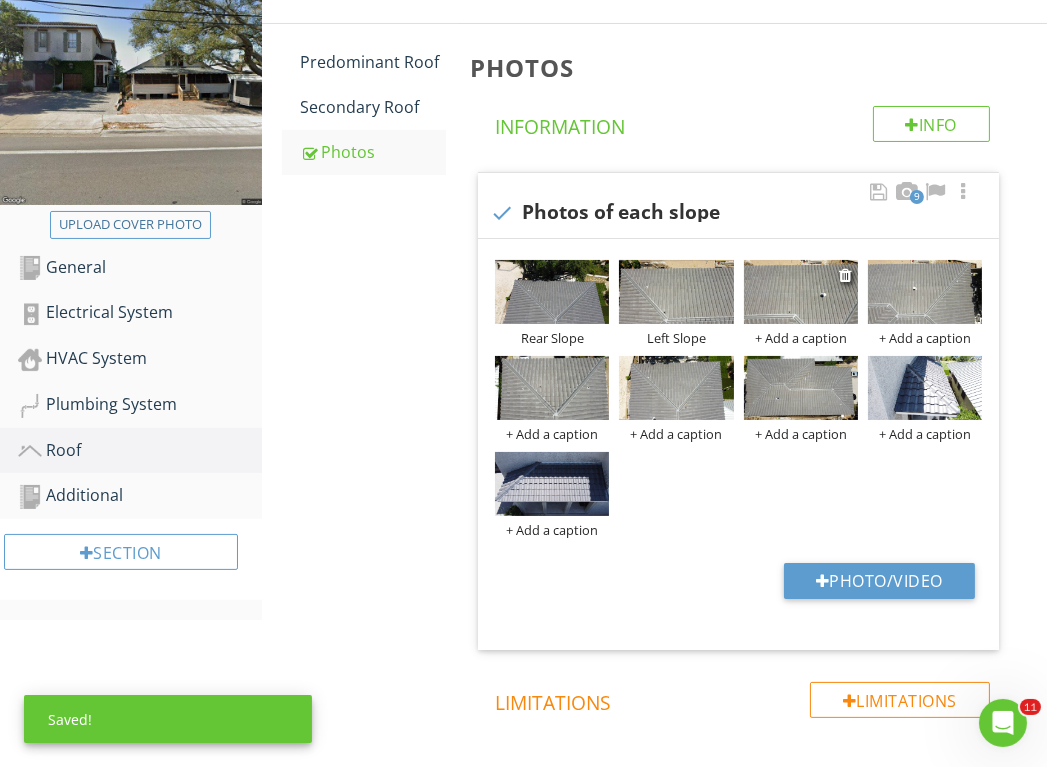 click on "+ Add a caption" at bounding box center (801, 338) 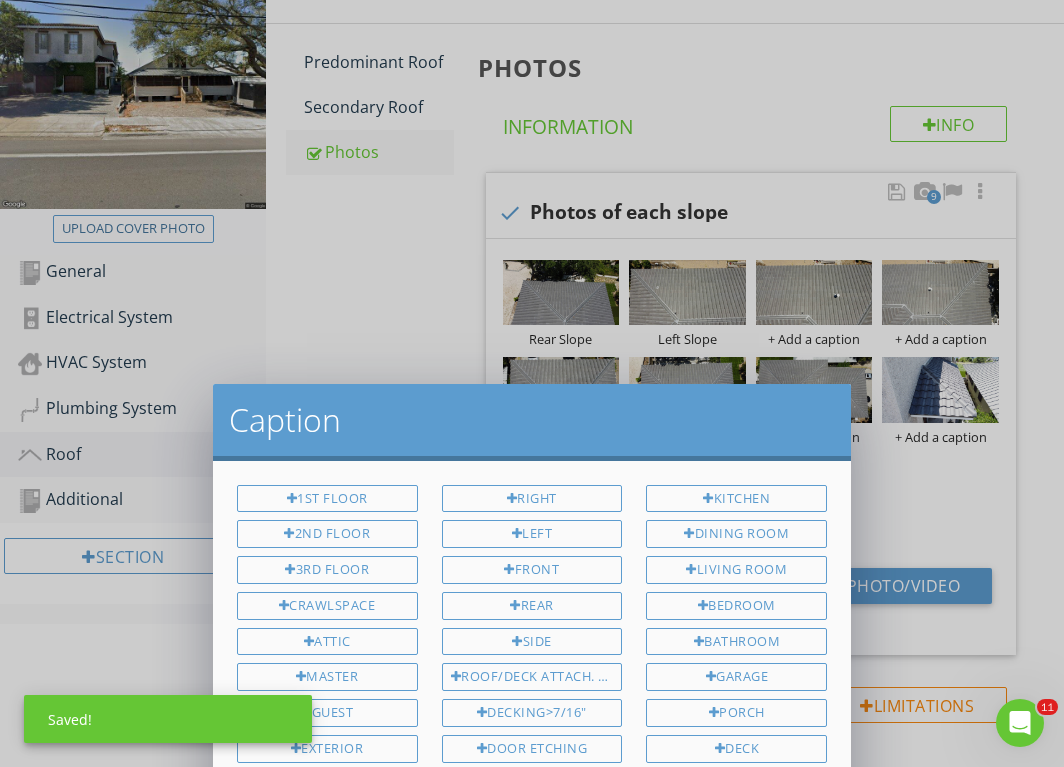scroll, scrollTop: 310, scrollLeft: 0, axis: vertical 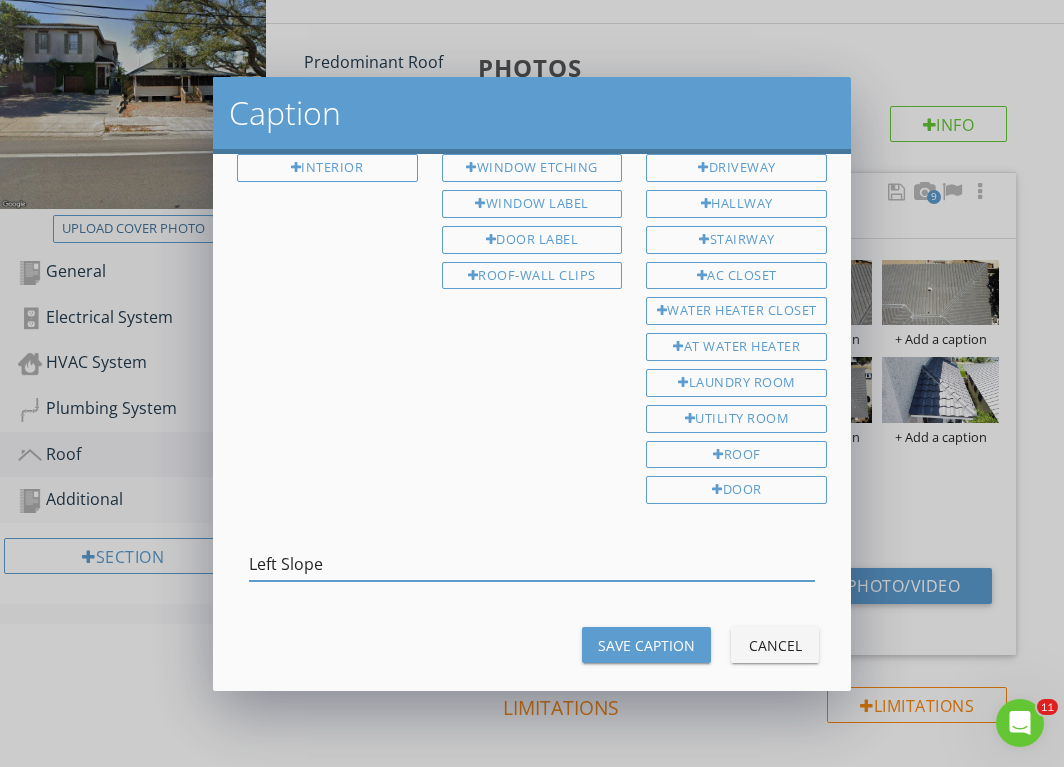 type on "Left Slope" 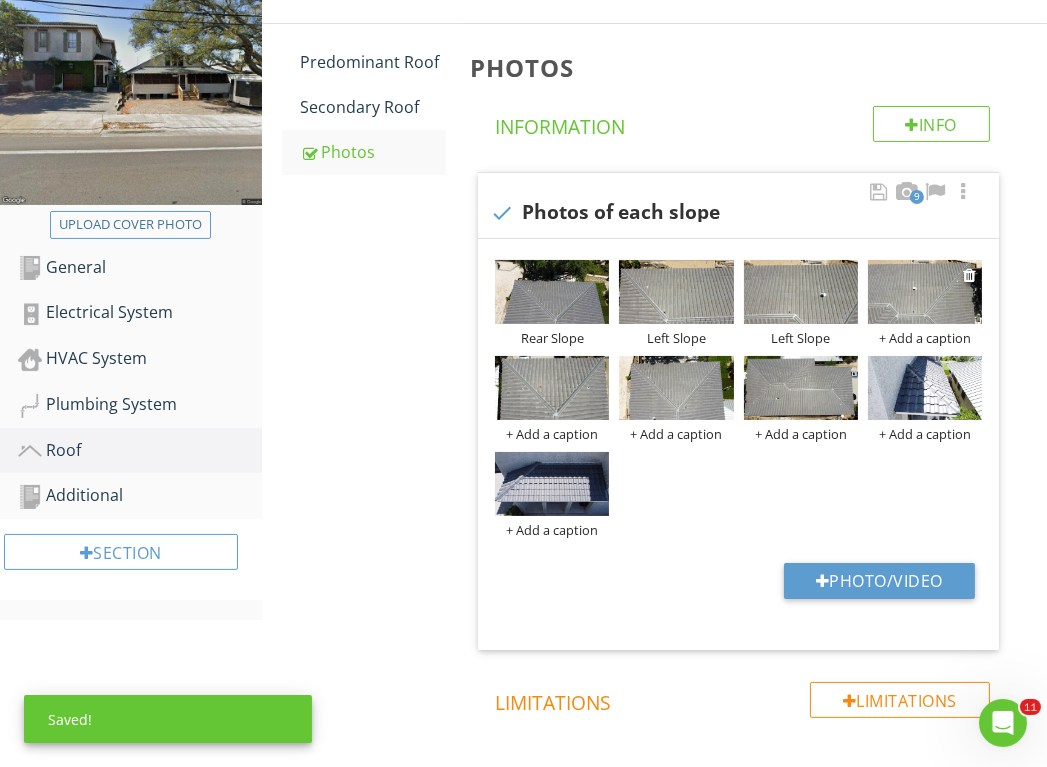 click on "+ Add a caption" at bounding box center [925, 338] 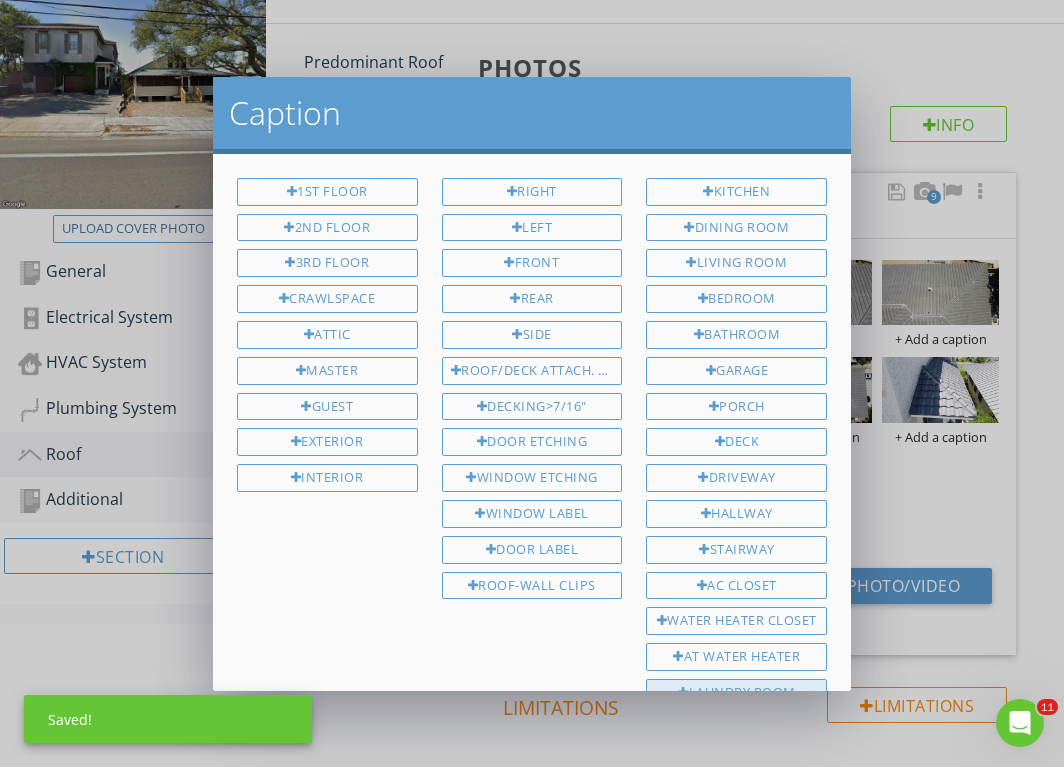 scroll, scrollTop: 310, scrollLeft: 0, axis: vertical 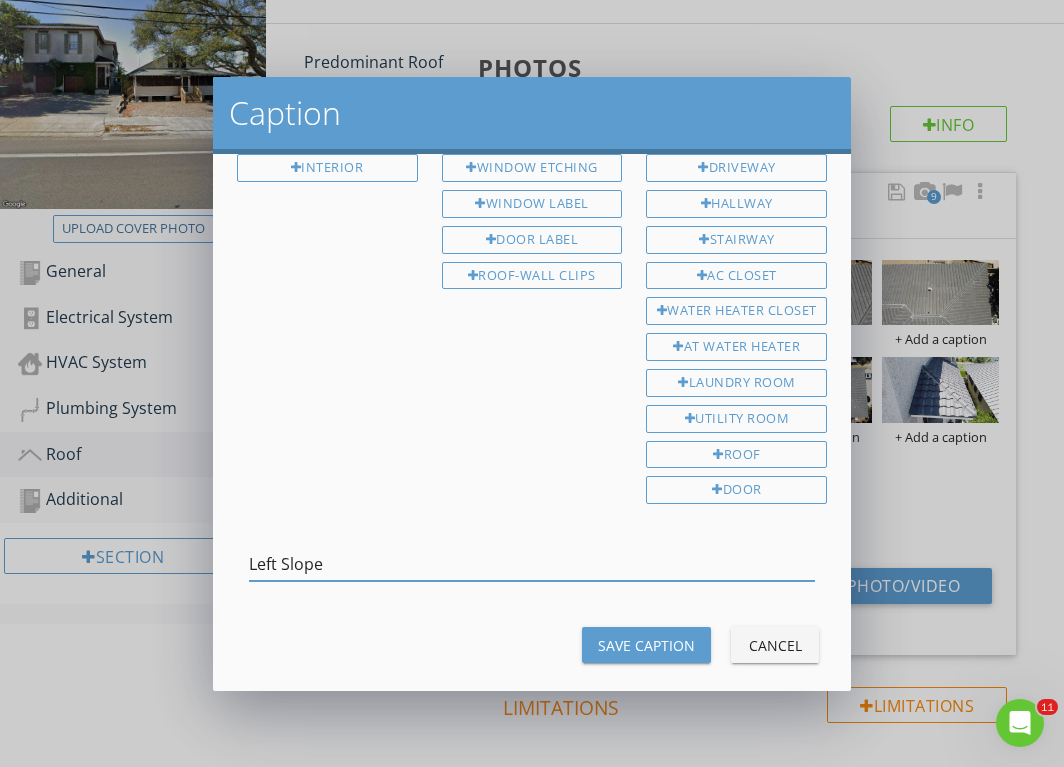 type on "Left Slope" 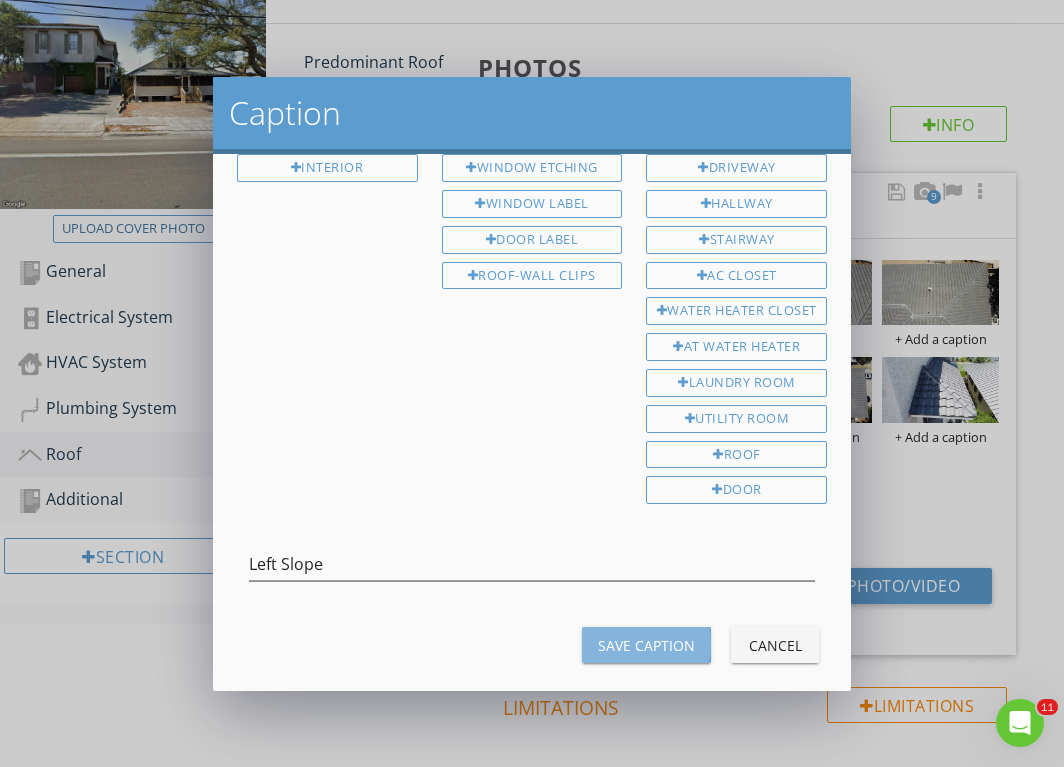 click on "Save Caption" at bounding box center (646, 645) 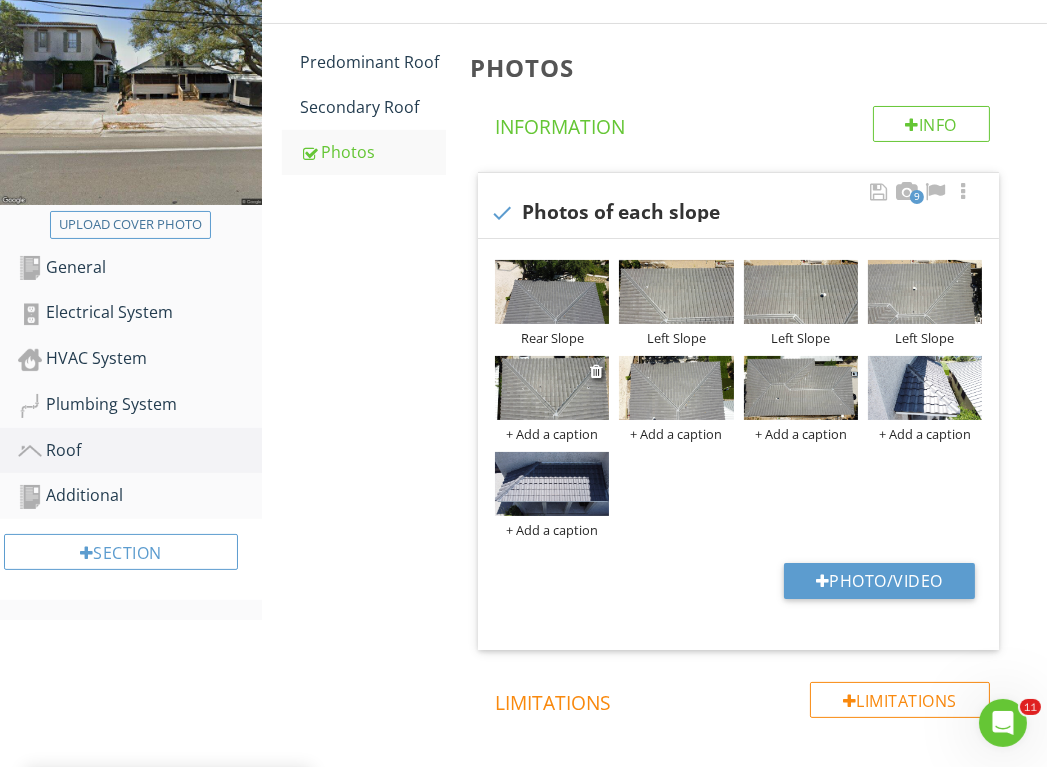 click at bounding box center (552, 388) 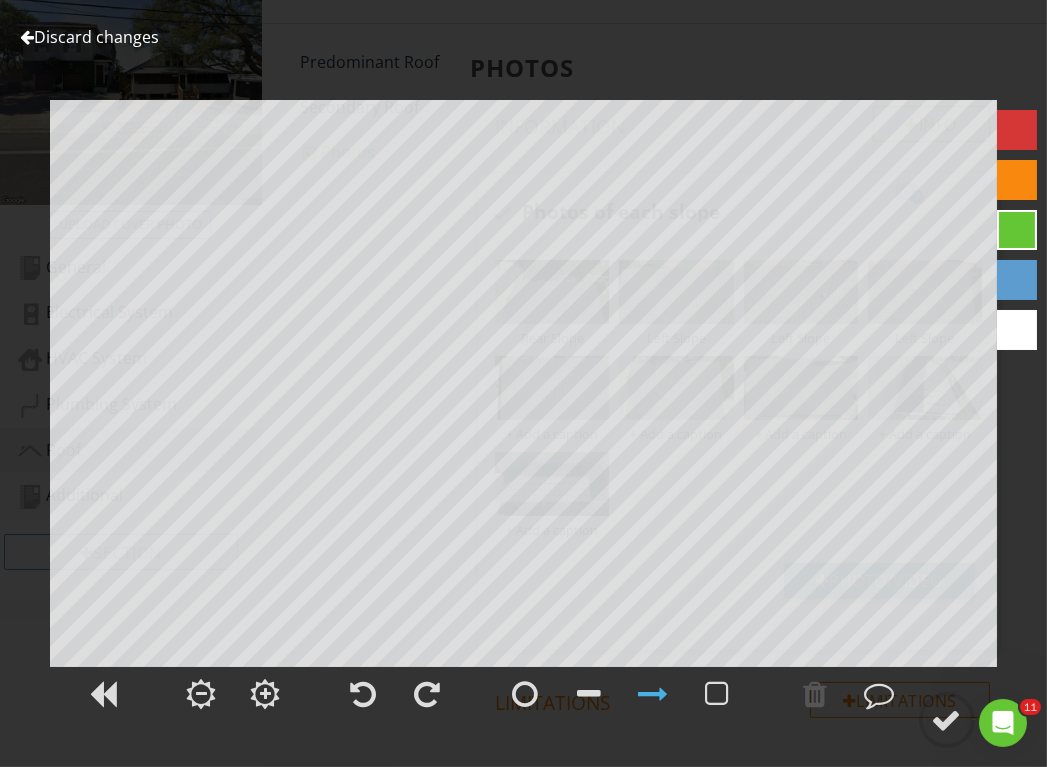 click on "Discard changes" at bounding box center [89, 37] 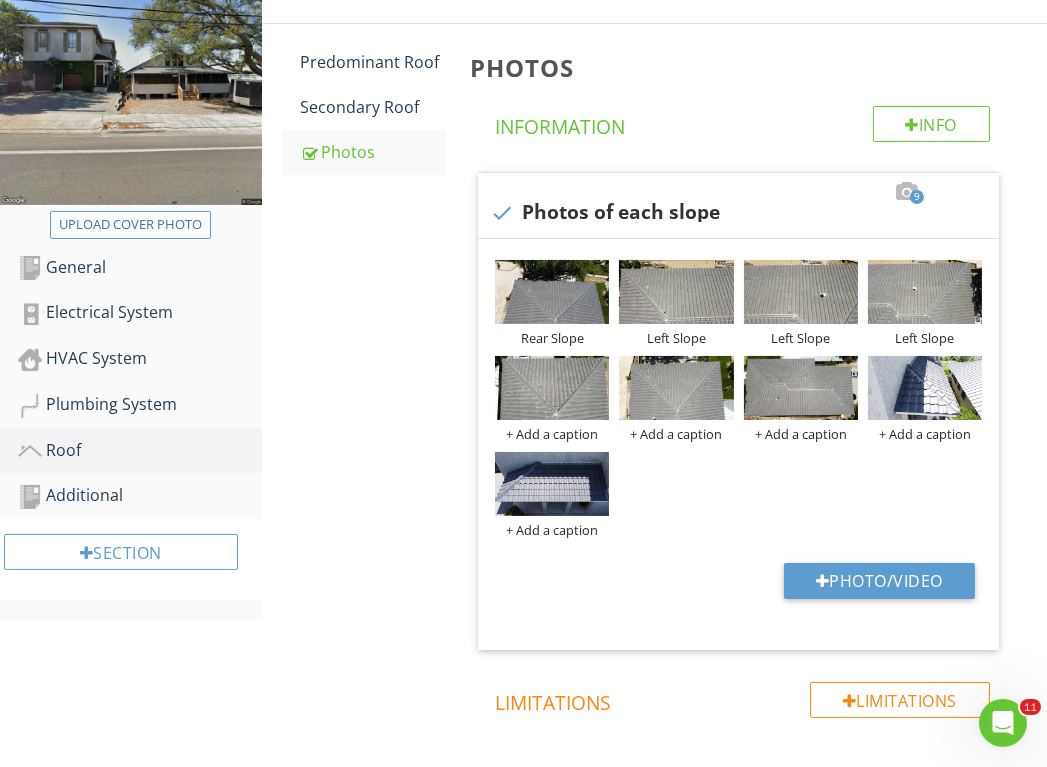 drag, startPoint x: 143, startPoint y: 39, endPoint x: 434, endPoint y: 341, distance: 419.38644 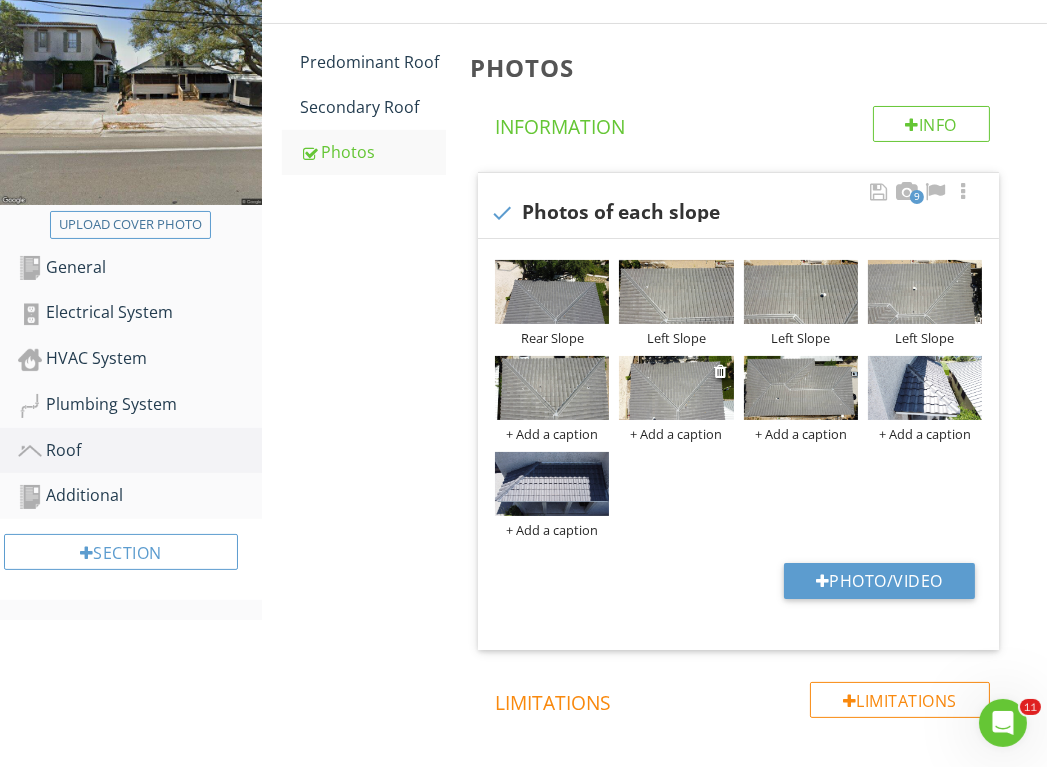 click at bounding box center (676, 388) 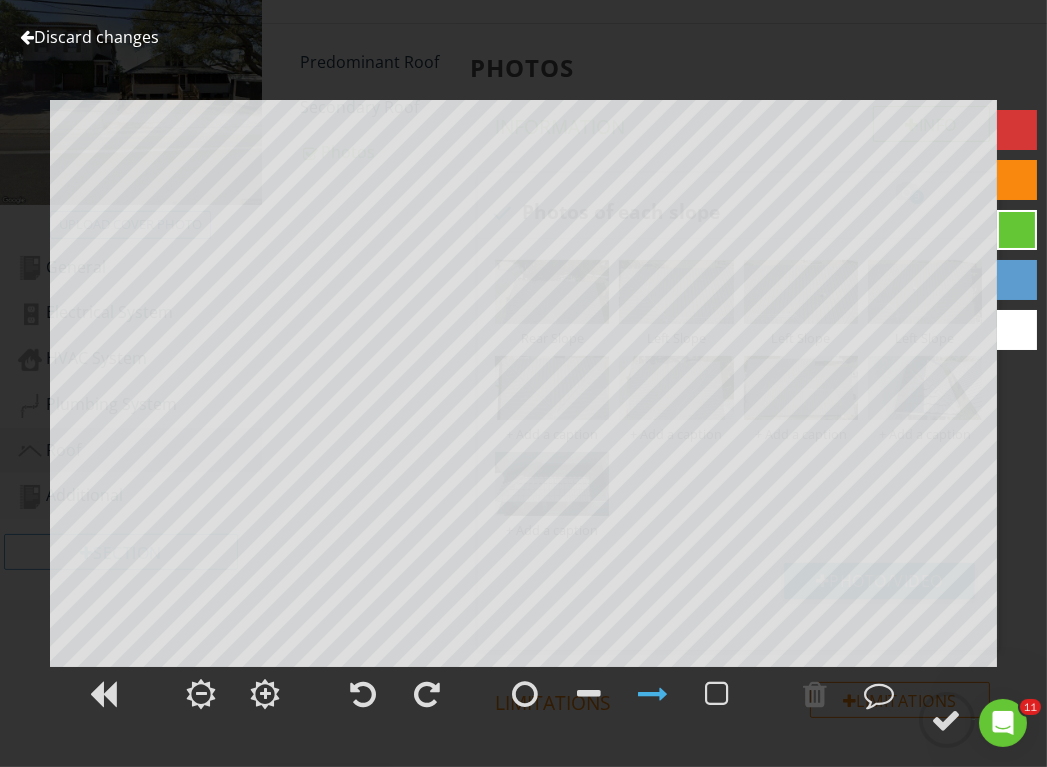 click on "Discard changes" at bounding box center (89, 37) 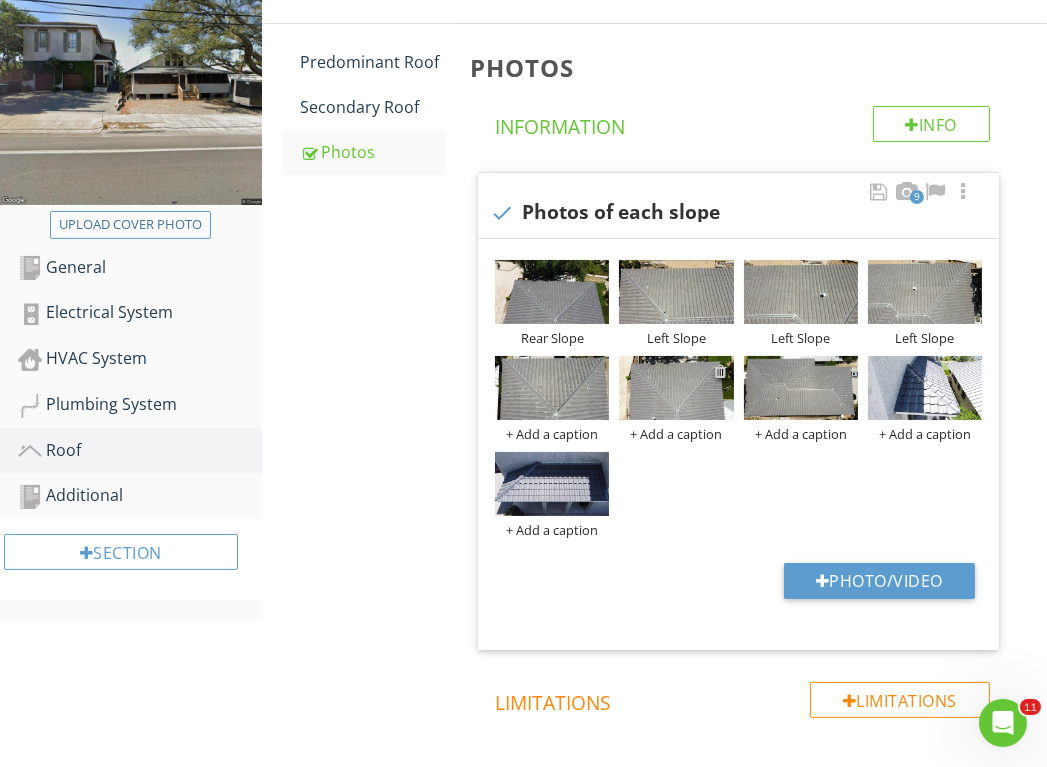 click at bounding box center (721, 371) 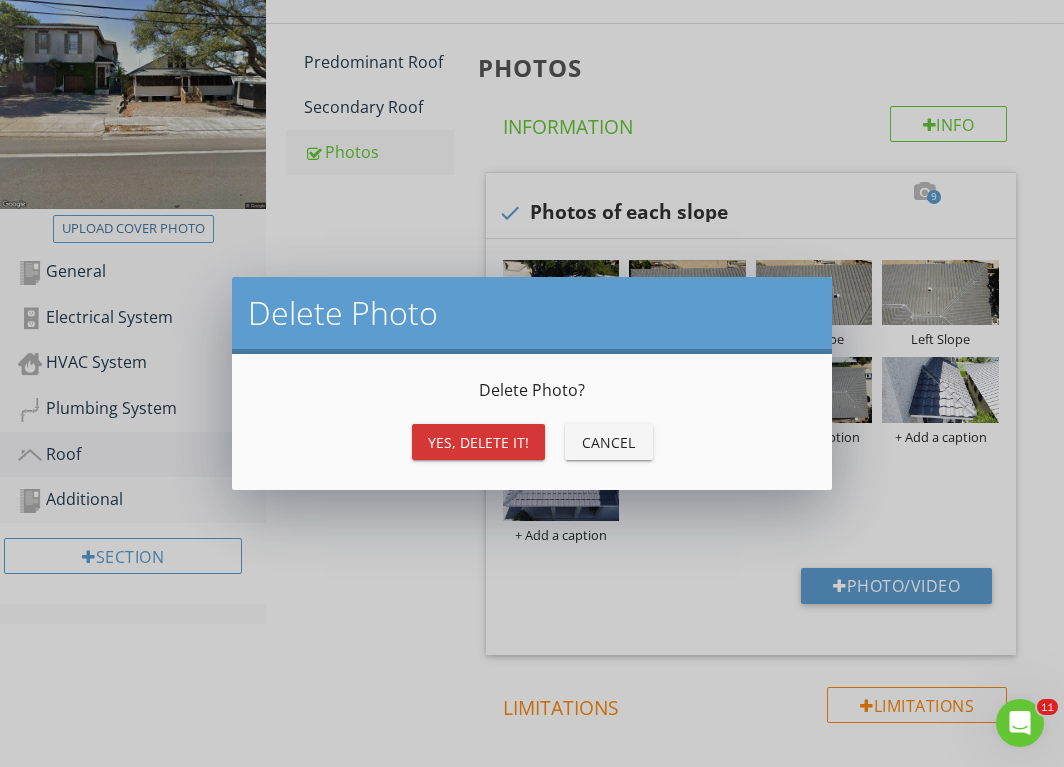 click on "Yes, Delete it!" at bounding box center [478, 442] 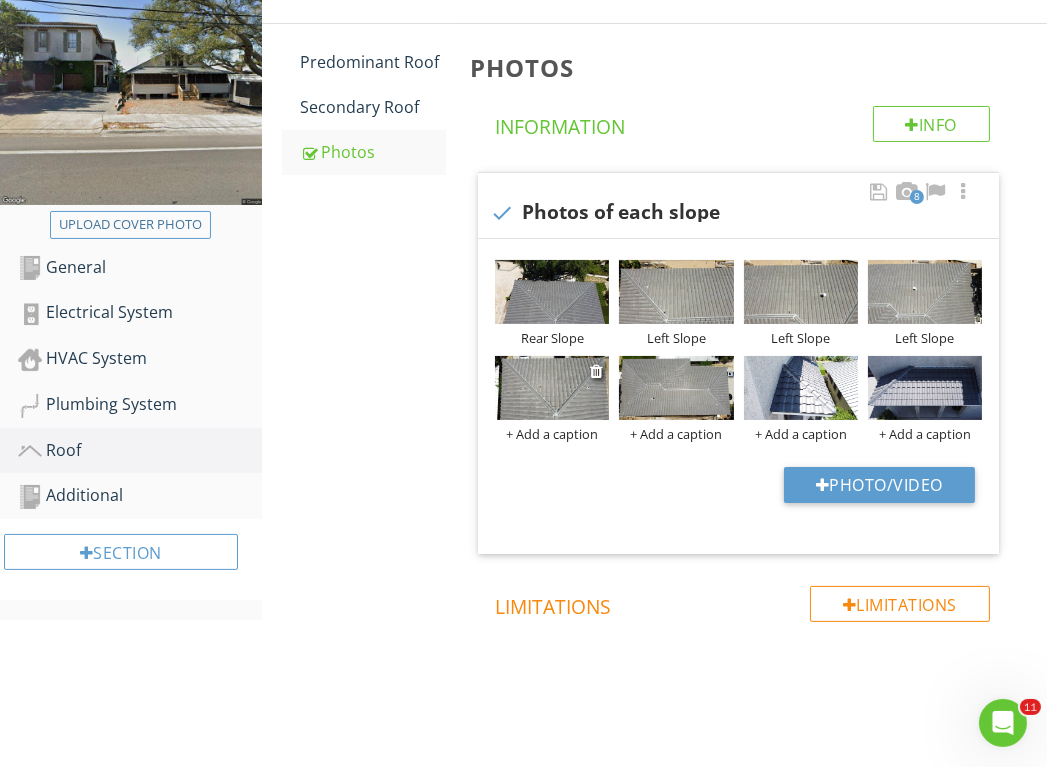 click on "+ Add a caption" at bounding box center [552, 434] 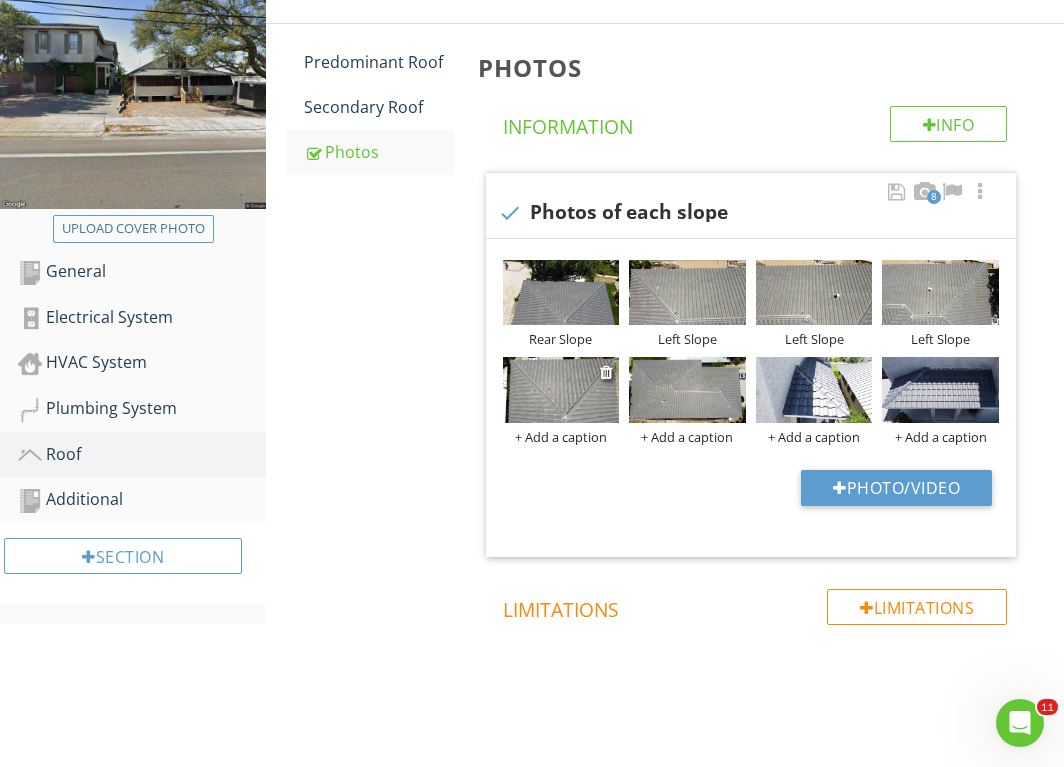 scroll, scrollTop: 310, scrollLeft: 0, axis: vertical 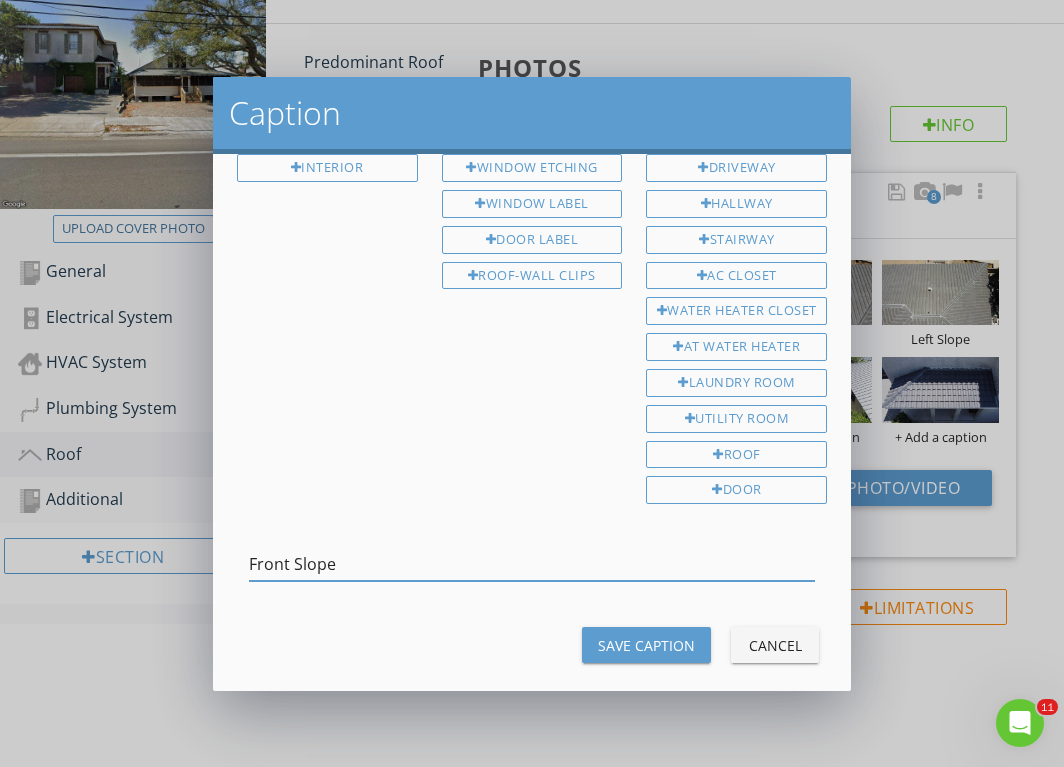 type on "Front Slope" 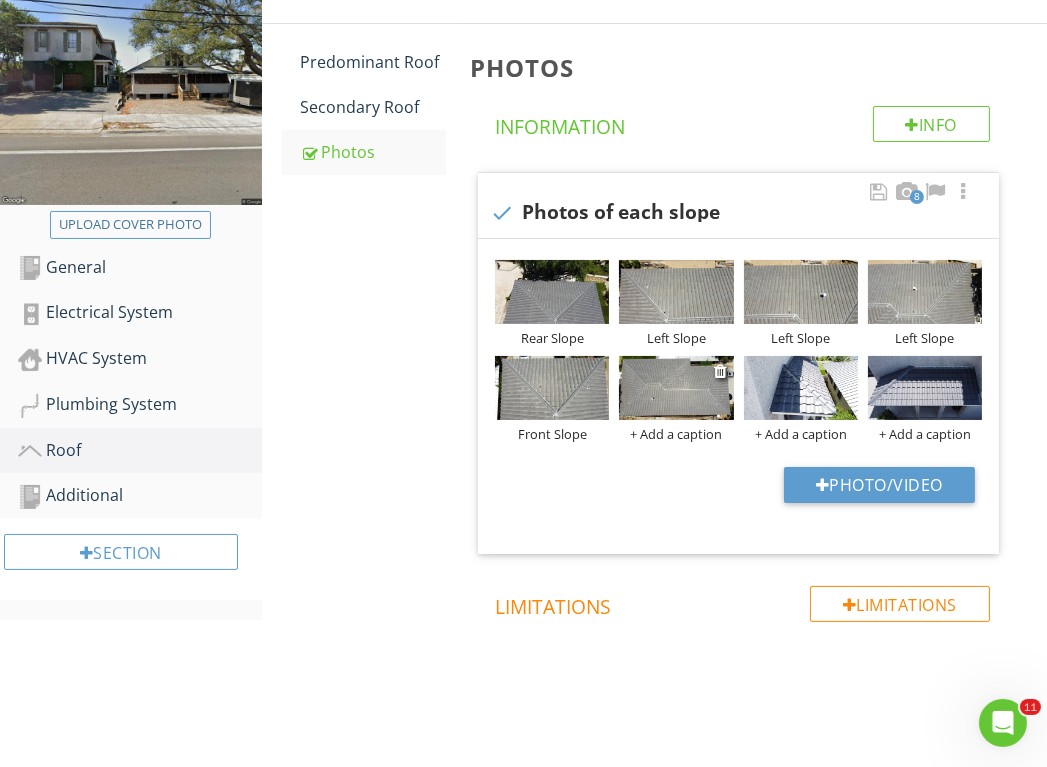 click on "+ Add a caption" at bounding box center (676, 434) 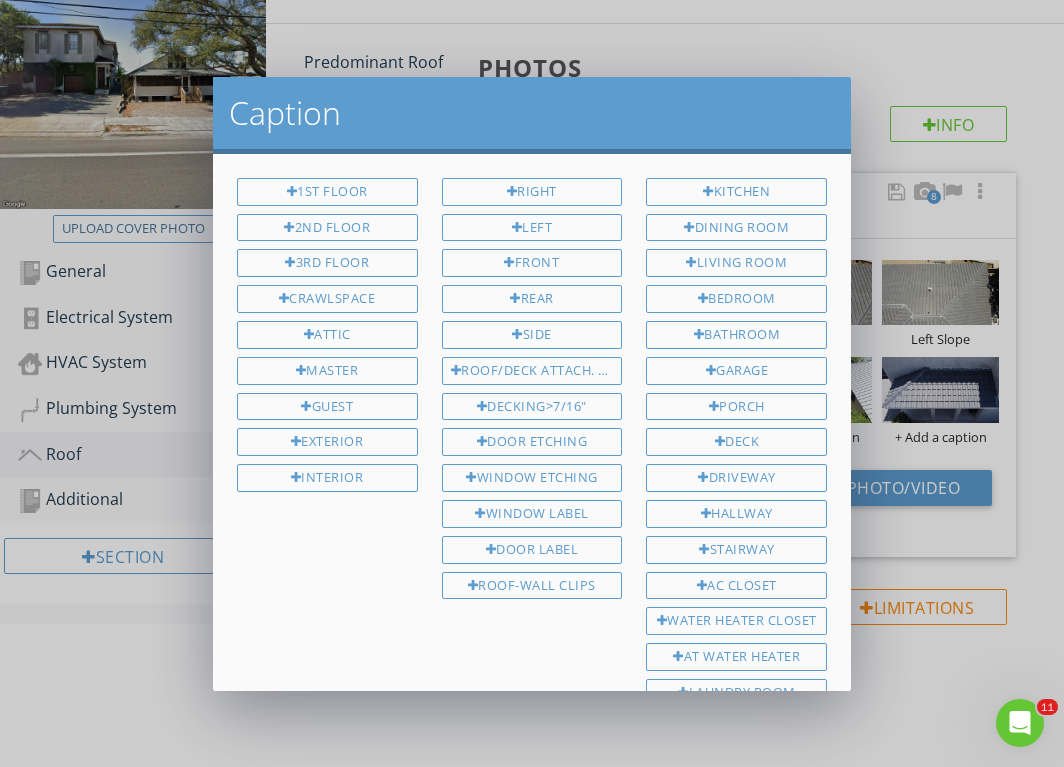 scroll, scrollTop: 310, scrollLeft: 0, axis: vertical 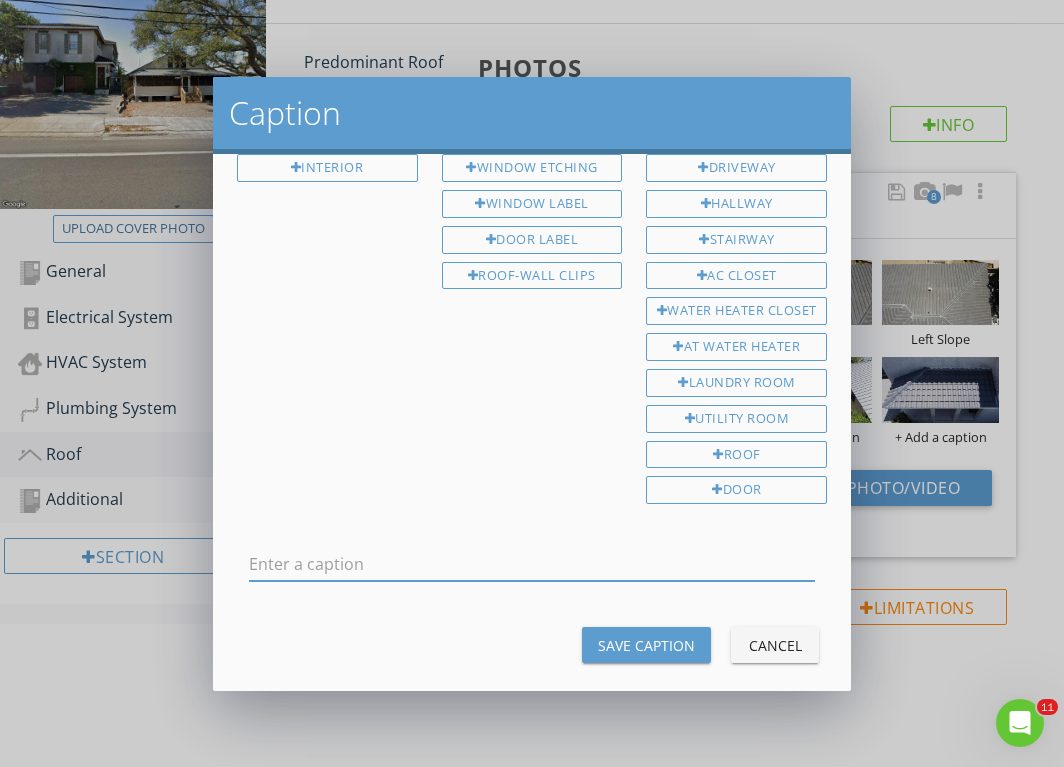 click at bounding box center [532, 564] 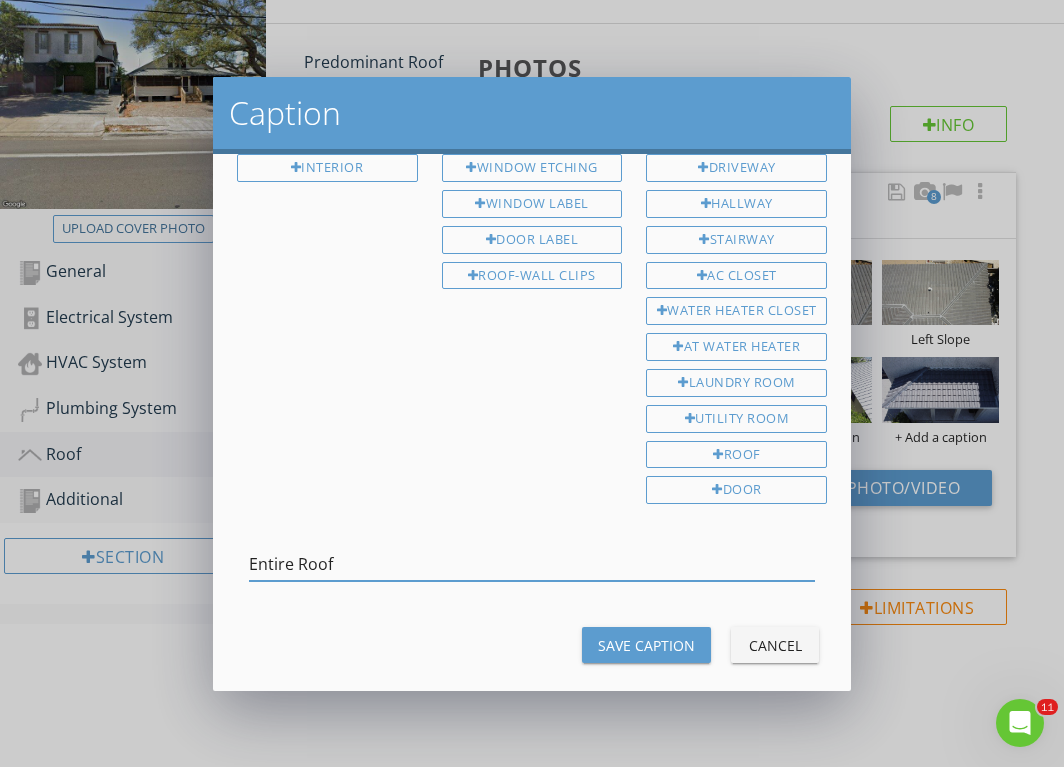 type on "Entire Roof" 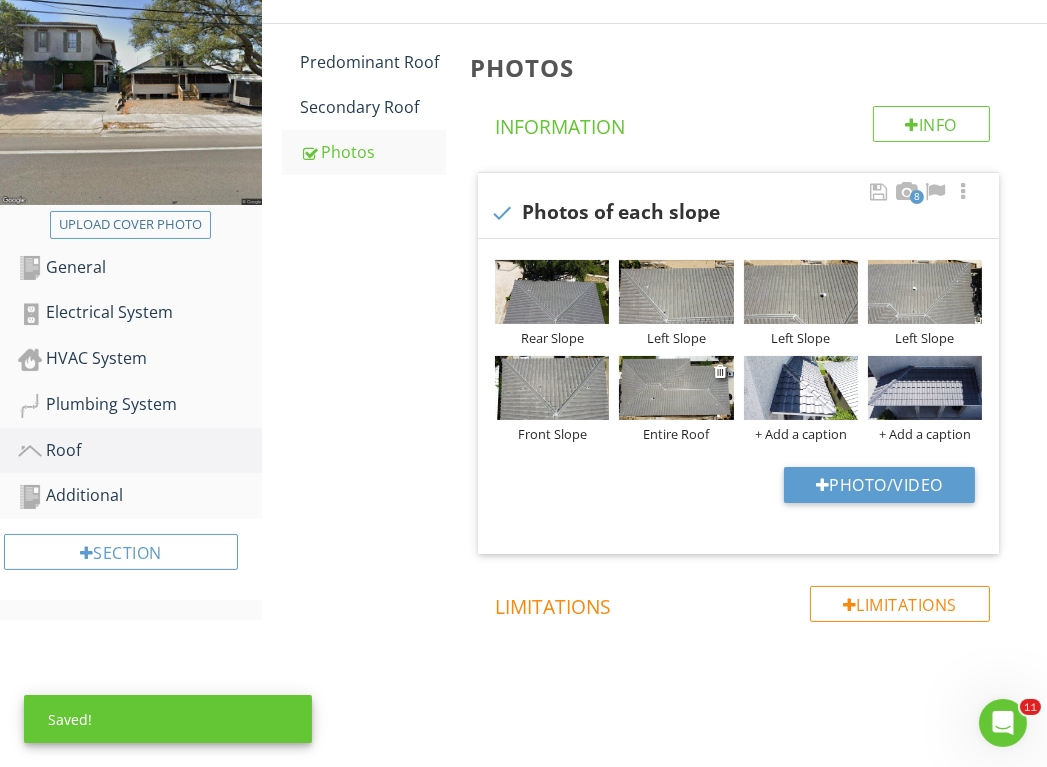 click at bounding box center [676, 388] 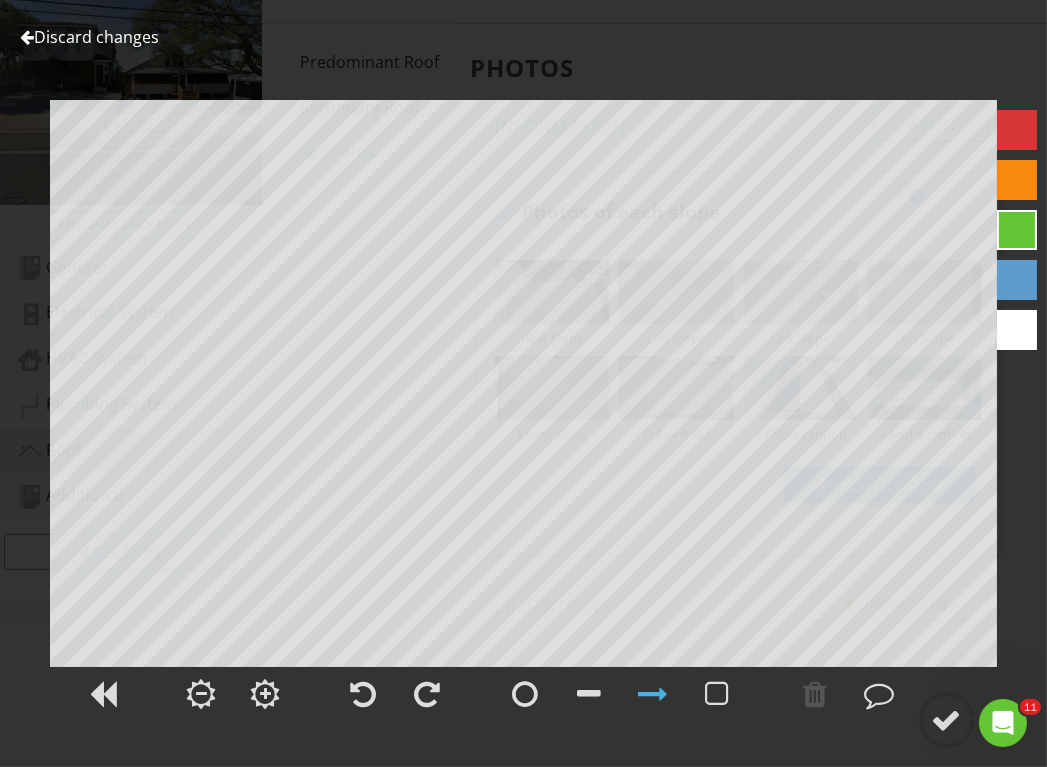 click on "Discard changes" at bounding box center (89, 37) 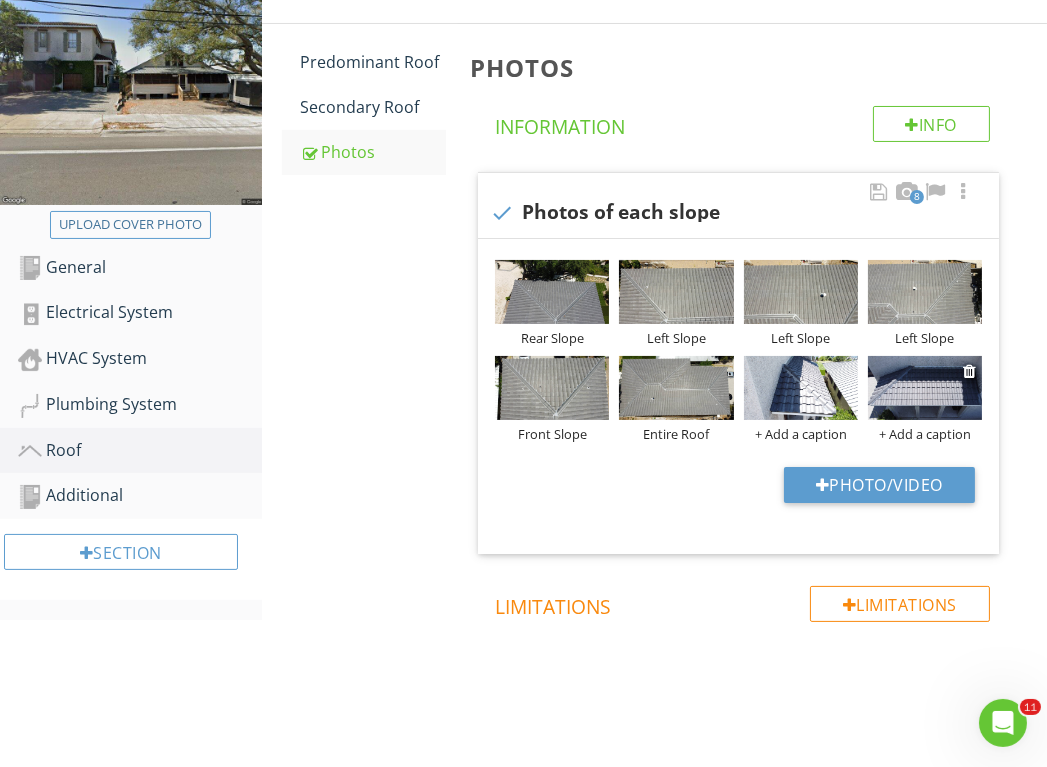 click at bounding box center [925, 388] 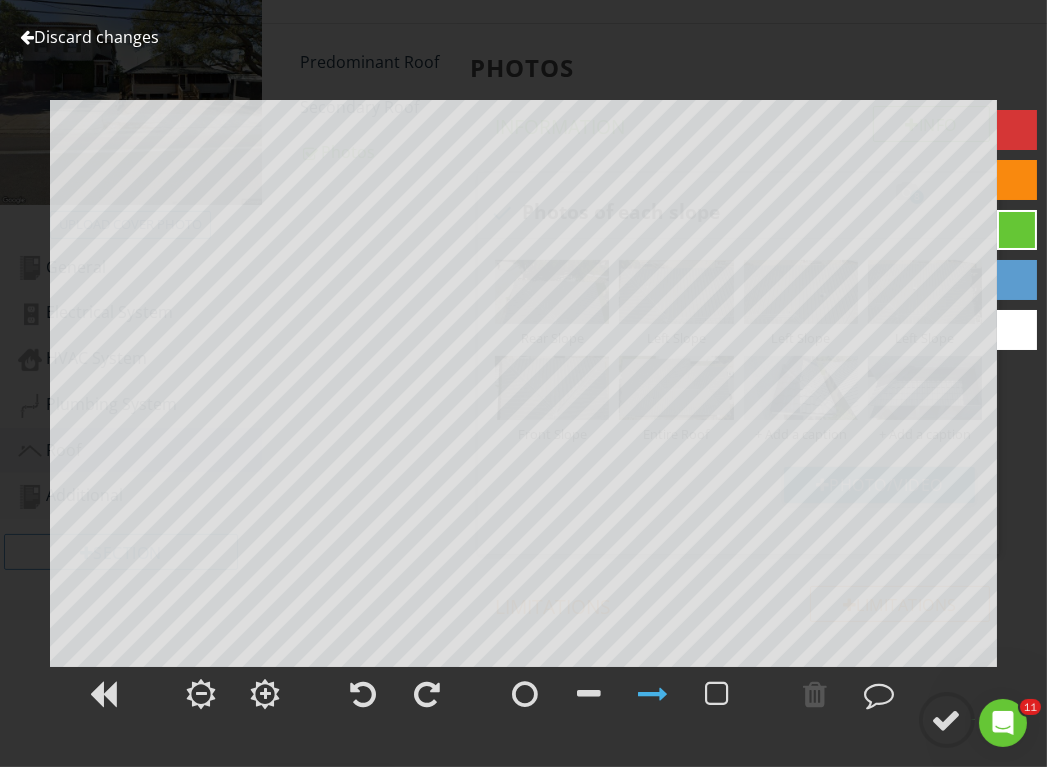 click on "Discard changes" at bounding box center [89, 37] 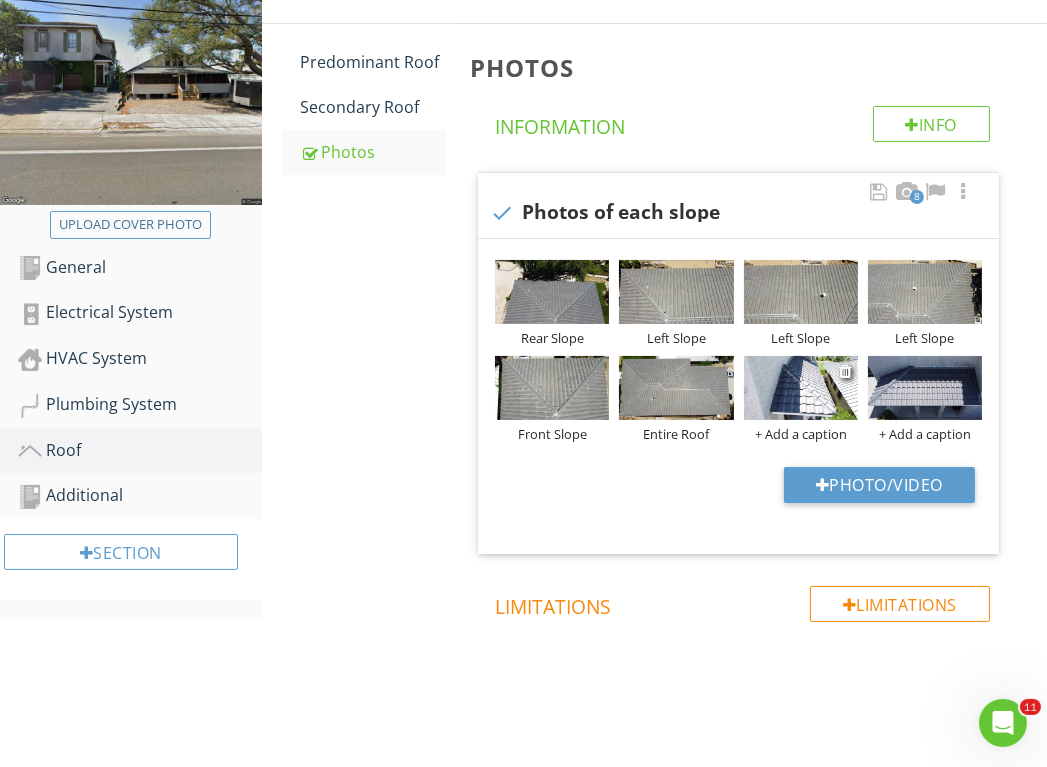 click on "+ Add a caption" at bounding box center [801, 434] 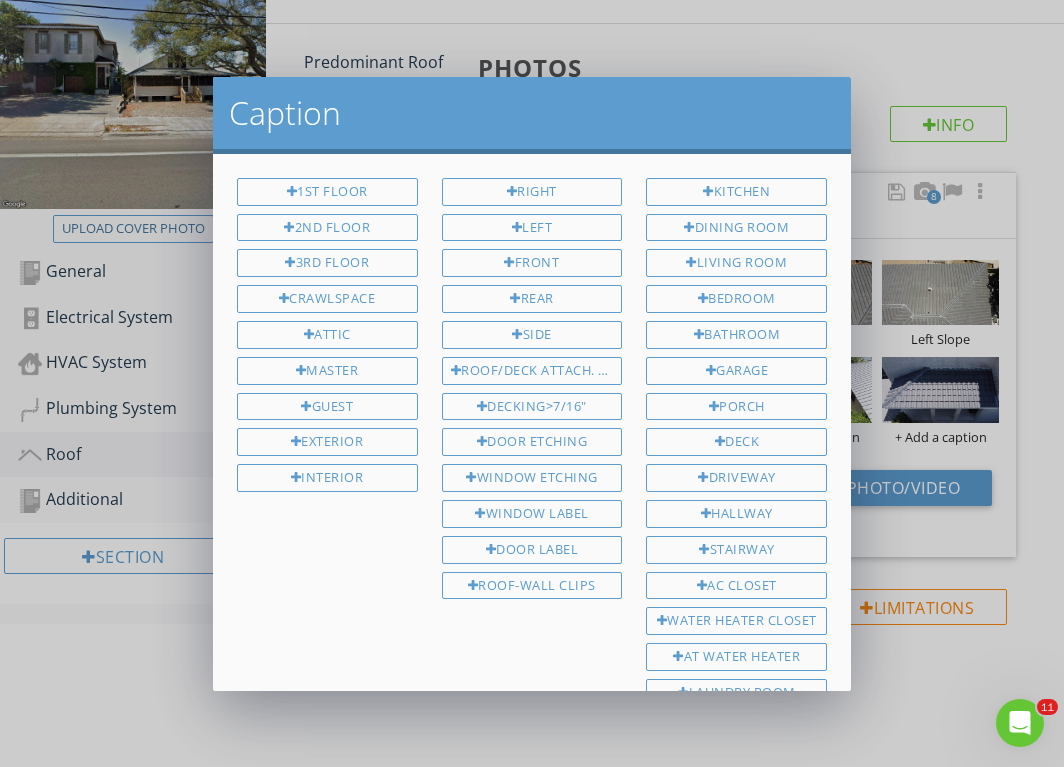 scroll, scrollTop: 310, scrollLeft: 0, axis: vertical 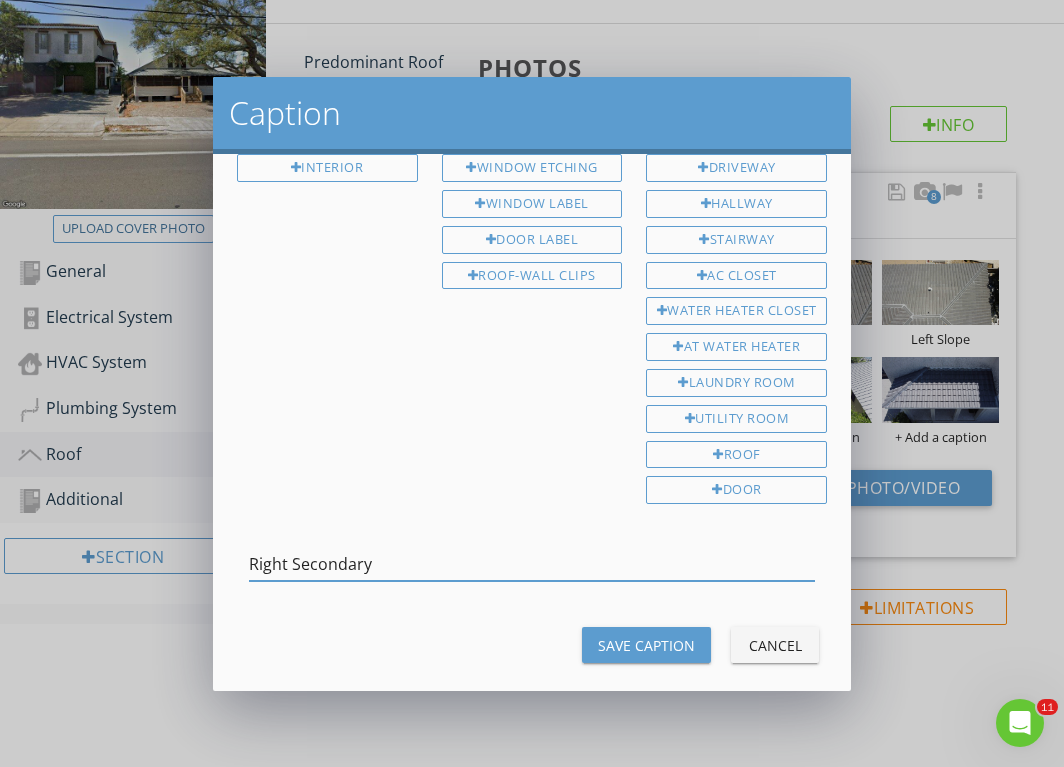 type on "Right Secondary" 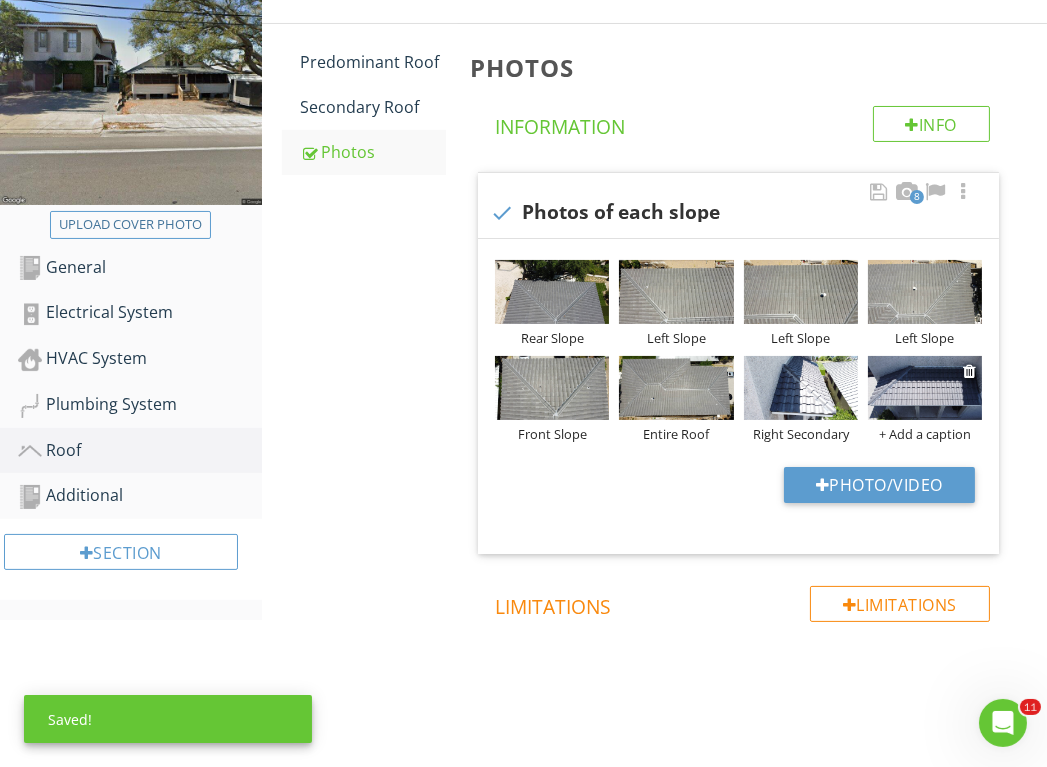 click on "+ Add a caption" at bounding box center [925, 434] 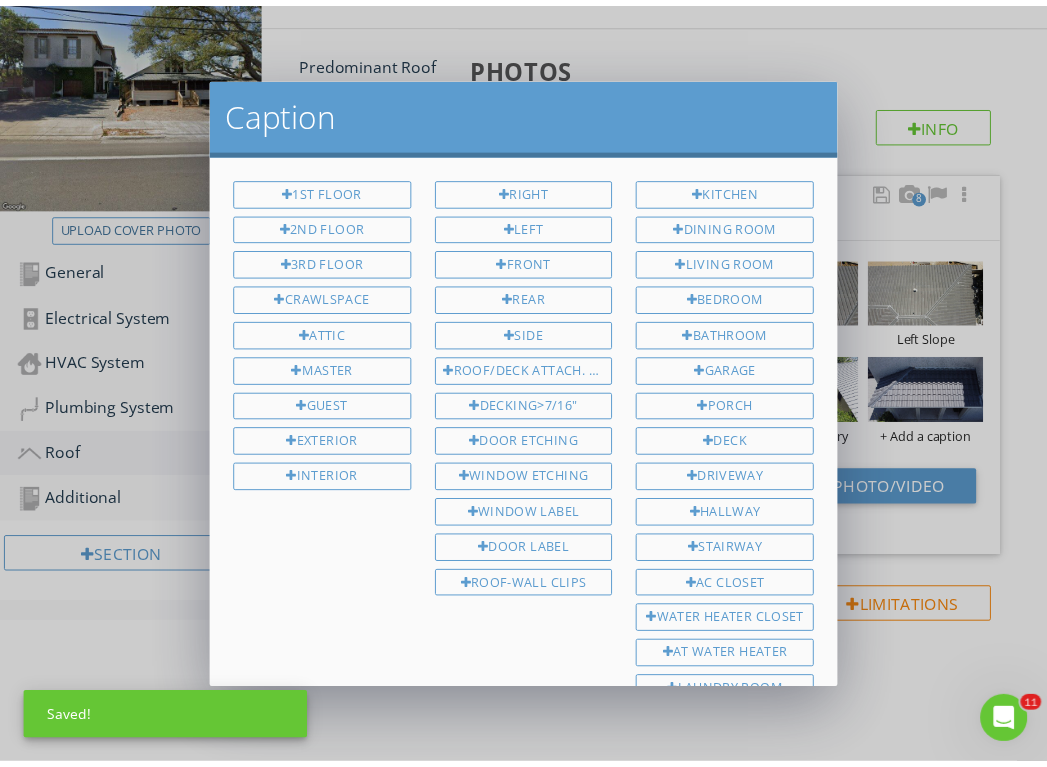 scroll, scrollTop: 310, scrollLeft: 0, axis: vertical 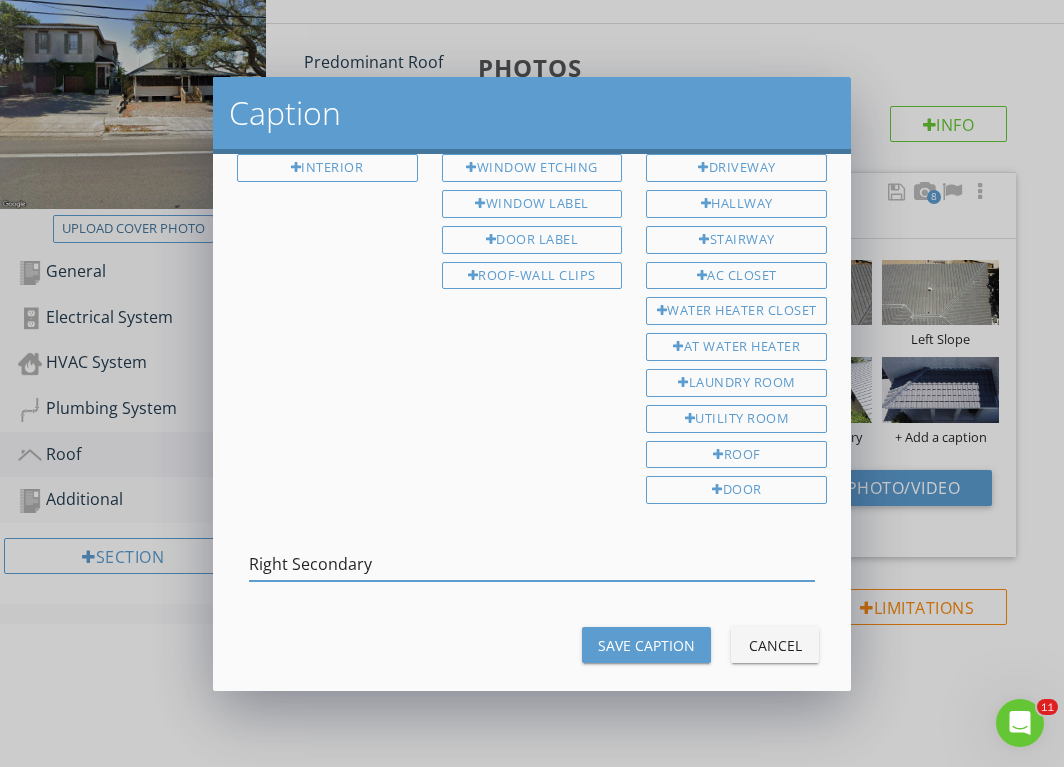 type on "Right Secondary" 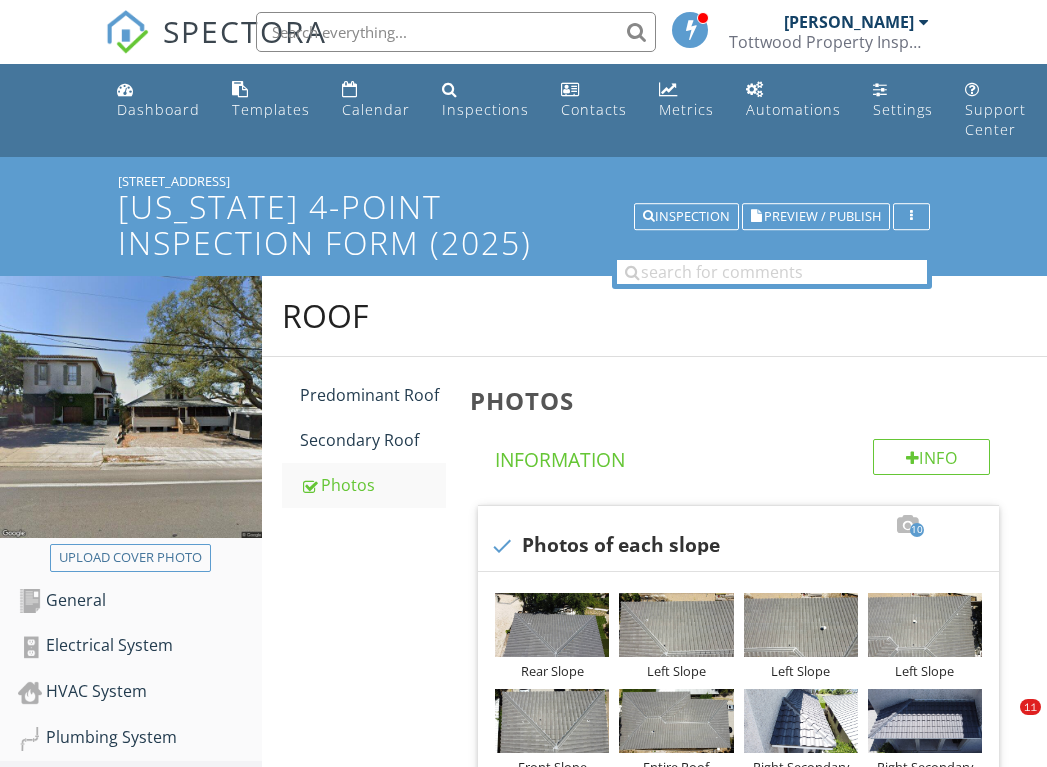 scroll, scrollTop: 333, scrollLeft: 0, axis: vertical 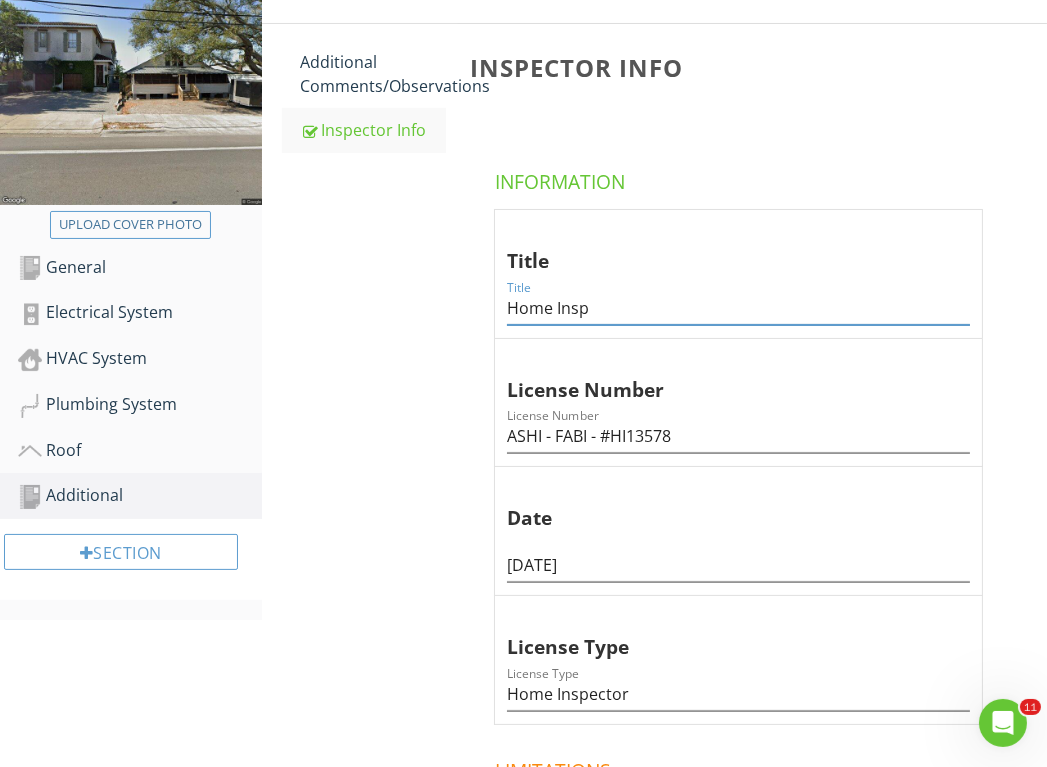 type on "Home Inspe" 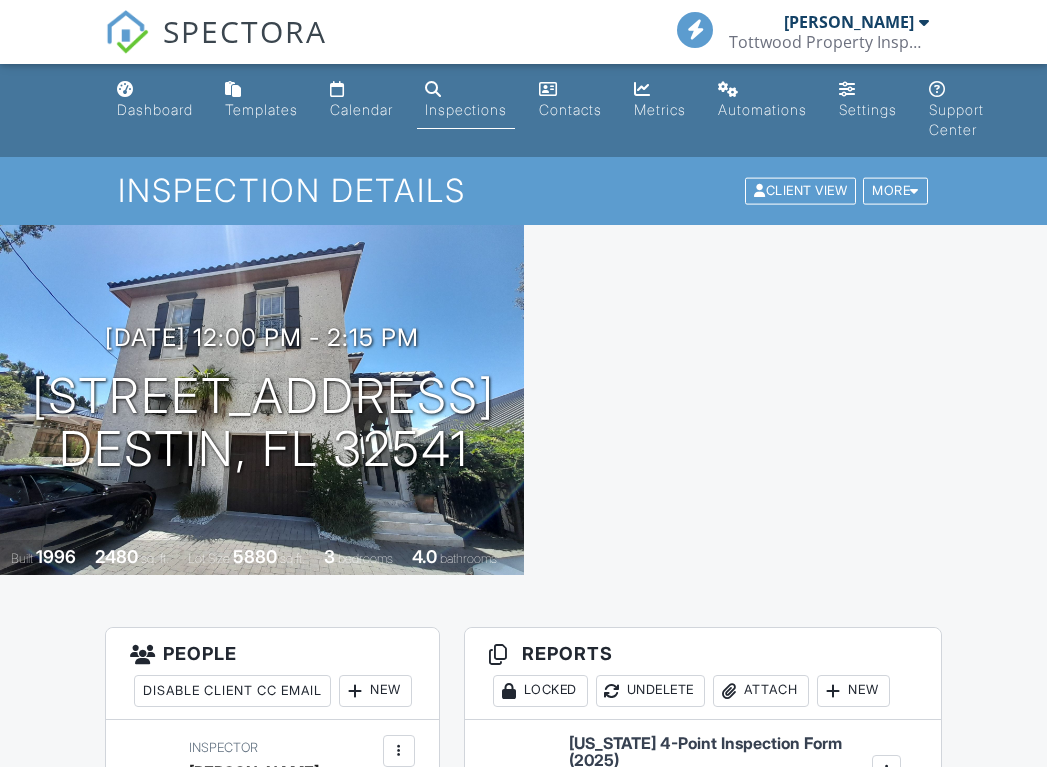 scroll, scrollTop: 0, scrollLeft: 0, axis: both 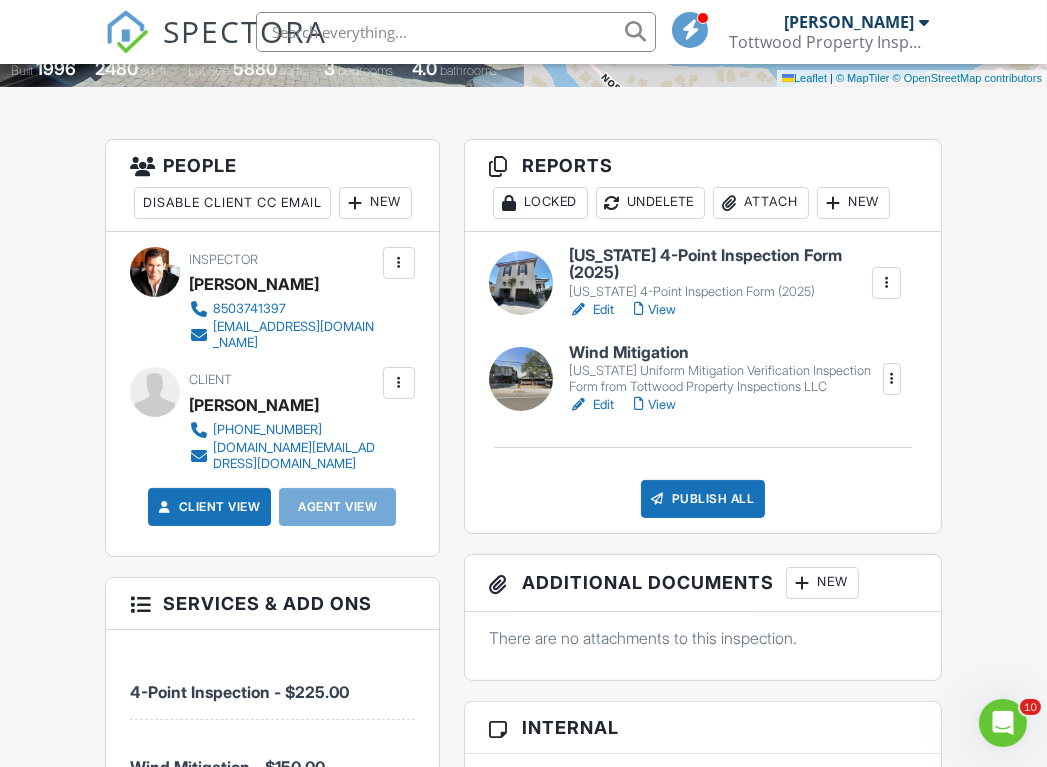 click on "Edit" 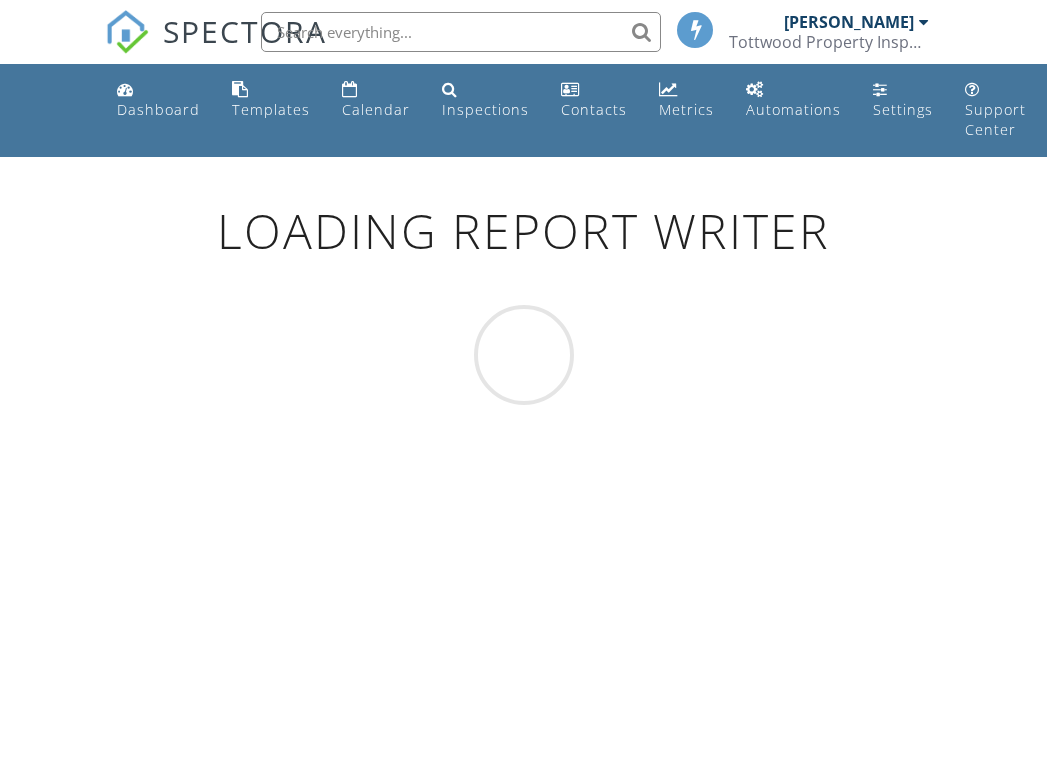 scroll, scrollTop: 0, scrollLeft: 0, axis: both 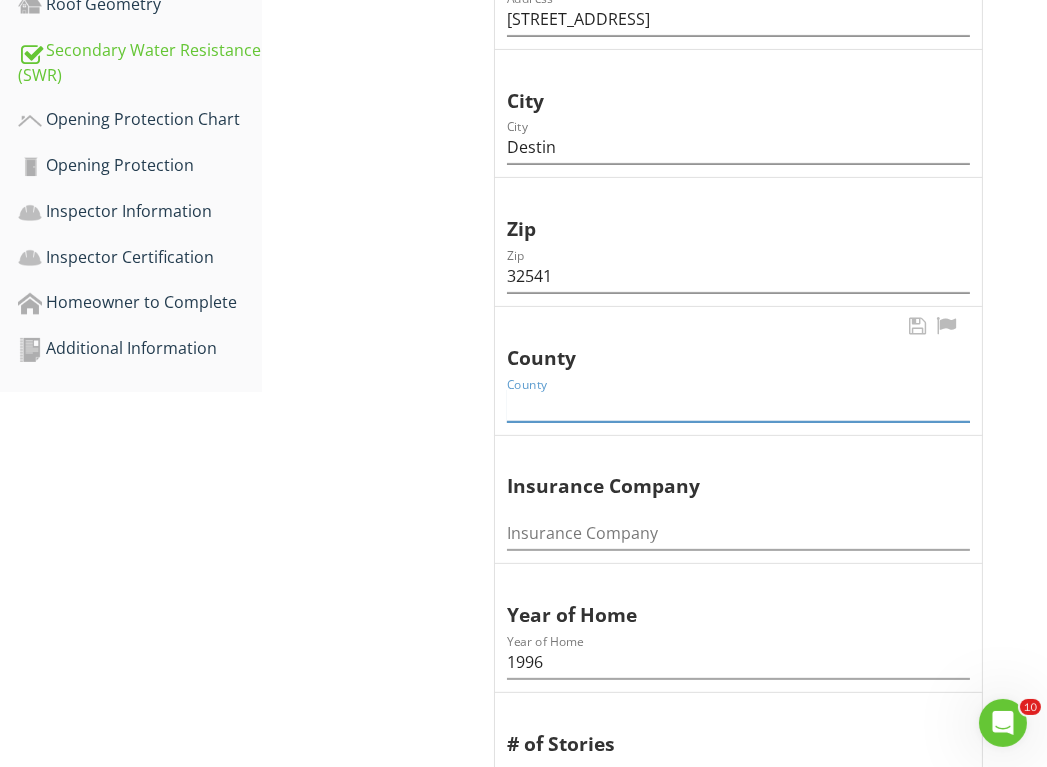 click at bounding box center (738, 405) 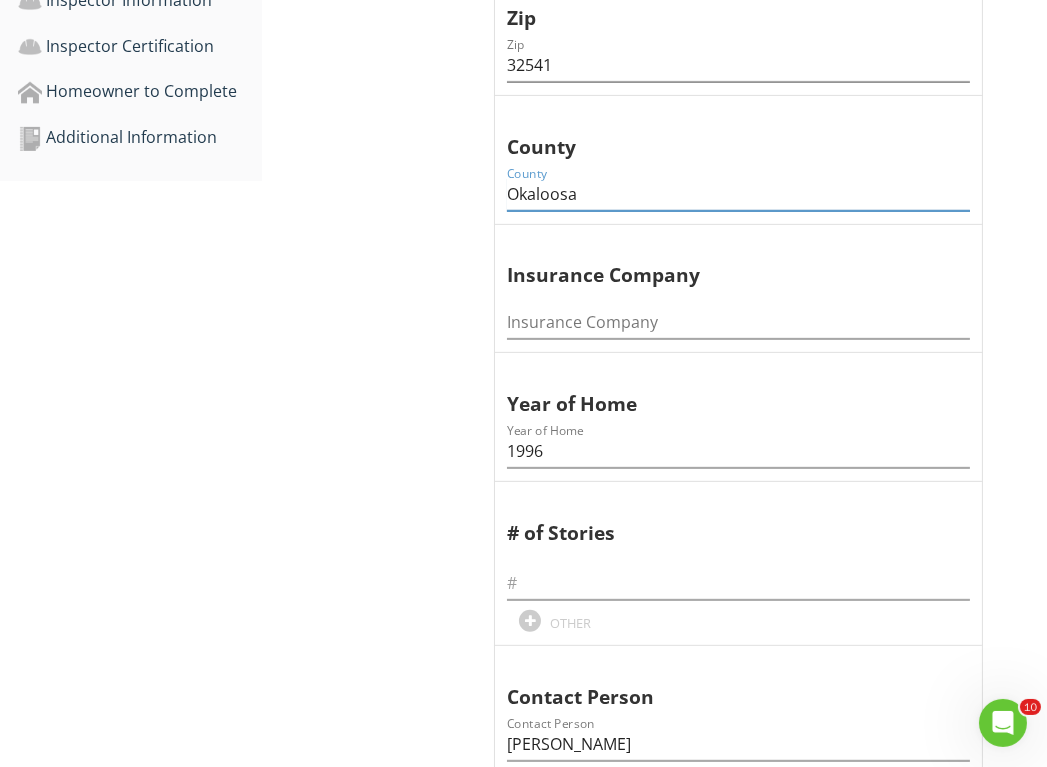 scroll, scrollTop: 1002, scrollLeft: 0, axis: vertical 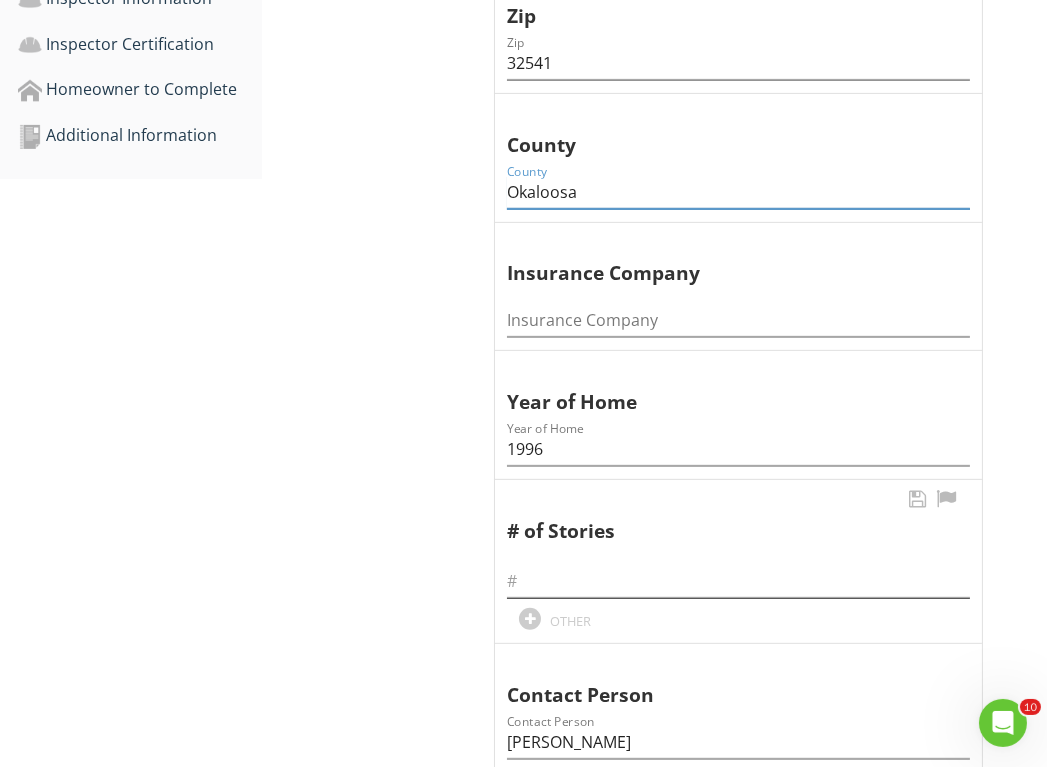 type on "Okaloosa" 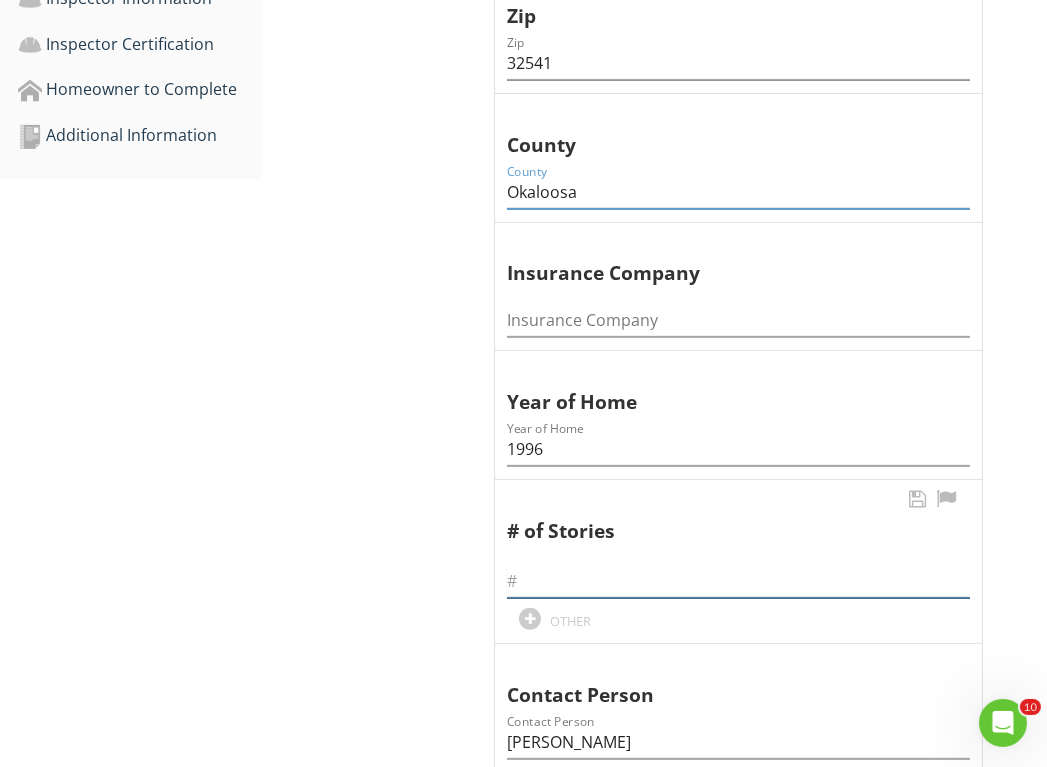 click at bounding box center [738, 581] 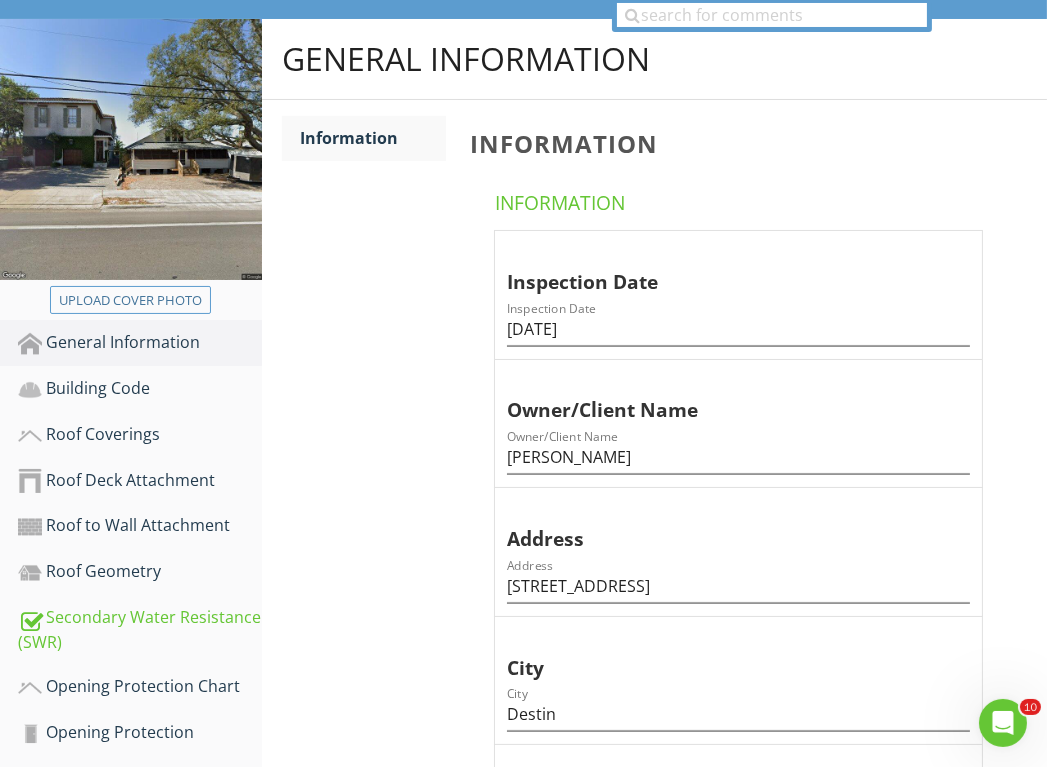 scroll, scrollTop: 218, scrollLeft: 0, axis: vertical 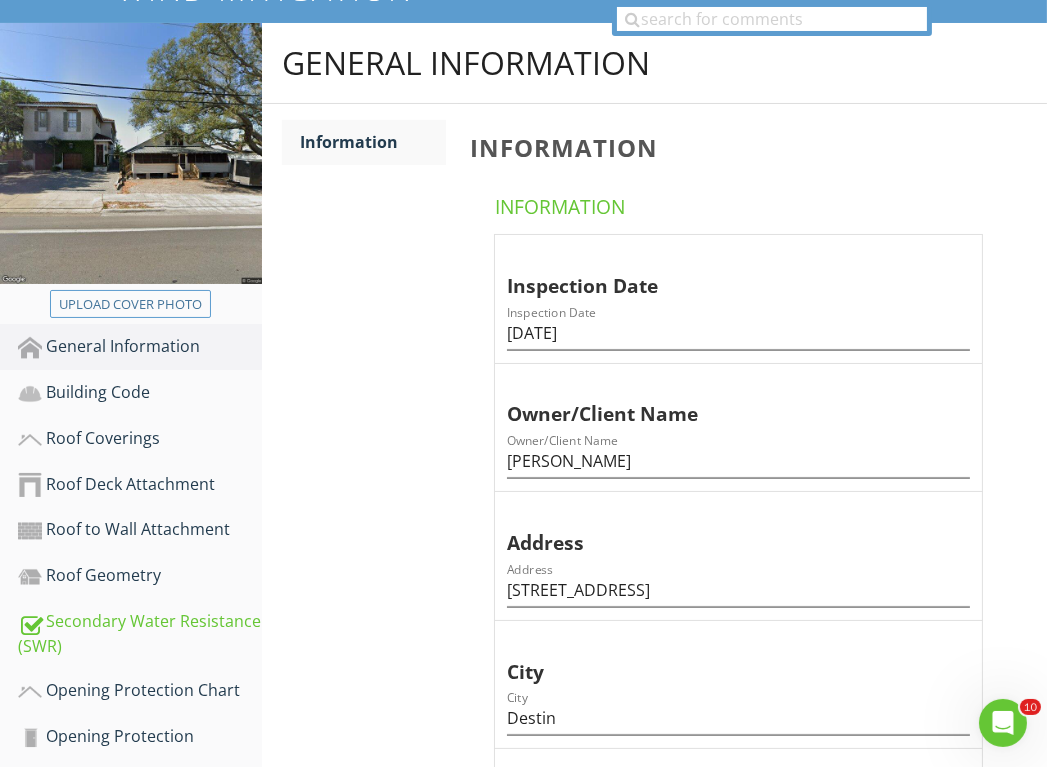 type on "2" 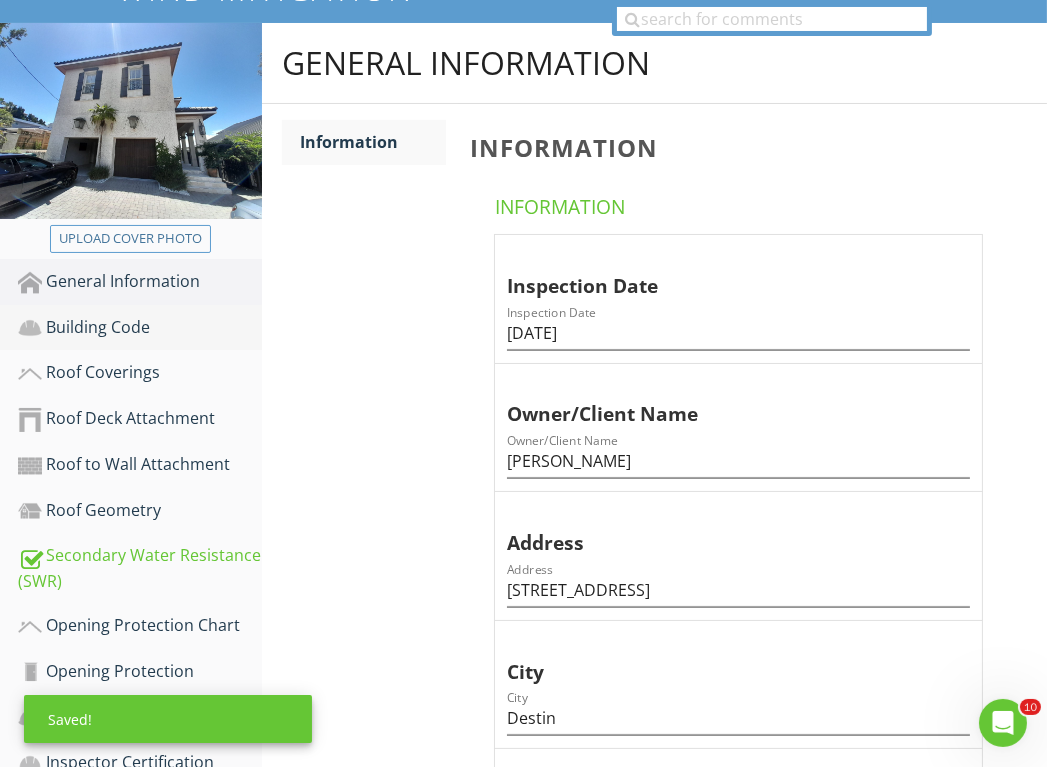 click on "Building Code" at bounding box center (140, 328) 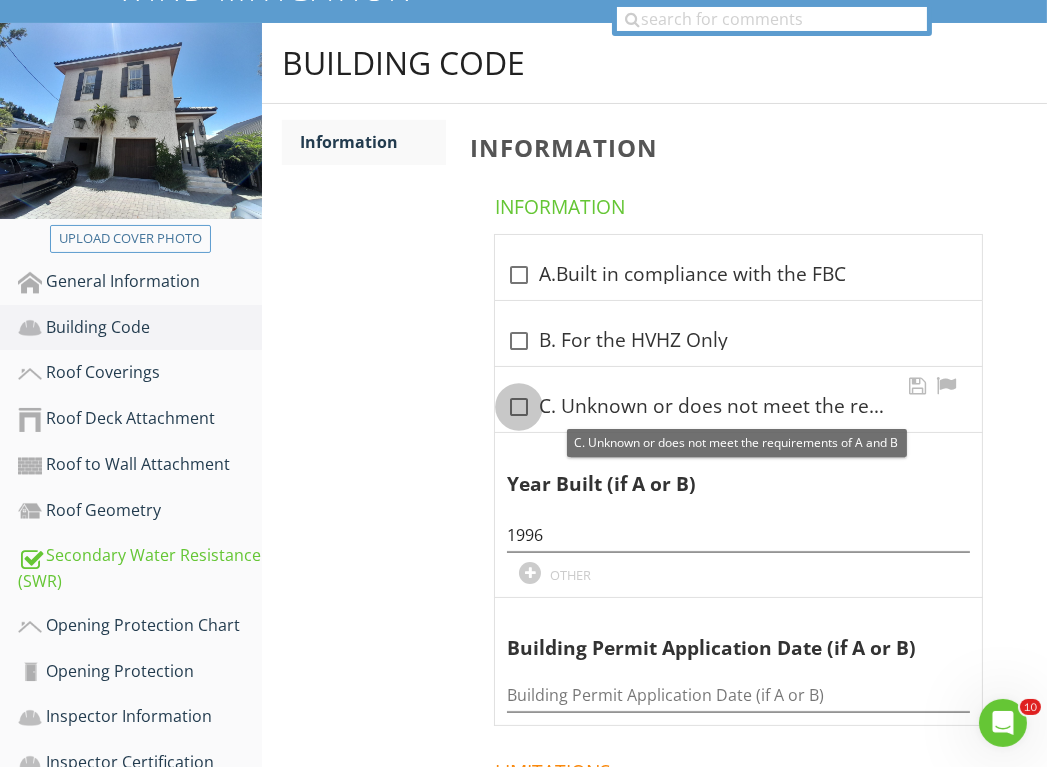 click at bounding box center (519, 407) 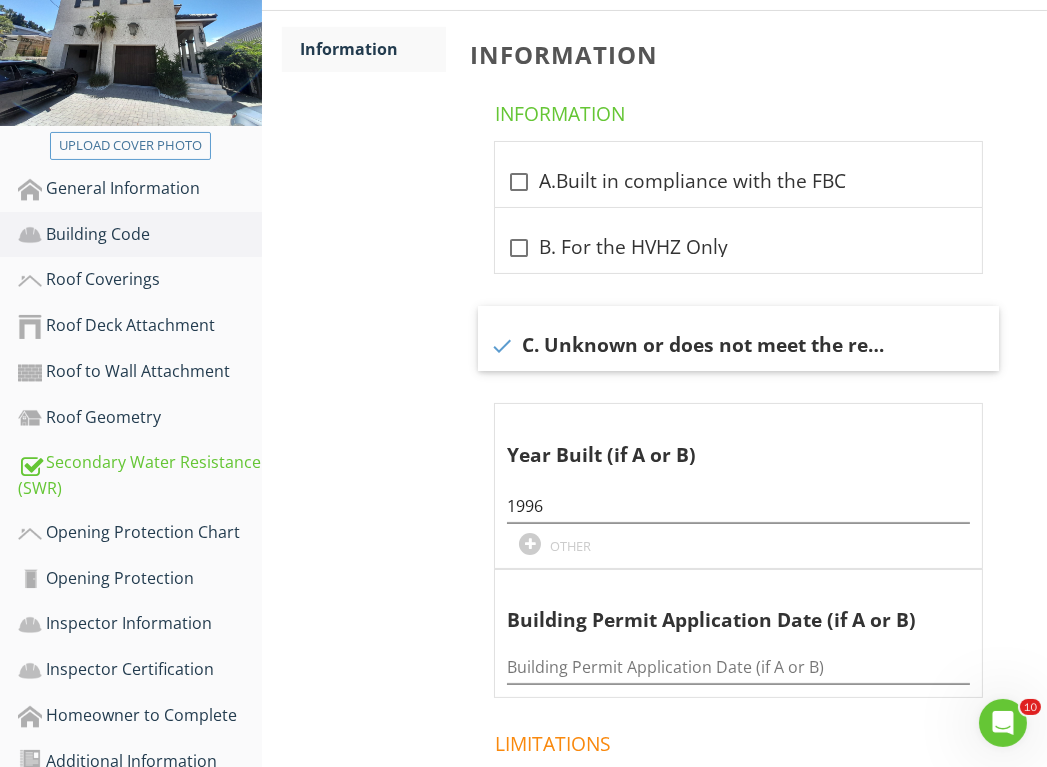 scroll, scrollTop: 224, scrollLeft: 0, axis: vertical 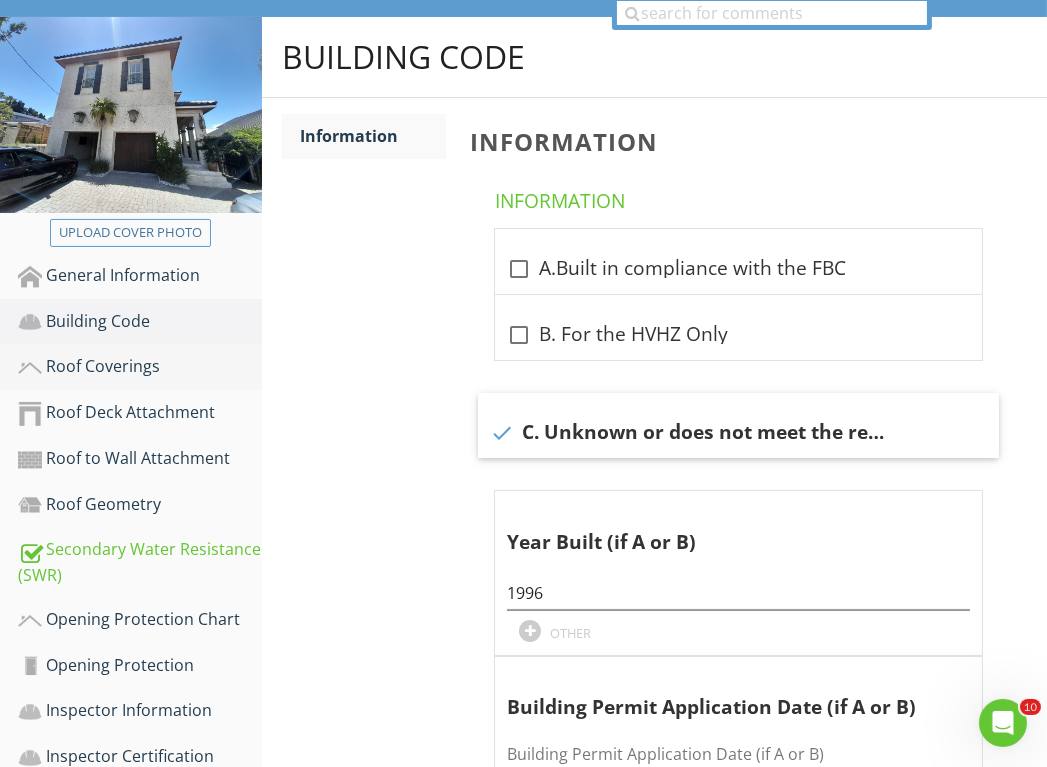 click on "Roof Coverings" at bounding box center (140, 367) 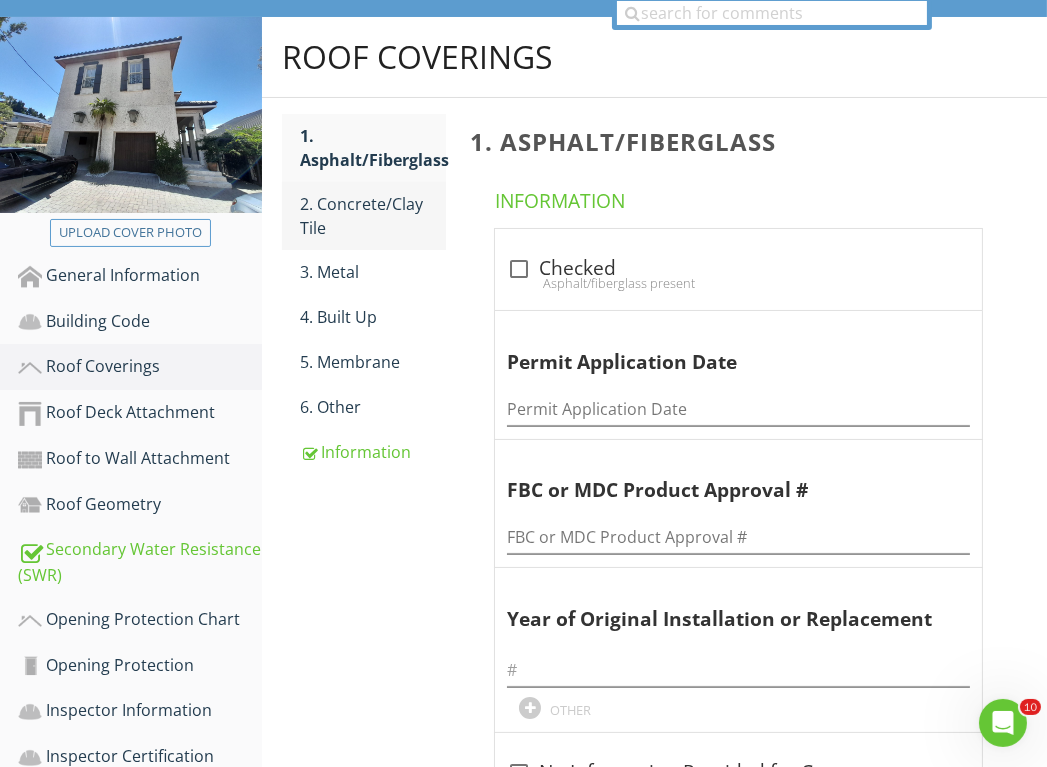 click on "2. Concrete/Clay Tile" at bounding box center (373, 216) 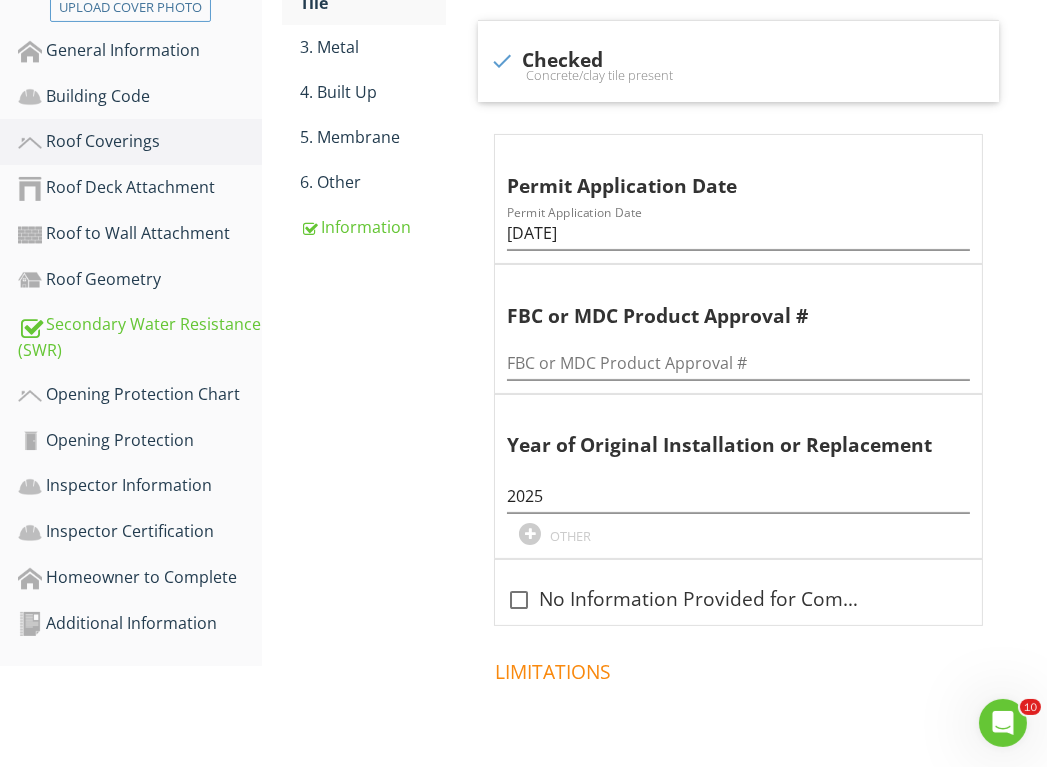 scroll, scrollTop: 456, scrollLeft: 0, axis: vertical 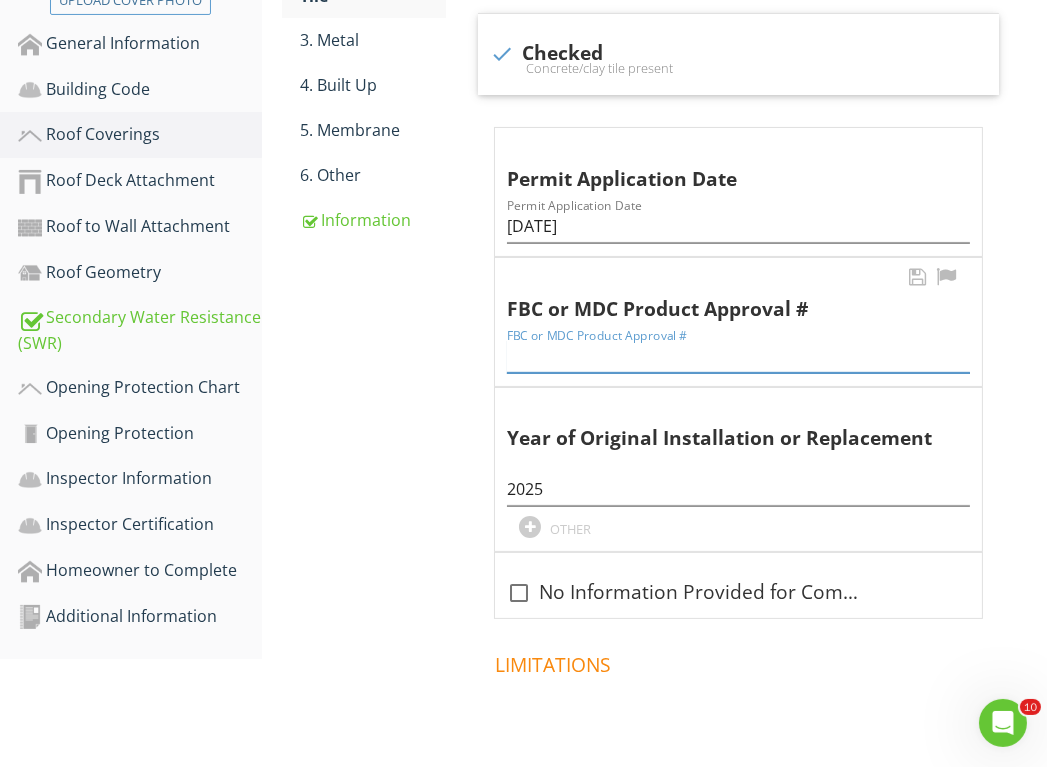 click at bounding box center (738, 356) 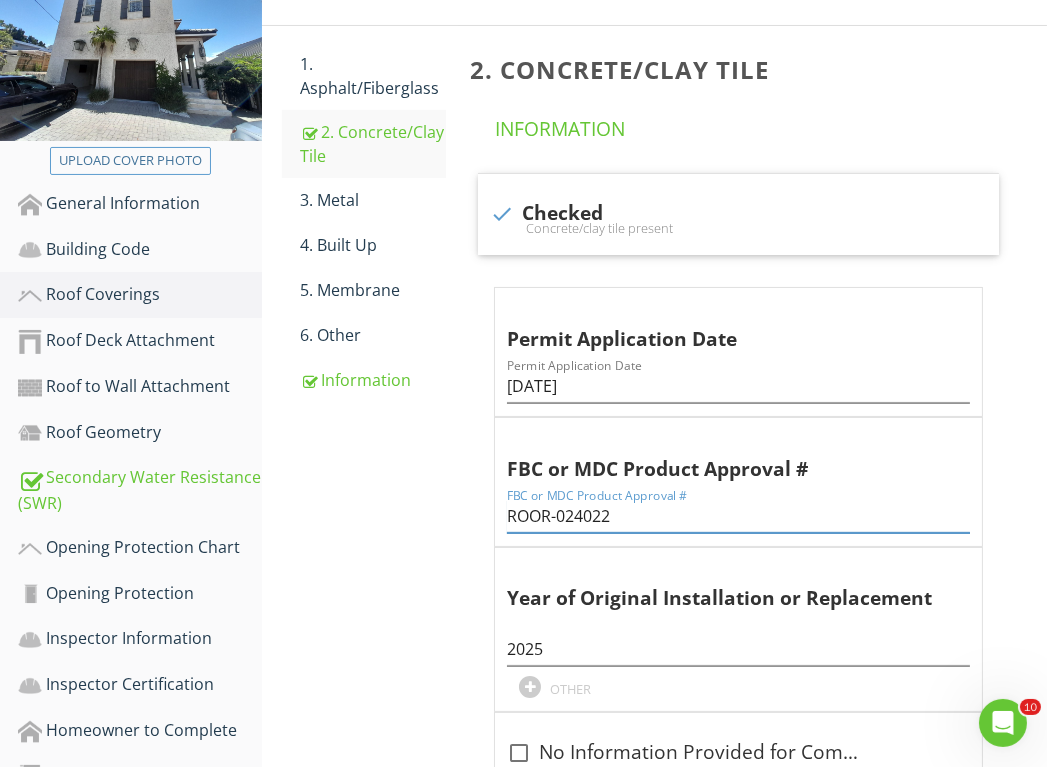 scroll, scrollTop: 288, scrollLeft: 0, axis: vertical 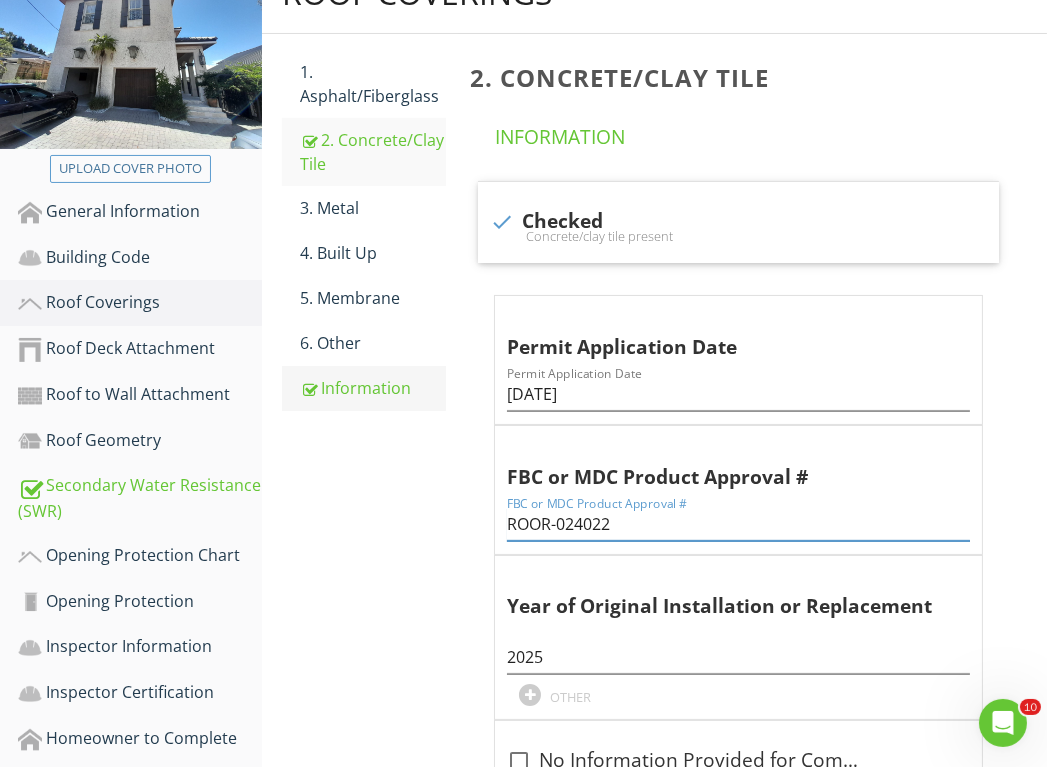type on "ROOR-024022" 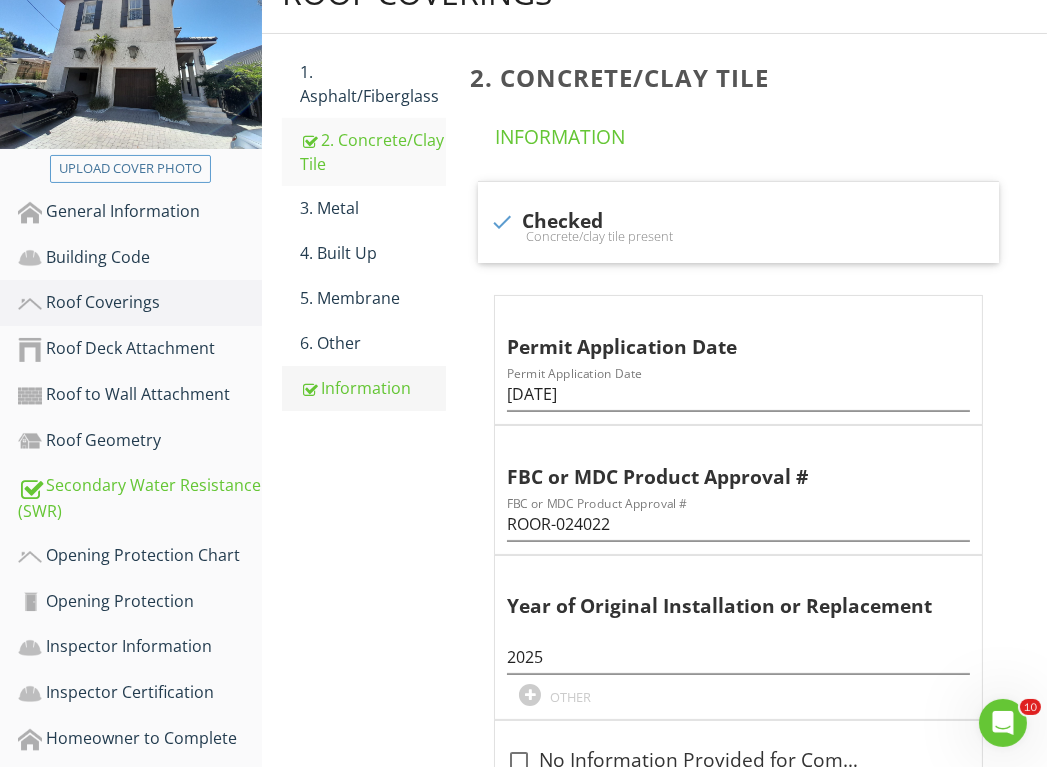 click on "Information" at bounding box center (373, 388) 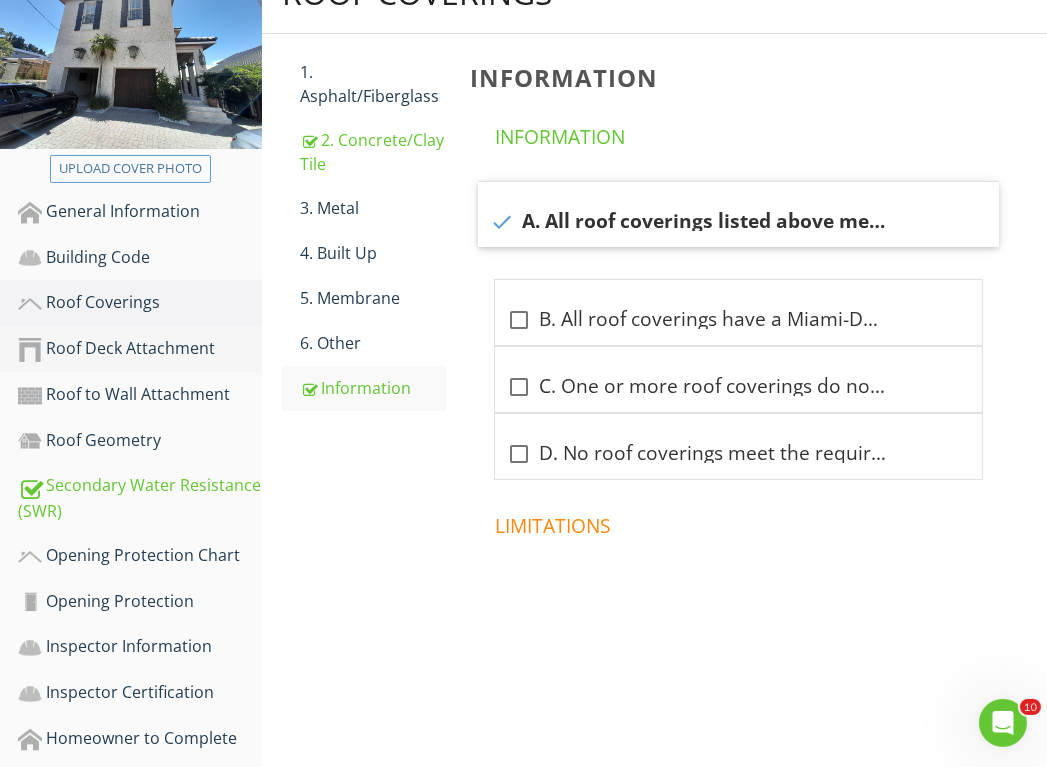 click on "Roof Deck Attachment" at bounding box center (140, 349) 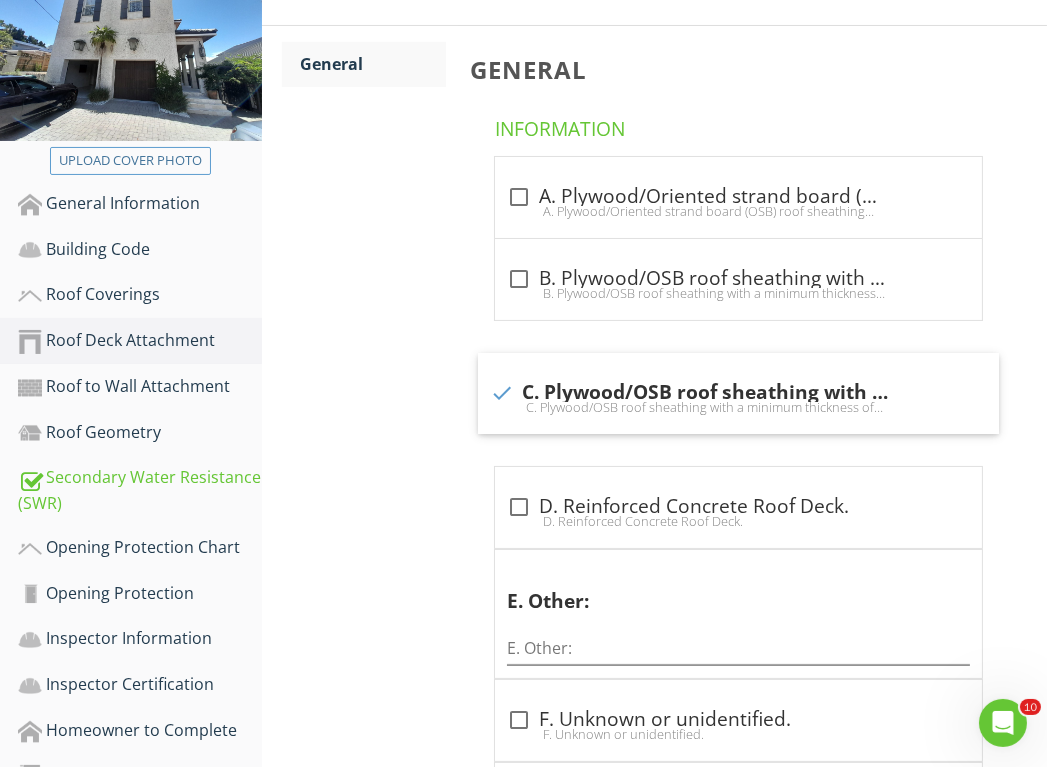 scroll, scrollTop: 288, scrollLeft: 0, axis: vertical 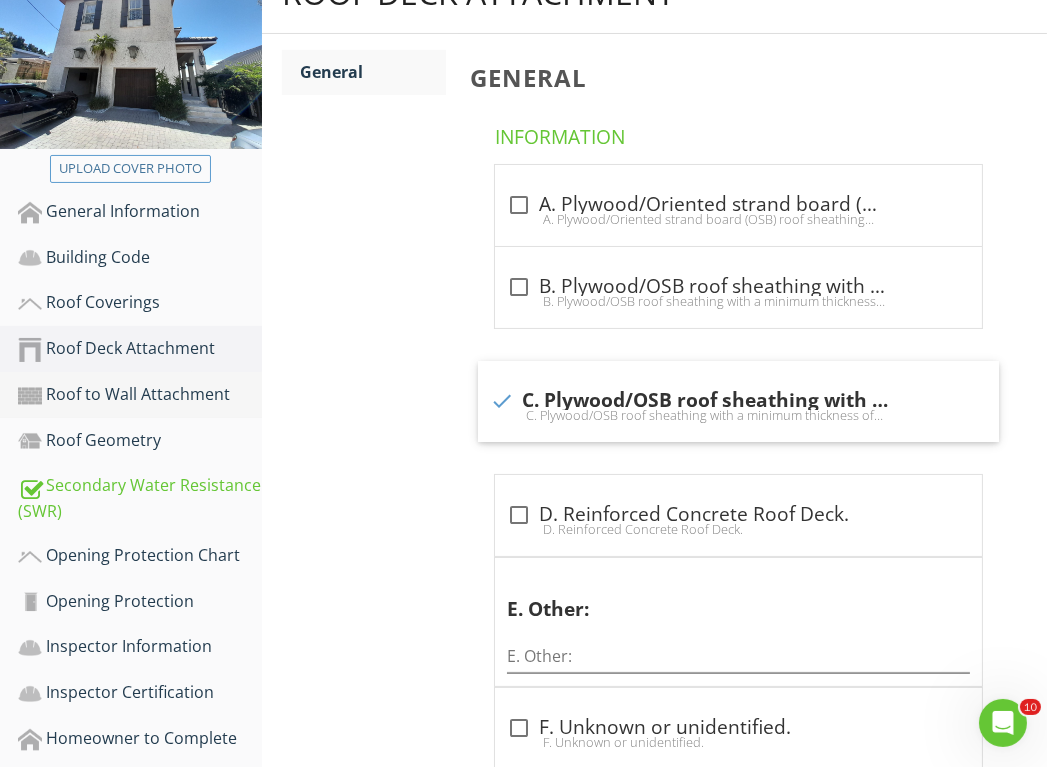 click on "Roof to Wall Attachment" at bounding box center [140, 395] 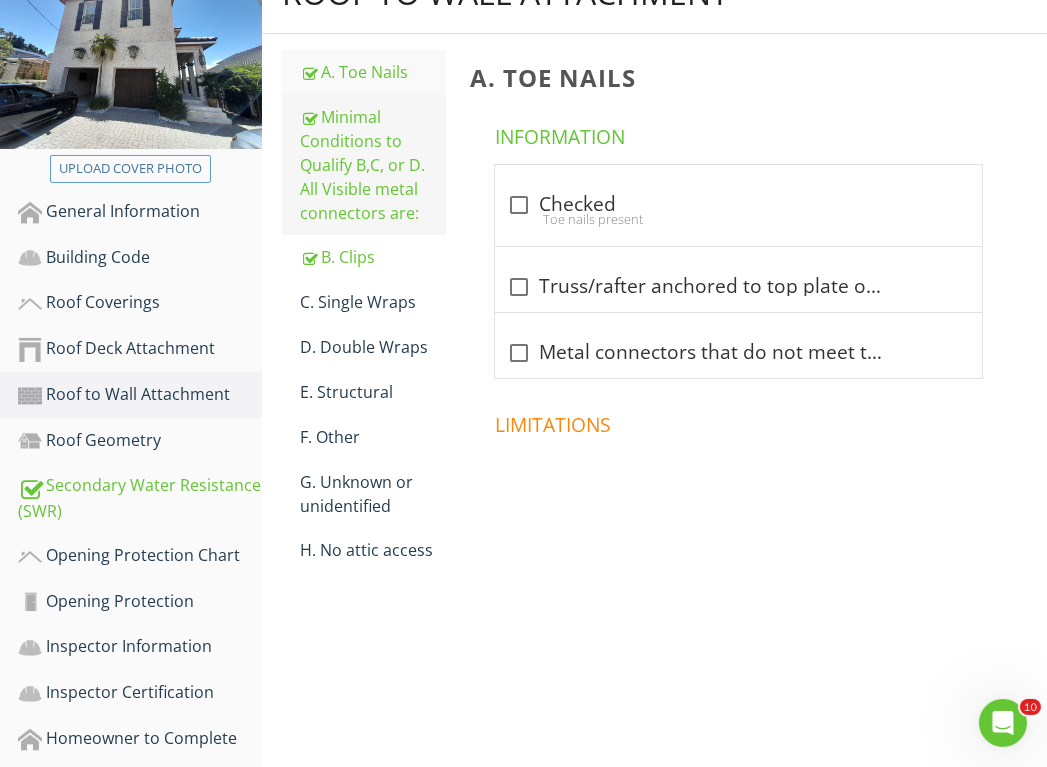 click on "Minimal Conditions to Qualify B,C, or D.  All Visible metal connectors are:" at bounding box center [373, 165] 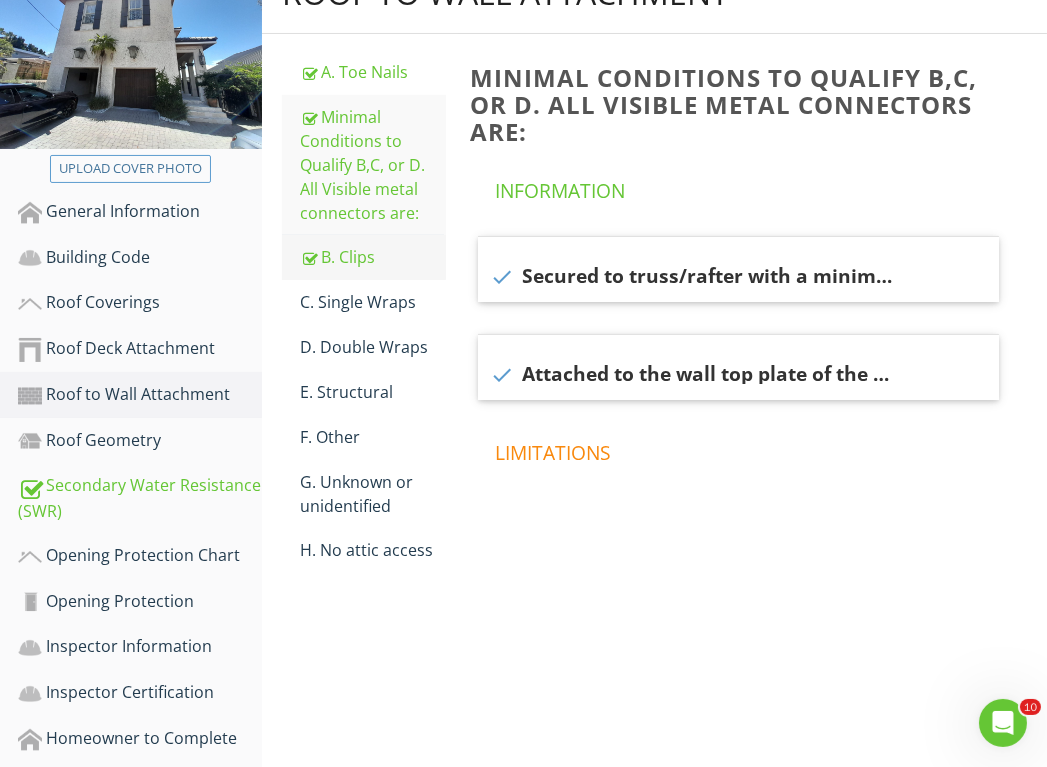 click on "B. Clips" at bounding box center (373, 257) 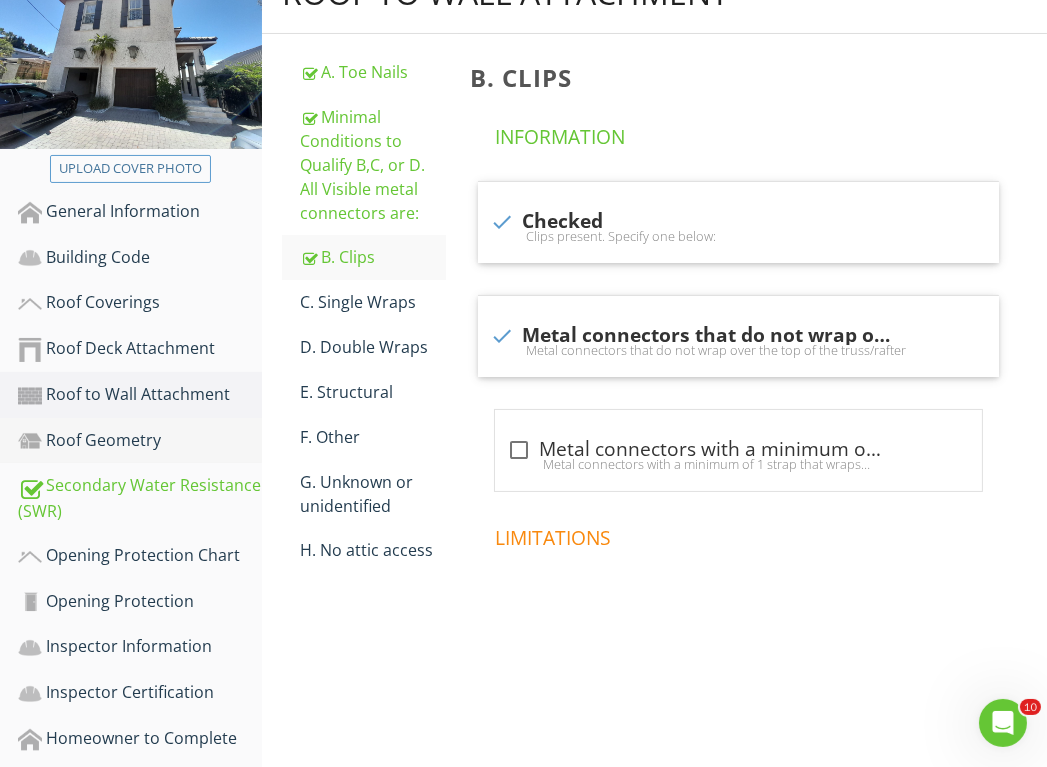 click on "Roof Geometry" at bounding box center [140, 441] 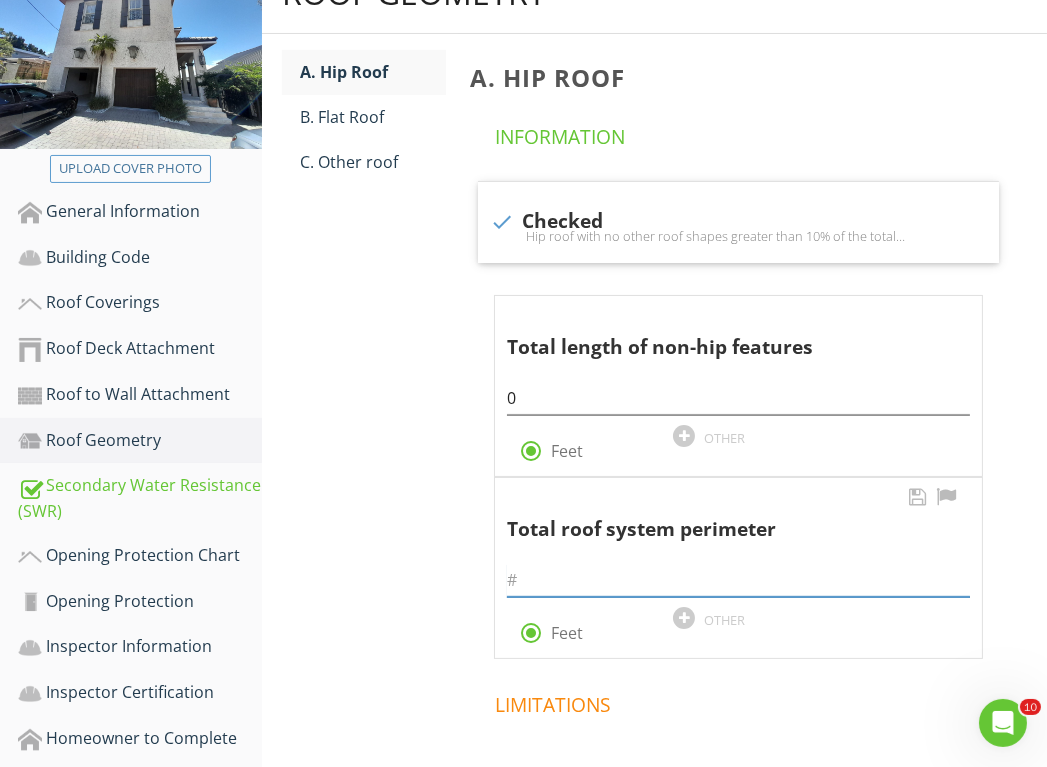 click at bounding box center (738, 580) 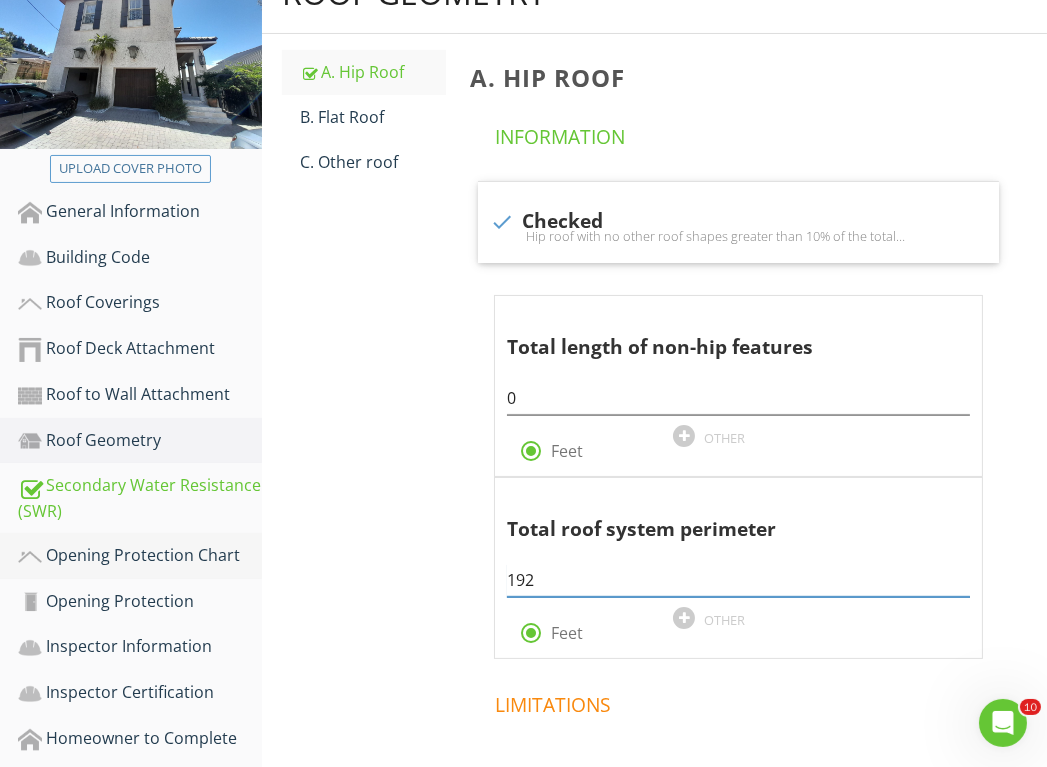 type on "192" 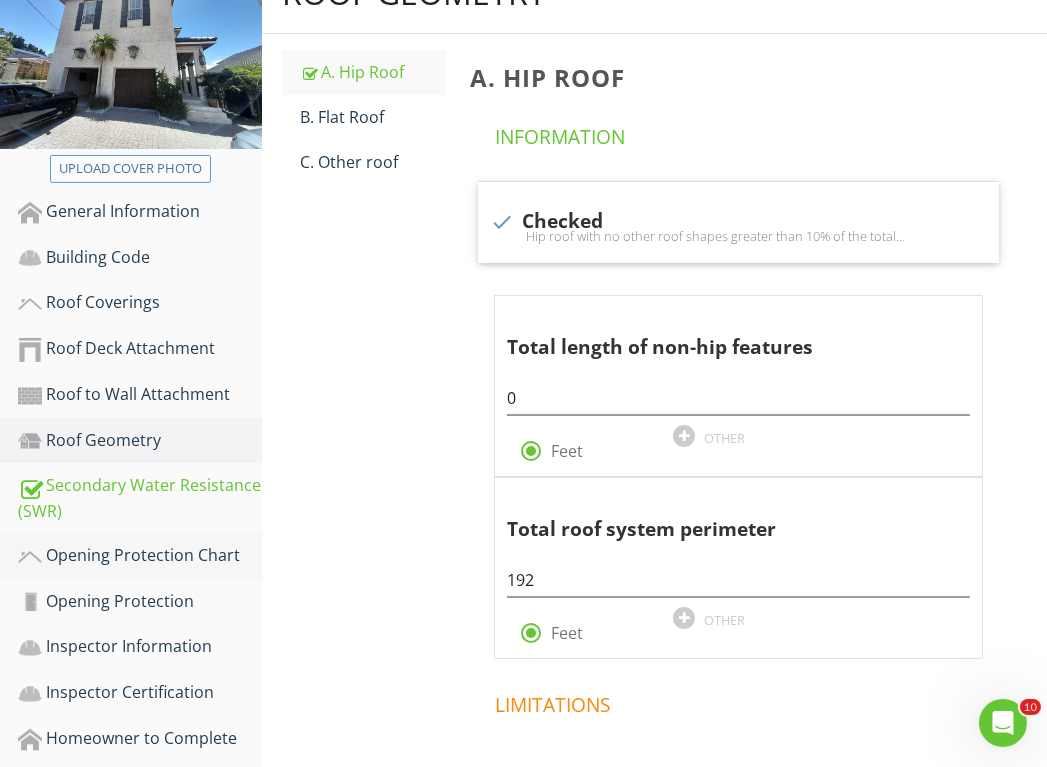 click on "Opening Protection Chart" at bounding box center [140, 556] 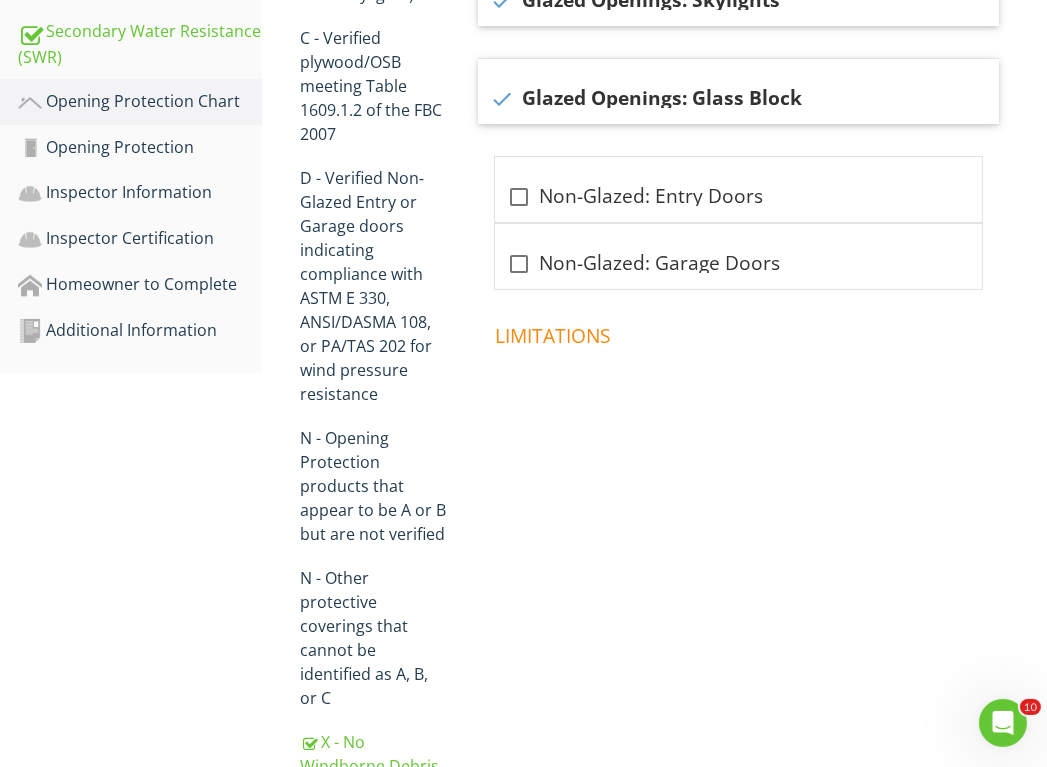 scroll, scrollTop: 836, scrollLeft: 0, axis: vertical 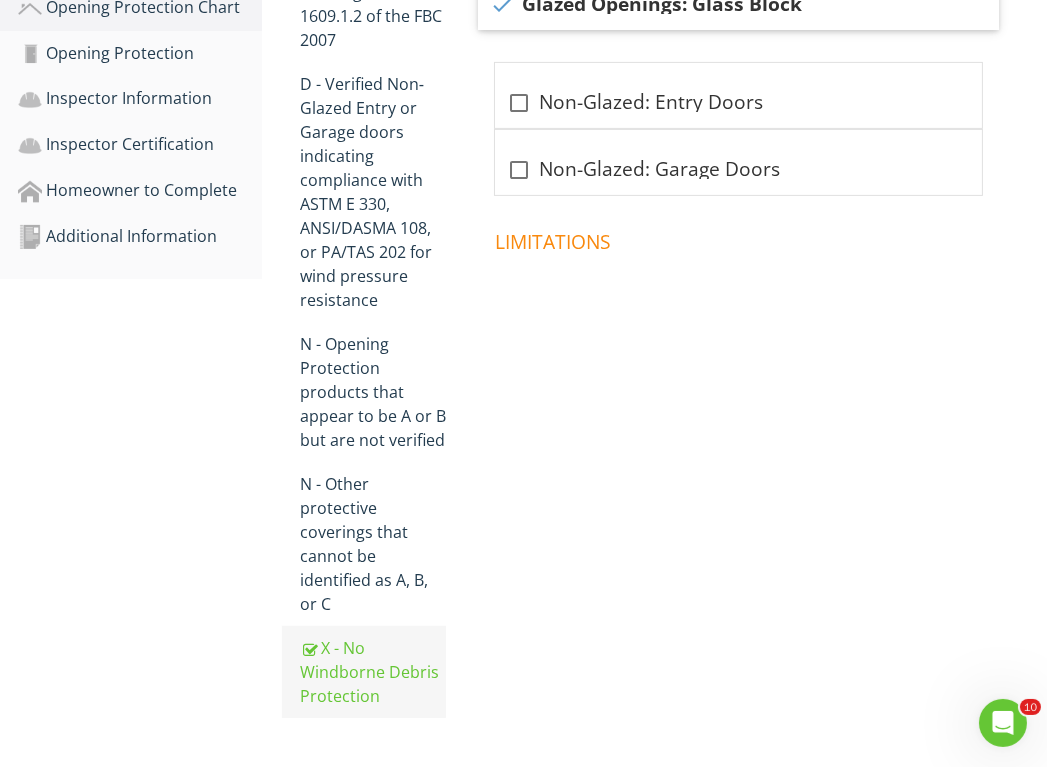 click on "X - No Windborne Debris Protection" at bounding box center [373, 672] 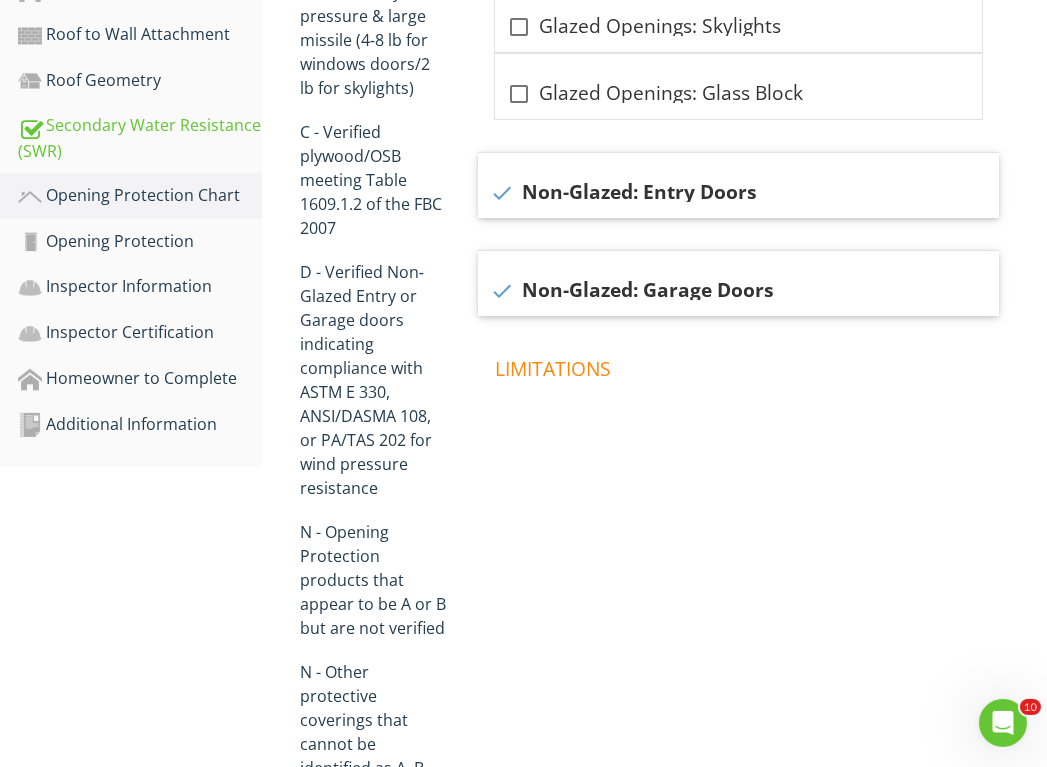 scroll, scrollTop: 658, scrollLeft: 0, axis: vertical 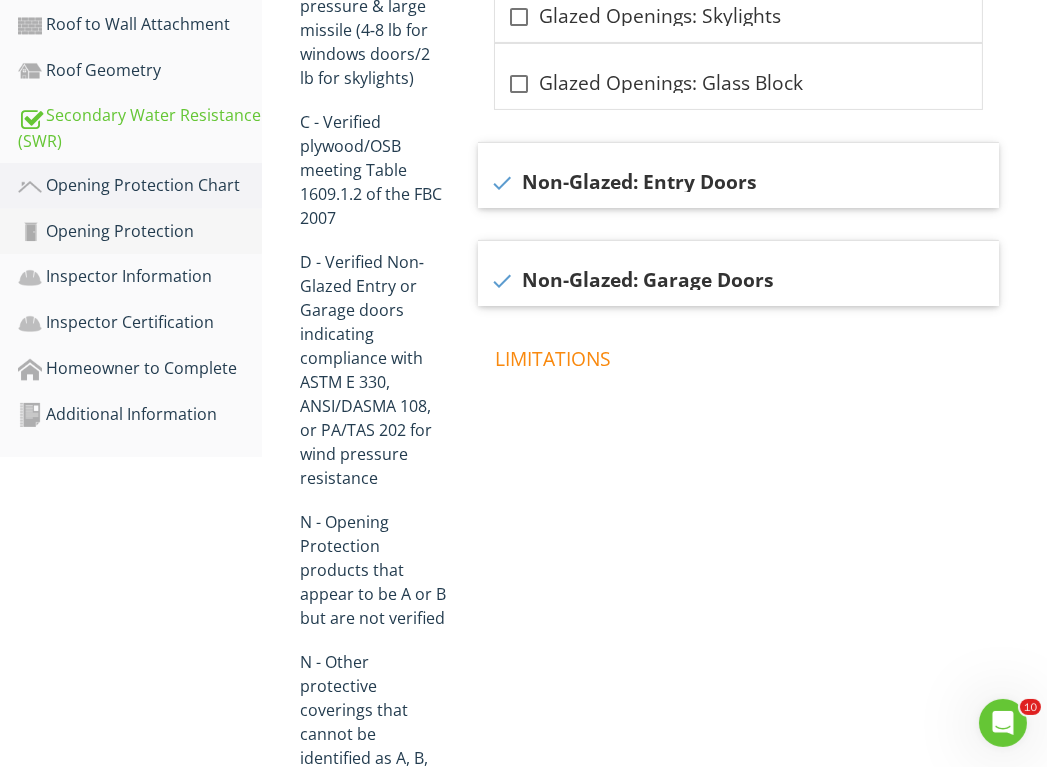 click on "Opening Protection" at bounding box center [140, 232] 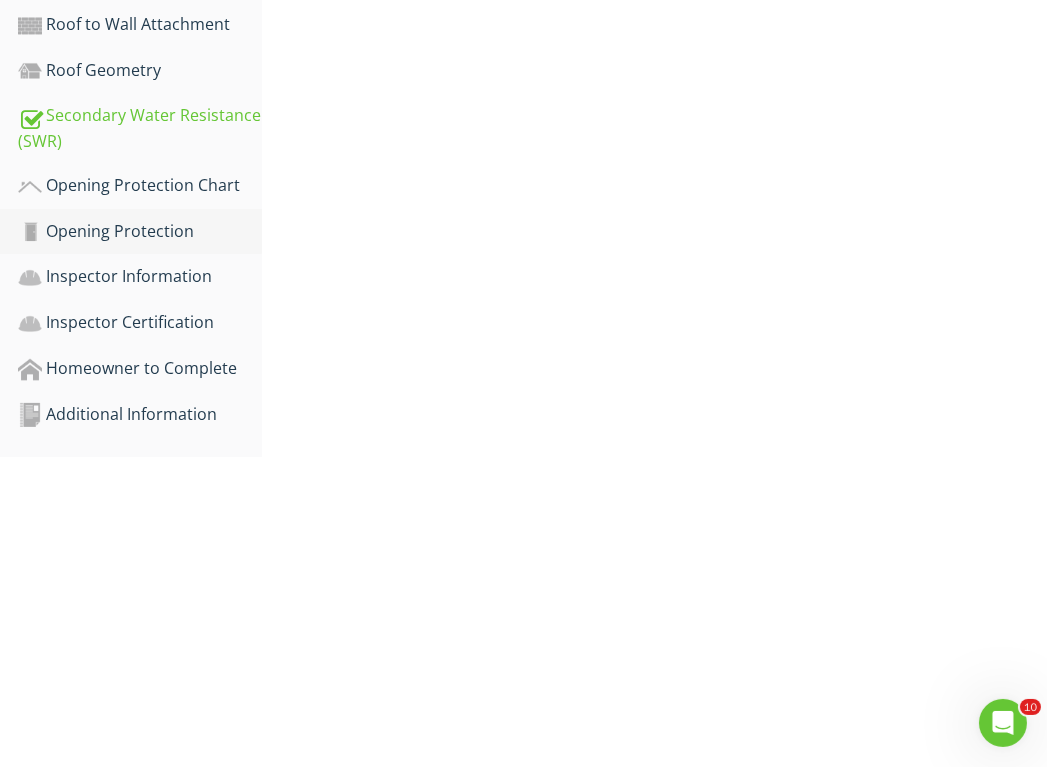 scroll, scrollTop: 345, scrollLeft: 0, axis: vertical 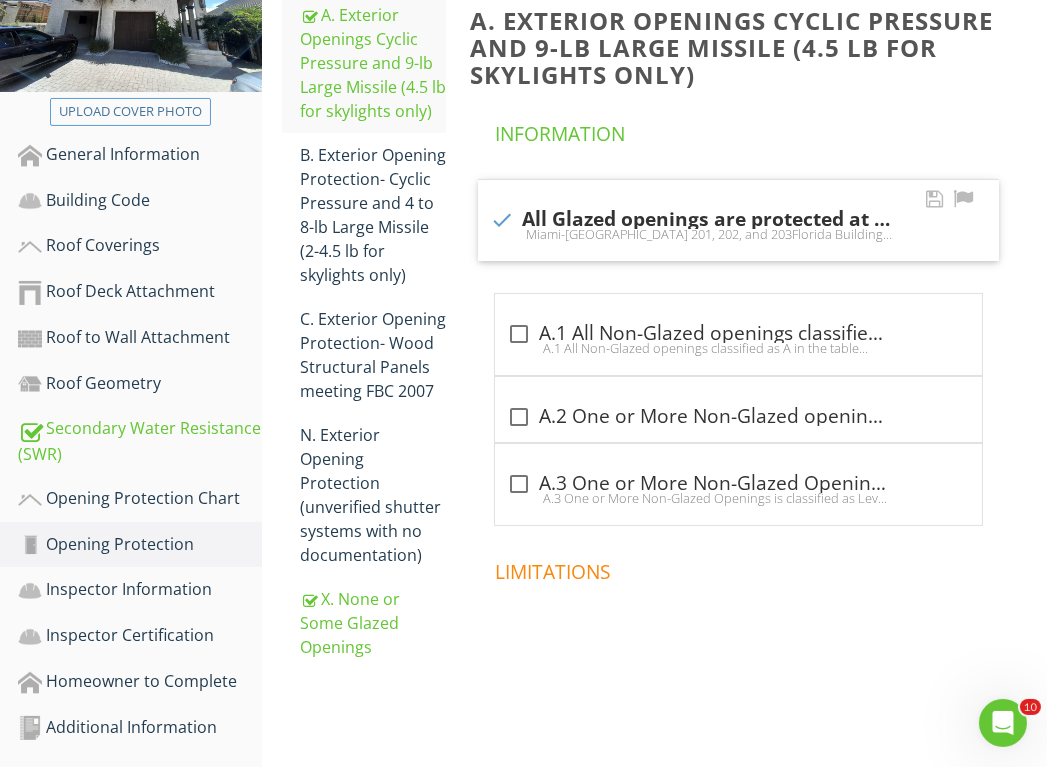 click at bounding box center (502, 220) 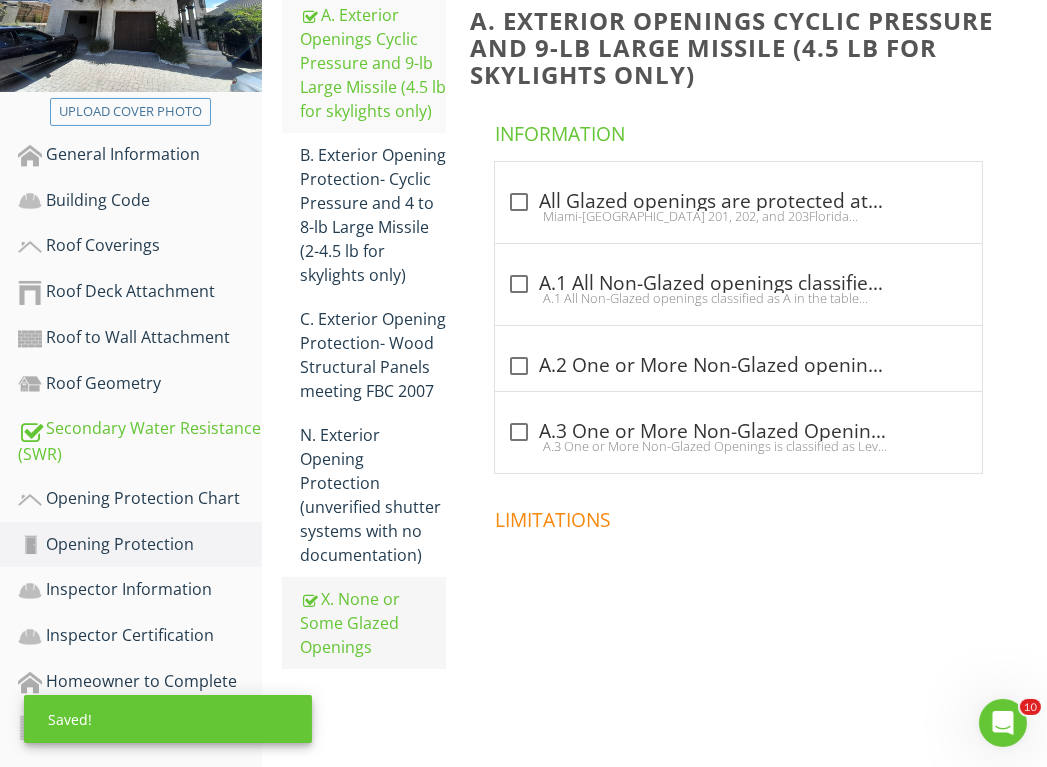 click on "X. None or Some Glazed Openings" at bounding box center [373, 623] 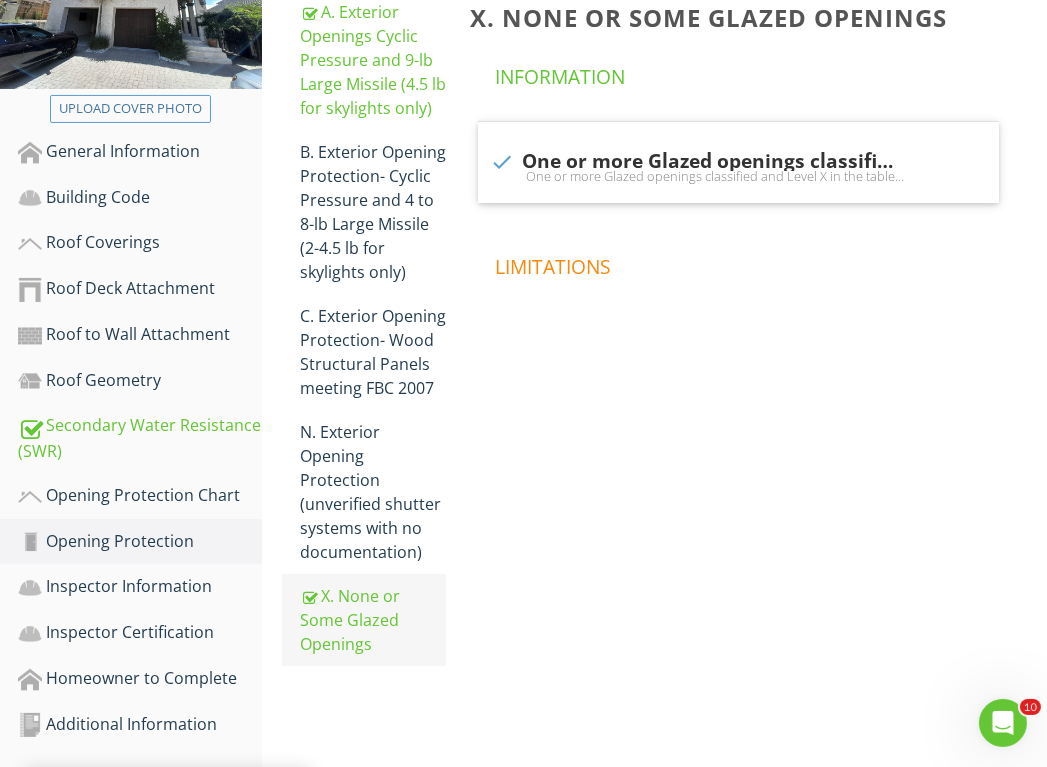 scroll, scrollTop: 345, scrollLeft: 0, axis: vertical 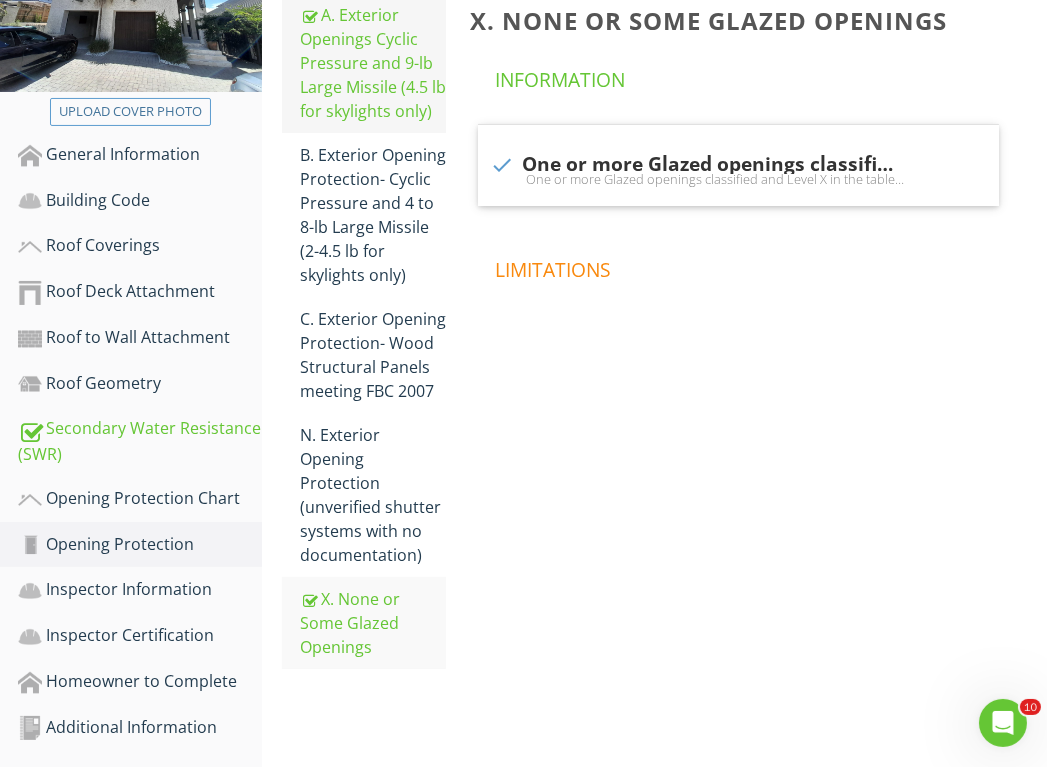 click on "A. Exterior Openings Cyclic Pressure and 9-lb Large Missile (4.5 lb for skylights only)" at bounding box center [373, 63] 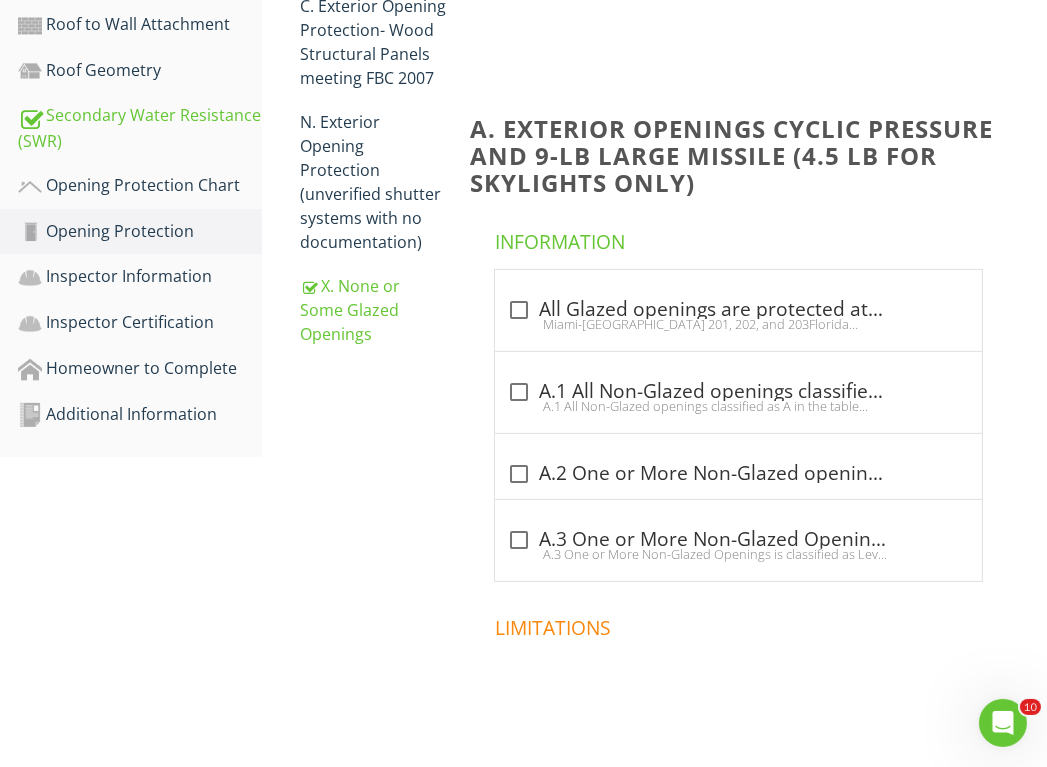 scroll, scrollTop: 345, scrollLeft: 0, axis: vertical 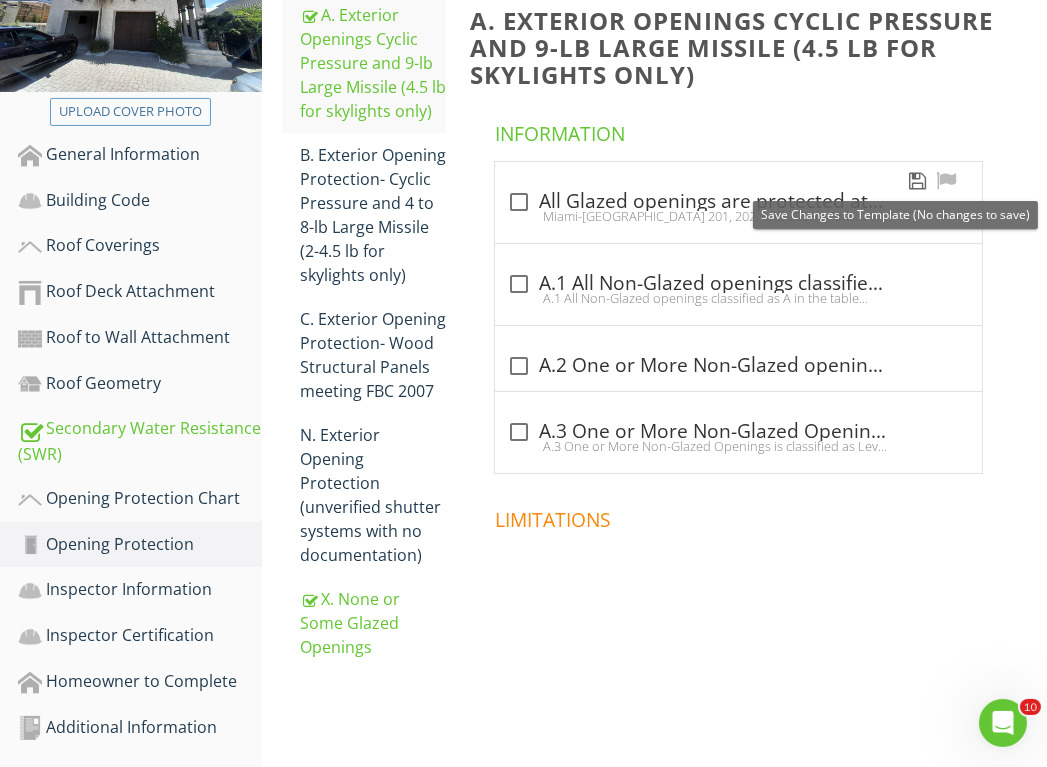 click at bounding box center [918, 181] 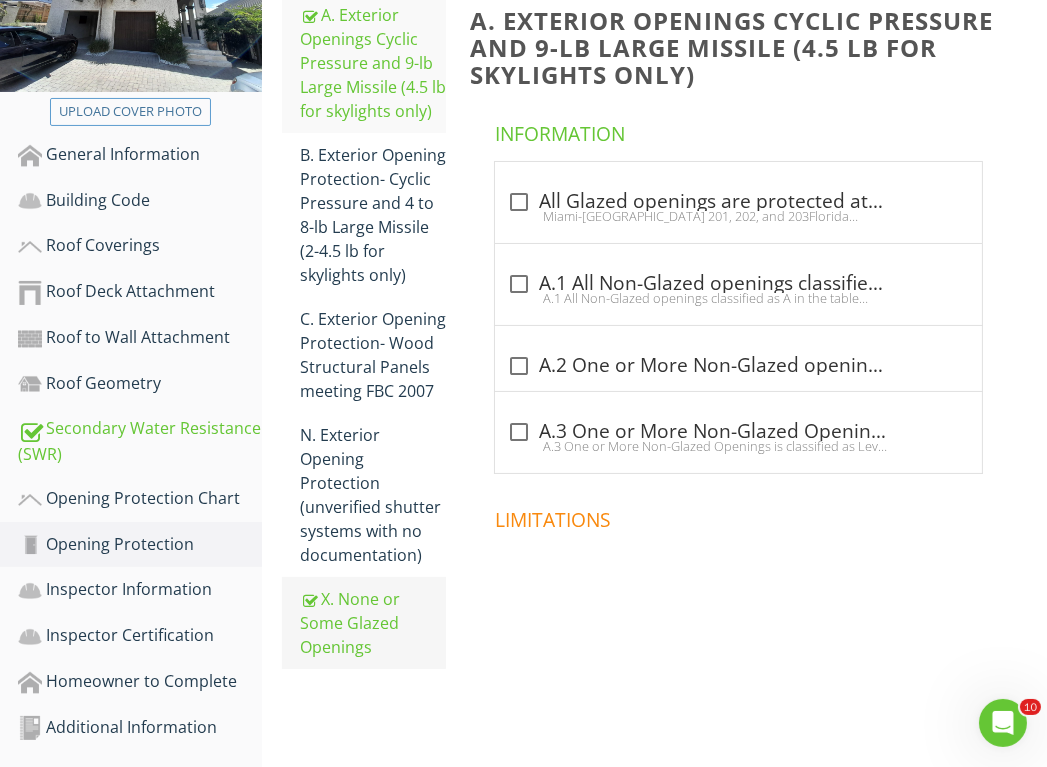 click on "X. None or Some Glazed Openings" at bounding box center (373, 623) 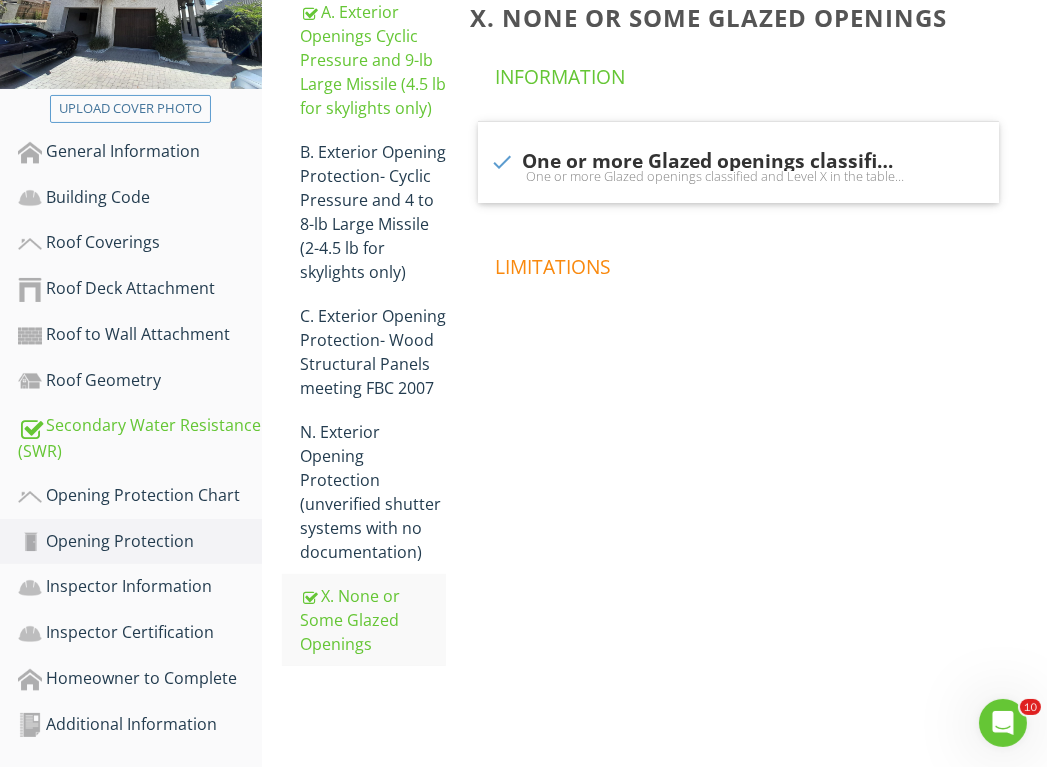 scroll, scrollTop: 345, scrollLeft: 0, axis: vertical 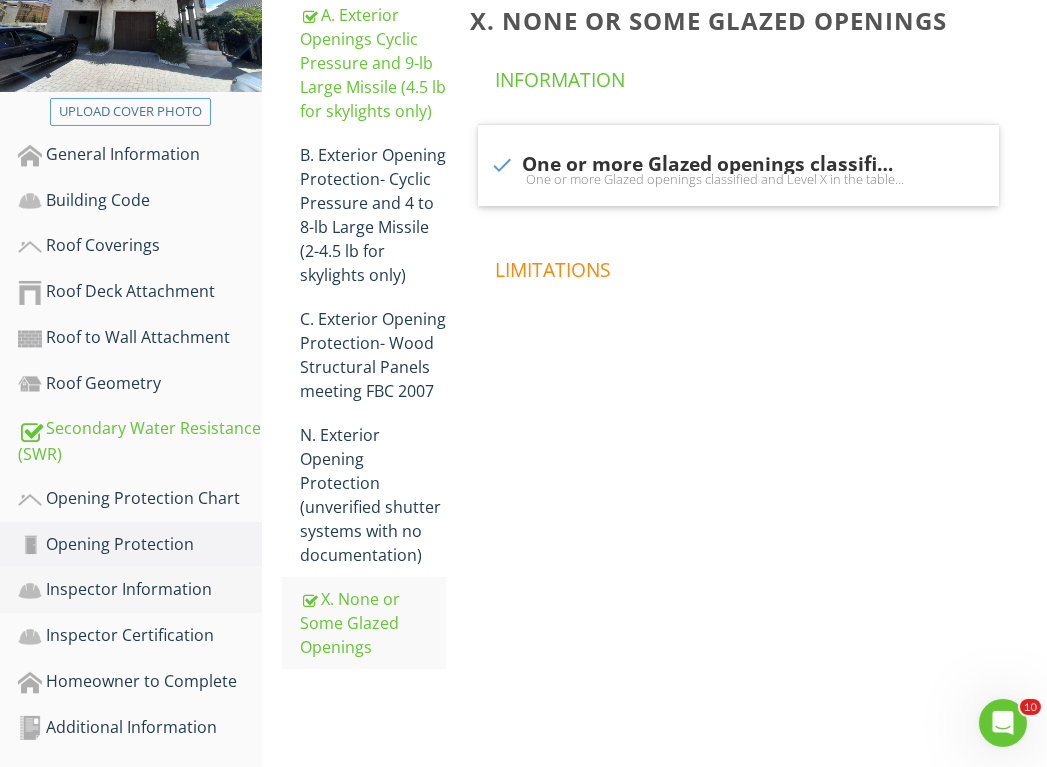 click on "Inspector Information" at bounding box center [140, 590] 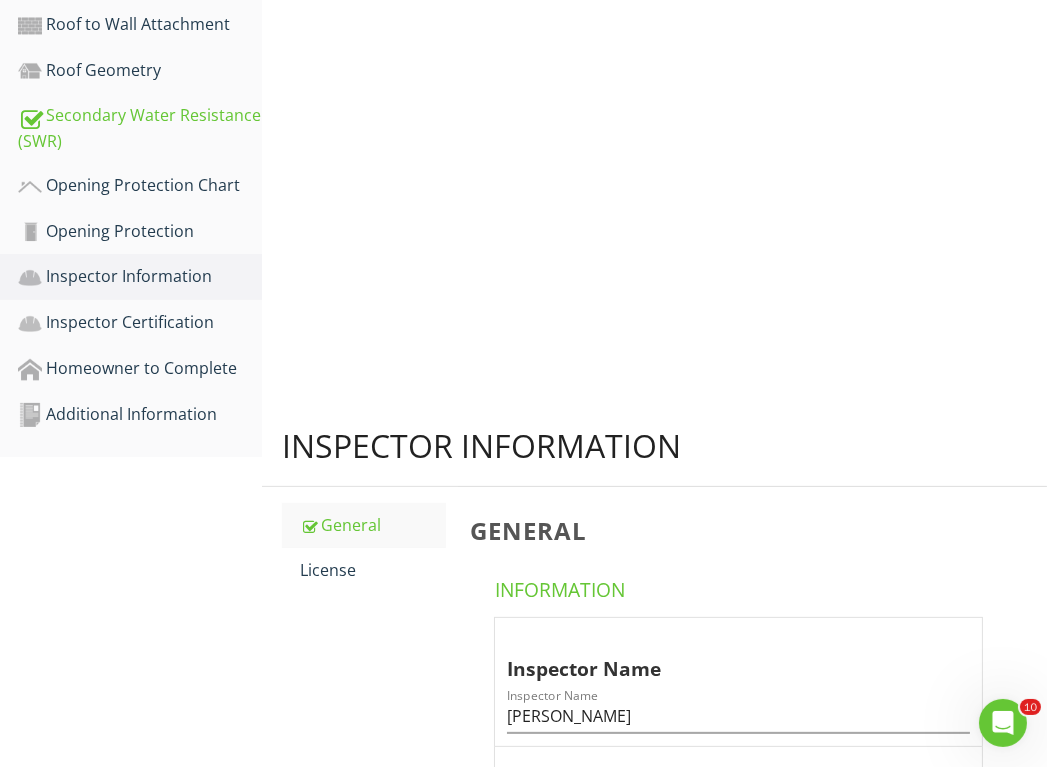 scroll, scrollTop: 550, scrollLeft: 0, axis: vertical 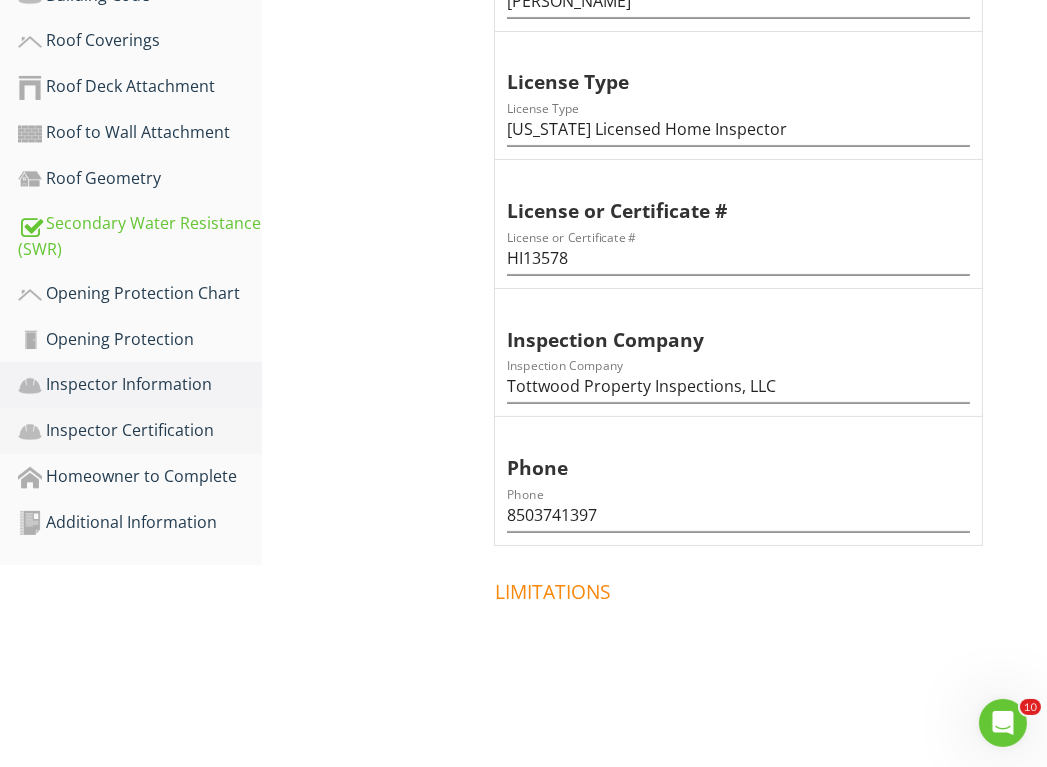 click on "Inspector Certification" at bounding box center [140, 431] 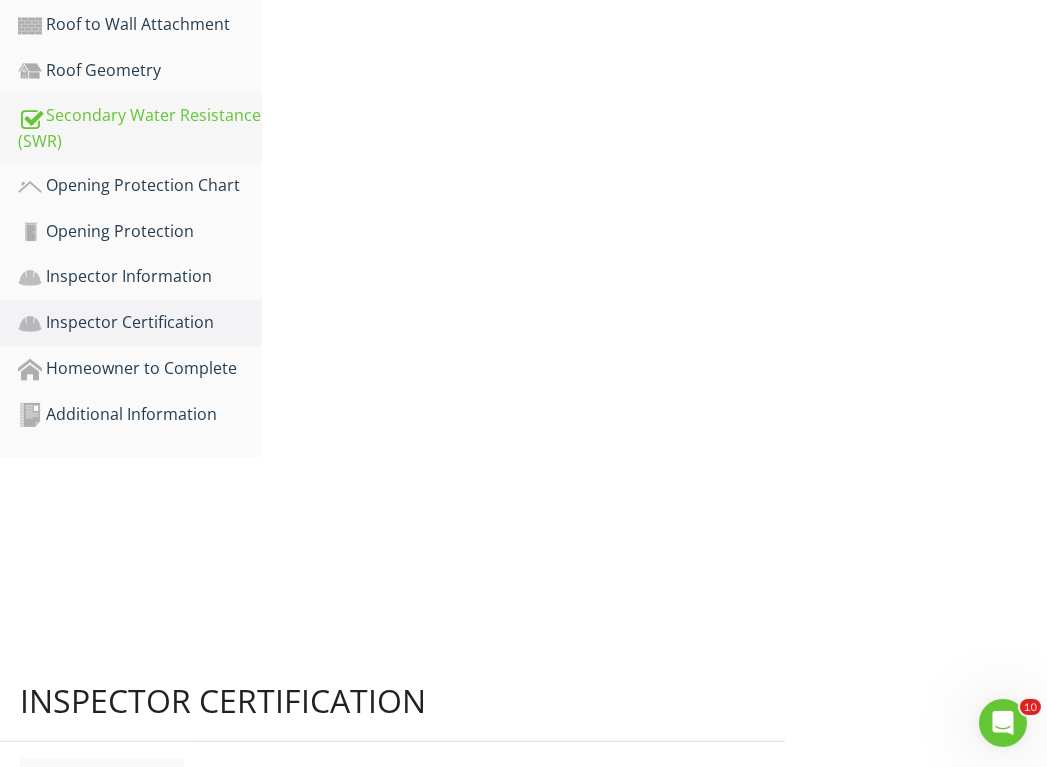 scroll, scrollTop: 345, scrollLeft: 0, axis: vertical 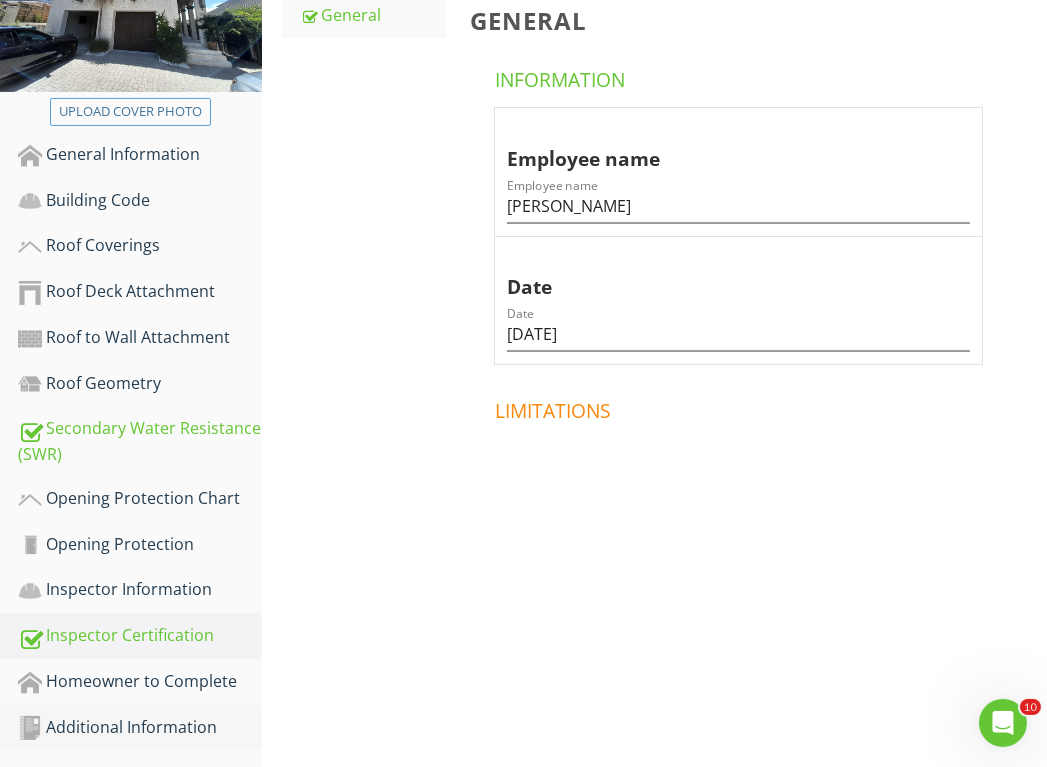 click on "Additional Information" at bounding box center [140, 728] 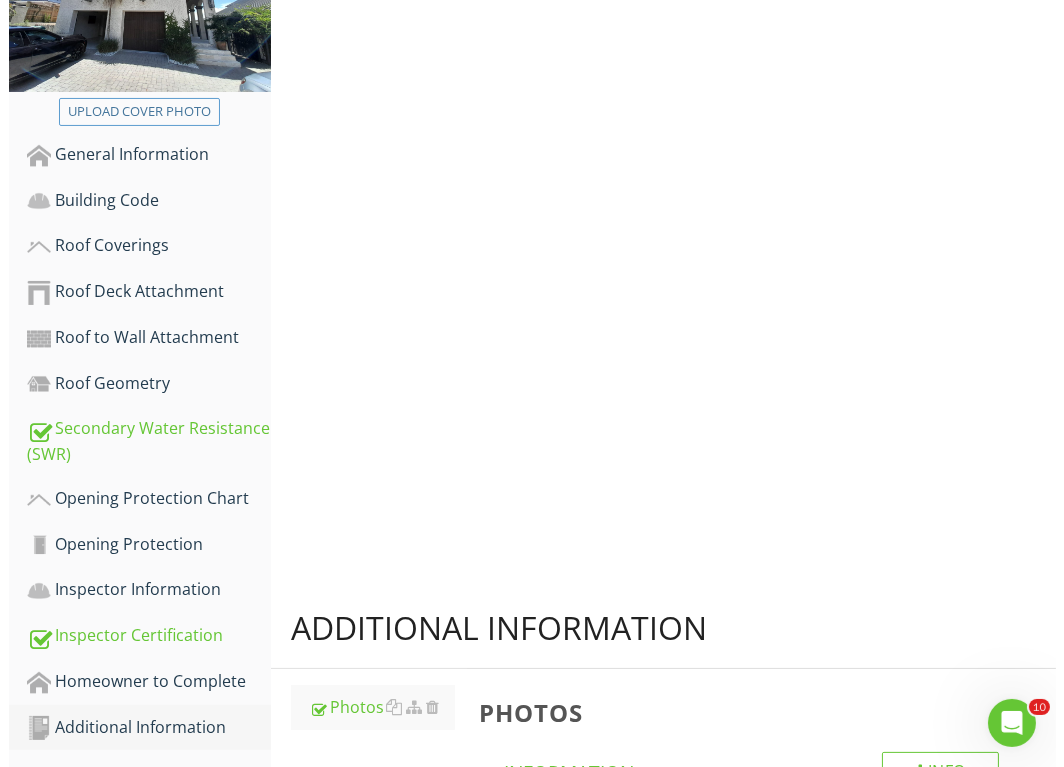 scroll, scrollTop: 658, scrollLeft: 0, axis: vertical 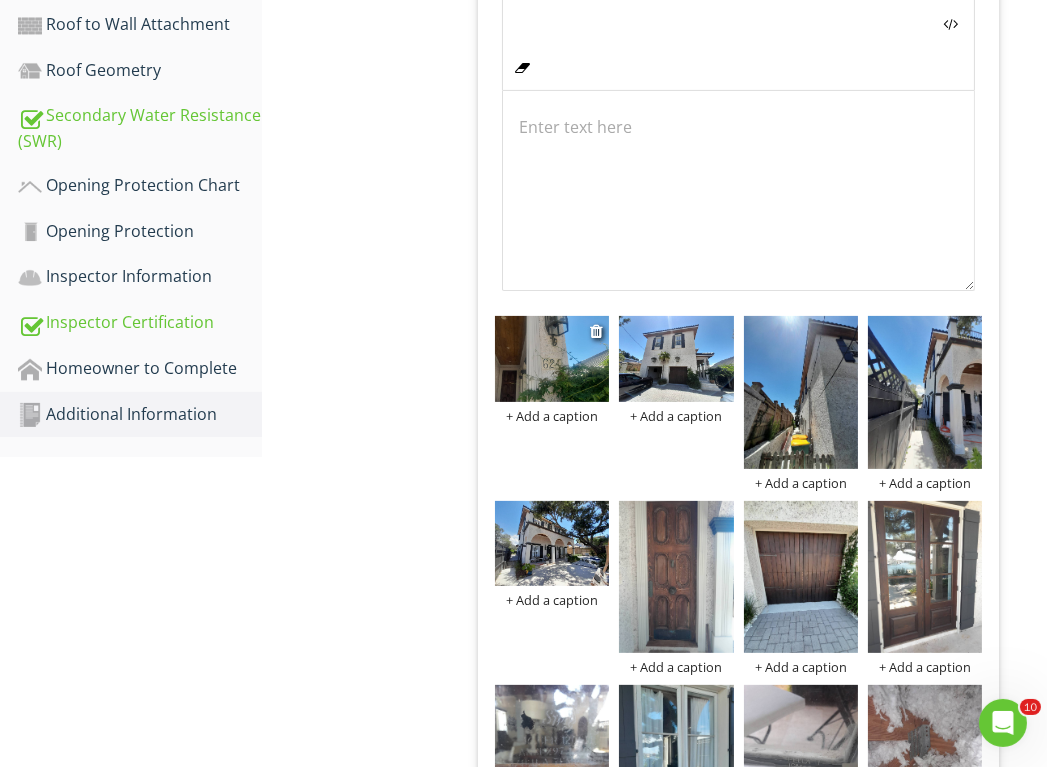 click on "+ Add a caption" at bounding box center (552, 416) 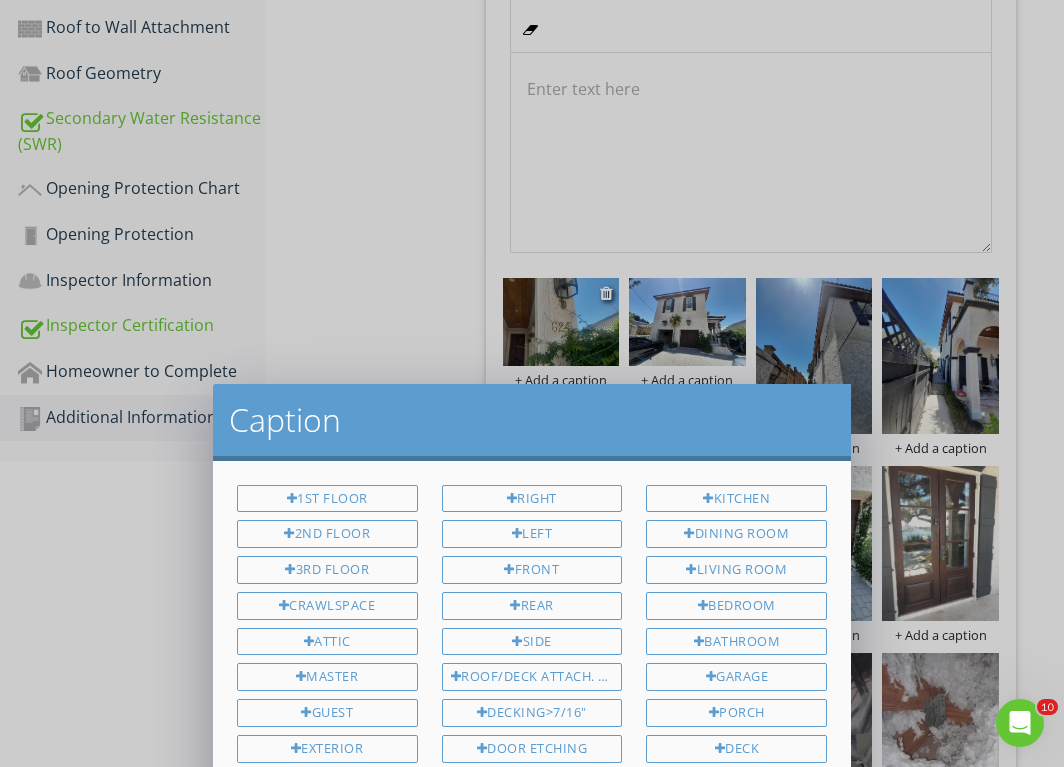 scroll, scrollTop: 310, scrollLeft: 0, axis: vertical 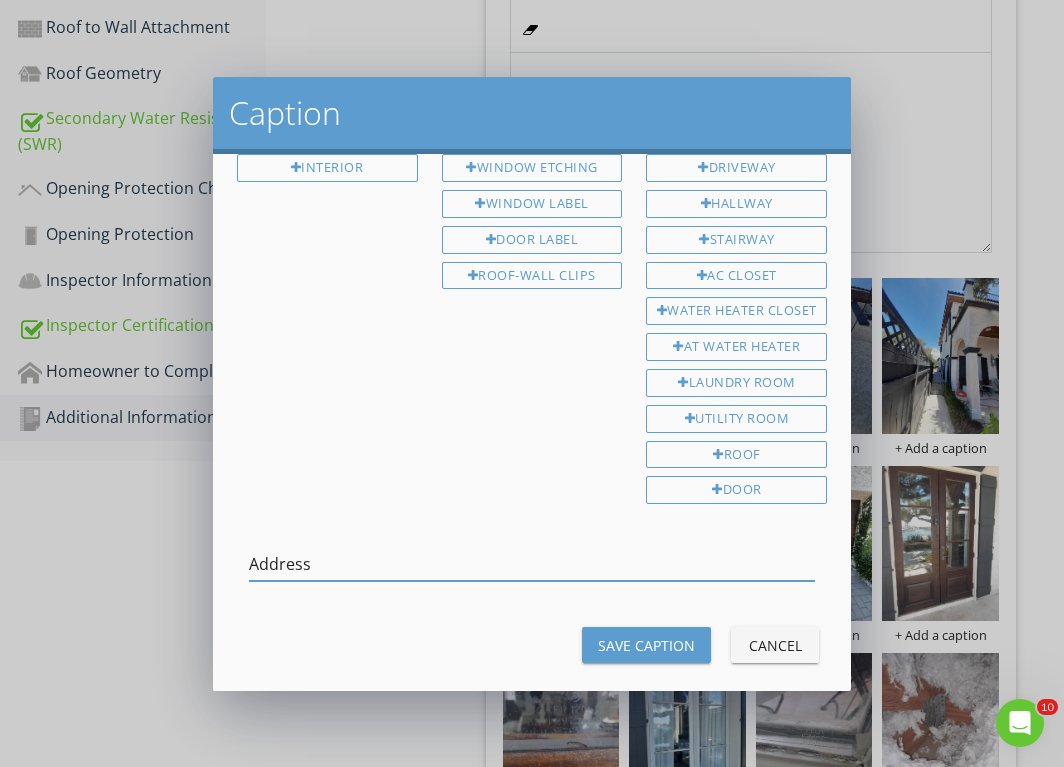 type on "Address" 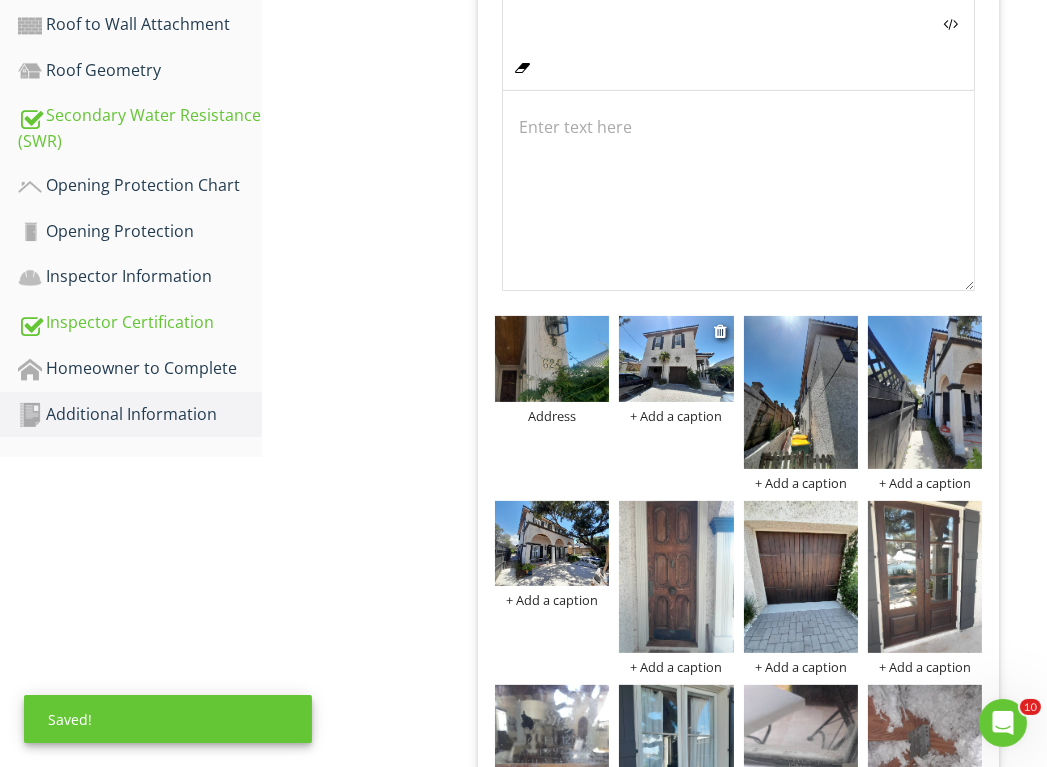 click on "+ Add a caption" at bounding box center [676, 416] 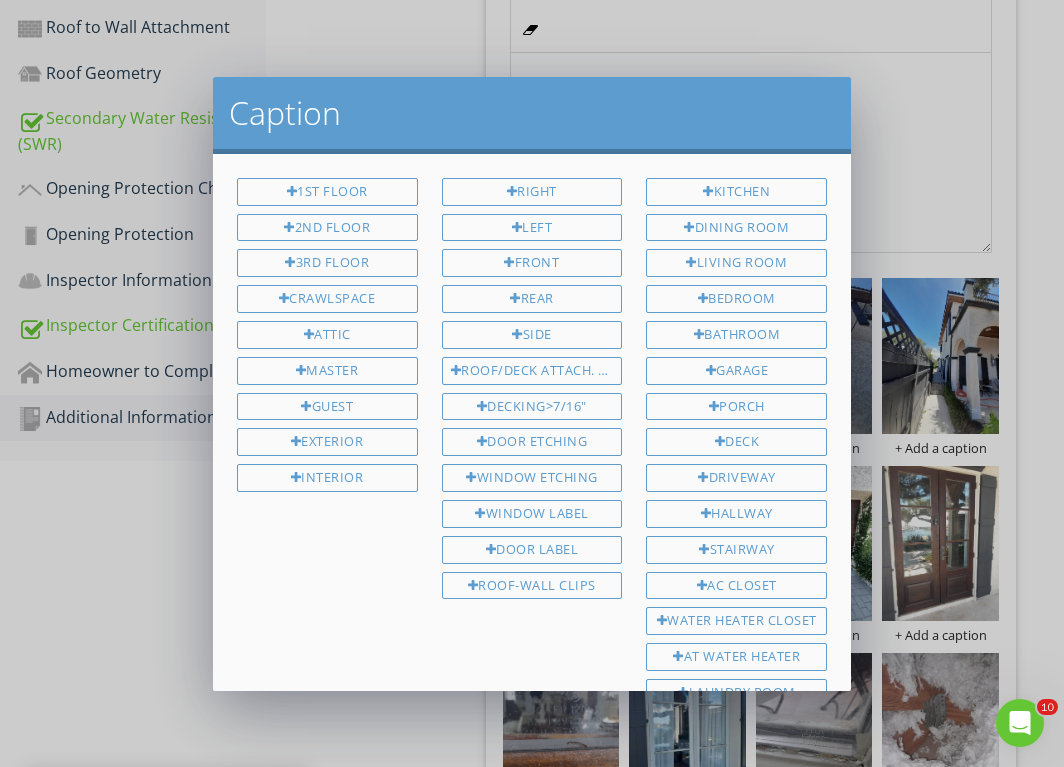 scroll, scrollTop: 310, scrollLeft: 0, axis: vertical 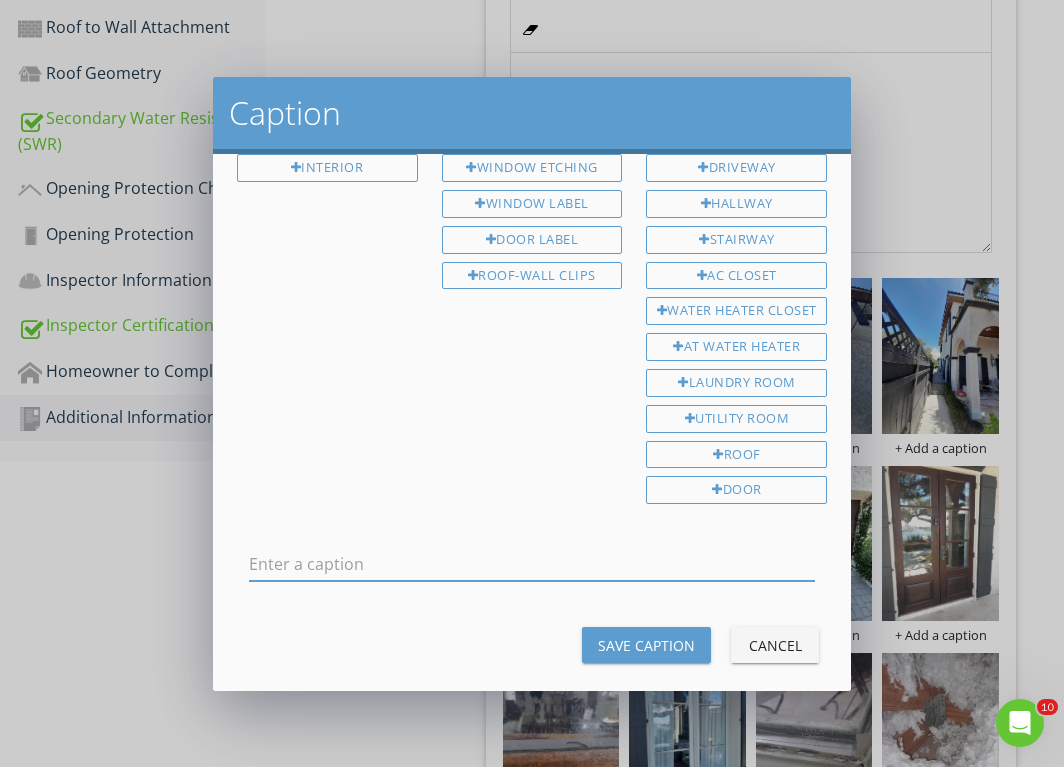 click at bounding box center [532, 564] 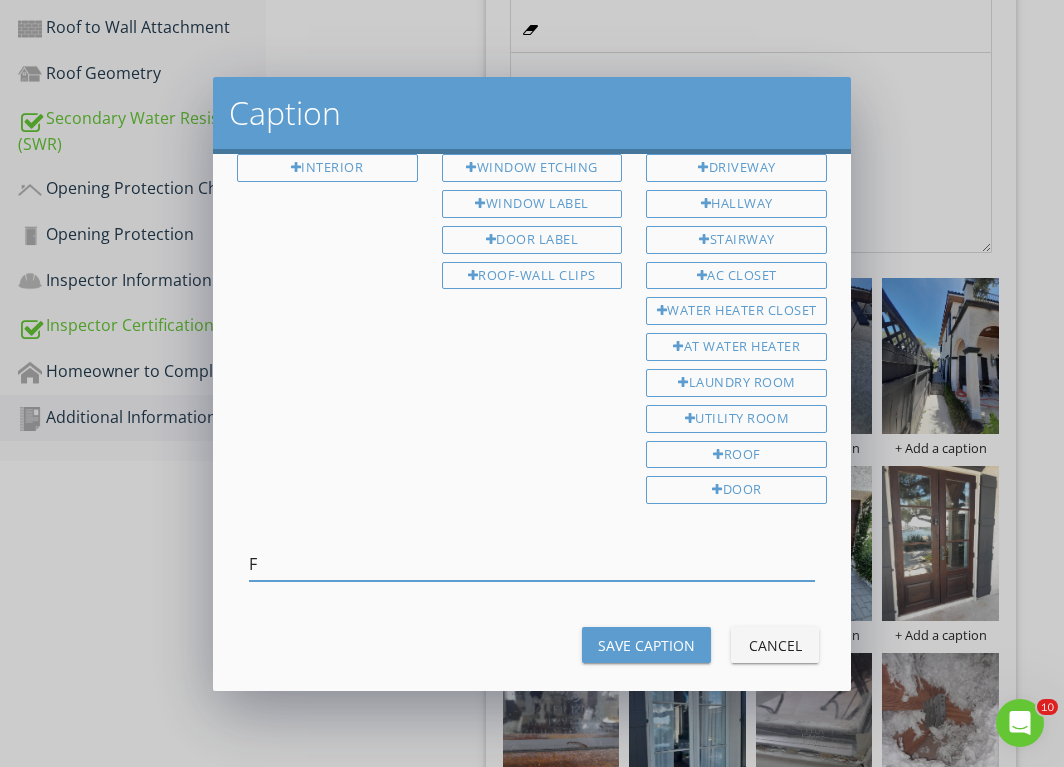 click on "F" at bounding box center [532, 564] 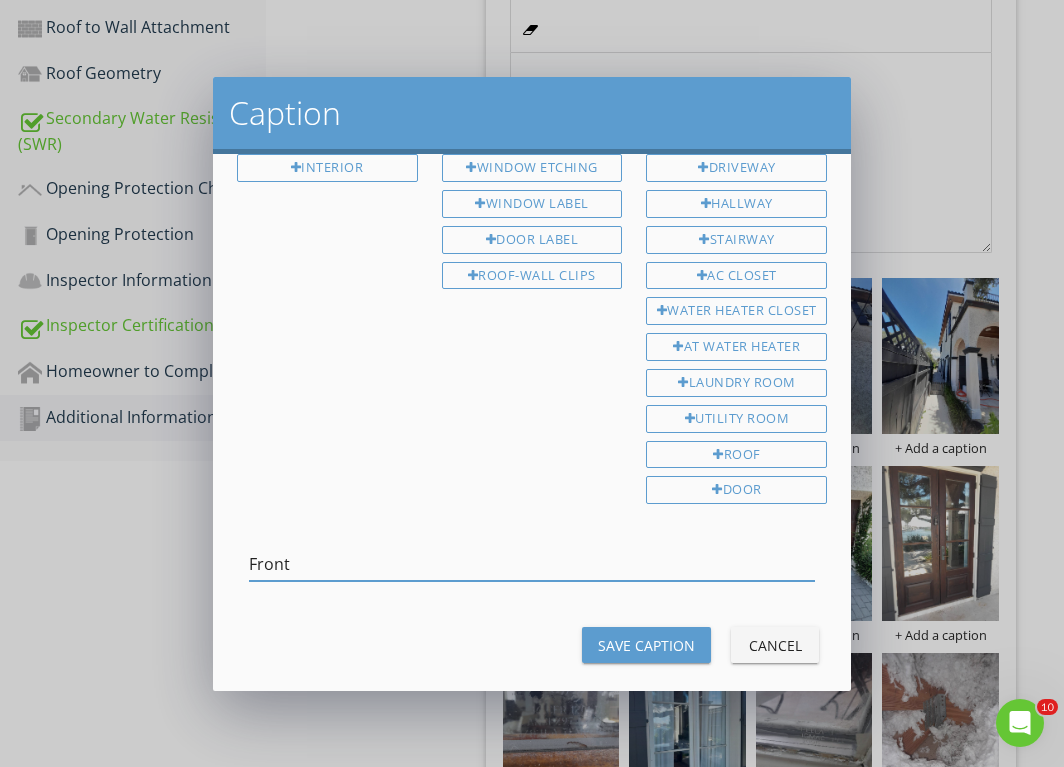 type on "Front" 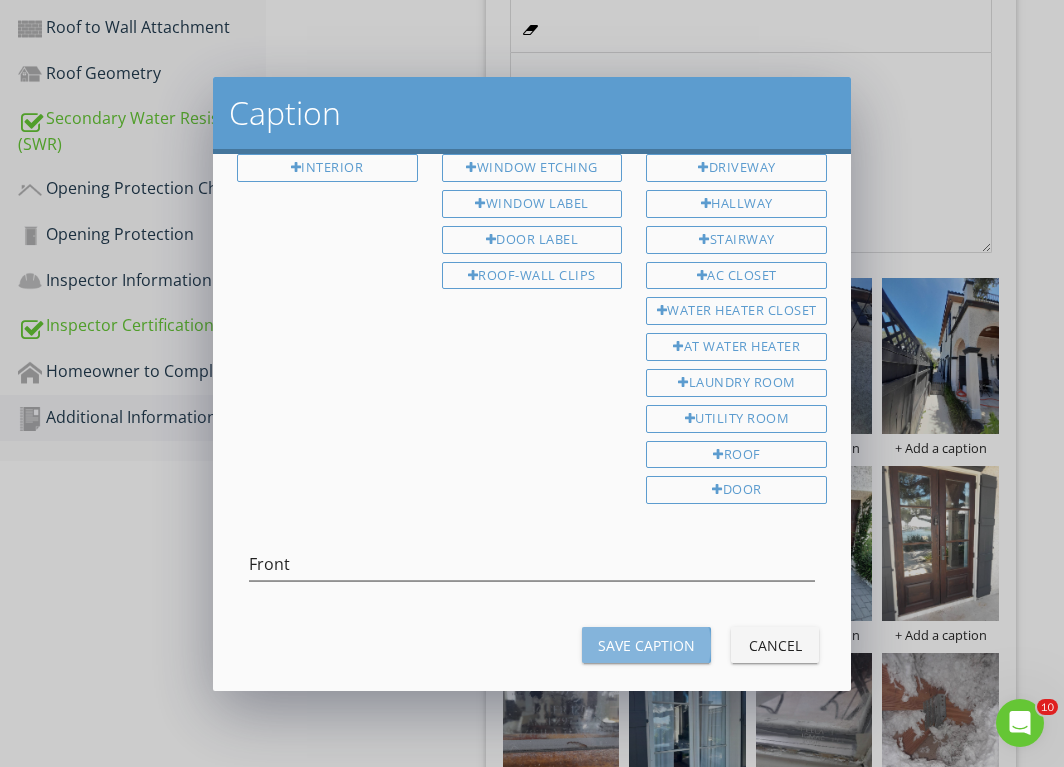 click on "Save Caption" at bounding box center [646, 645] 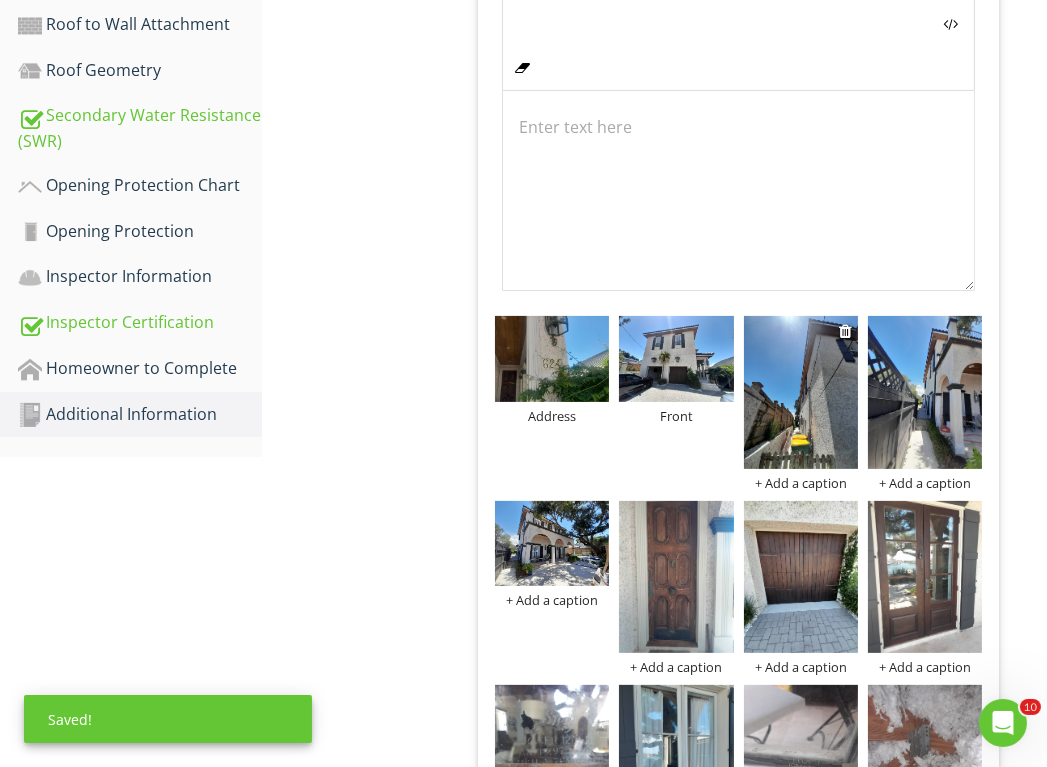 click at bounding box center [801, 392] 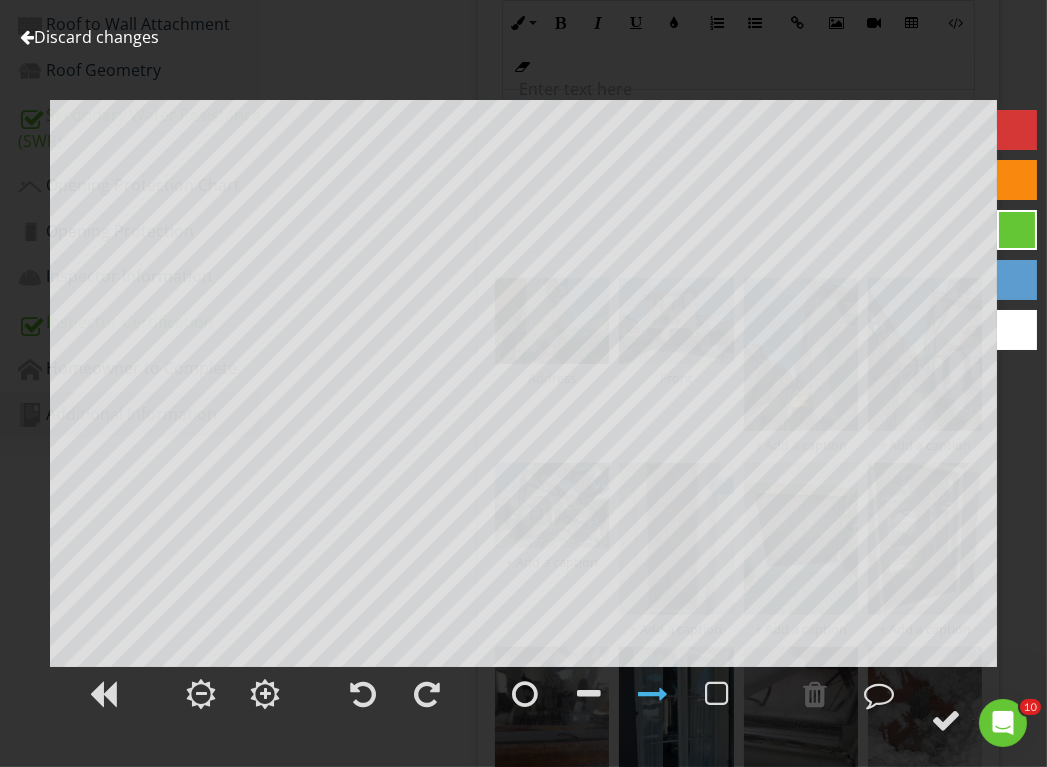 click on "Discard changes" at bounding box center [89, 37] 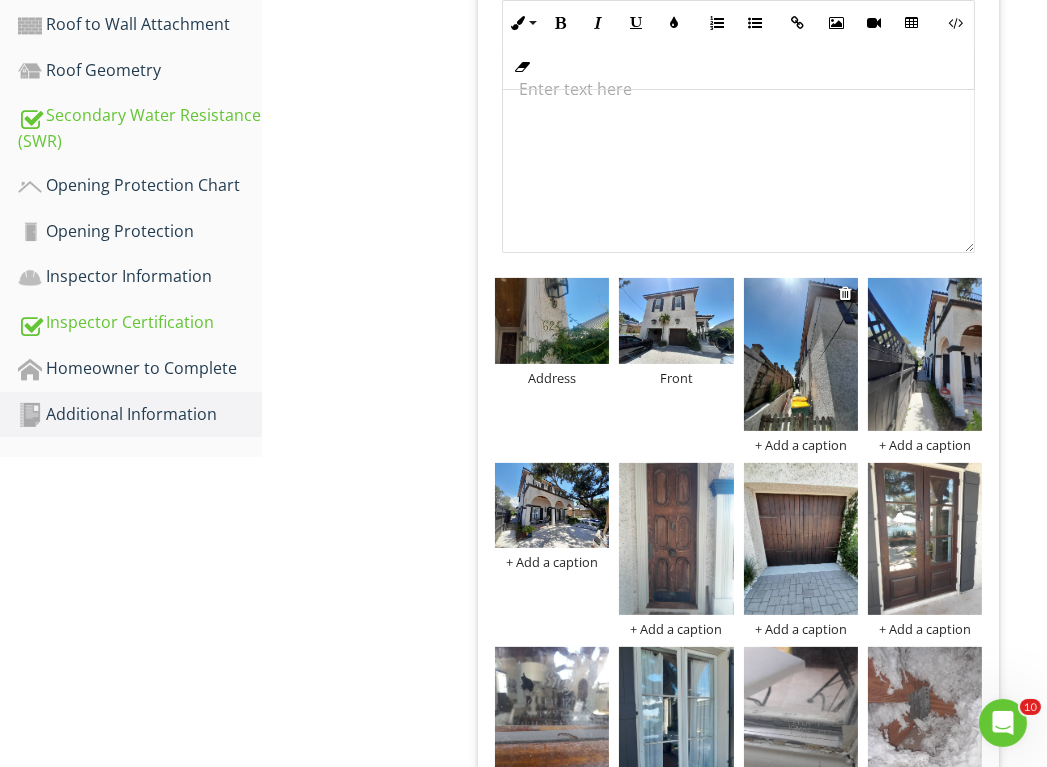 click on "+ Add a caption" at bounding box center [801, 445] 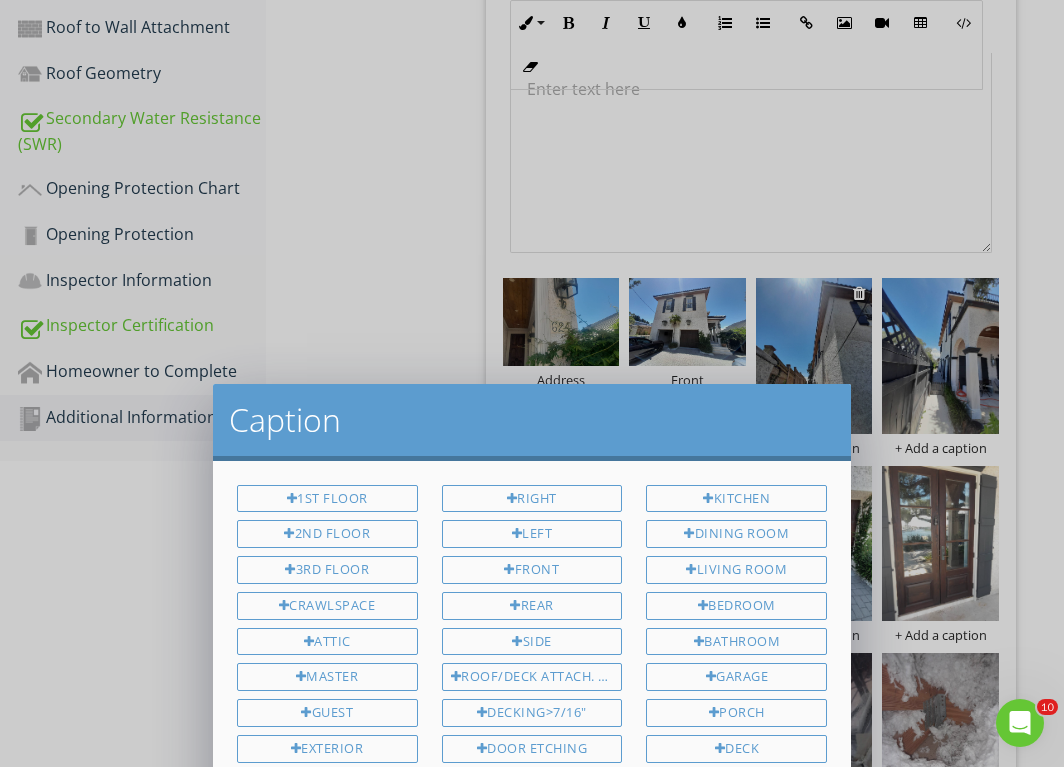scroll, scrollTop: 310, scrollLeft: 0, axis: vertical 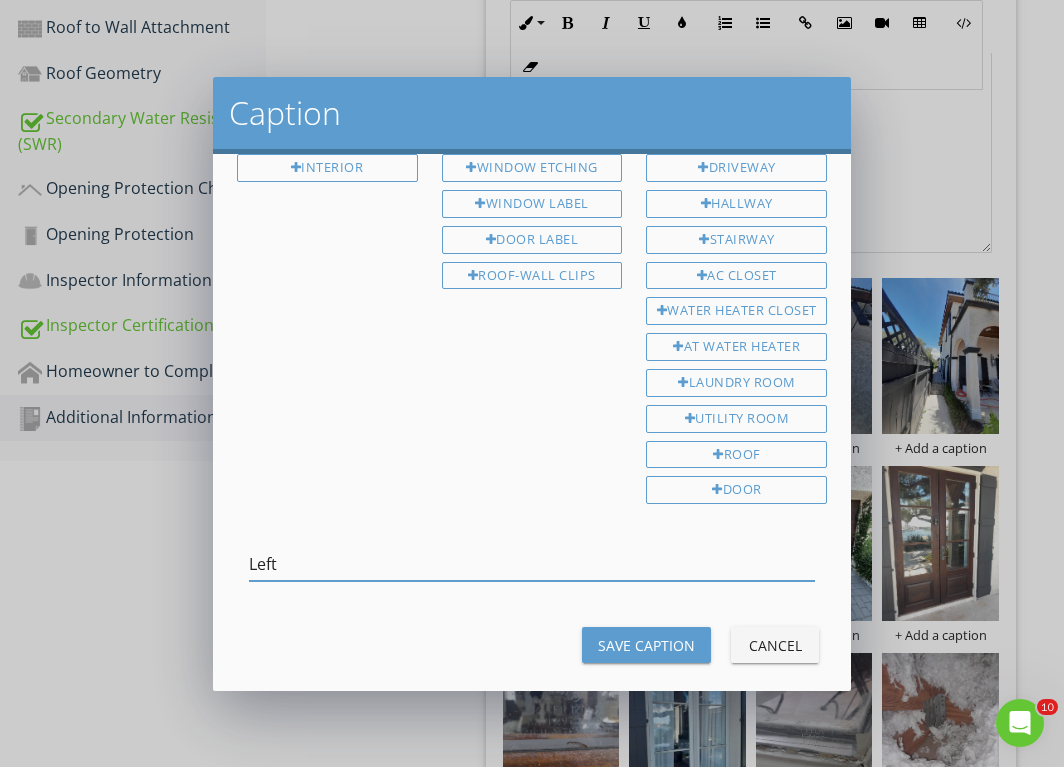 type on "Left" 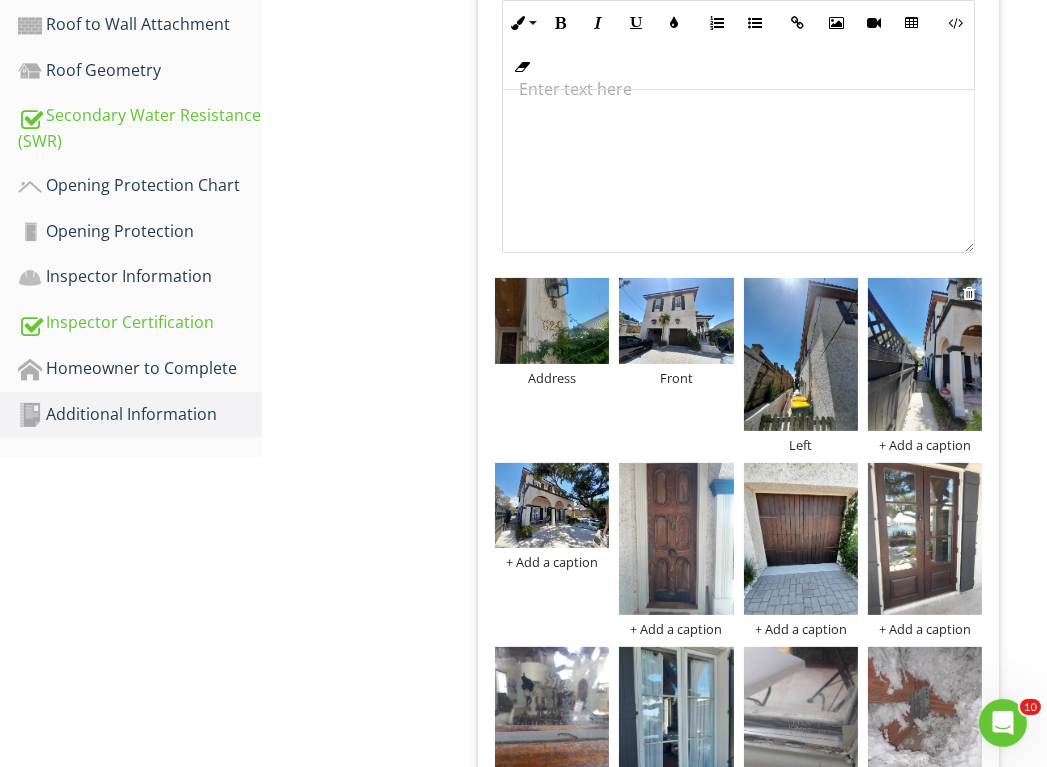 click on "+ Add a caption" at bounding box center (925, 445) 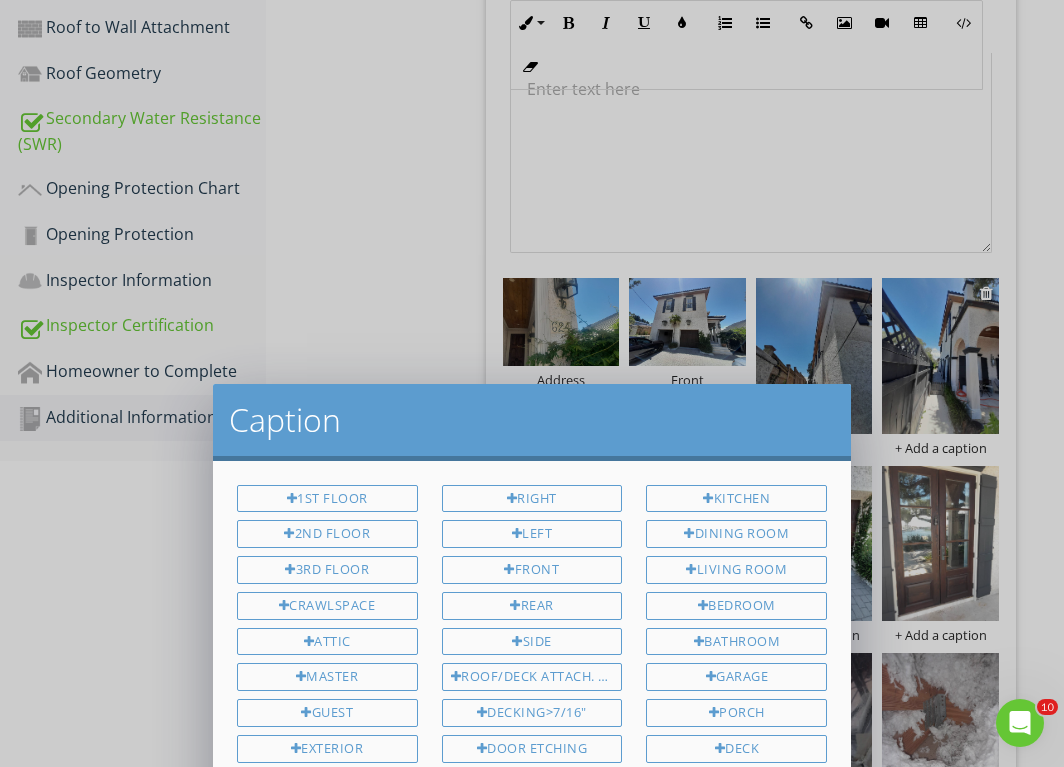scroll, scrollTop: 310, scrollLeft: 0, axis: vertical 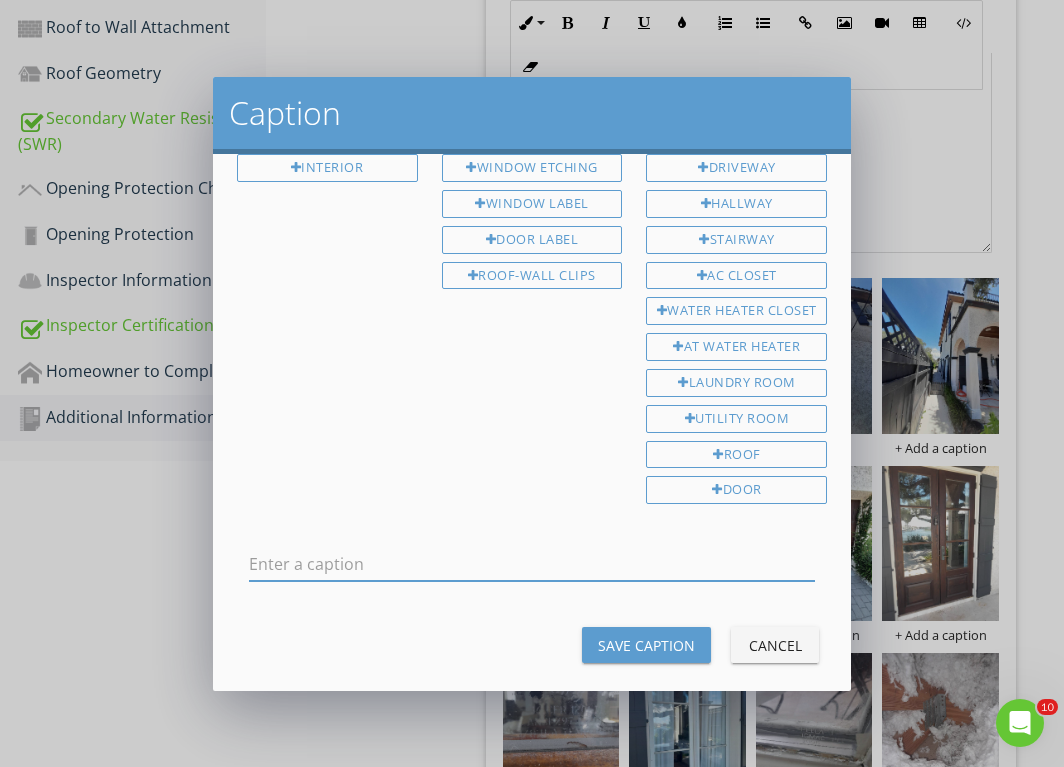 click at bounding box center [532, 564] 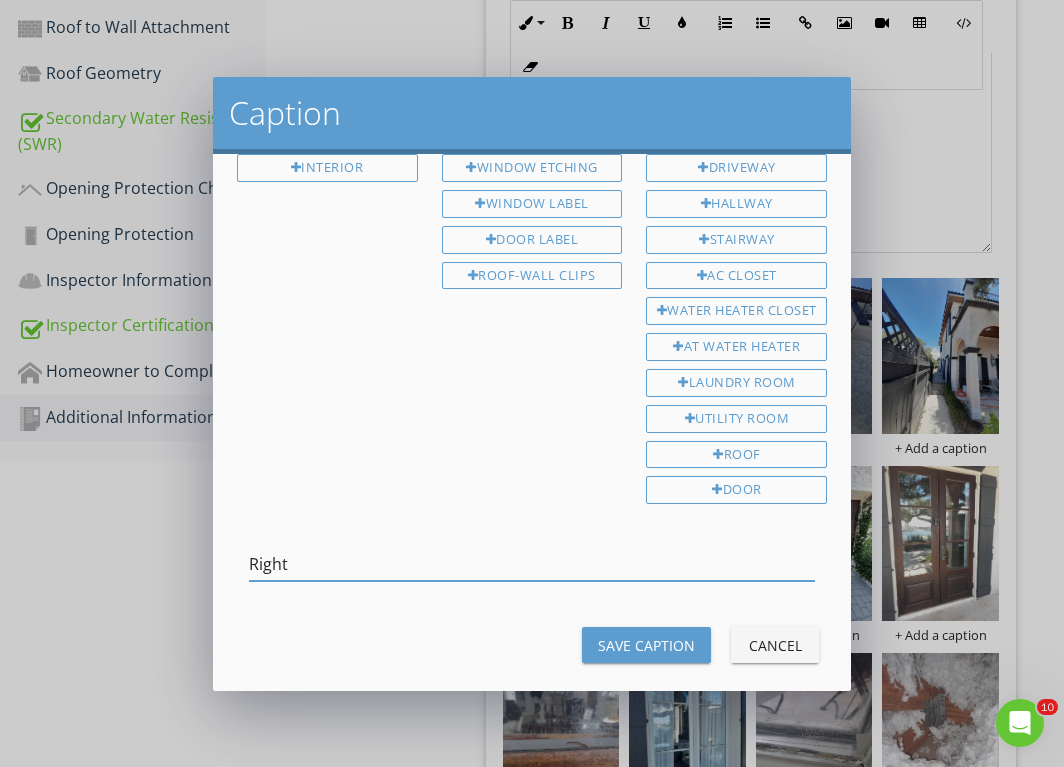 type on "Right" 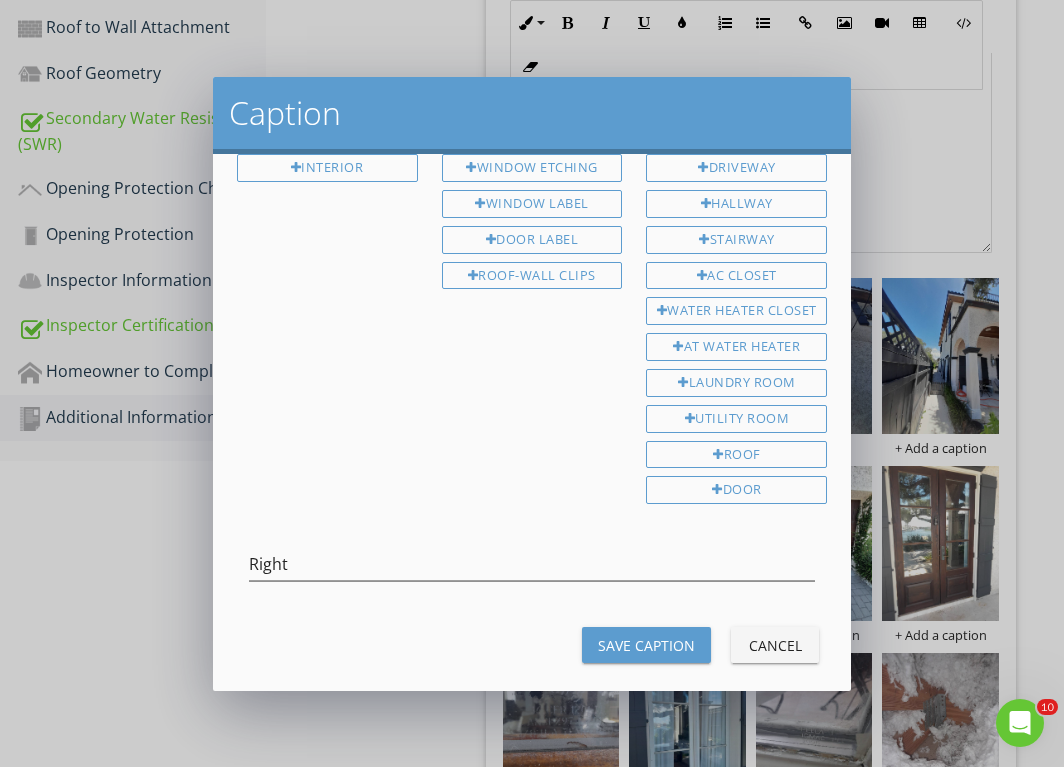 click on "Save Caption" at bounding box center [646, 645] 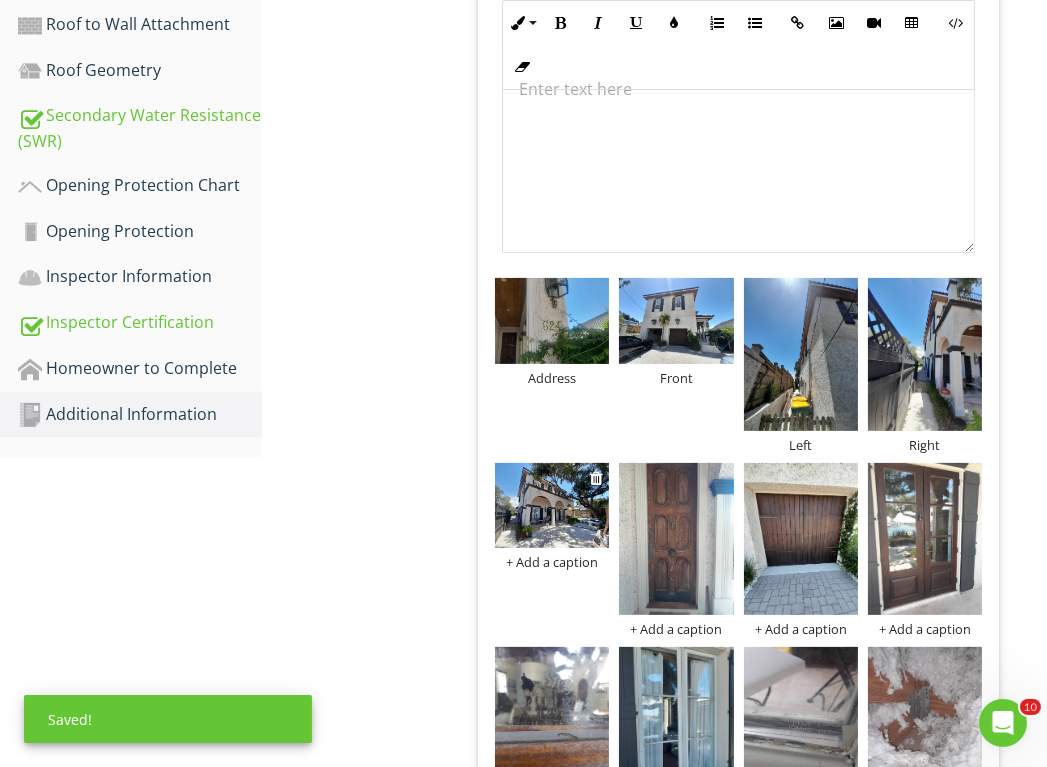click on "+ Add a caption" at bounding box center [552, 562] 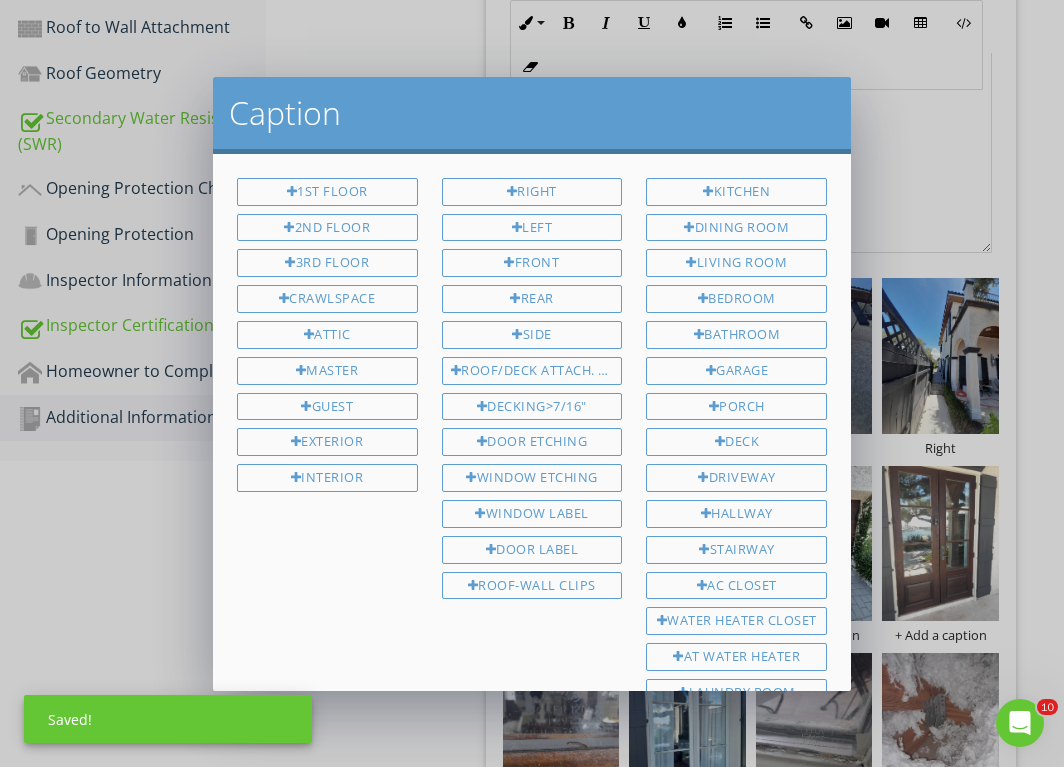 scroll, scrollTop: 0, scrollLeft: 0, axis: both 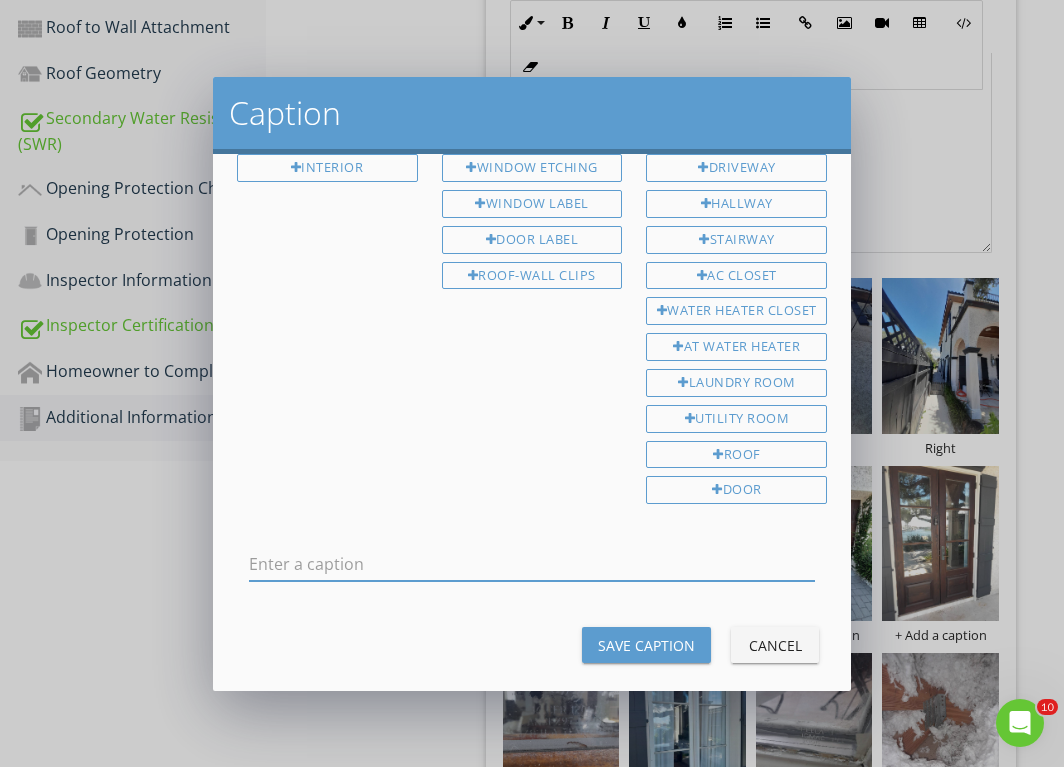 click at bounding box center (532, 564) 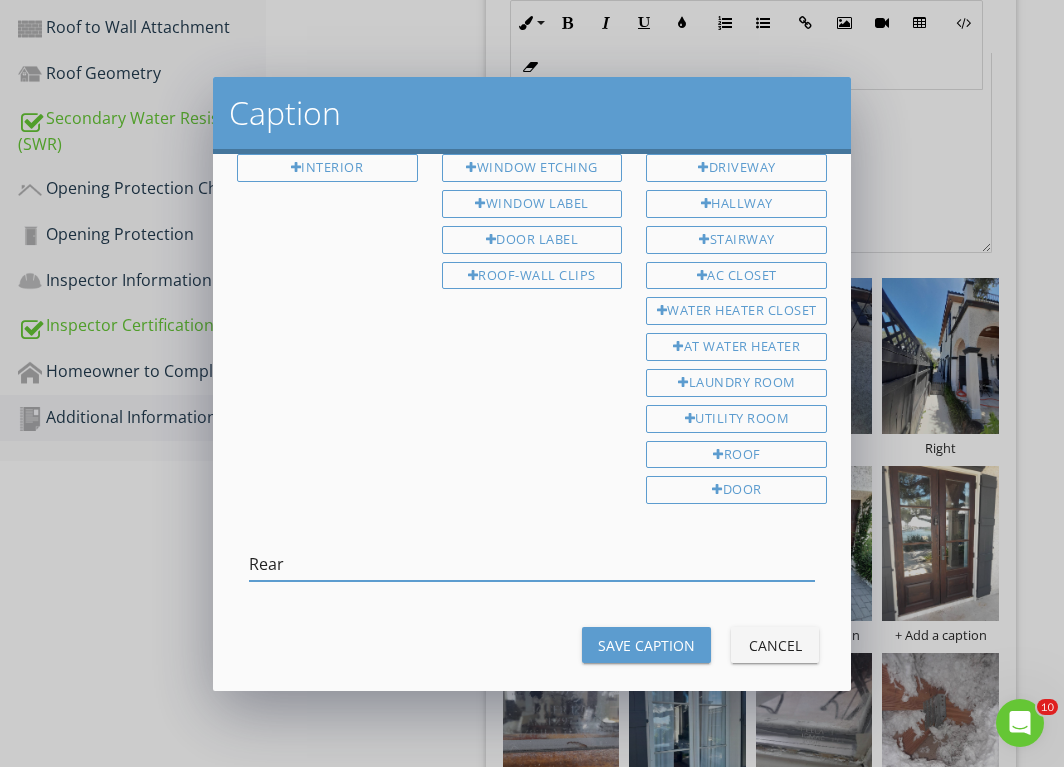 type on "Rear" 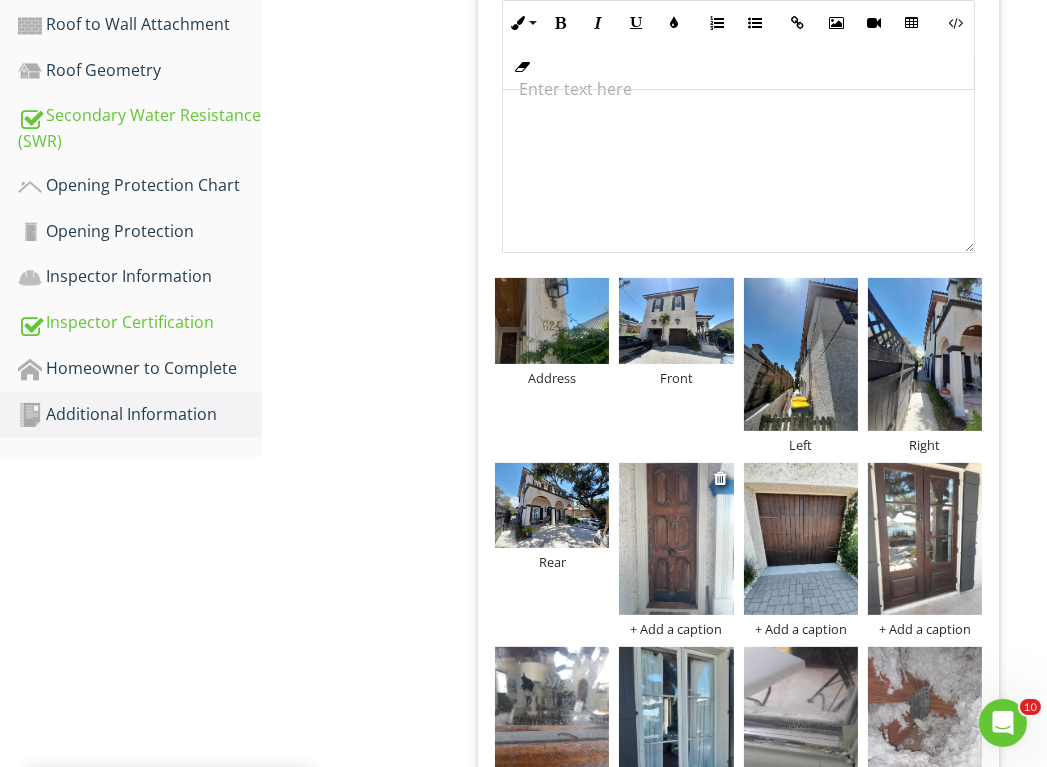 click on "+ Add a caption" at bounding box center (676, 629) 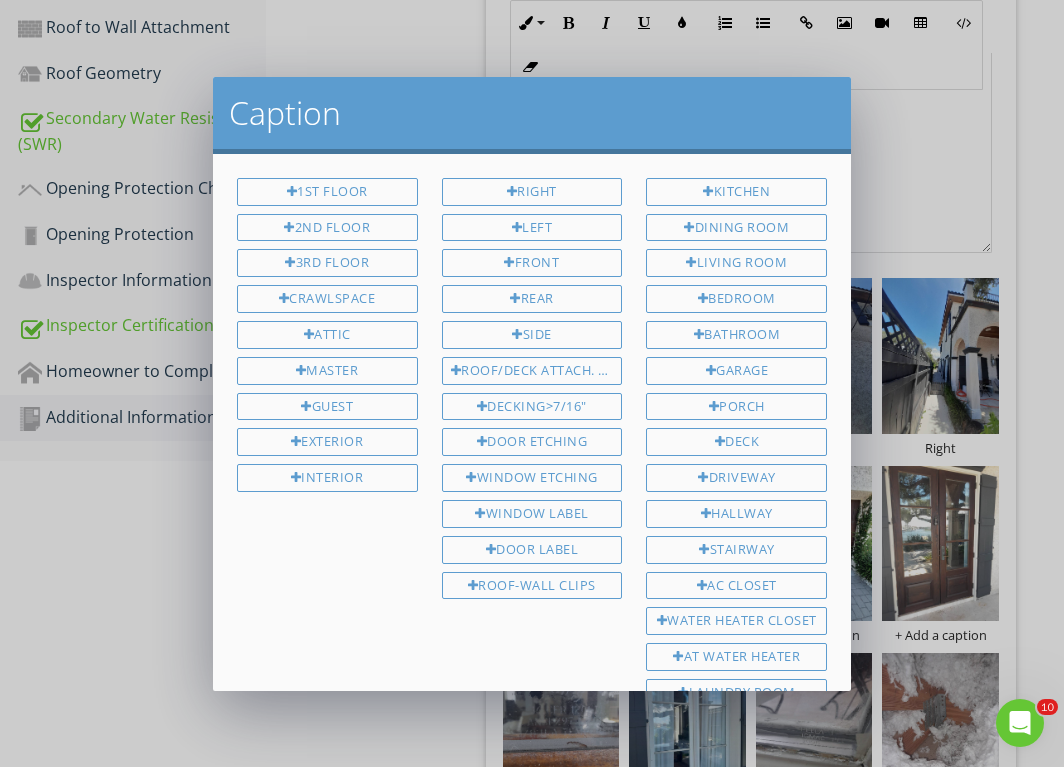 scroll, scrollTop: 310, scrollLeft: 0, axis: vertical 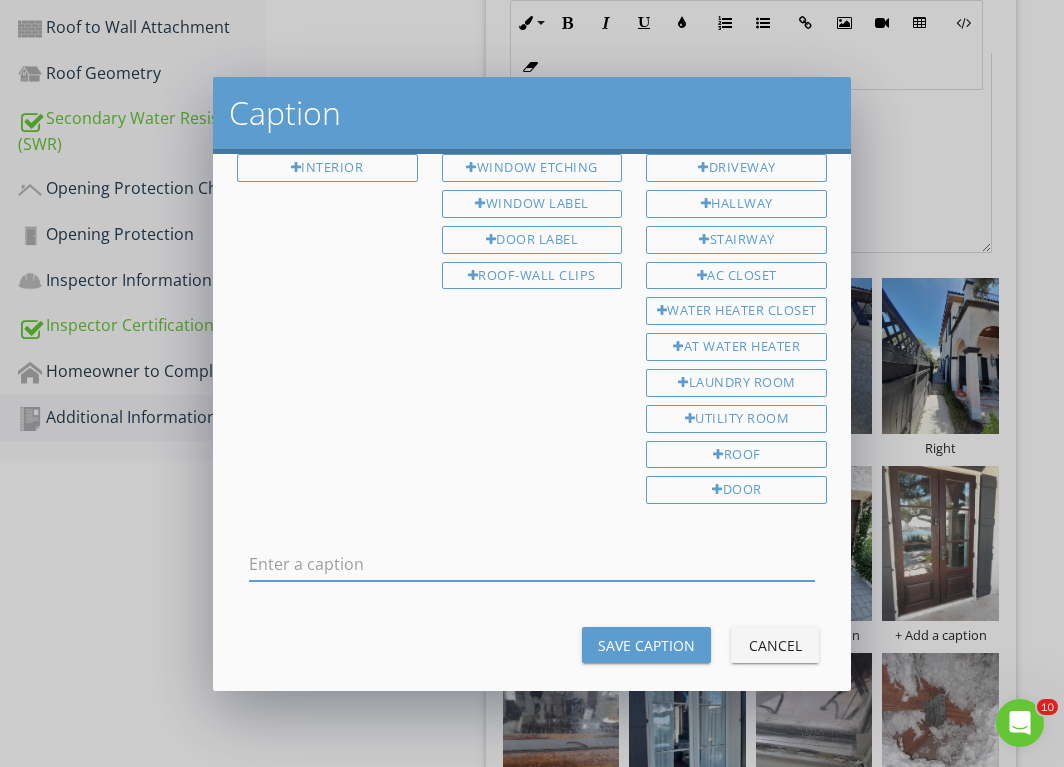 click at bounding box center (532, 564) 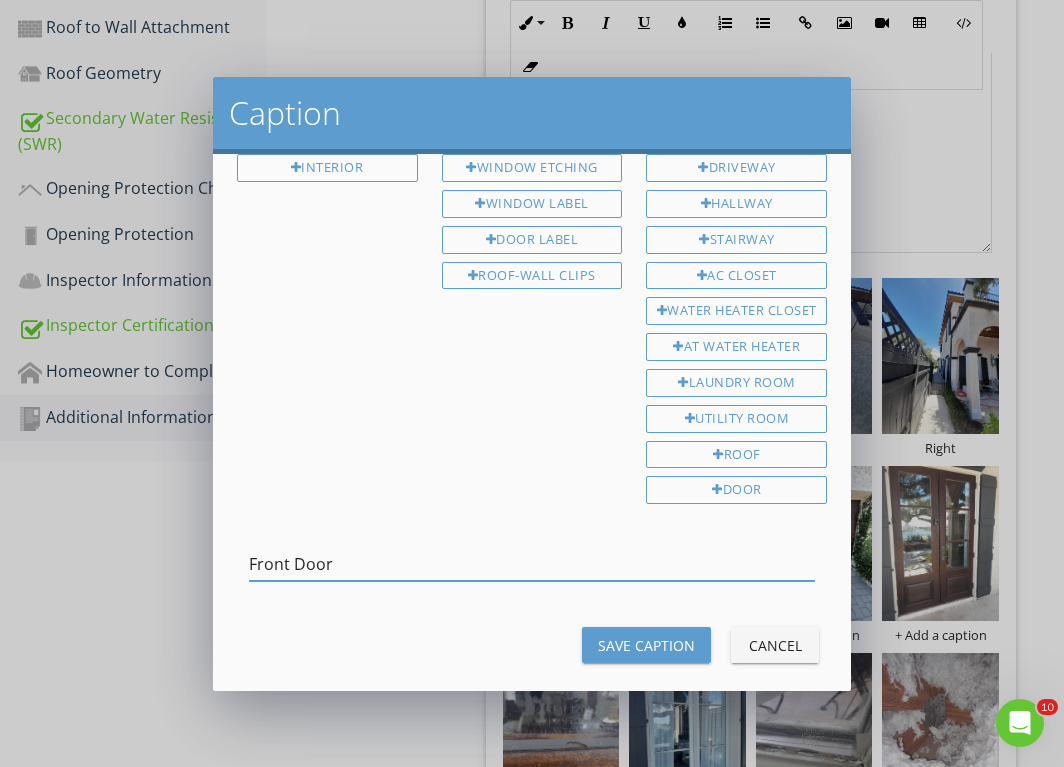 type on "Front Door" 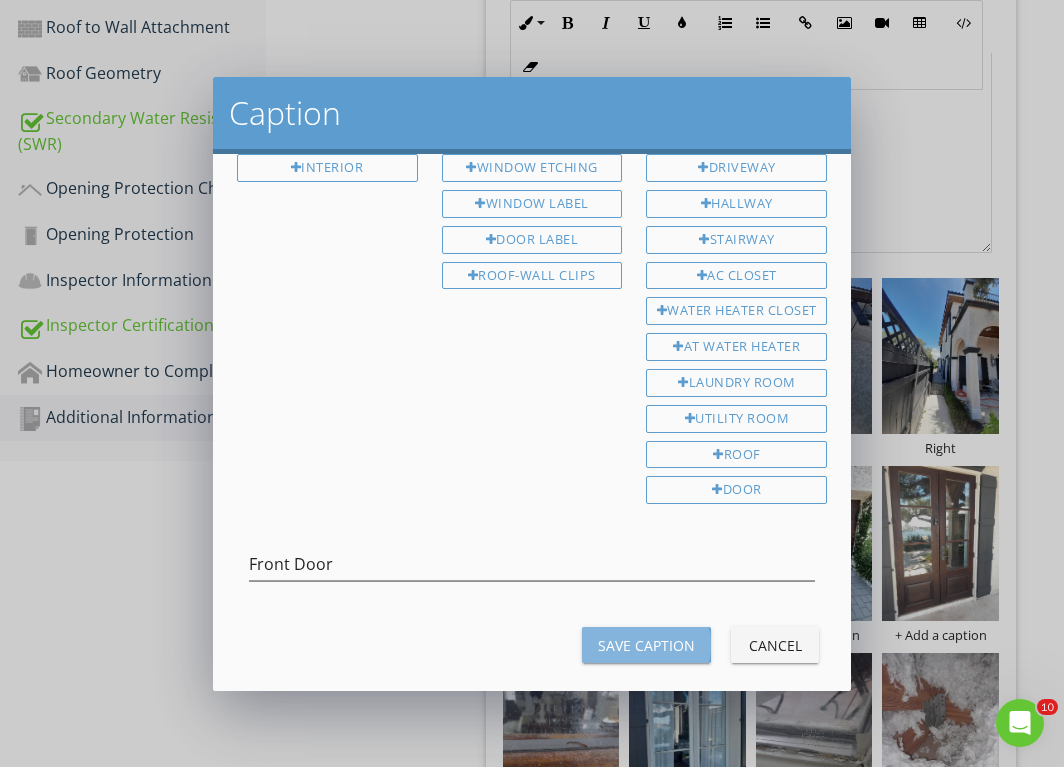 click on "Save Caption" at bounding box center [646, 645] 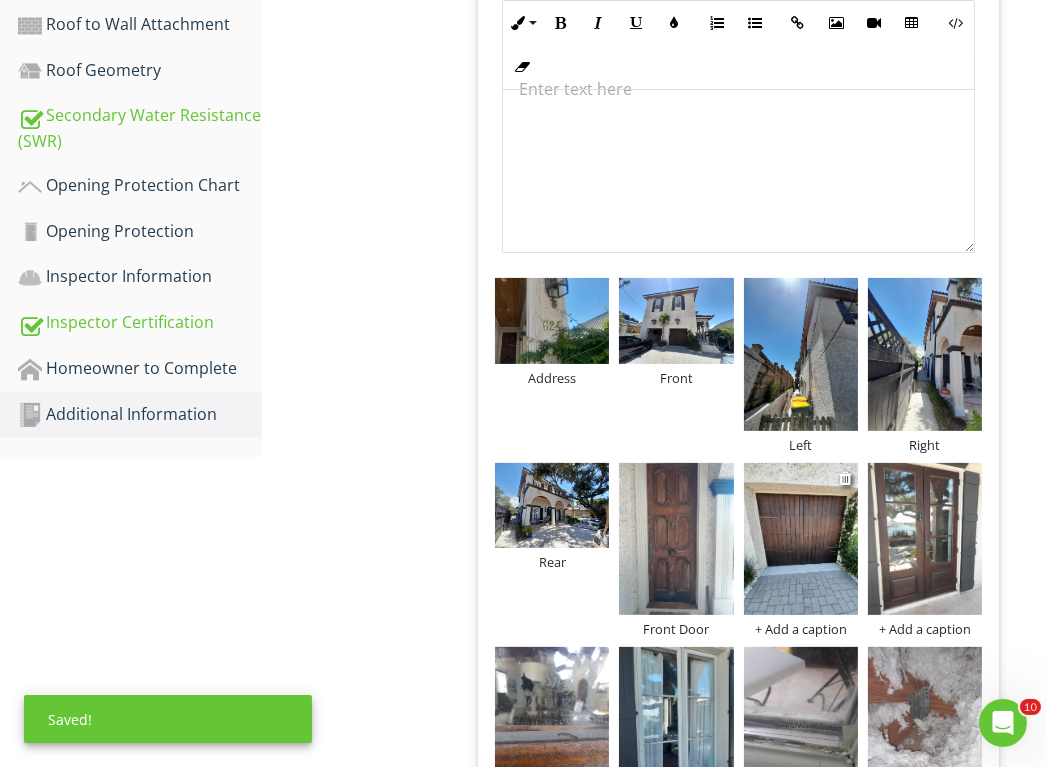 click on "+ Add a caption" at bounding box center (801, 629) 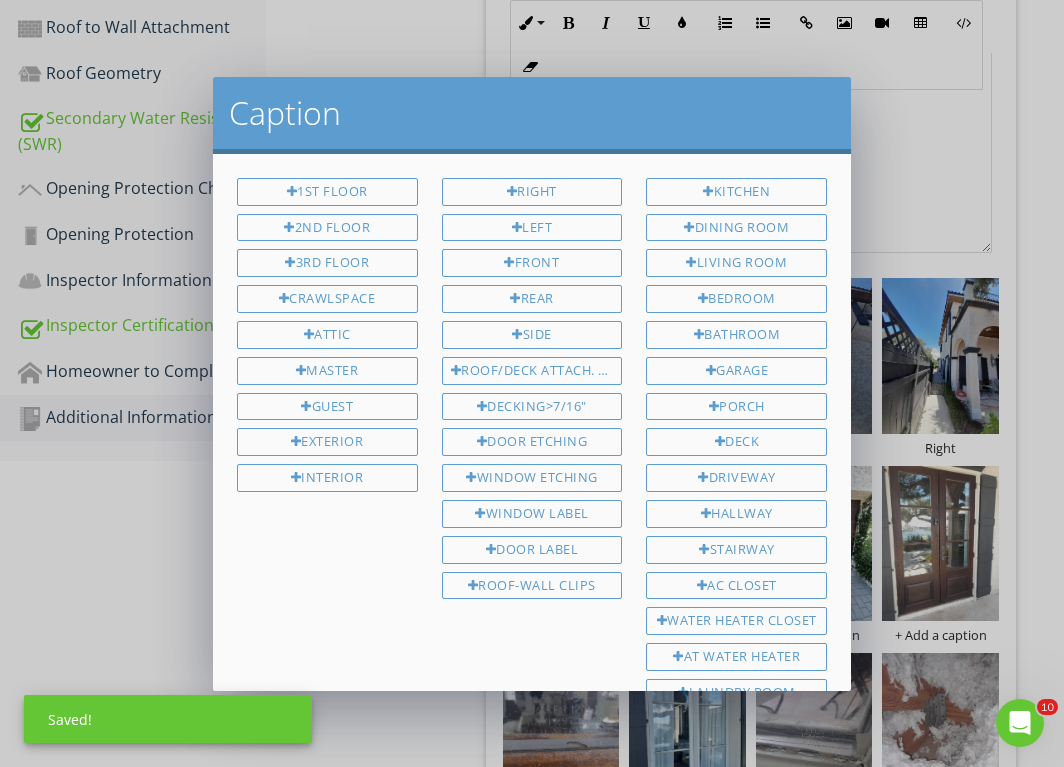 scroll, scrollTop: 310, scrollLeft: 0, axis: vertical 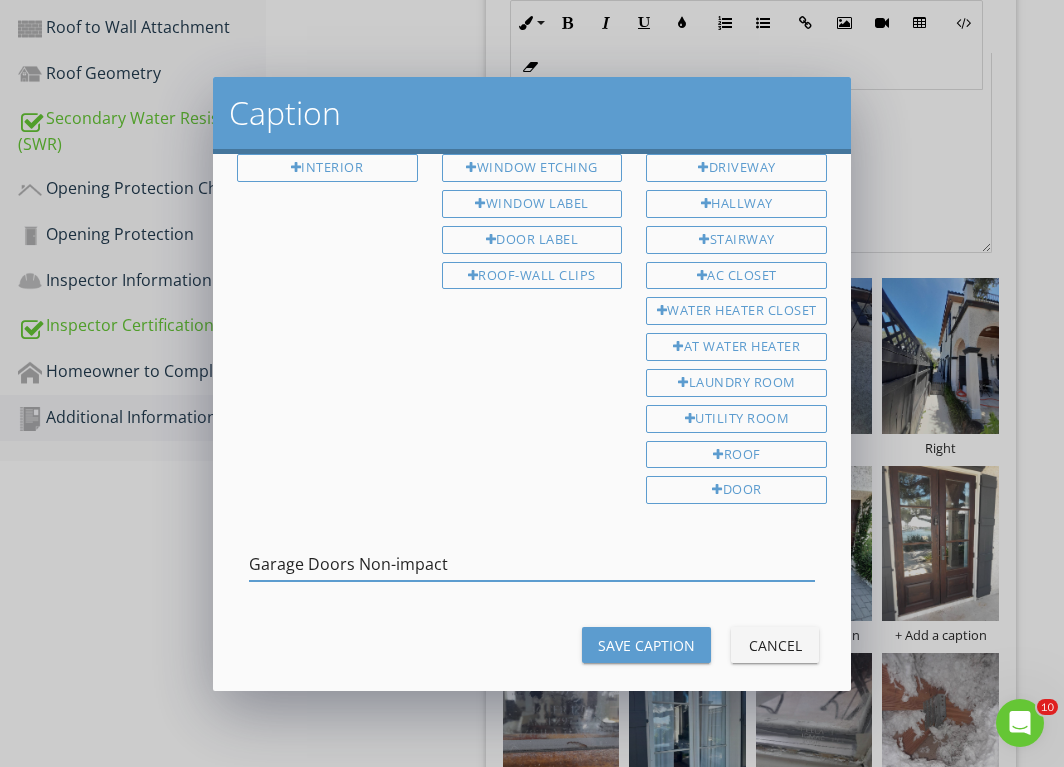 type on "Garage Doors Non-impact" 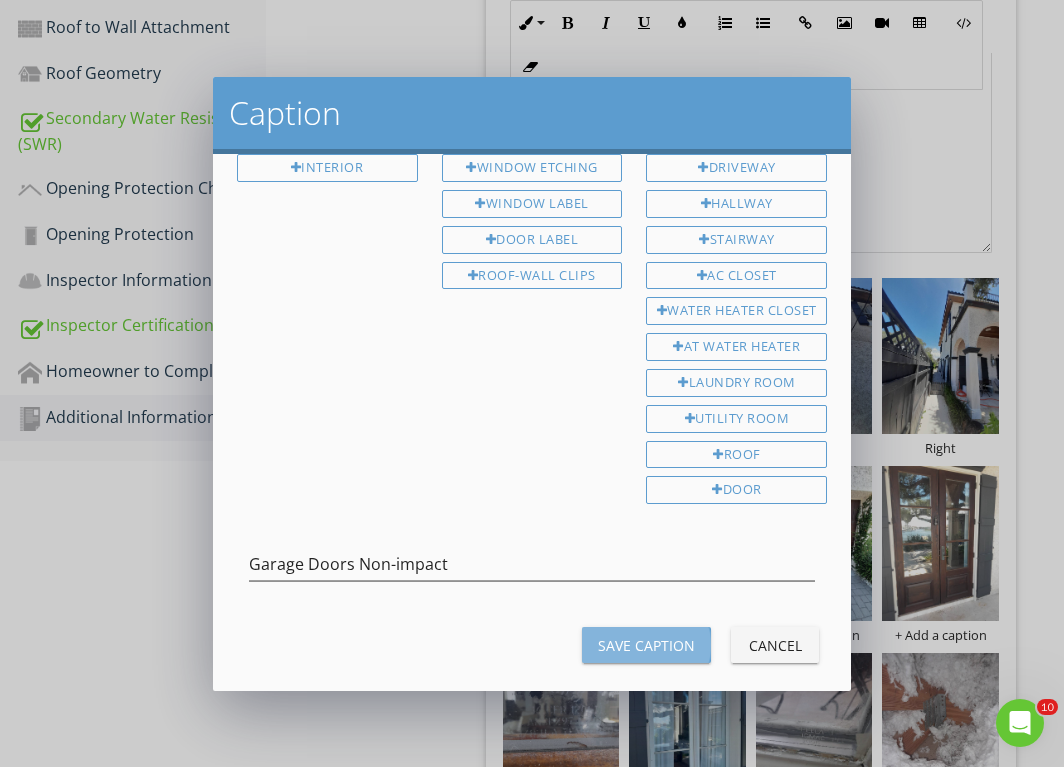 click on "Save Caption" at bounding box center [646, 645] 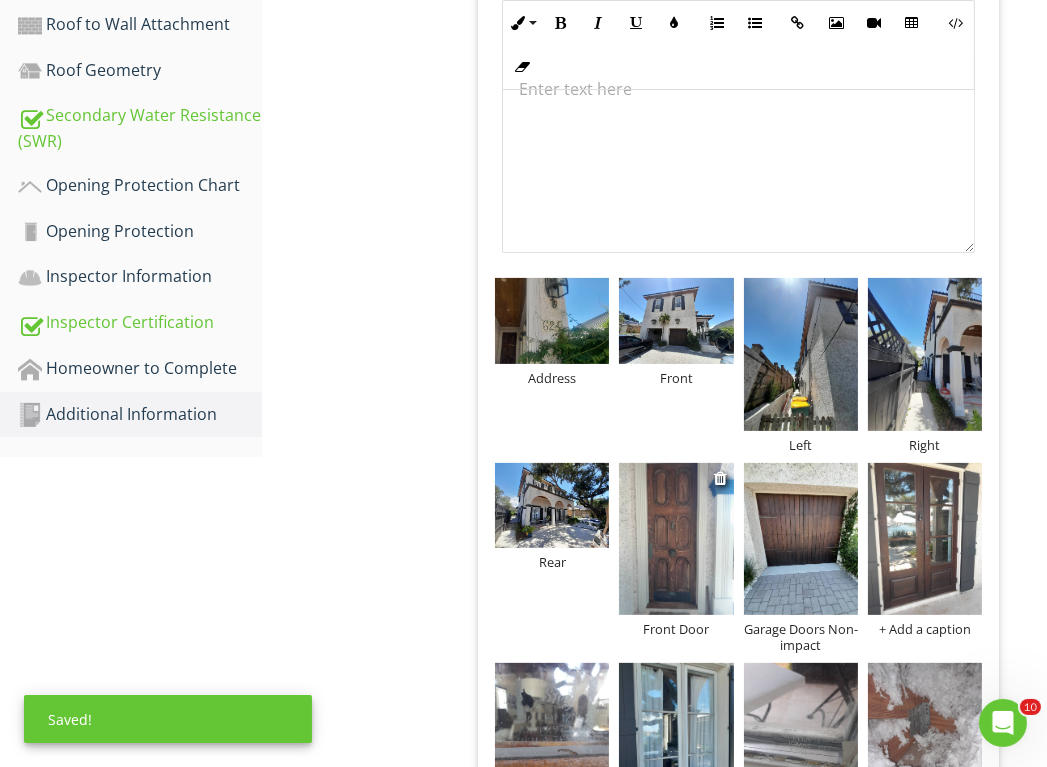click on "Front Door" at bounding box center [676, 629] 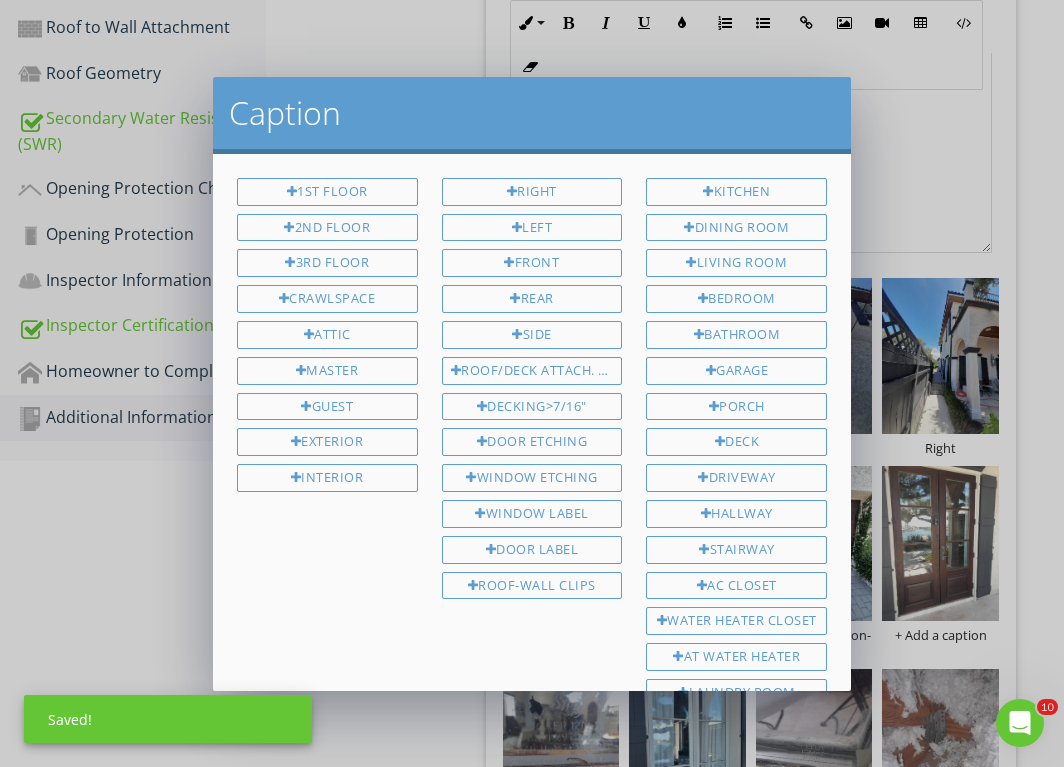 scroll, scrollTop: 310, scrollLeft: 0, axis: vertical 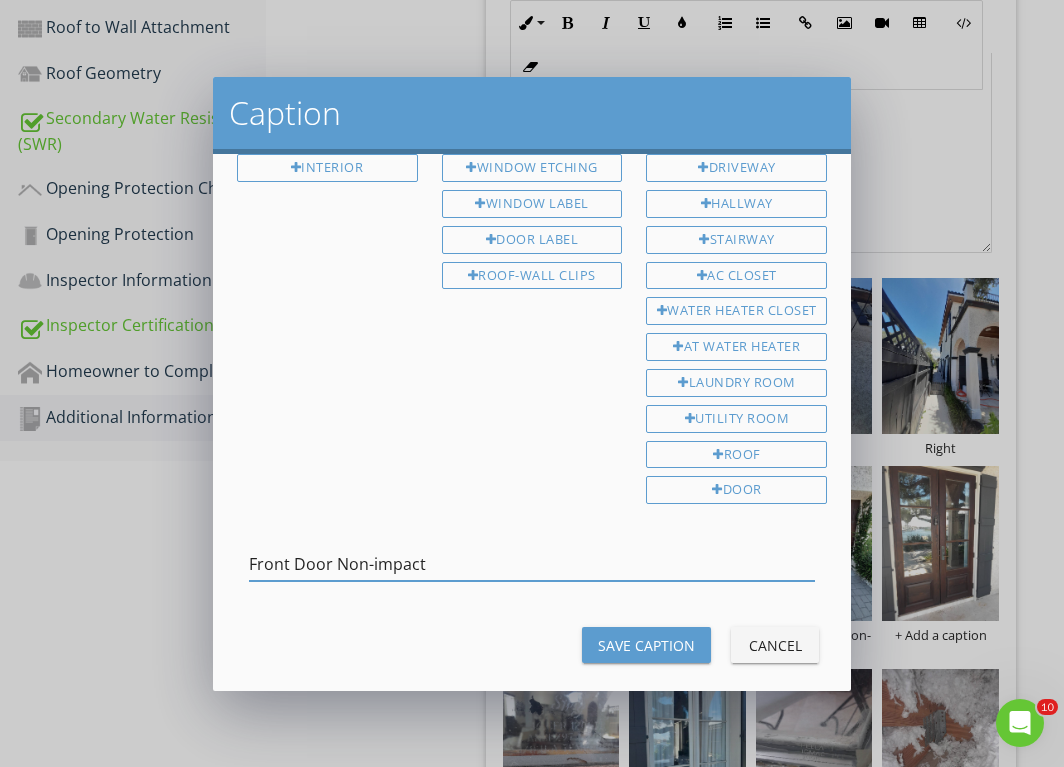 type on "Front Door Non-impact" 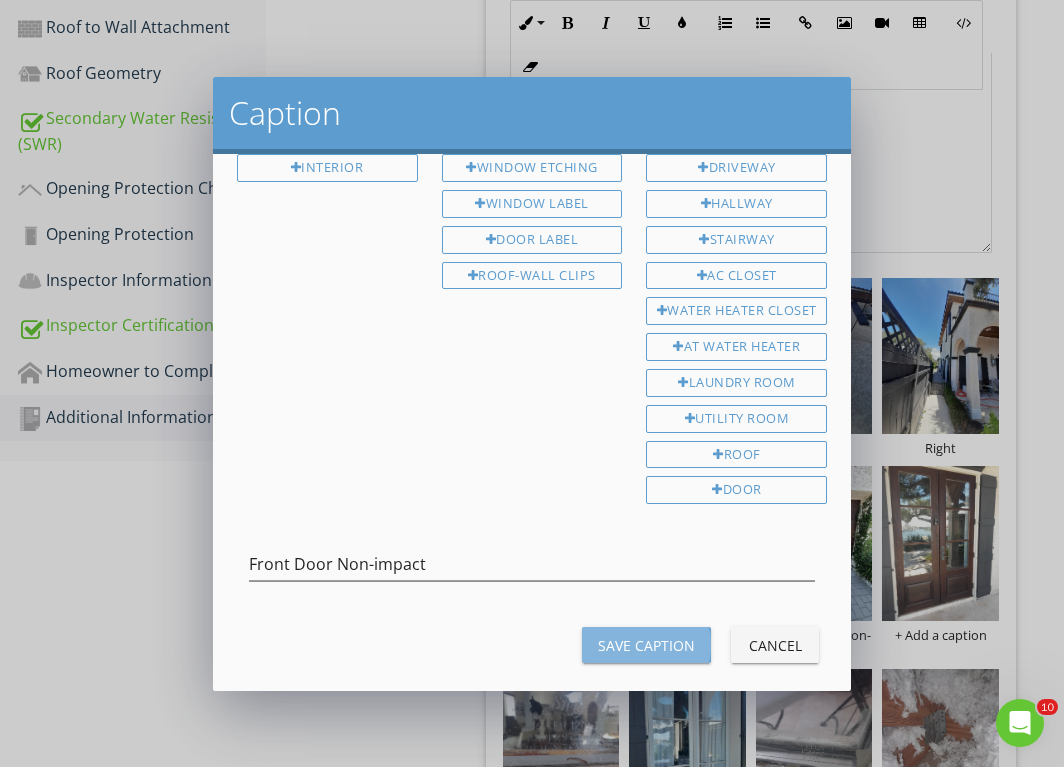 click on "Save Caption" at bounding box center (646, 645) 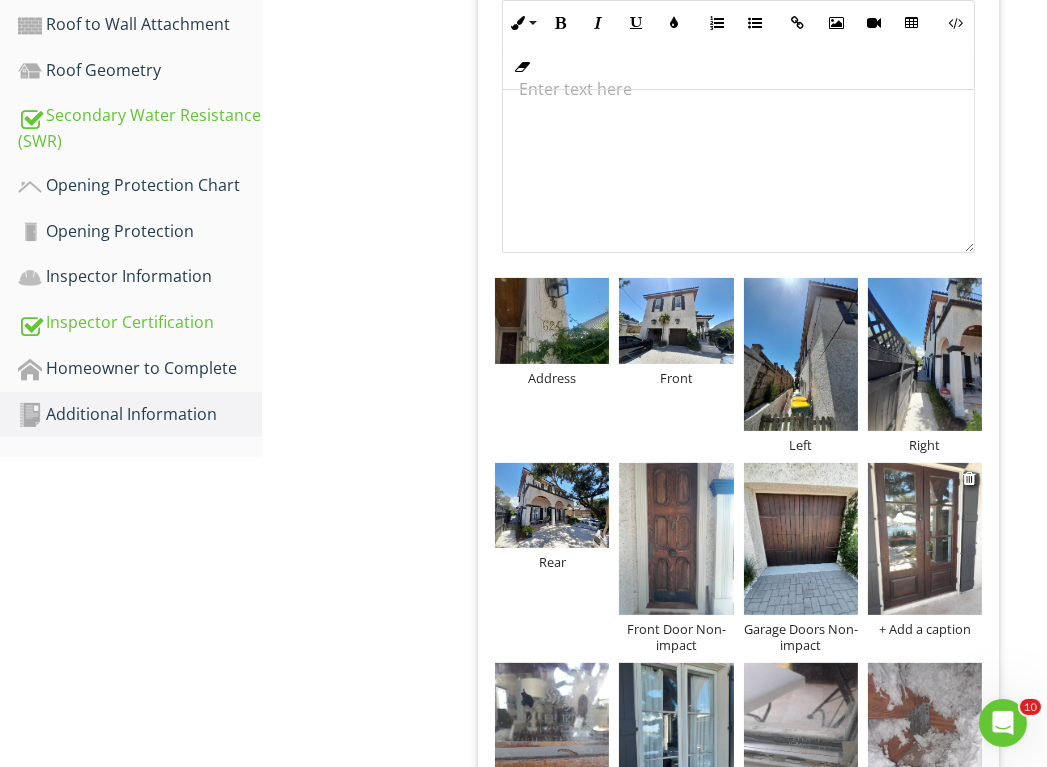 click on "+ Add a caption" at bounding box center [925, 629] 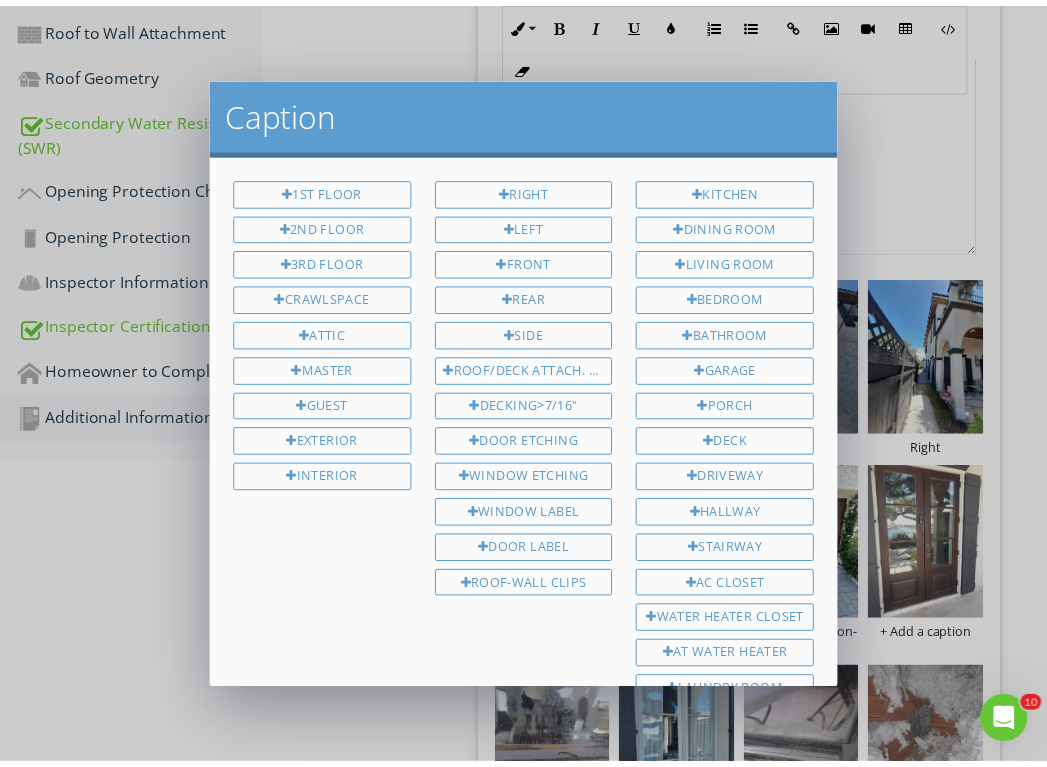 scroll, scrollTop: 310, scrollLeft: 0, axis: vertical 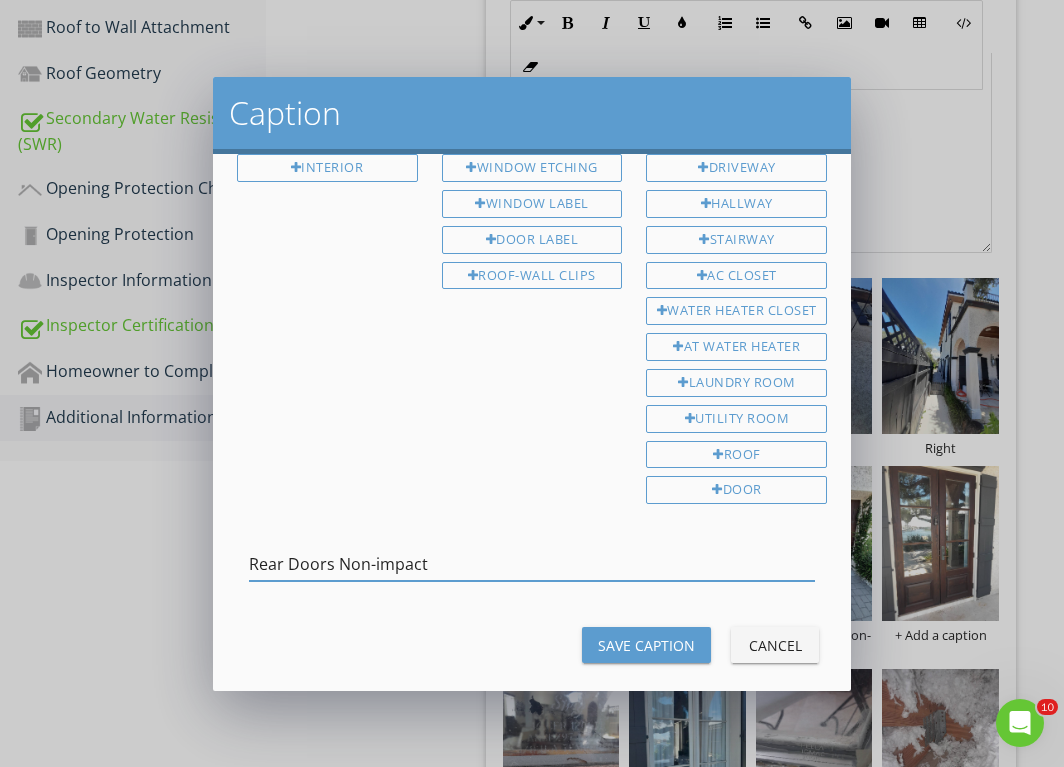 type on "Rear Doors Non-impact" 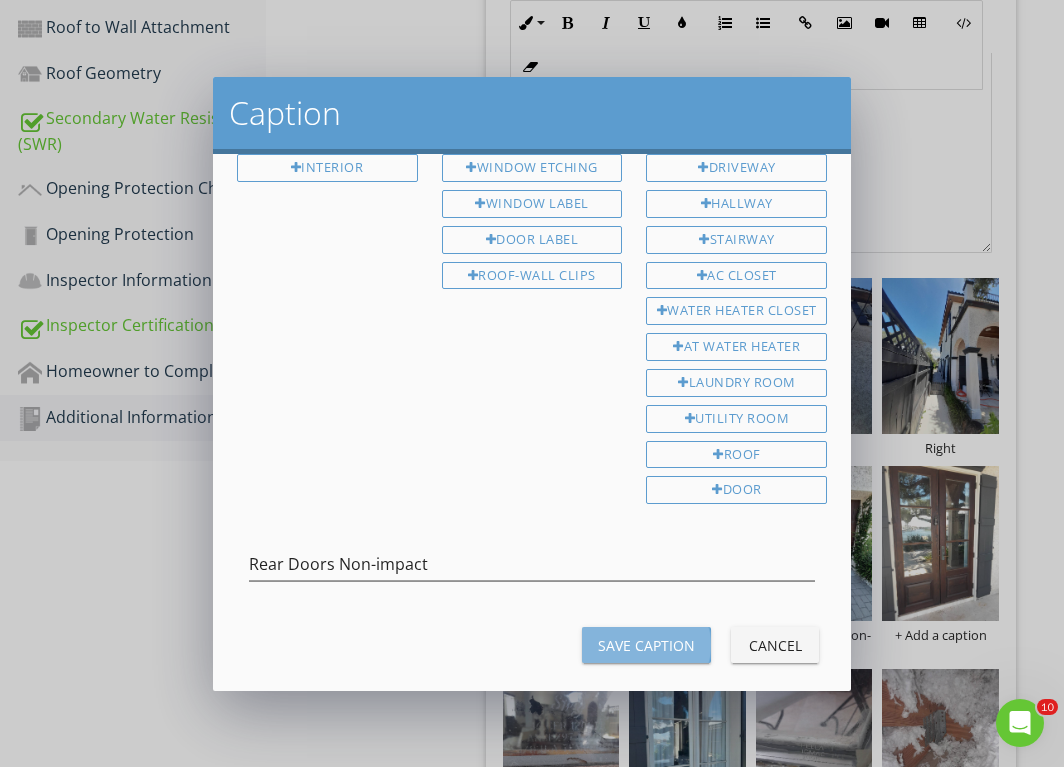 click on "Save Caption" at bounding box center (646, 645) 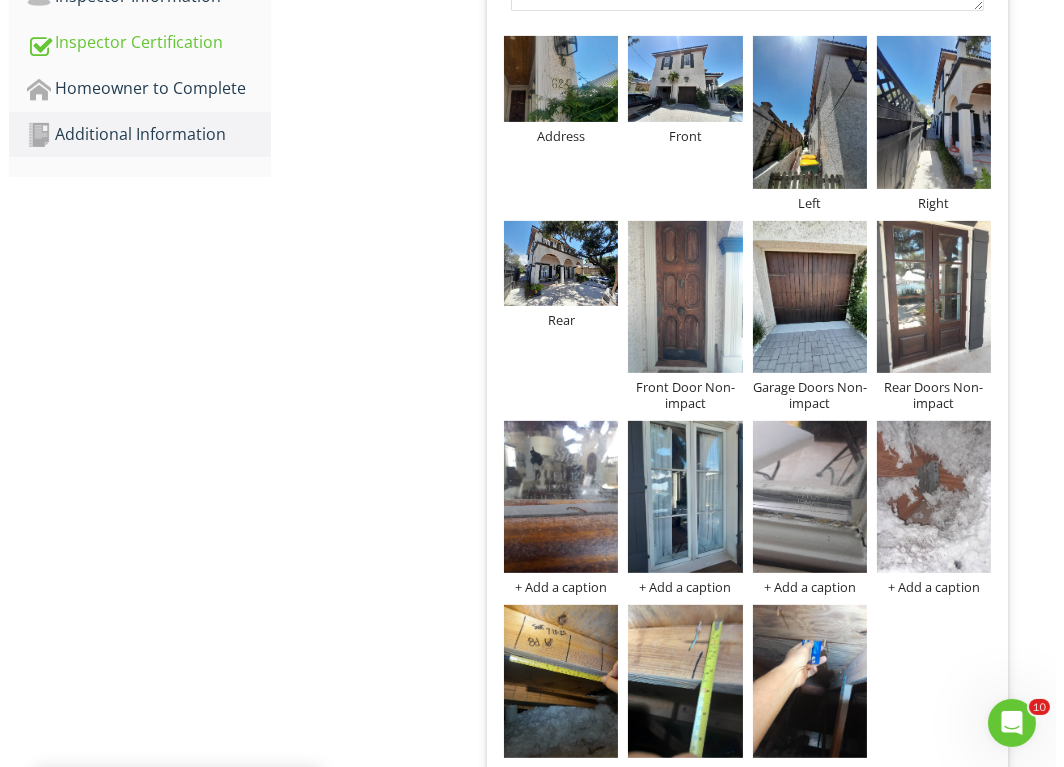 scroll, scrollTop: 944, scrollLeft: 0, axis: vertical 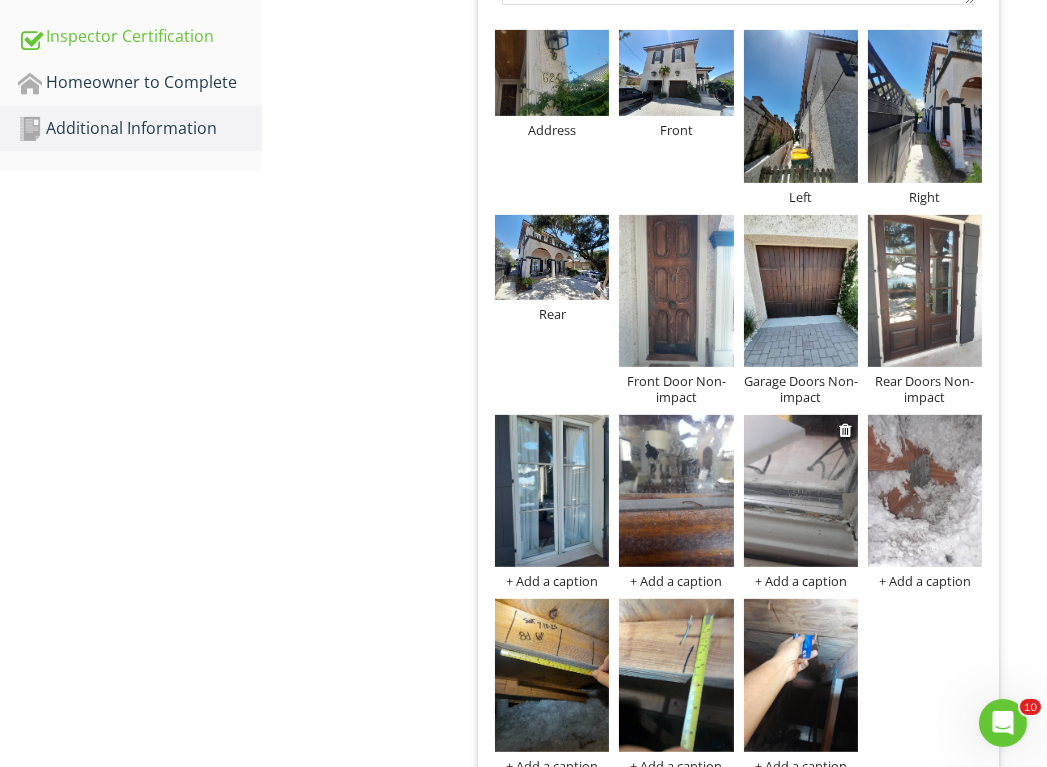 click at bounding box center [801, 491] 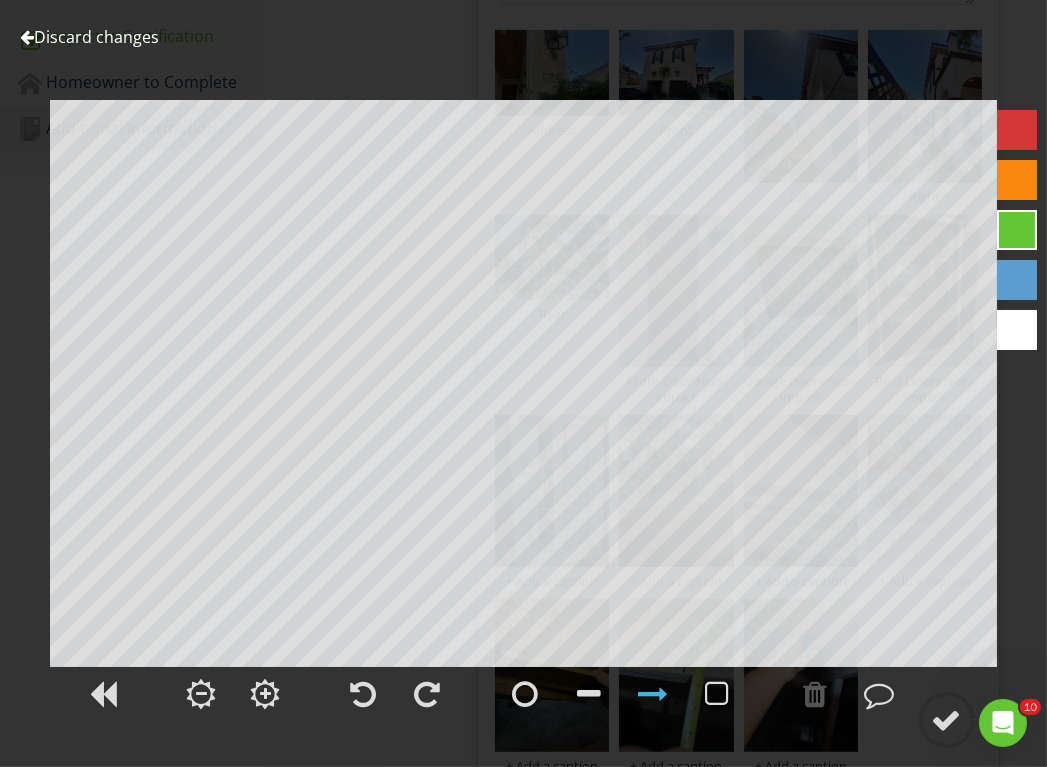 click on "Discard changes" at bounding box center (89, 37) 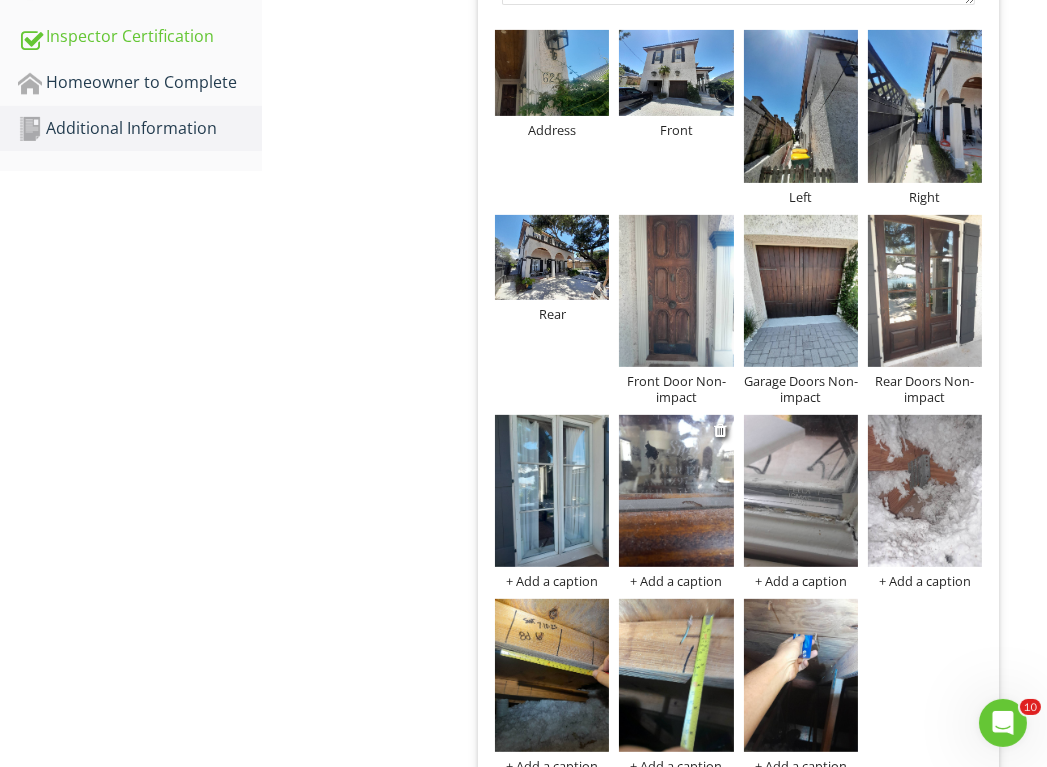 click at bounding box center [676, 491] 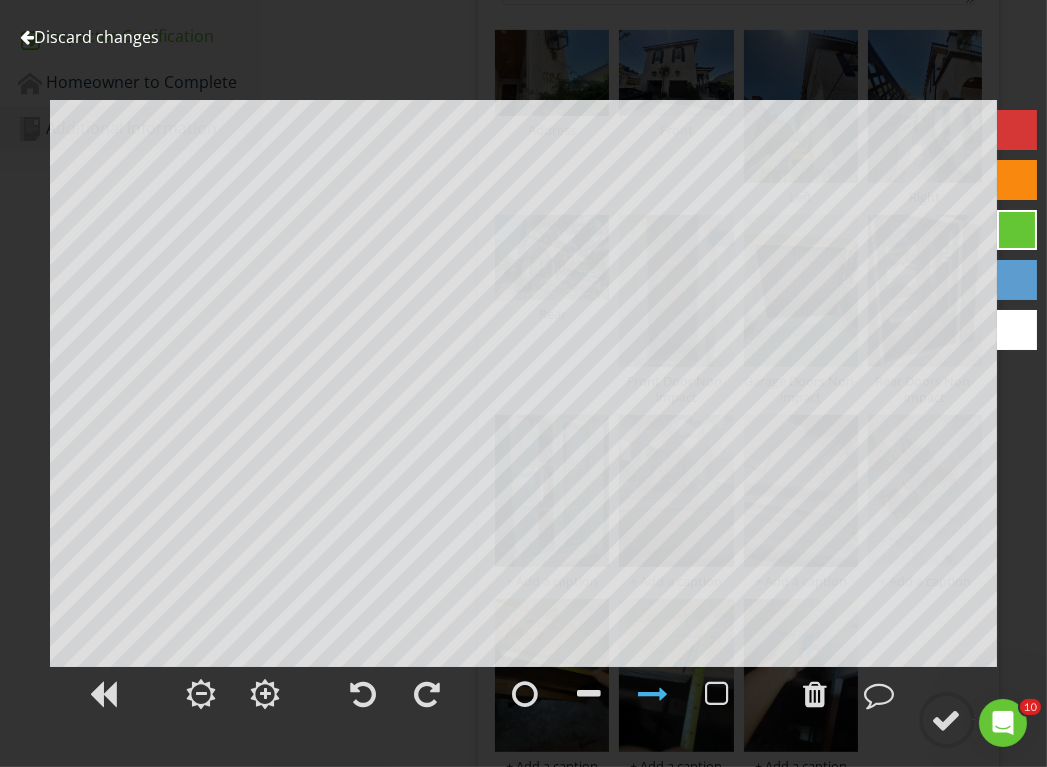 click on "Discard changes" at bounding box center [89, 37] 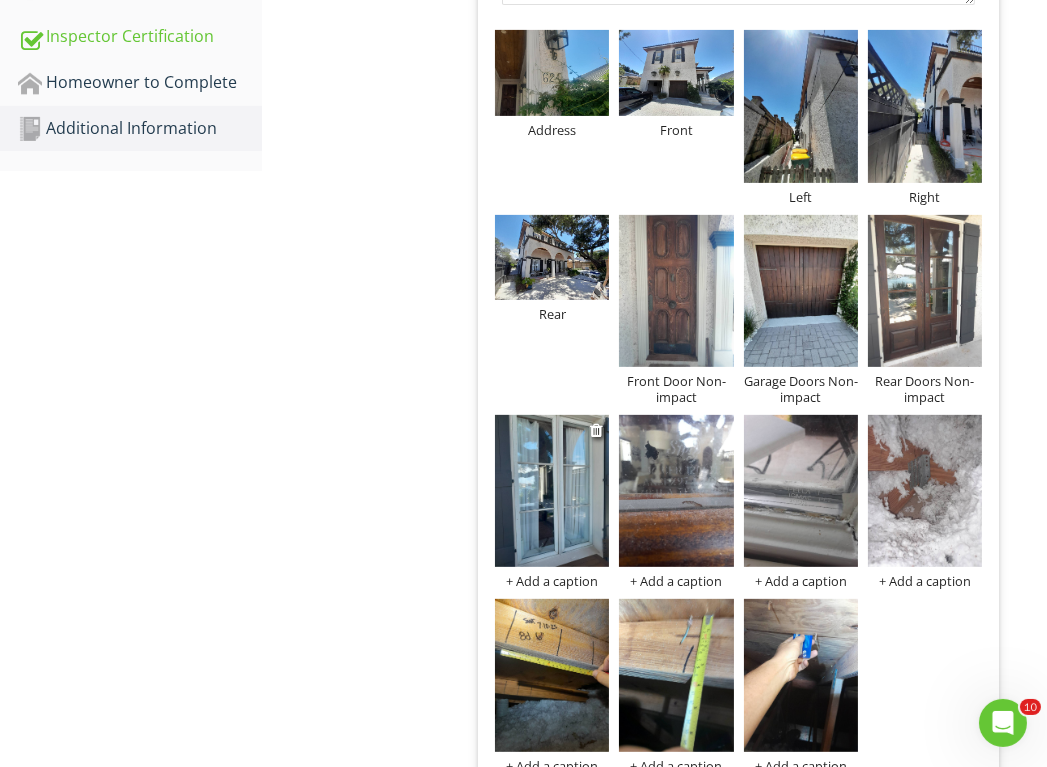 click on "+ Add a caption" at bounding box center [552, 581] 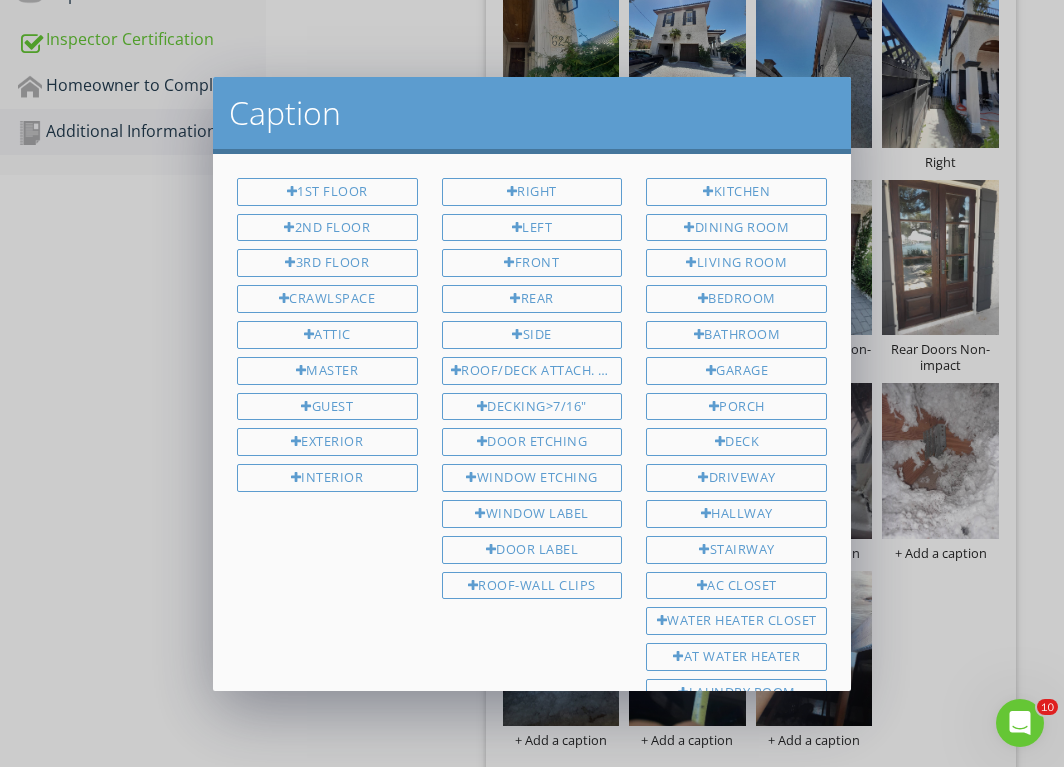 scroll, scrollTop: 310, scrollLeft: 0, axis: vertical 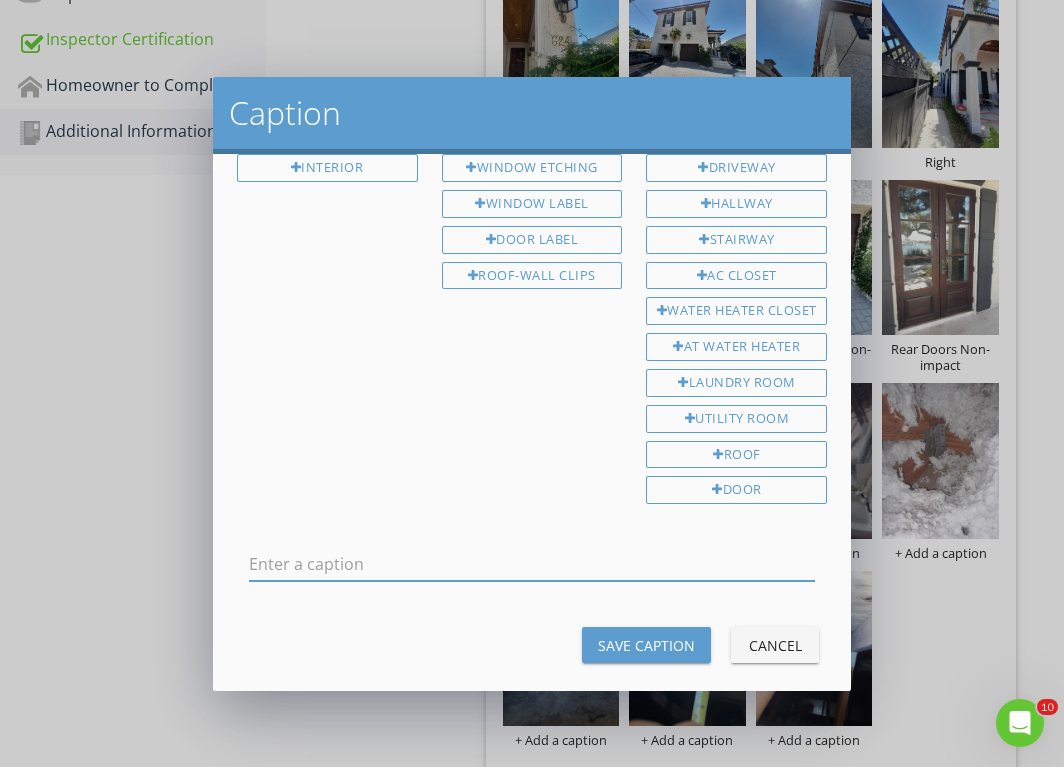 click at bounding box center [532, 564] 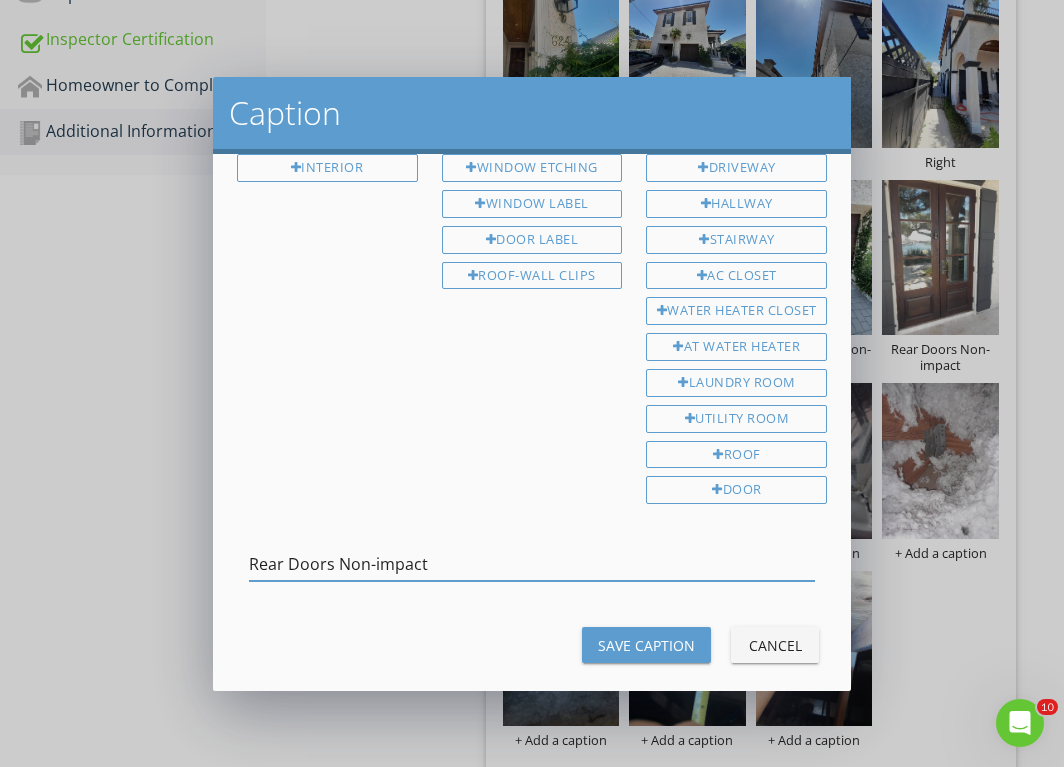 type on "Rear Doors Non-impact" 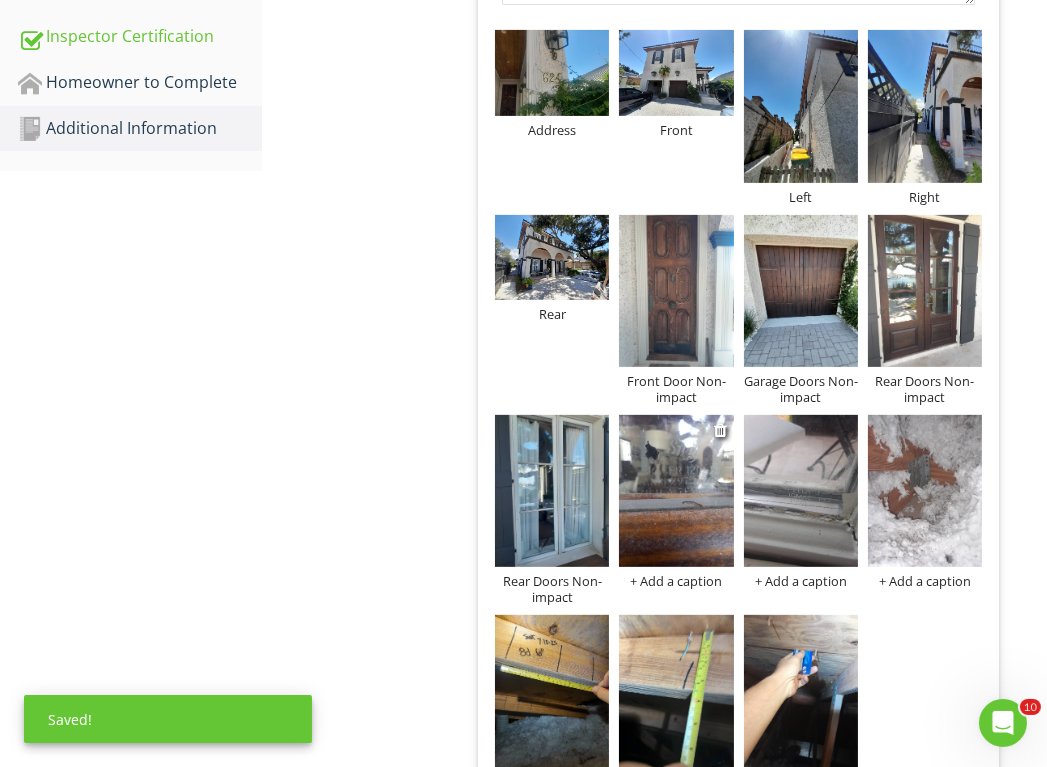 click on "+ Add a caption" at bounding box center (676, 581) 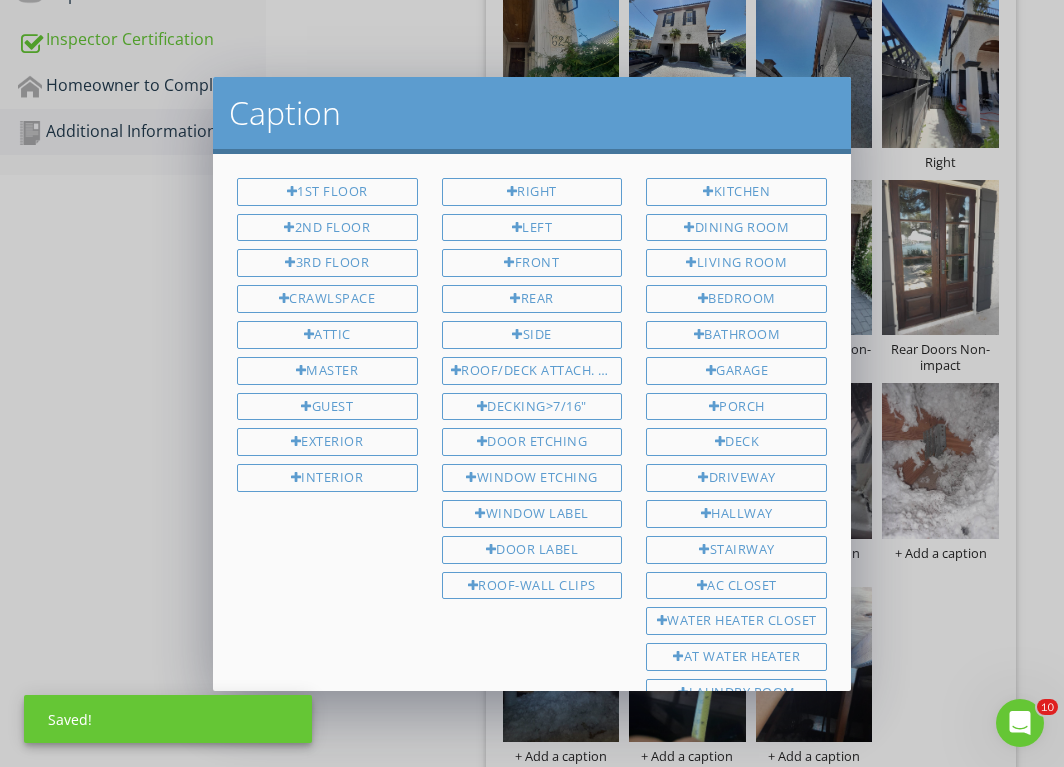 scroll, scrollTop: 0, scrollLeft: 0, axis: both 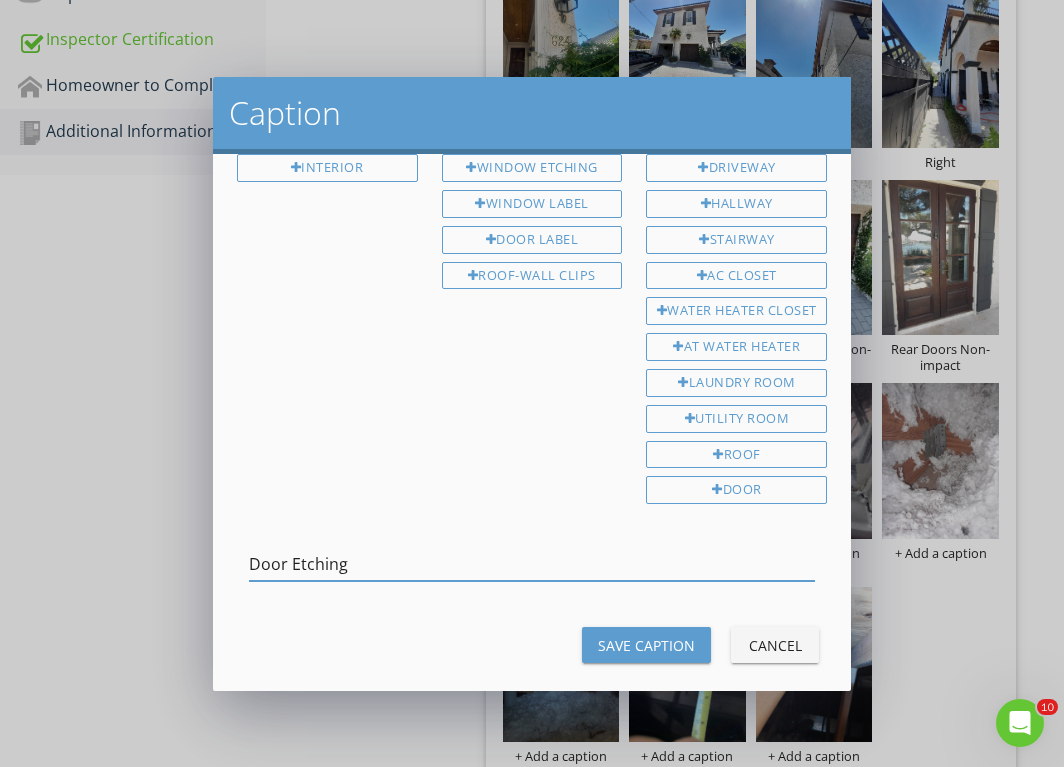 type on "Door Etching" 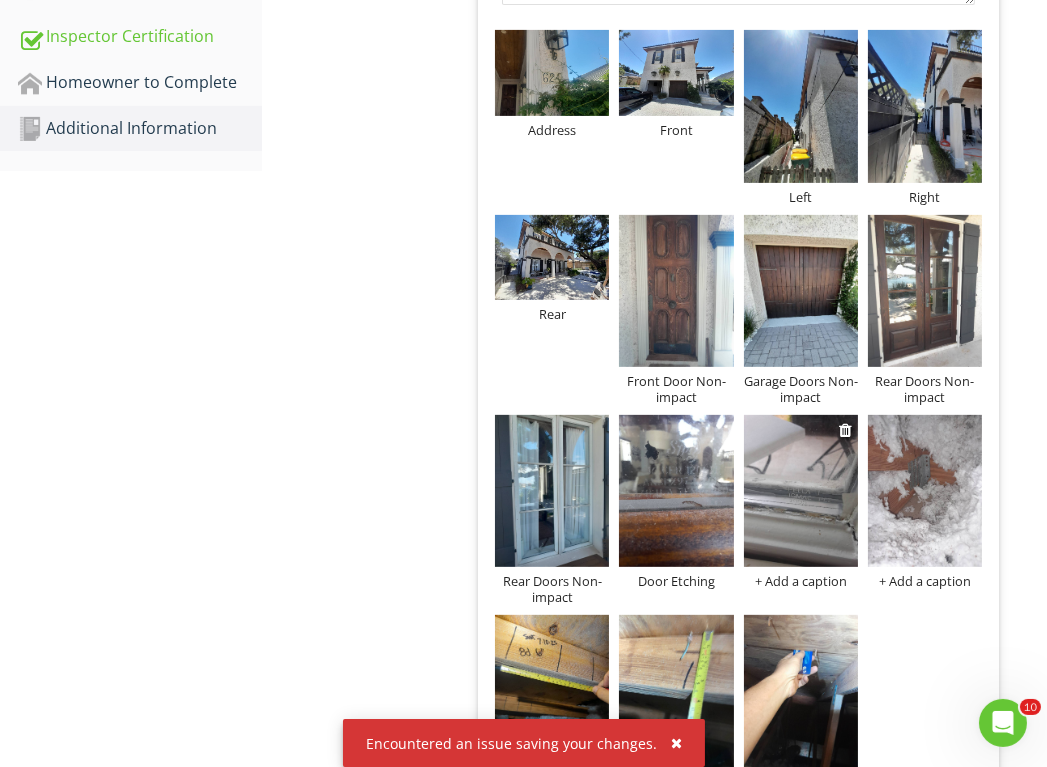 click on "+ Add a caption" at bounding box center [801, 581] 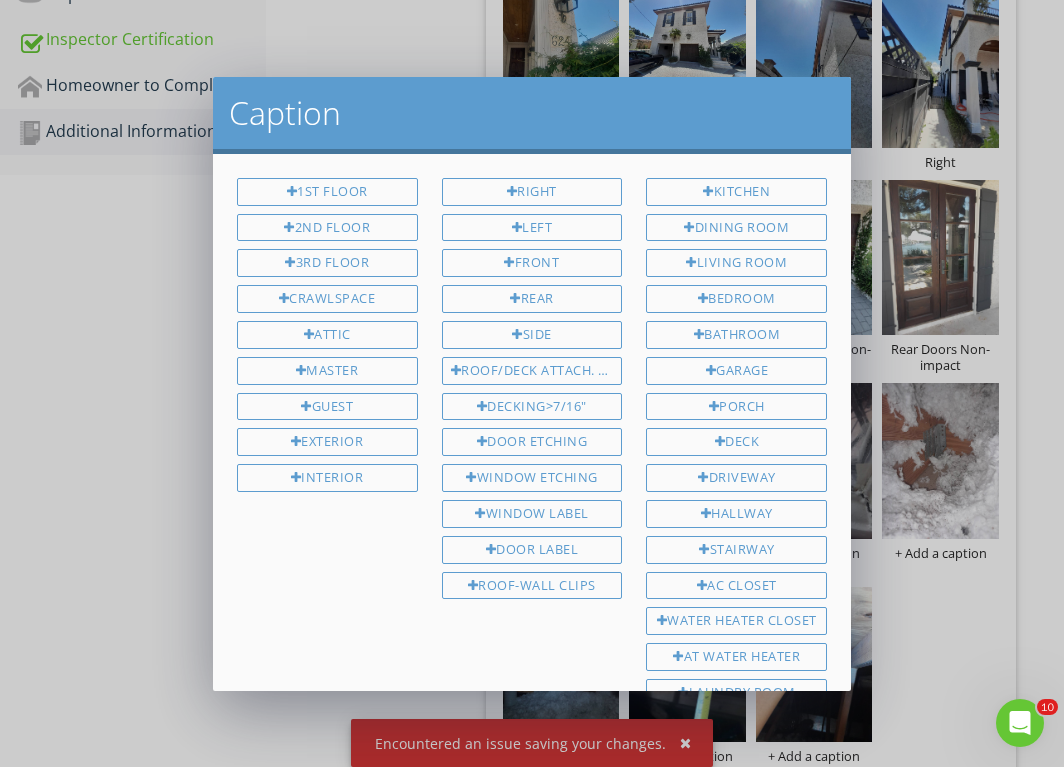 scroll, scrollTop: 310, scrollLeft: 0, axis: vertical 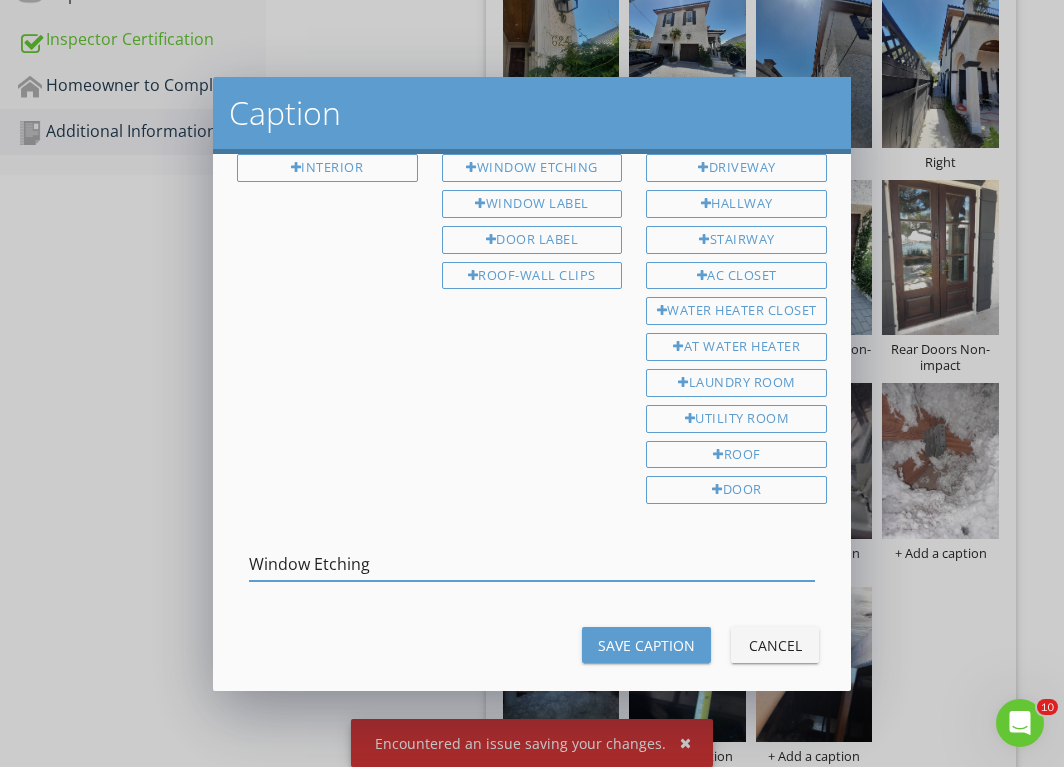 type on "Window Etching" 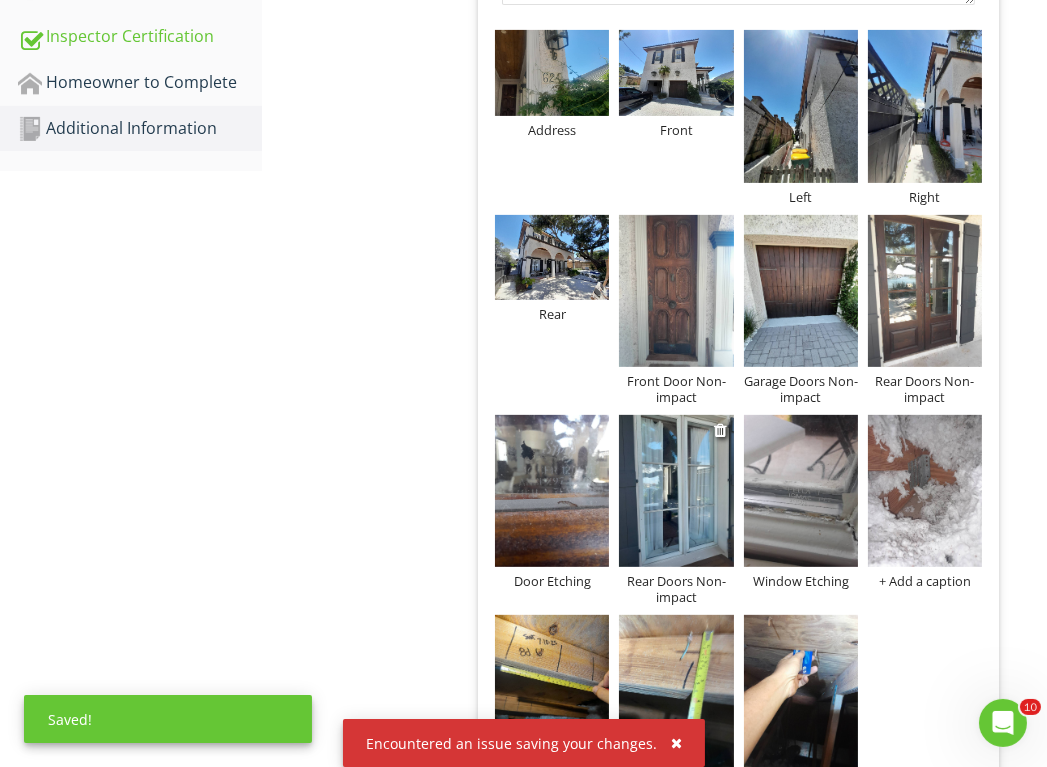 click on "Rear Doors Non-impact" at bounding box center [676, 589] 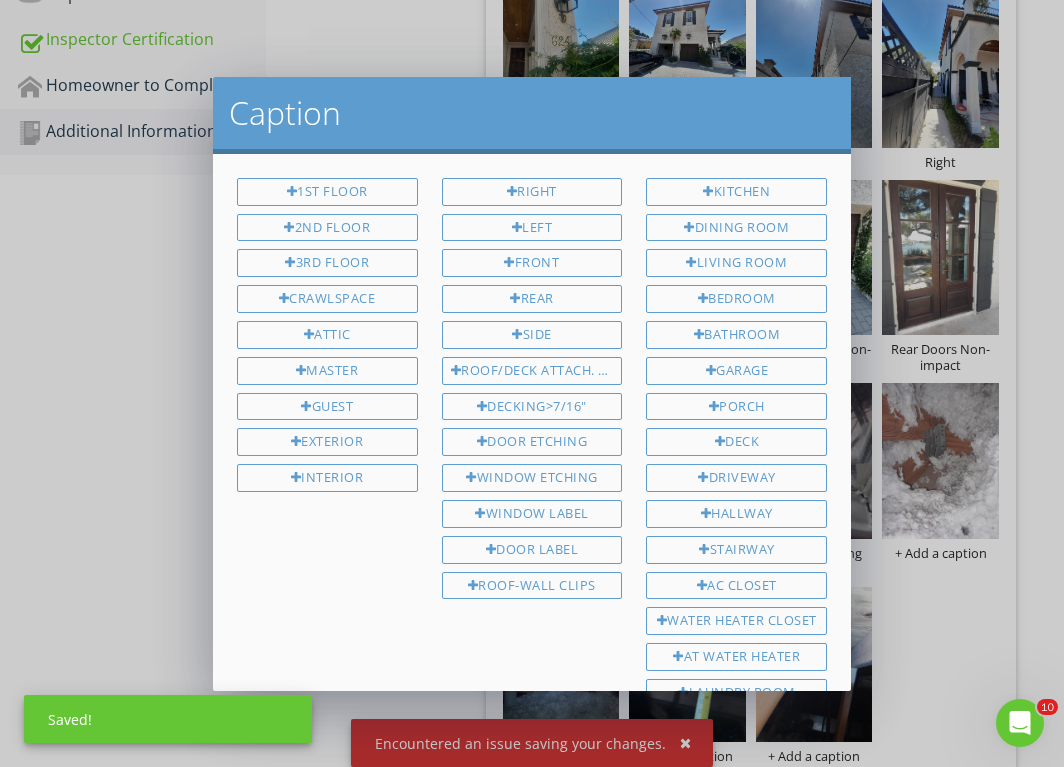 scroll, scrollTop: 310, scrollLeft: 0, axis: vertical 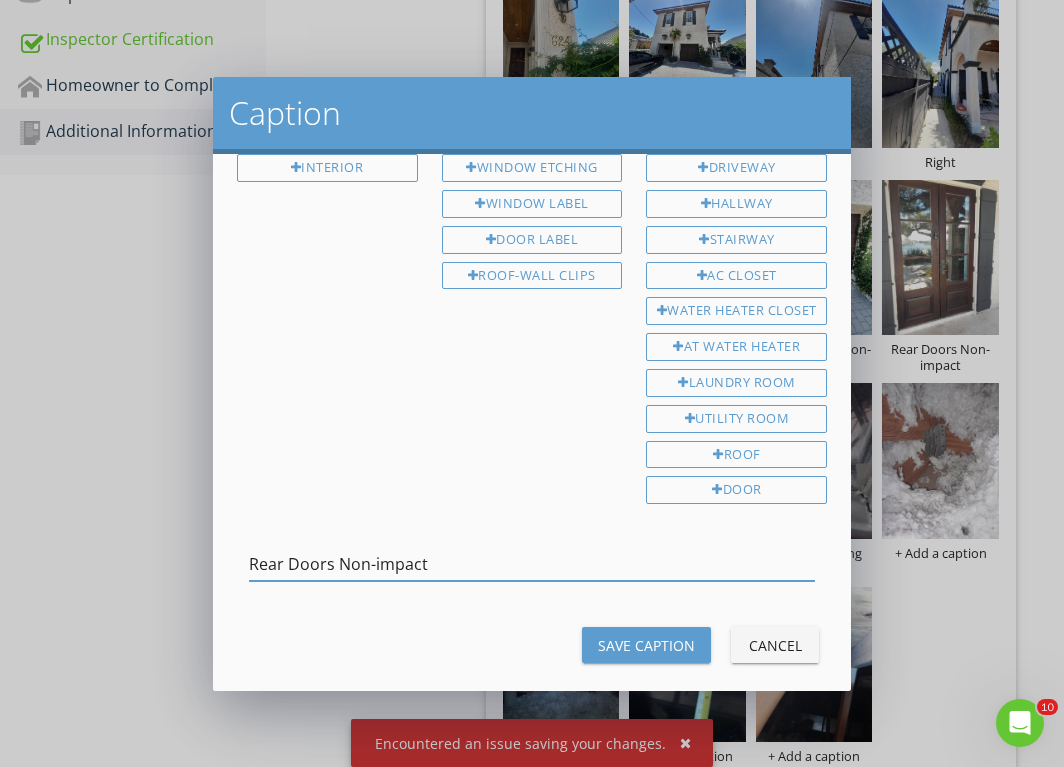 drag, startPoint x: 328, startPoint y: 540, endPoint x: 228, endPoint y: 534, distance: 100.17984 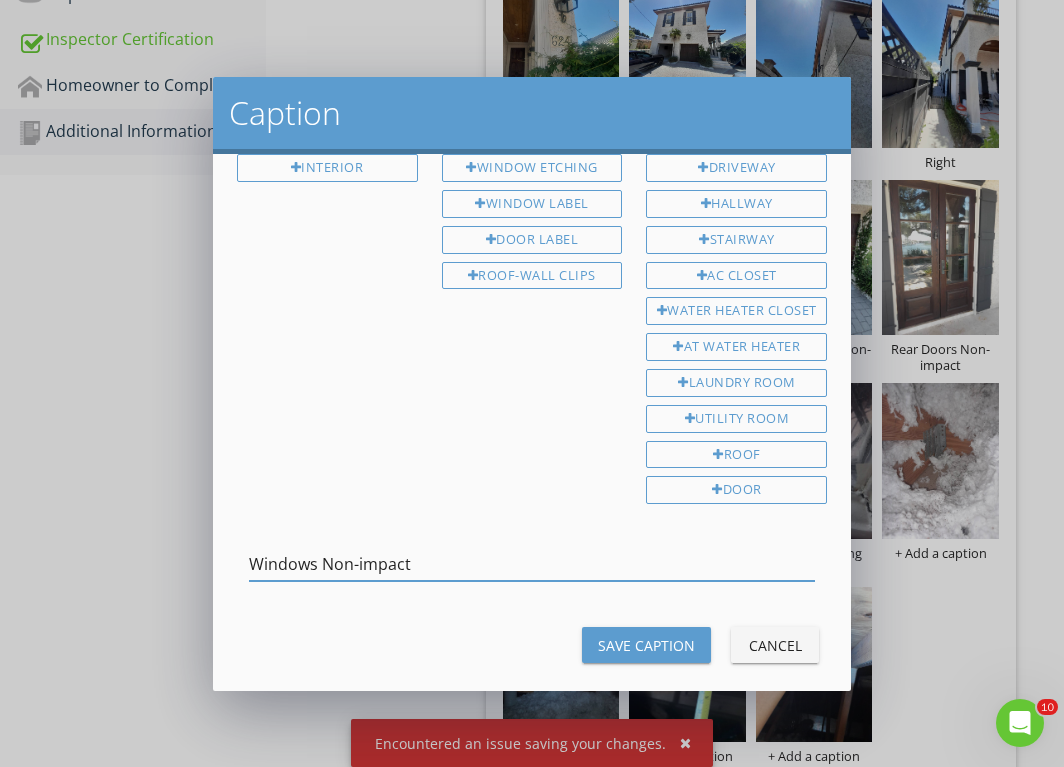 type on "Windows Non-impact" 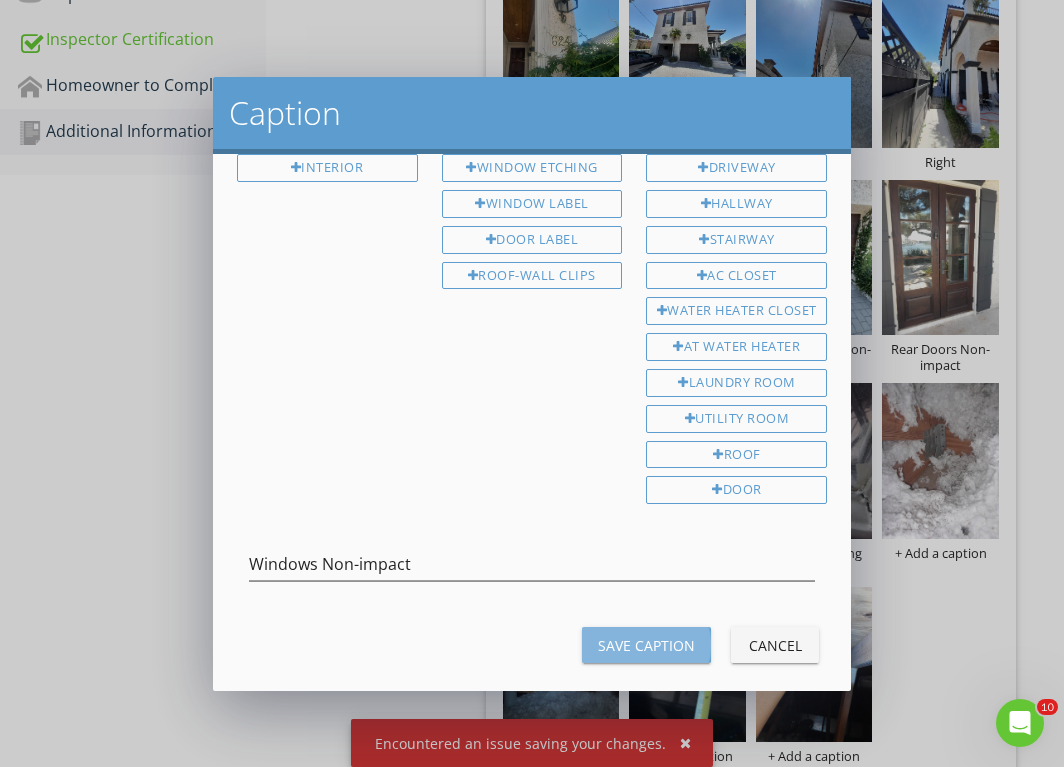 click on "Save Caption" at bounding box center [646, 645] 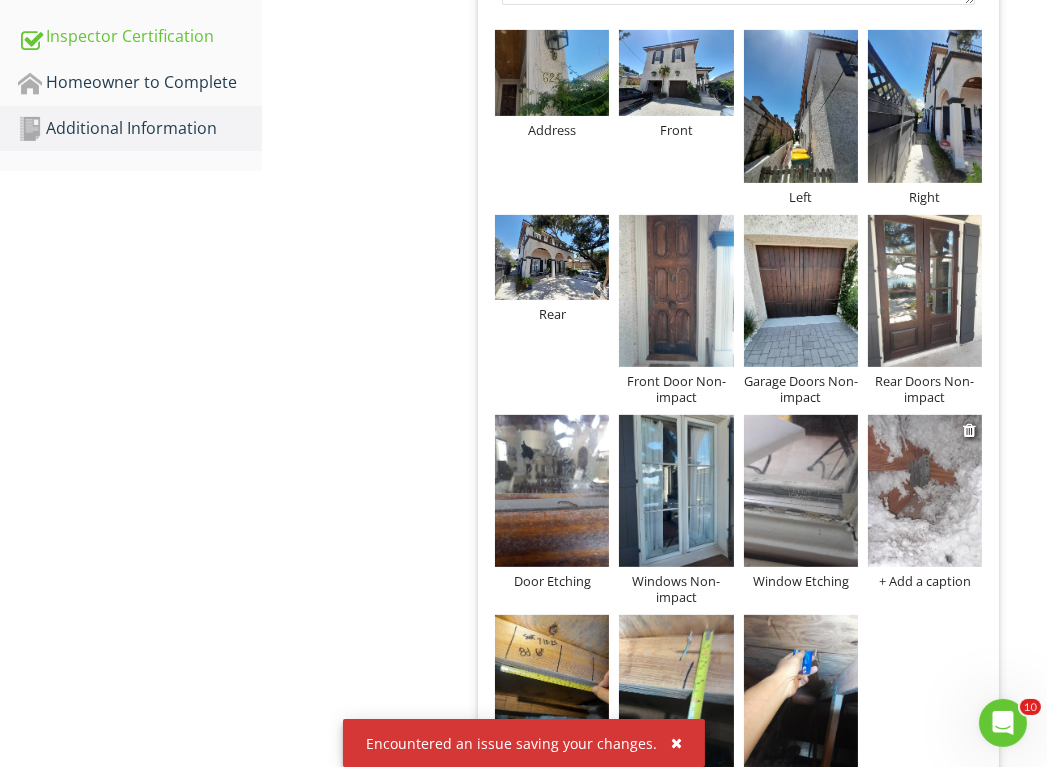 click on "+ Add a caption" at bounding box center [925, 581] 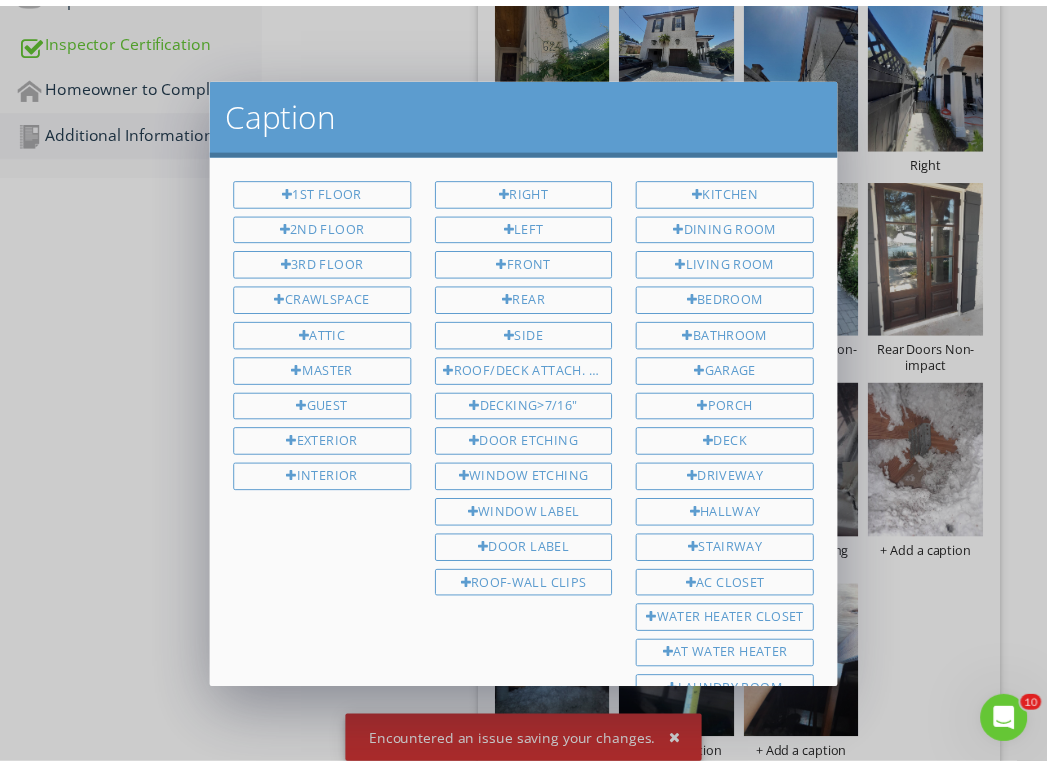 scroll, scrollTop: 310, scrollLeft: 0, axis: vertical 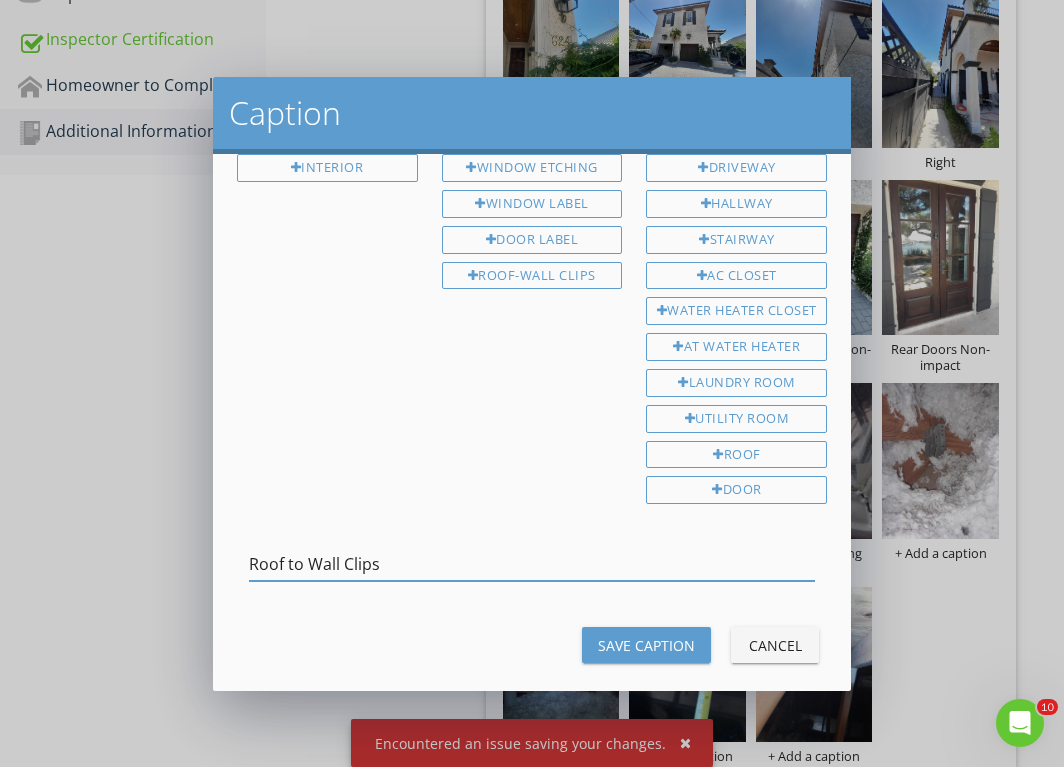 type on "Roof to Wall Clips" 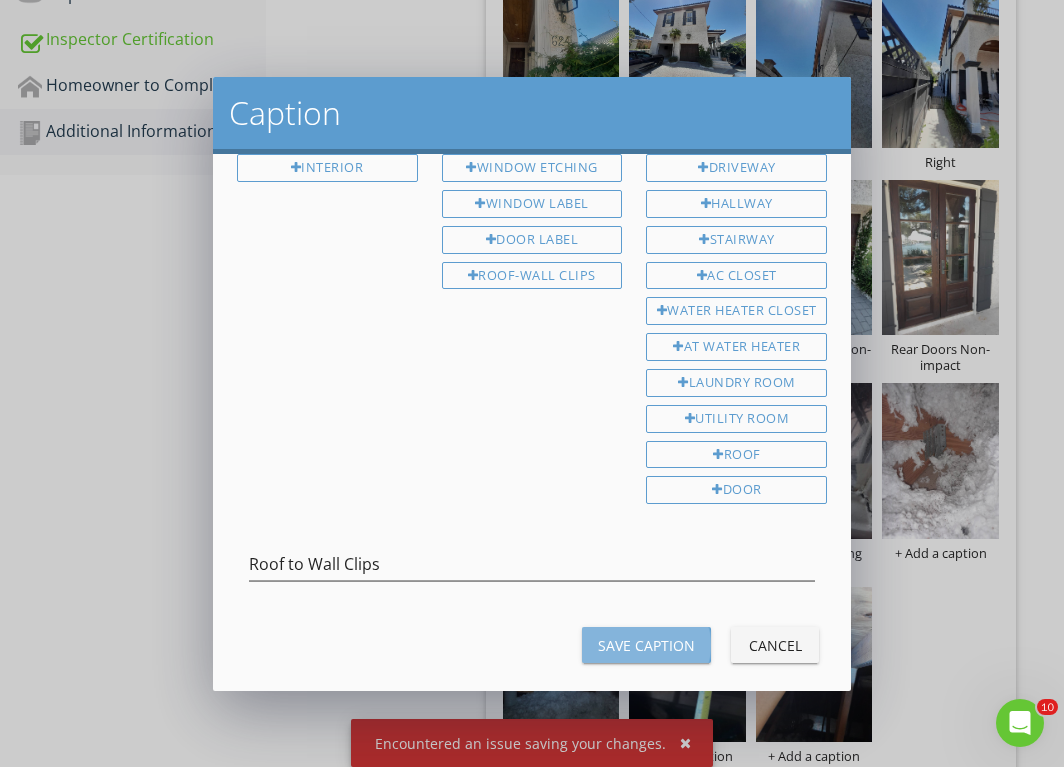 click on "Save Caption" at bounding box center (646, 645) 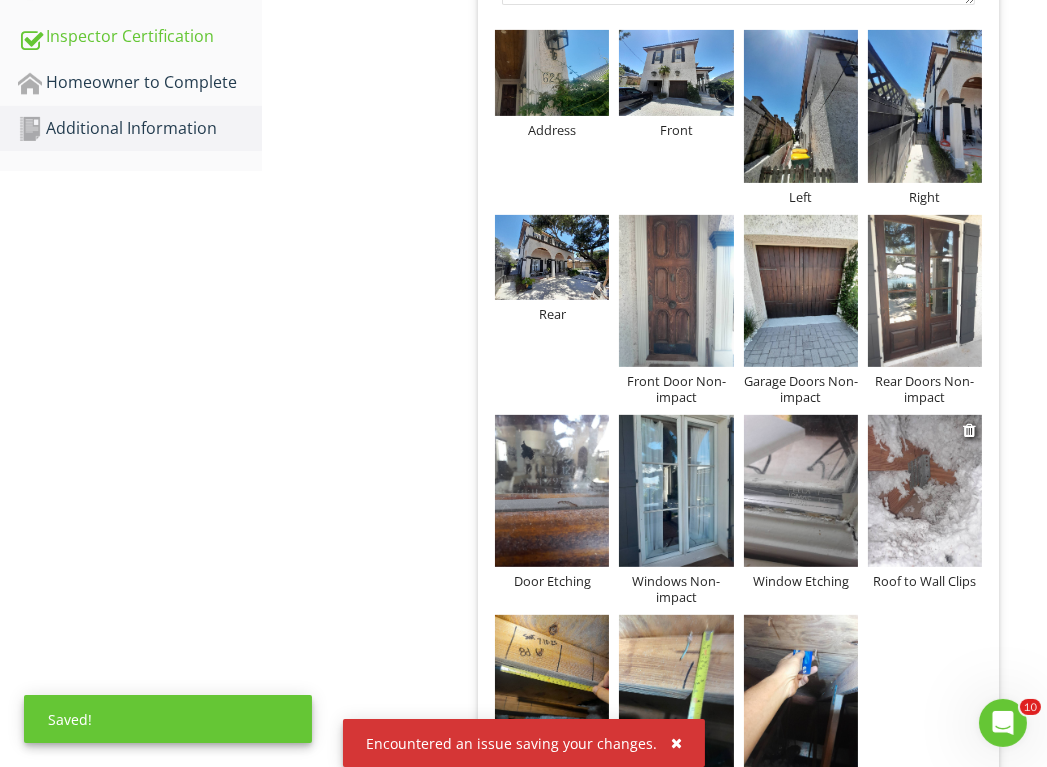 click at bounding box center [925, 491] 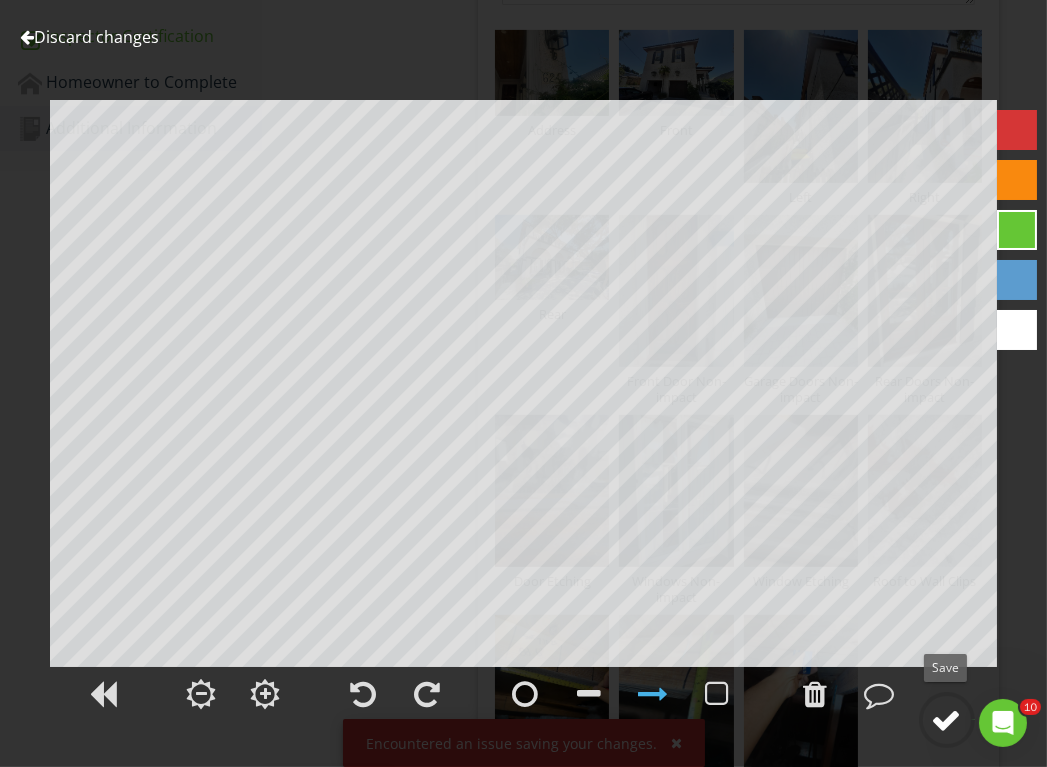 click at bounding box center [947, 720] 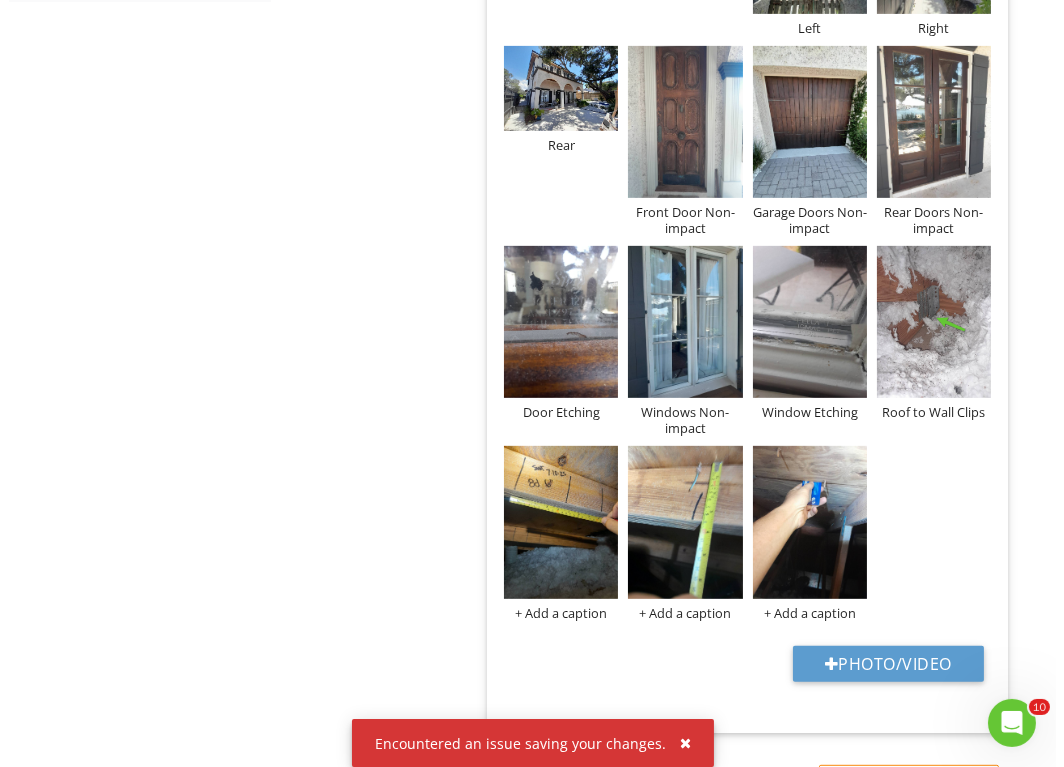 scroll, scrollTop: 1184, scrollLeft: 0, axis: vertical 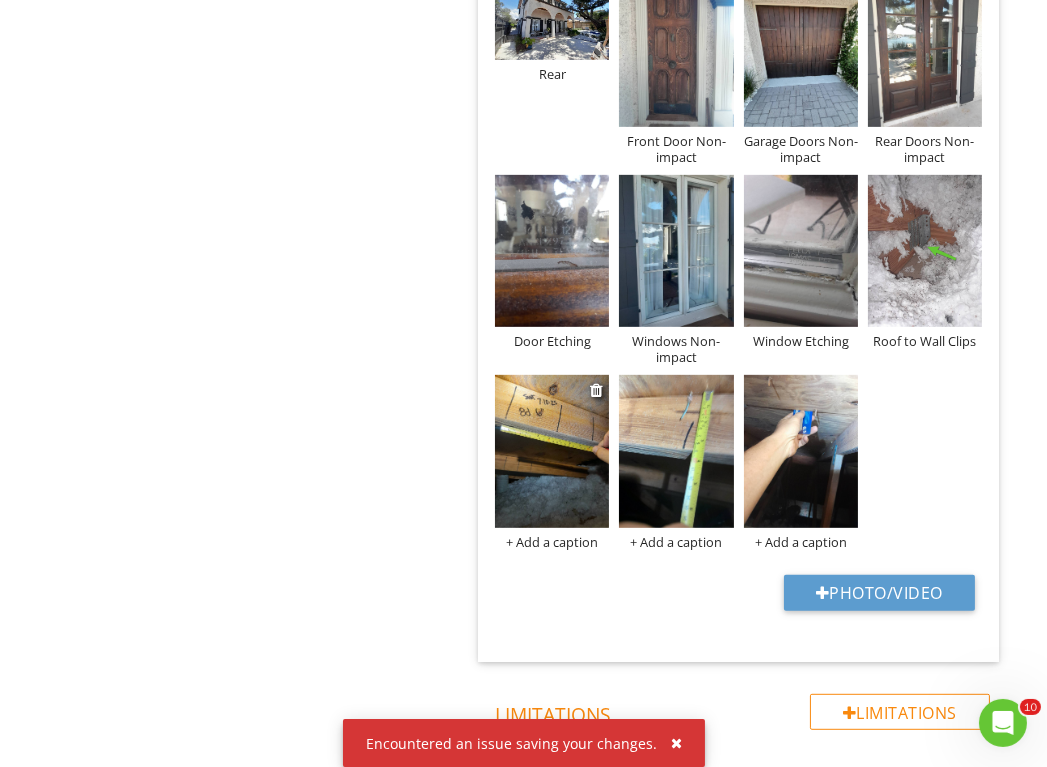 click on "+ Add a caption" at bounding box center (552, 542) 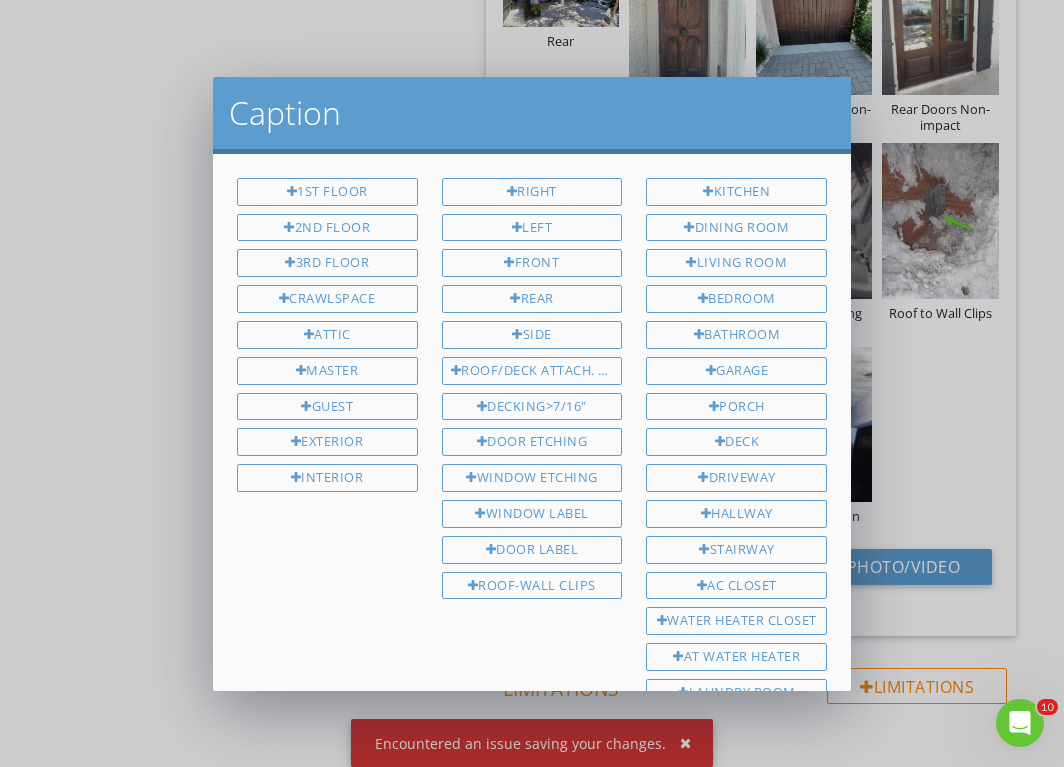 scroll, scrollTop: 310, scrollLeft: 0, axis: vertical 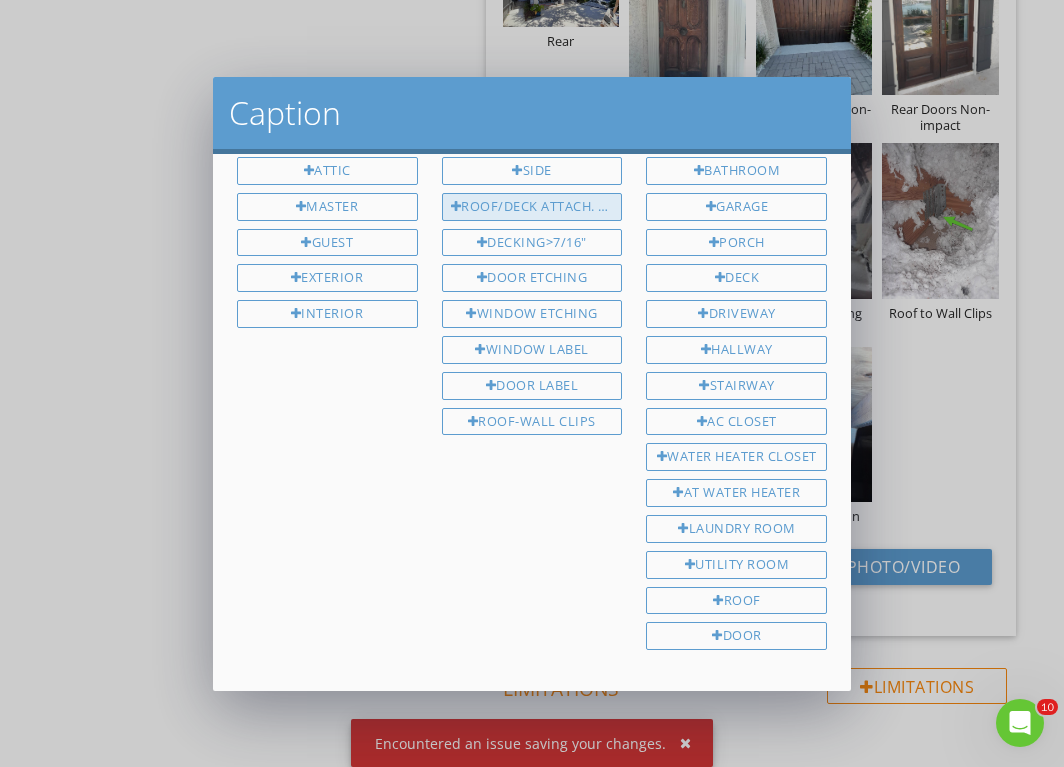 click on "Roof/Deck Attach. 8d<6"" at bounding box center (532, 207) 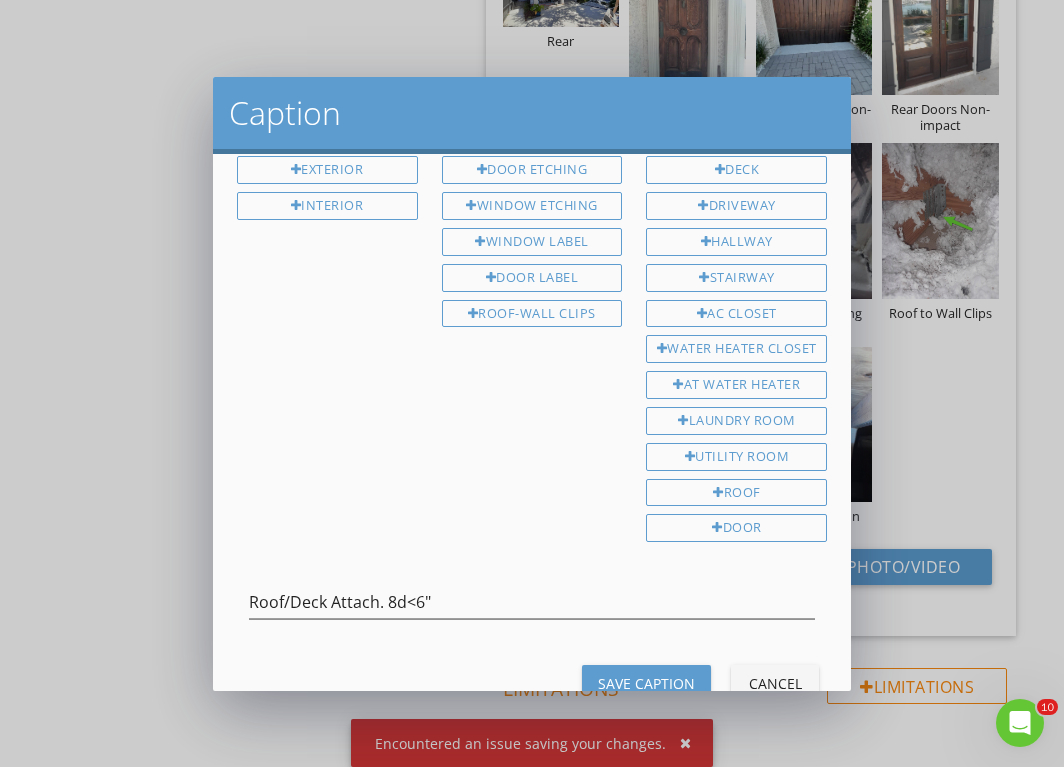 scroll, scrollTop: 310, scrollLeft: 0, axis: vertical 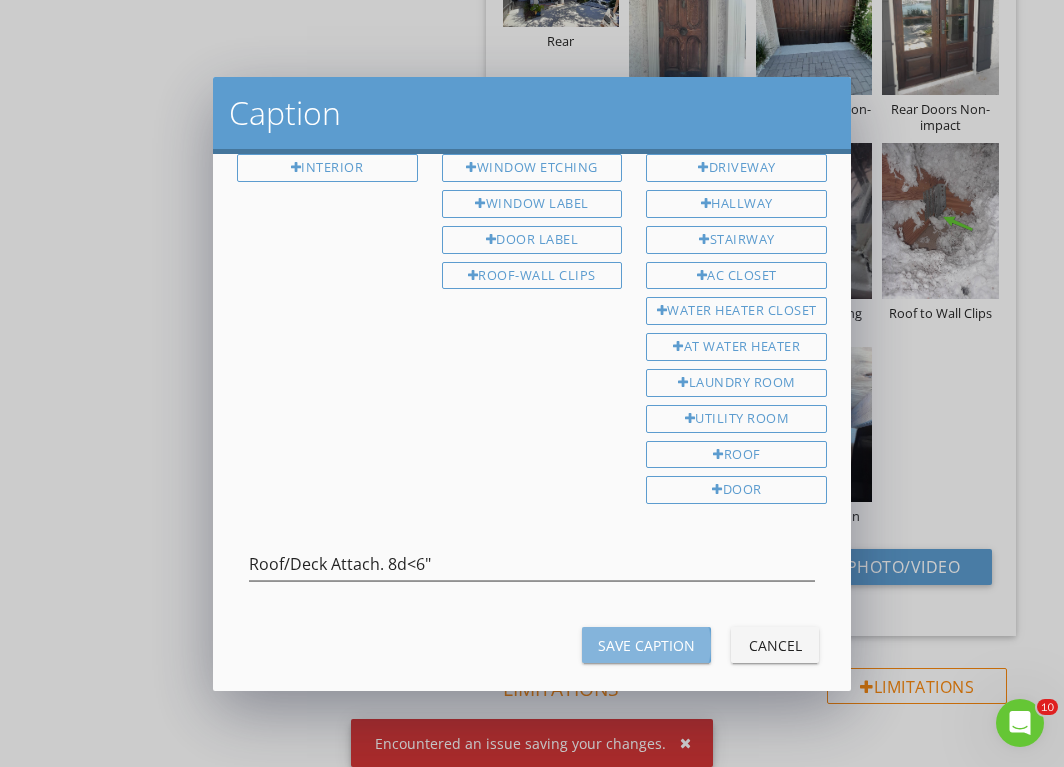 click on "Save Caption" at bounding box center (646, 645) 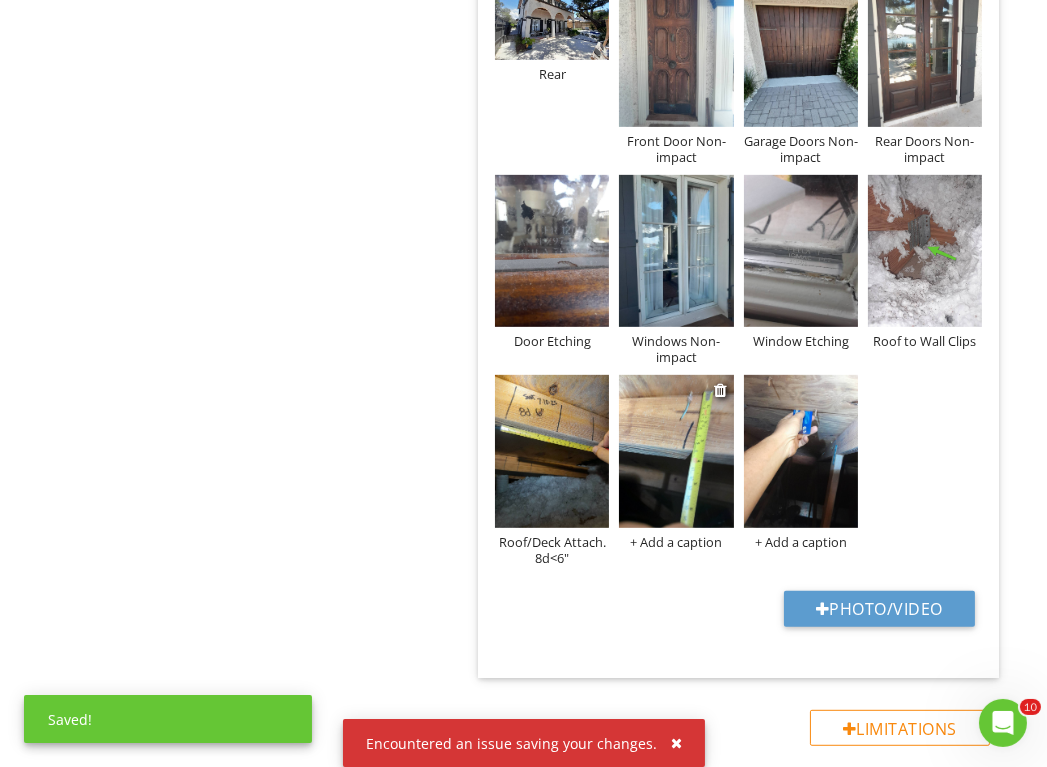 click on "+ Add a caption" at bounding box center [676, 542] 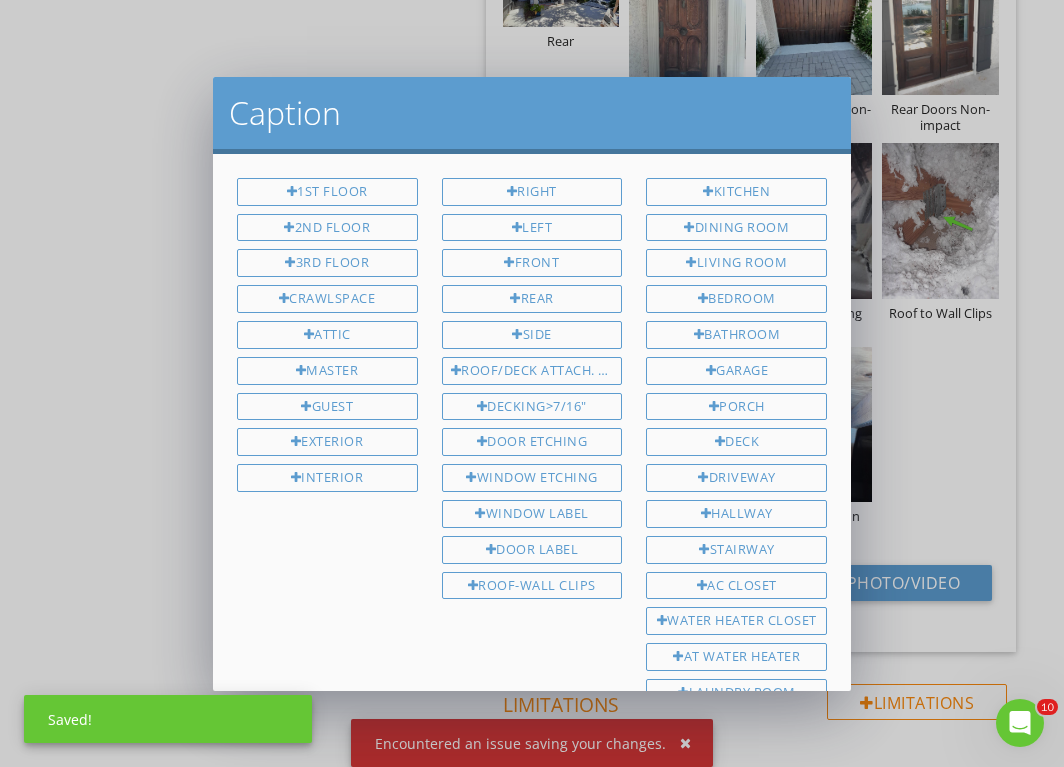 scroll, scrollTop: 310, scrollLeft: 0, axis: vertical 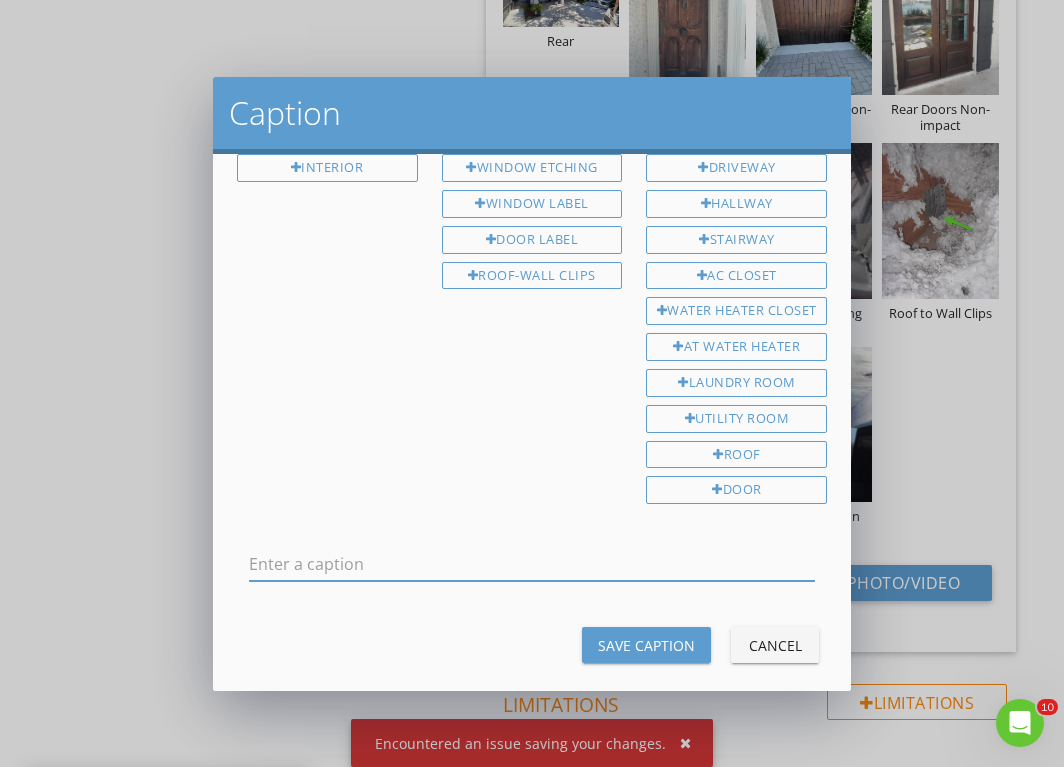 click at bounding box center [532, 564] 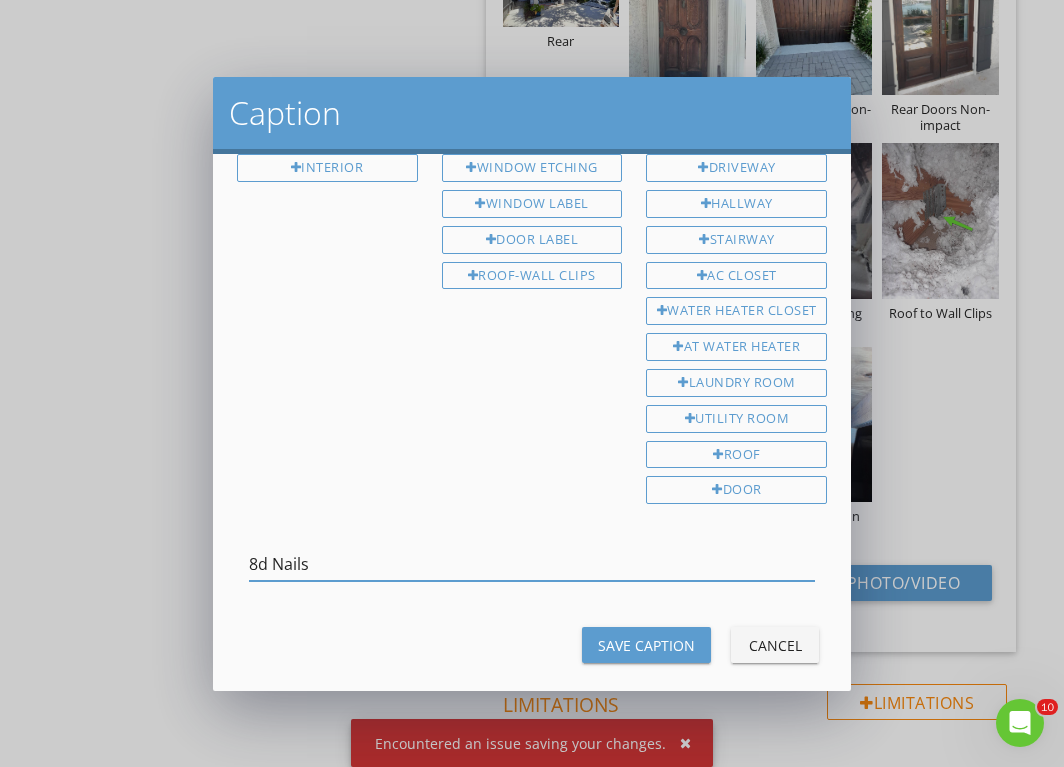 type on "8d Nails" 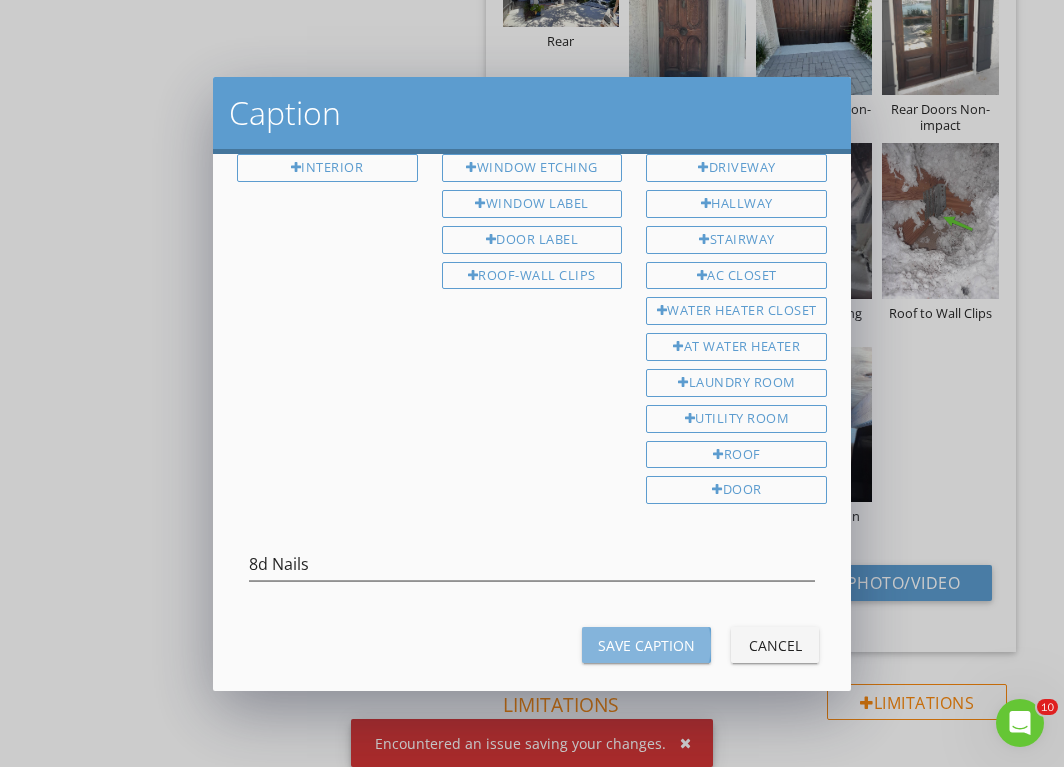 click on "Save Caption" at bounding box center [646, 645] 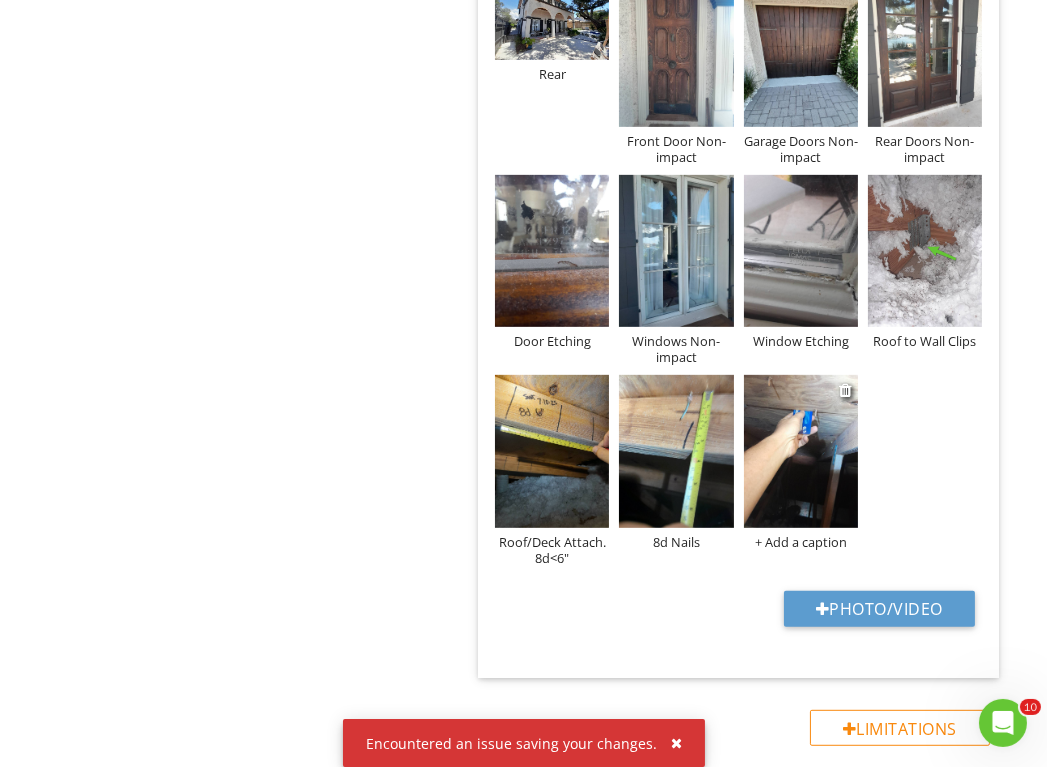 click on "+ Add a caption" at bounding box center (801, 542) 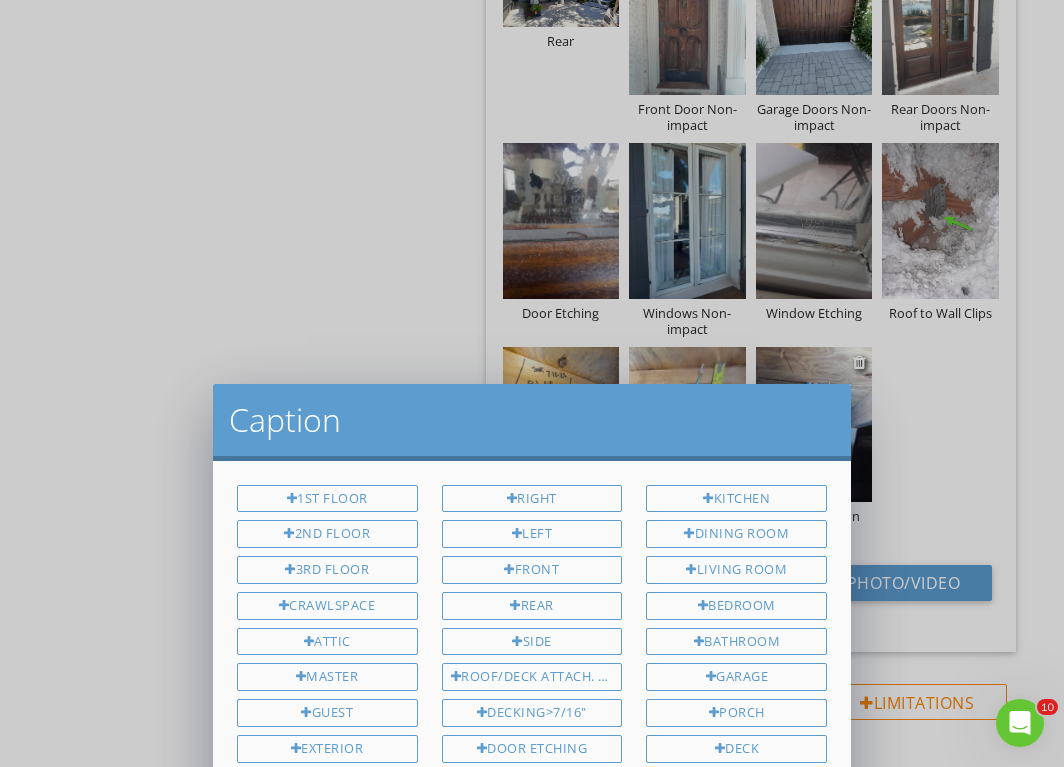 scroll, scrollTop: 310, scrollLeft: 0, axis: vertical 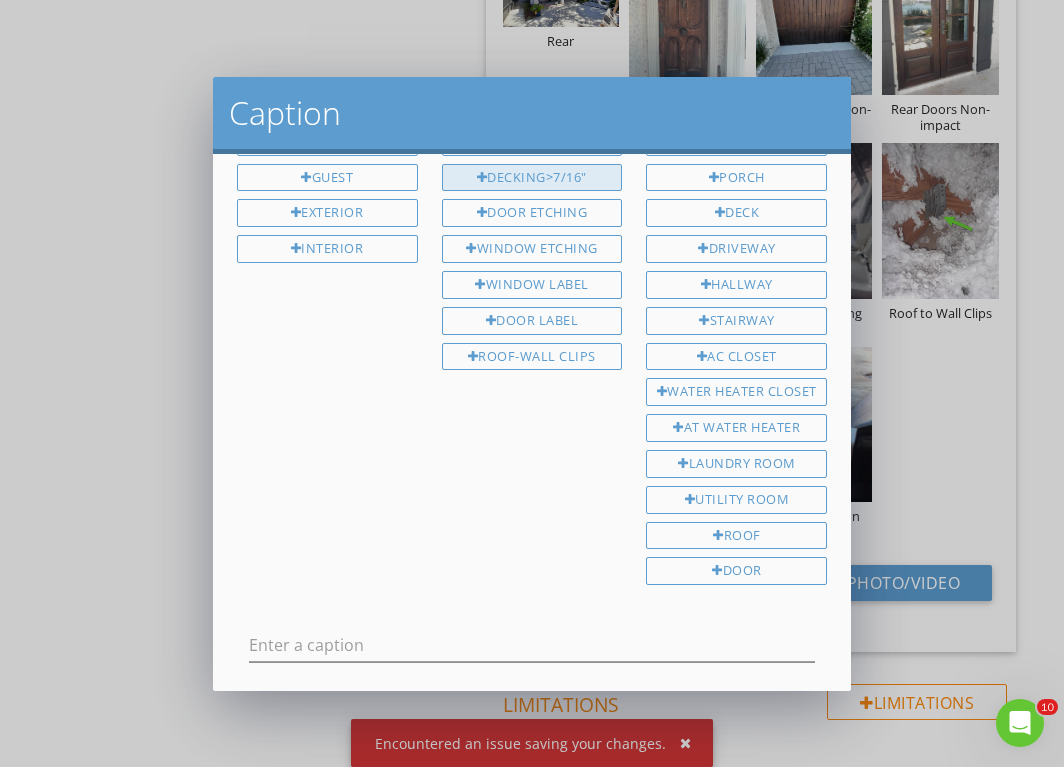 click on "Decking>7/16"" at bounding box center (532, 178) 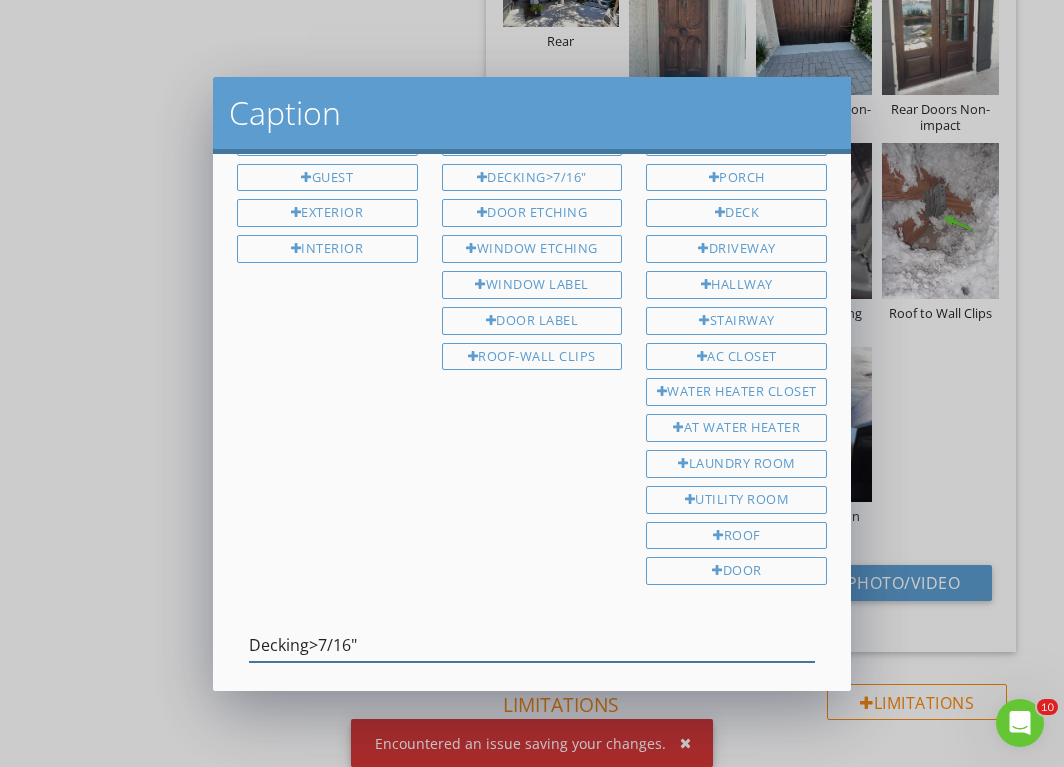 click on "Decking>7/16"" at bounding box center (532, 645) 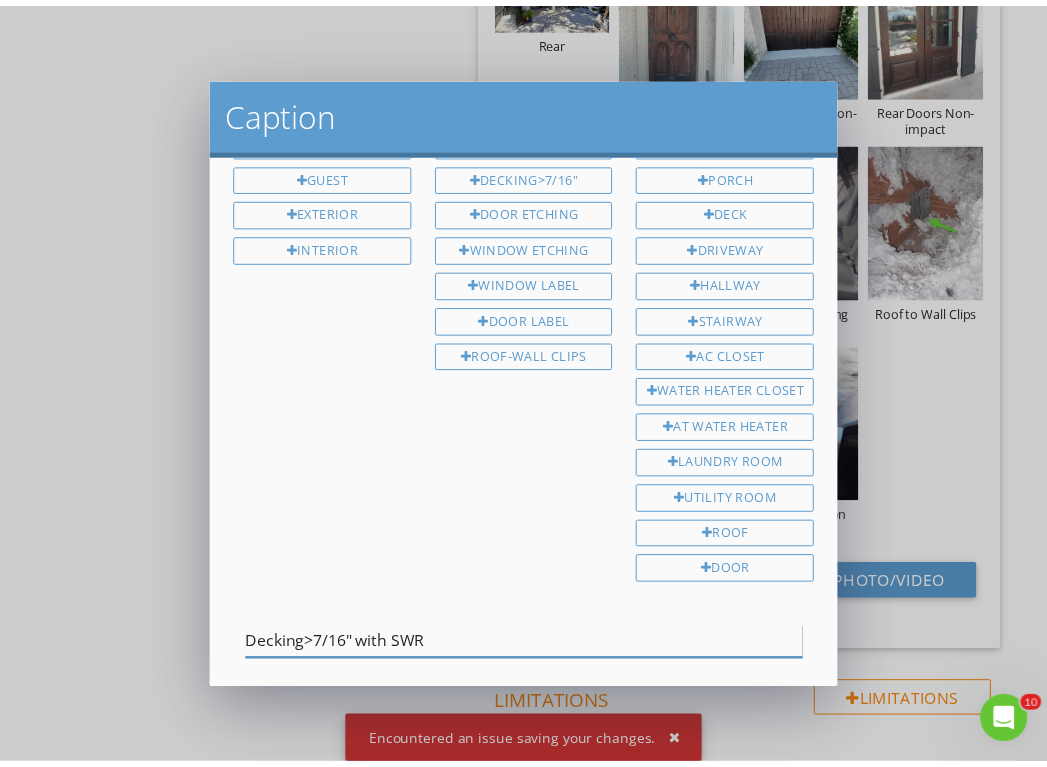 scroll, scrollTop: 310, scrollLeft: 0, axis: vertical 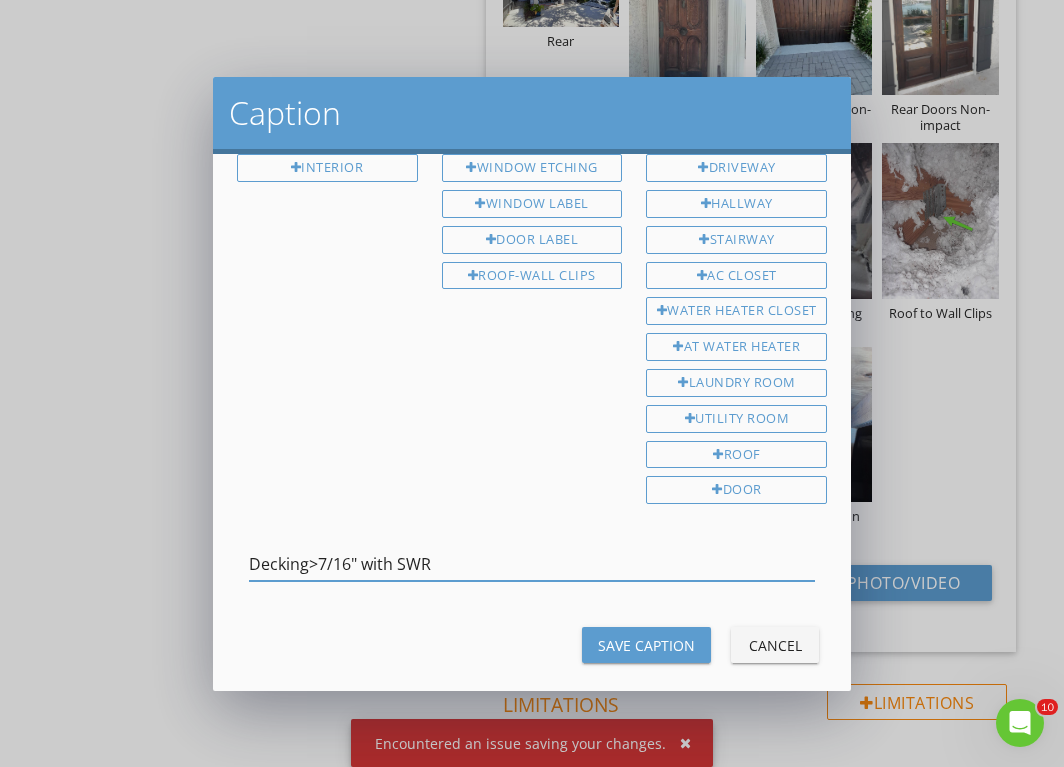 type on "Decking>7/16" with SWR" 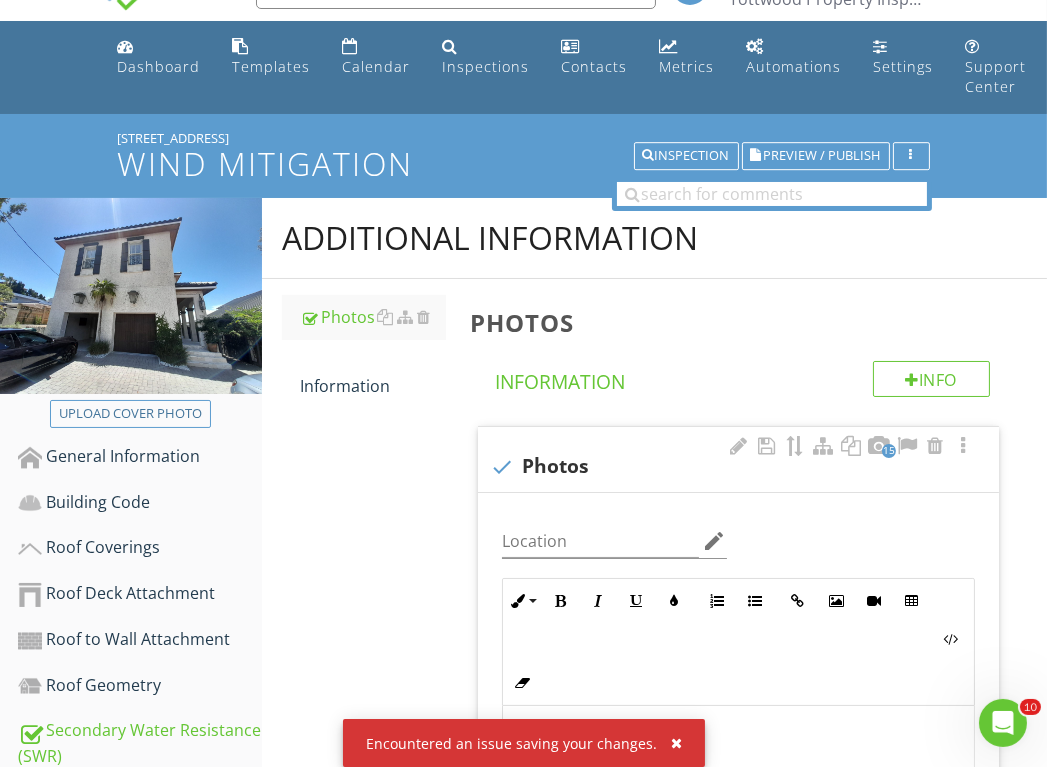 scroll, scrollTop: 17, scrollLeft: 0, axis: vertical 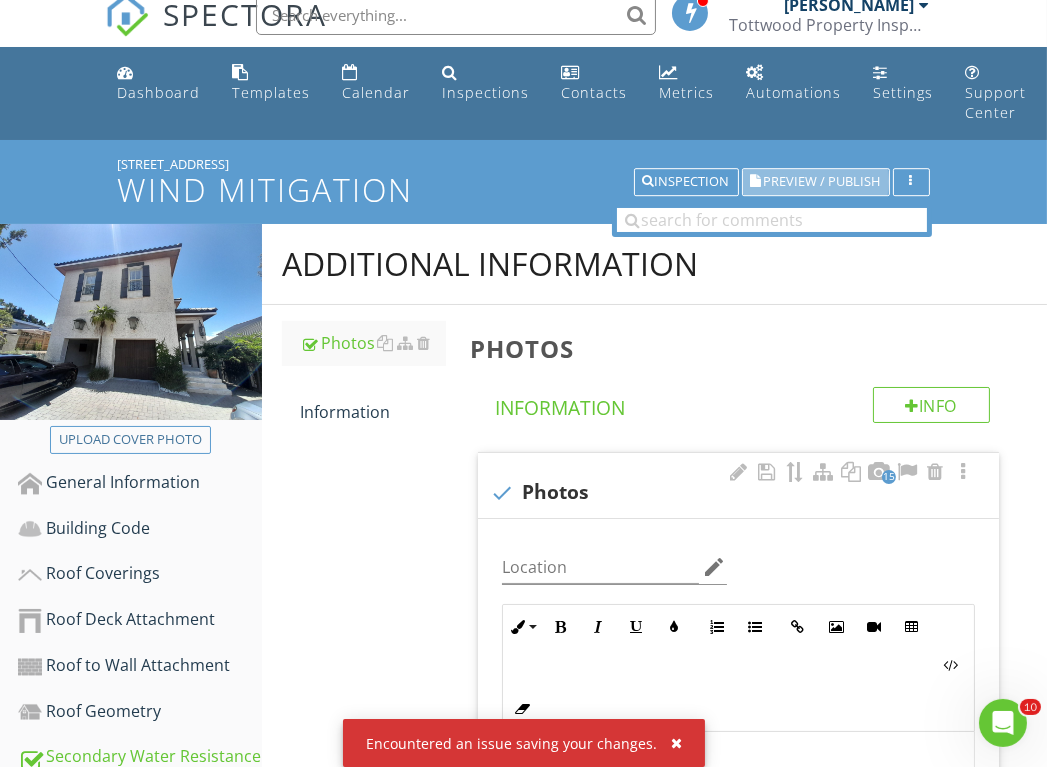 click on "Preview / Publish" at bounding box center [822, 182] 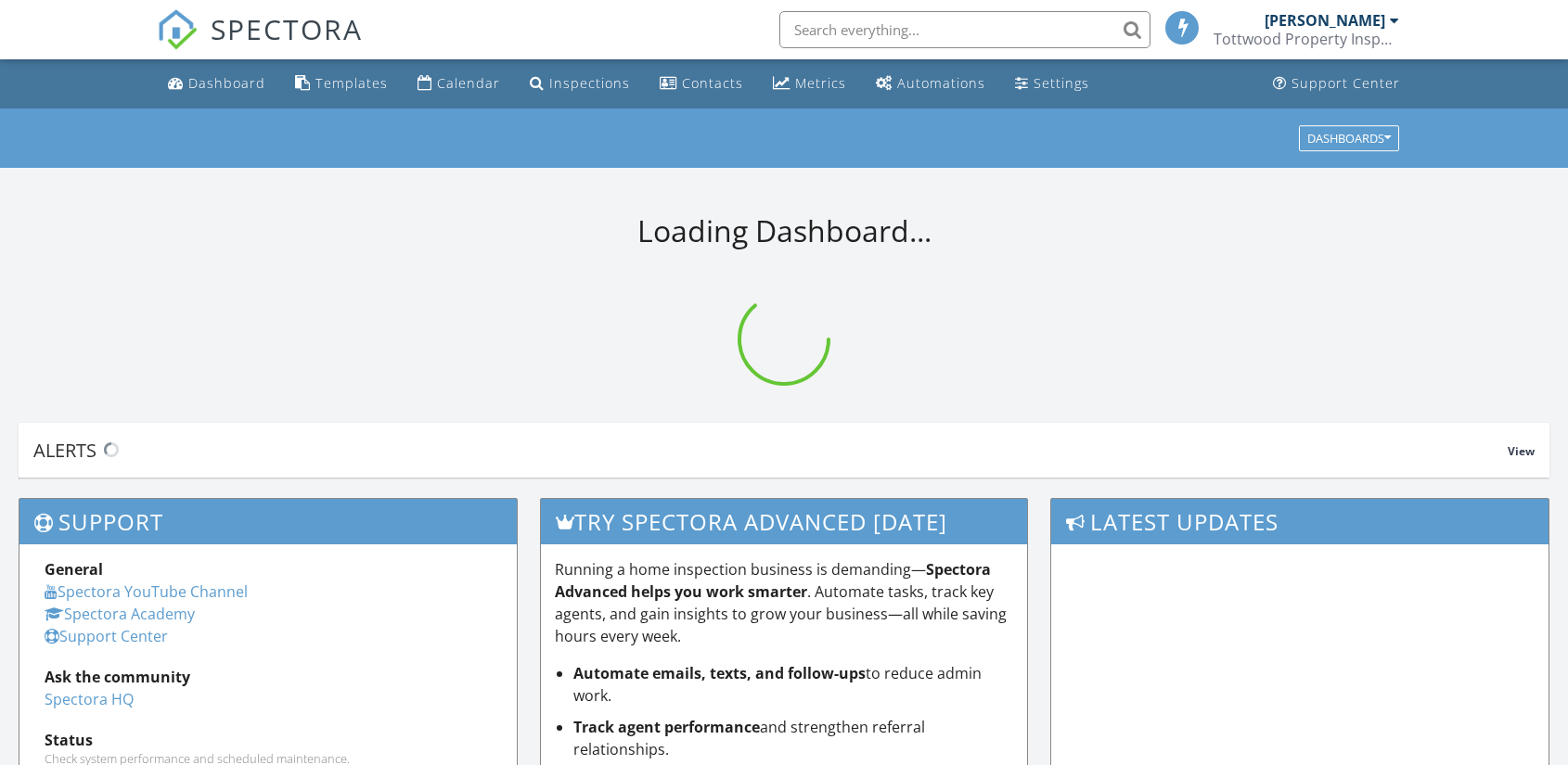 scroll, scrollTop: 0, scrollLeft: 0, axis: both 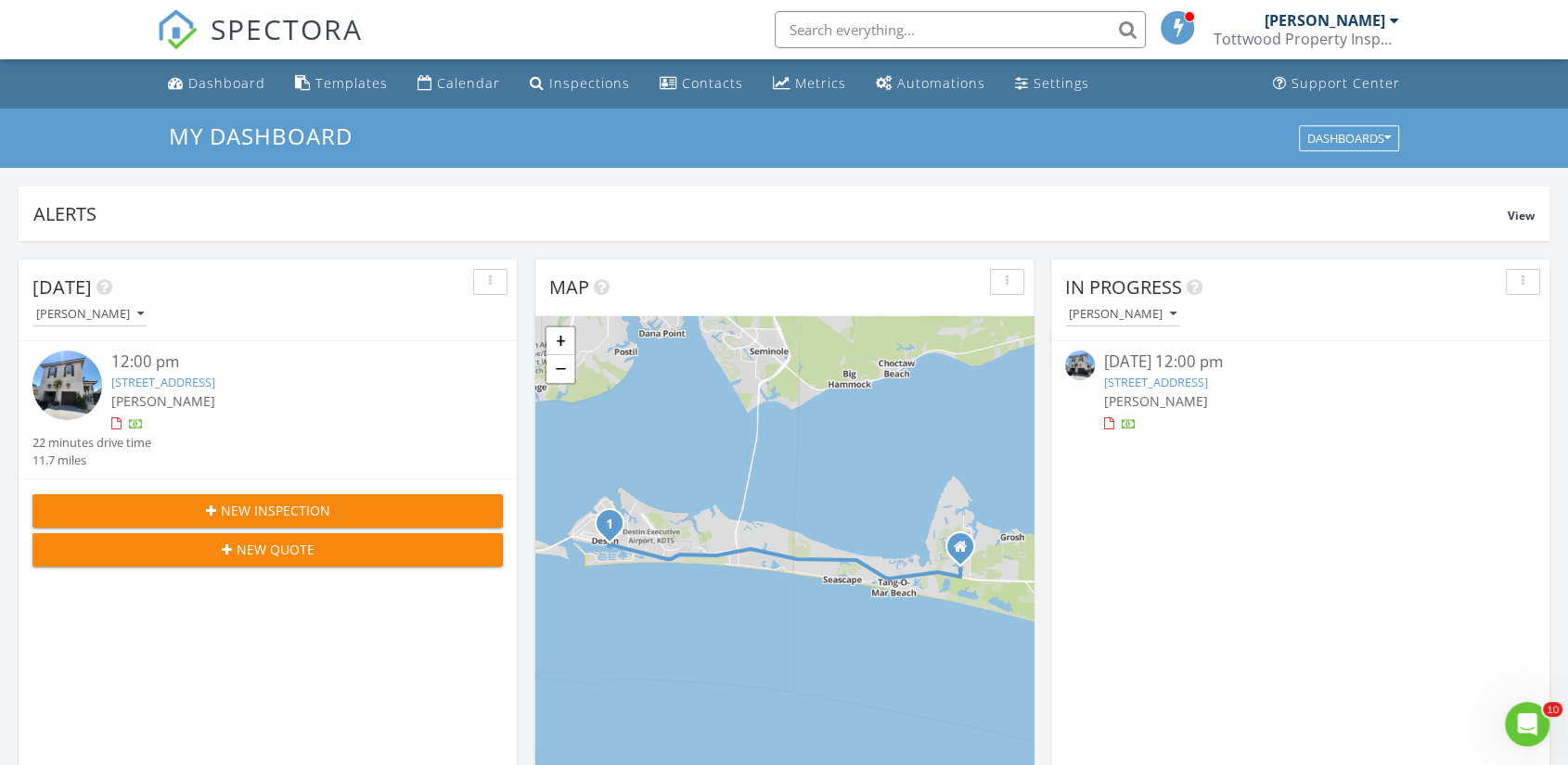 click on "[STREET_ADDRESS]" at bounding box center [163, 382] 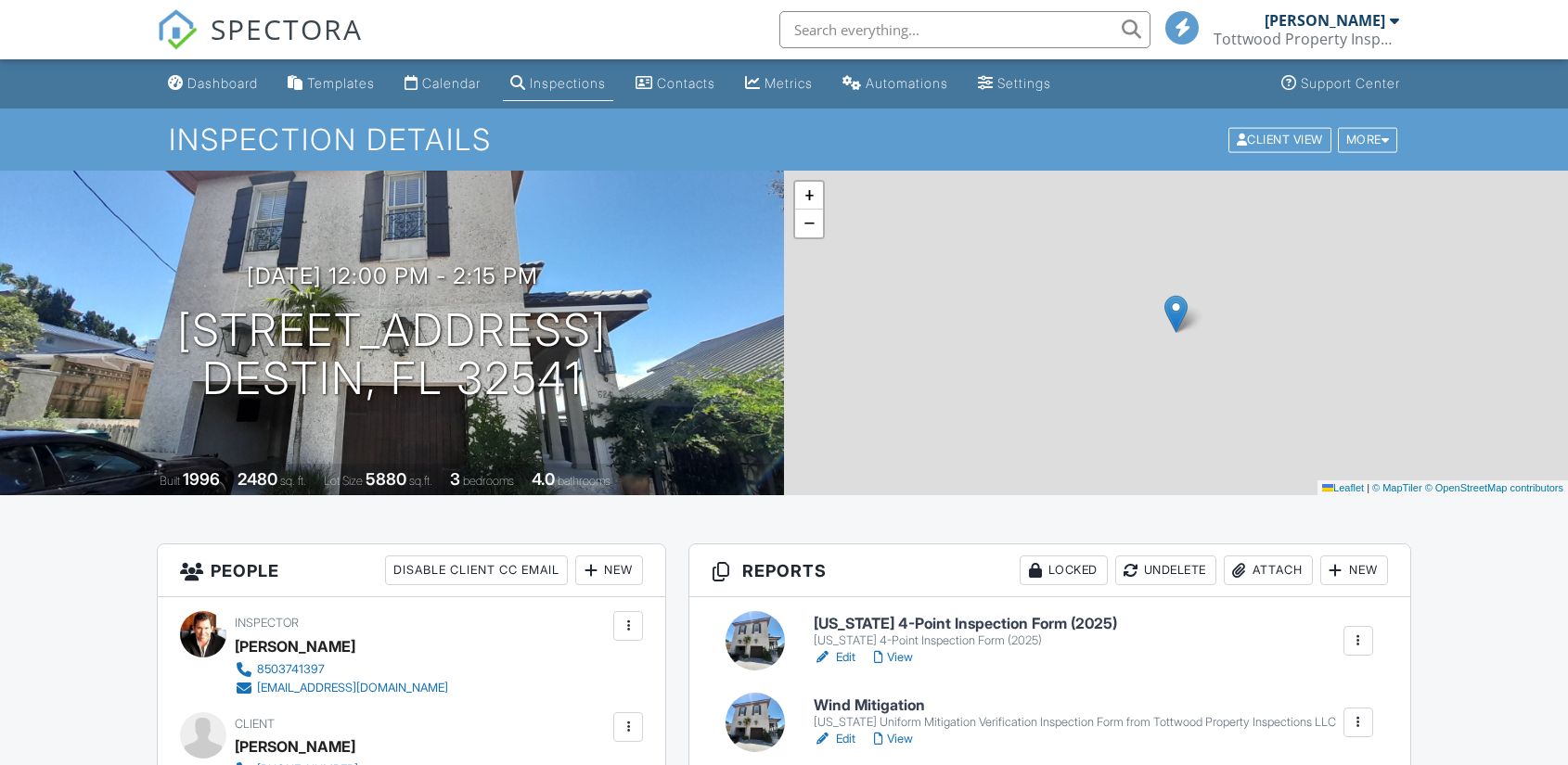 scroll, scrollTop: 0, scrollLeft: 0, axis: both 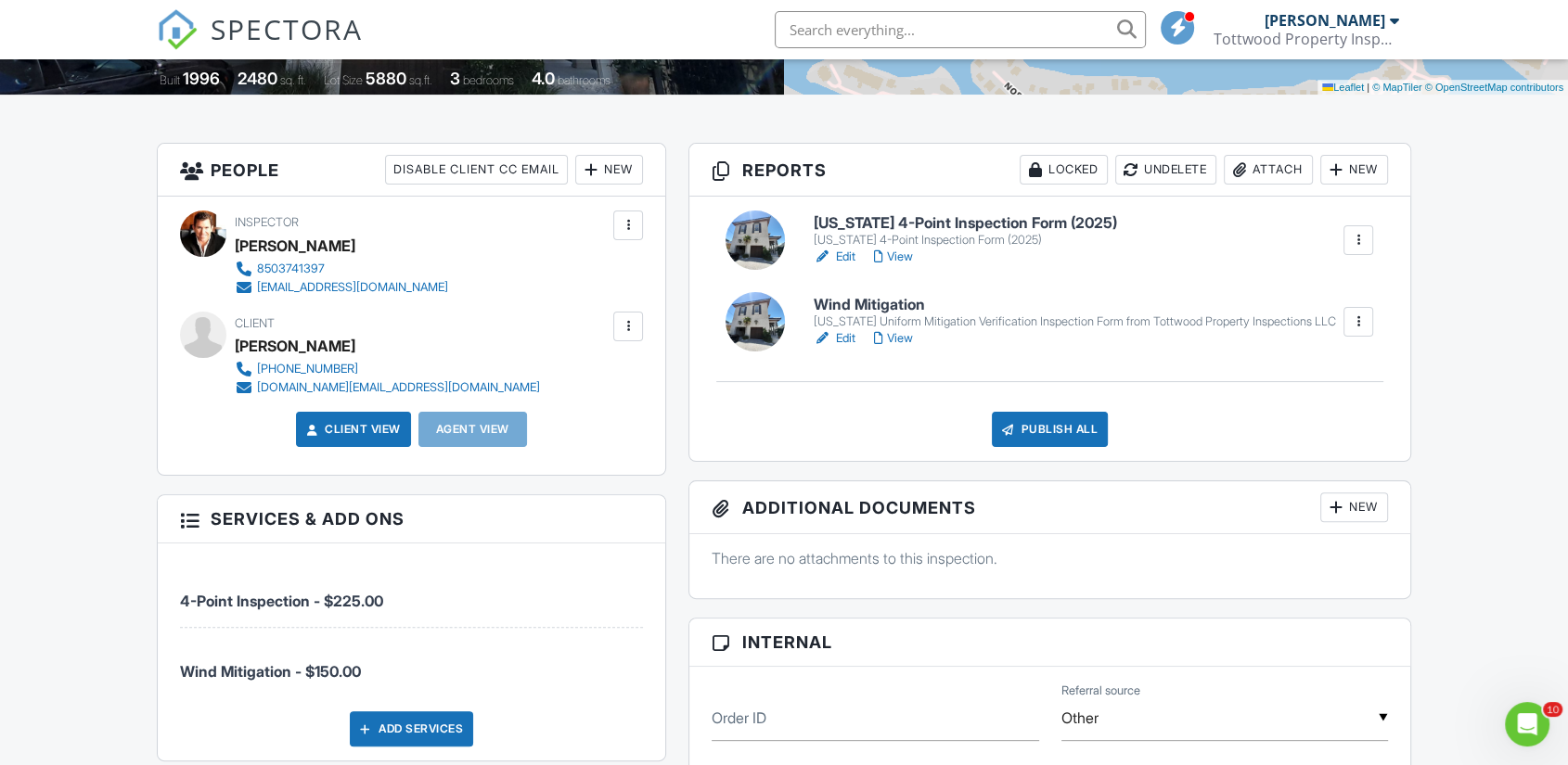 drag, startPoint x: 1574, startPoint y: 196, endPoint x: 1582, endPoint y: 309, distance: 113.28283 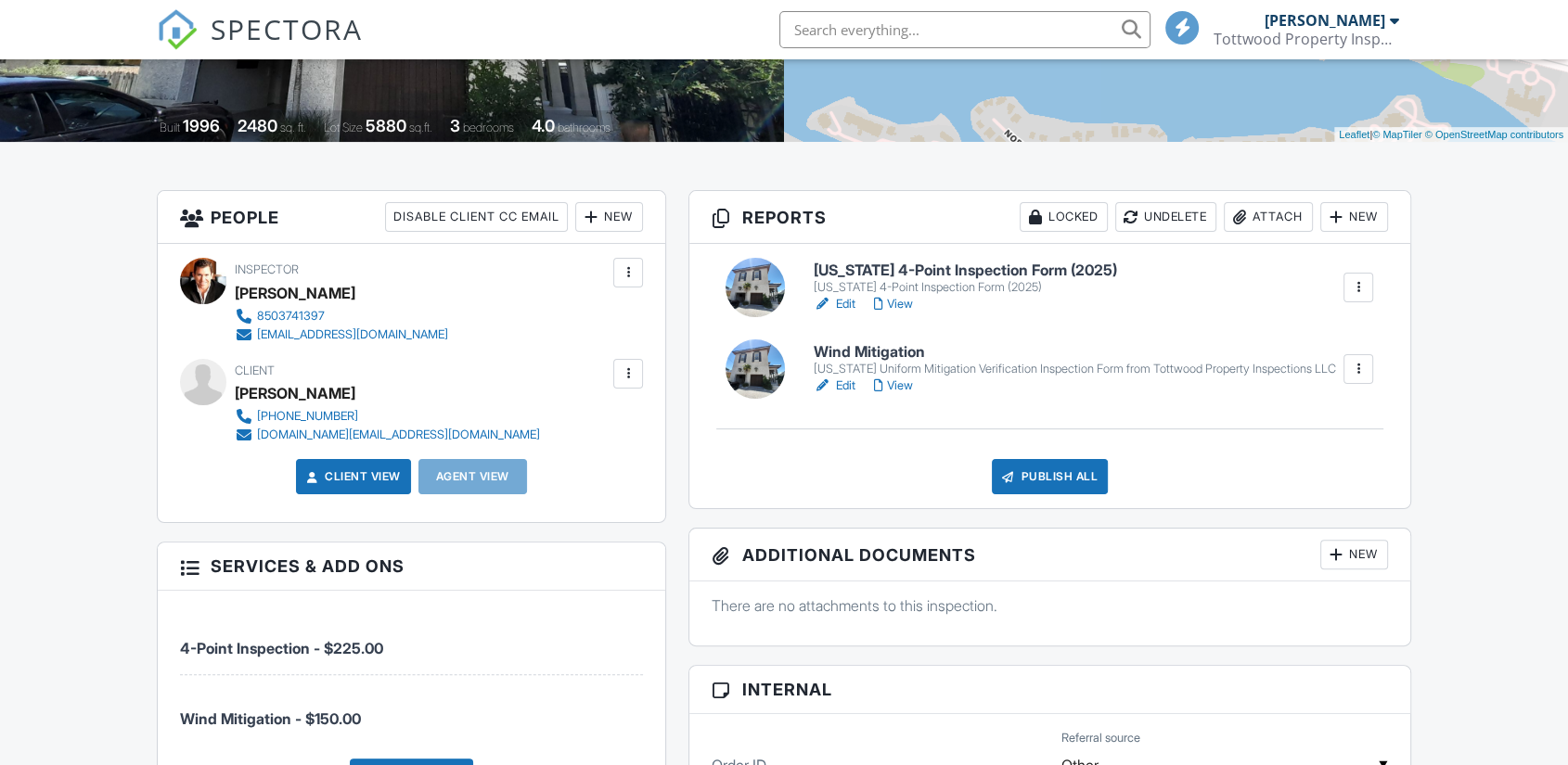 click on "Edit" at bounding box center [834, 304] 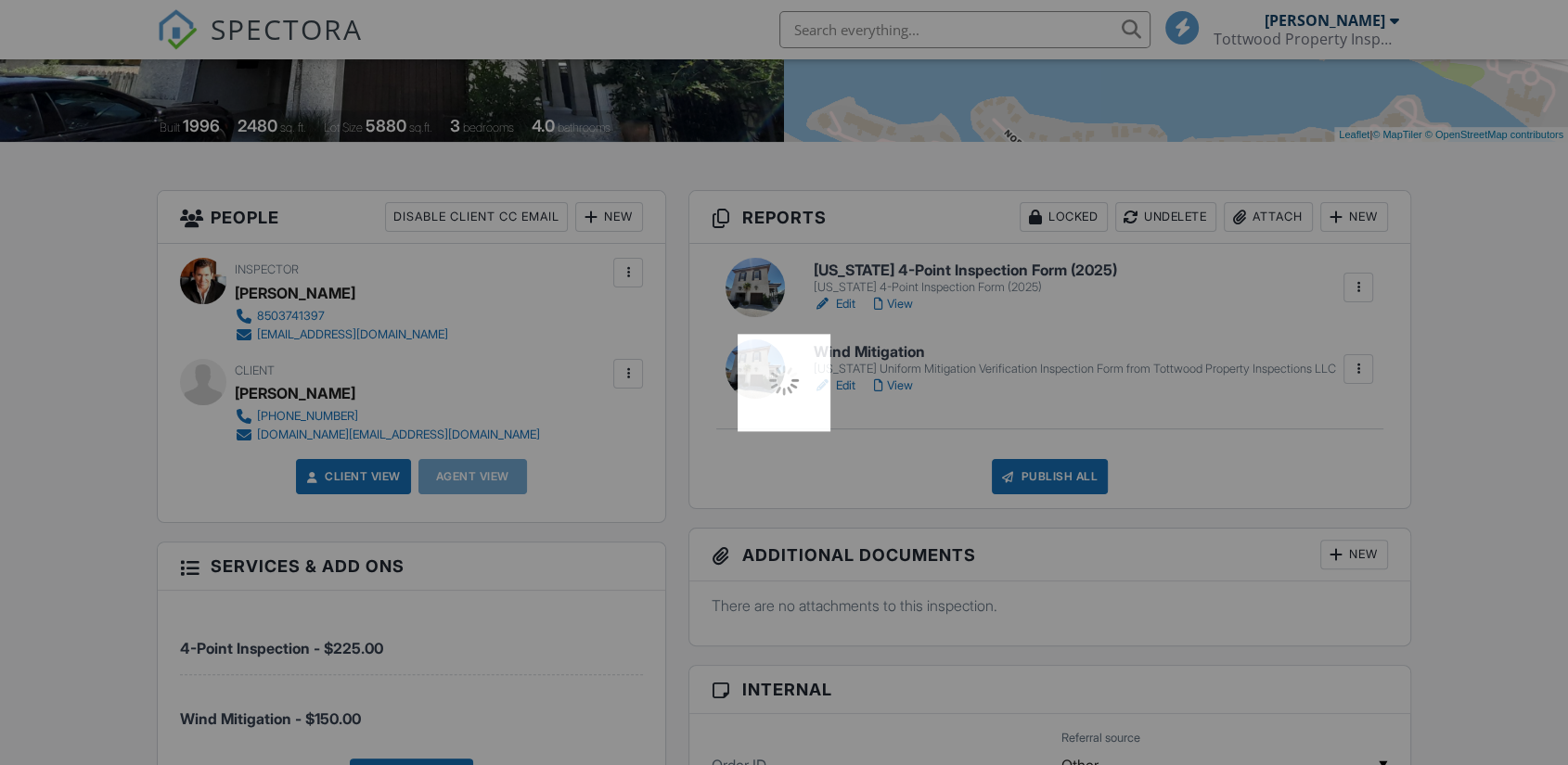 scroll, scrollTop: 0, scrollLeft: 0, axis: both 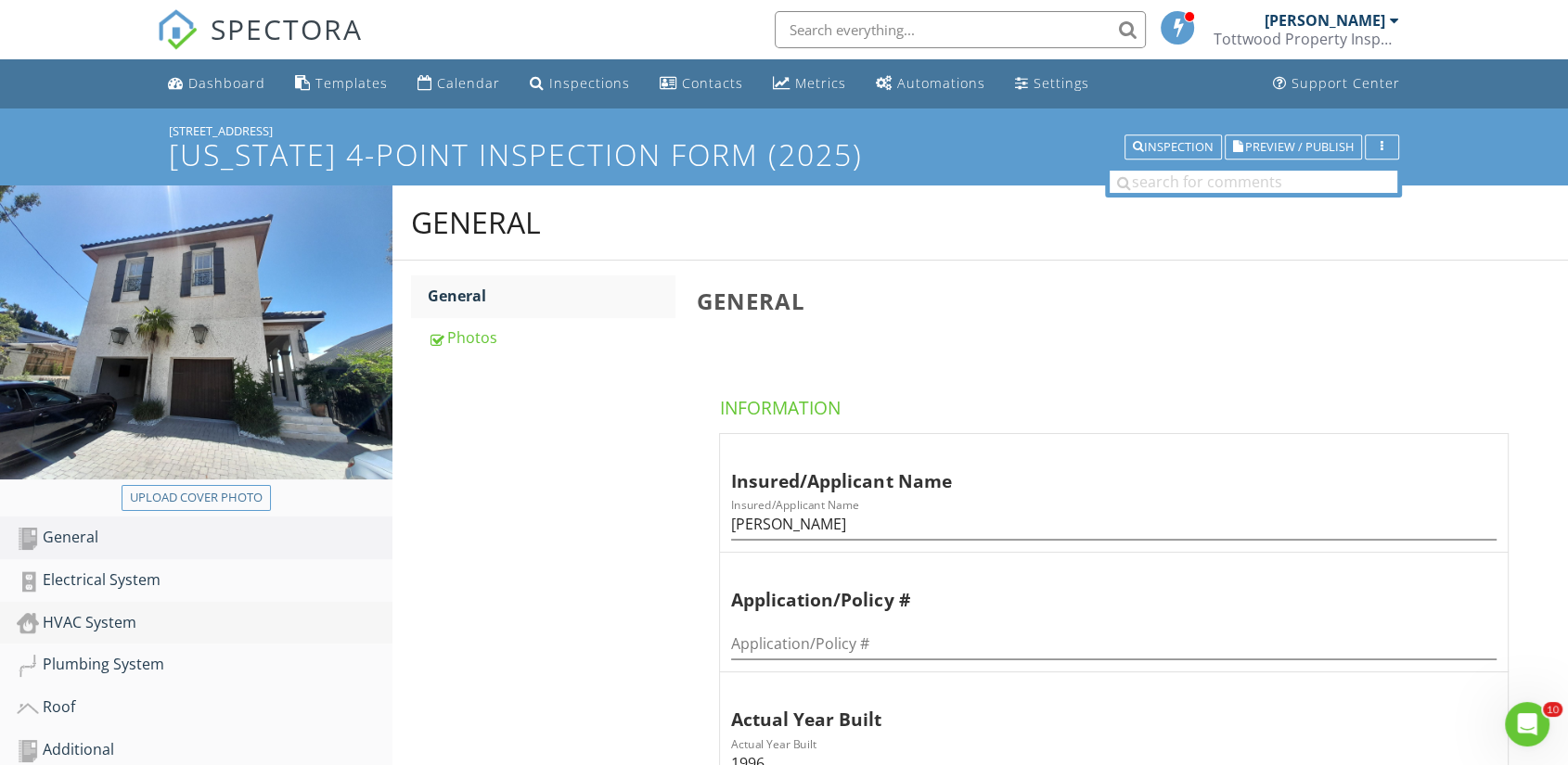 click on "HVAC System" at bounding box center (204, 623) 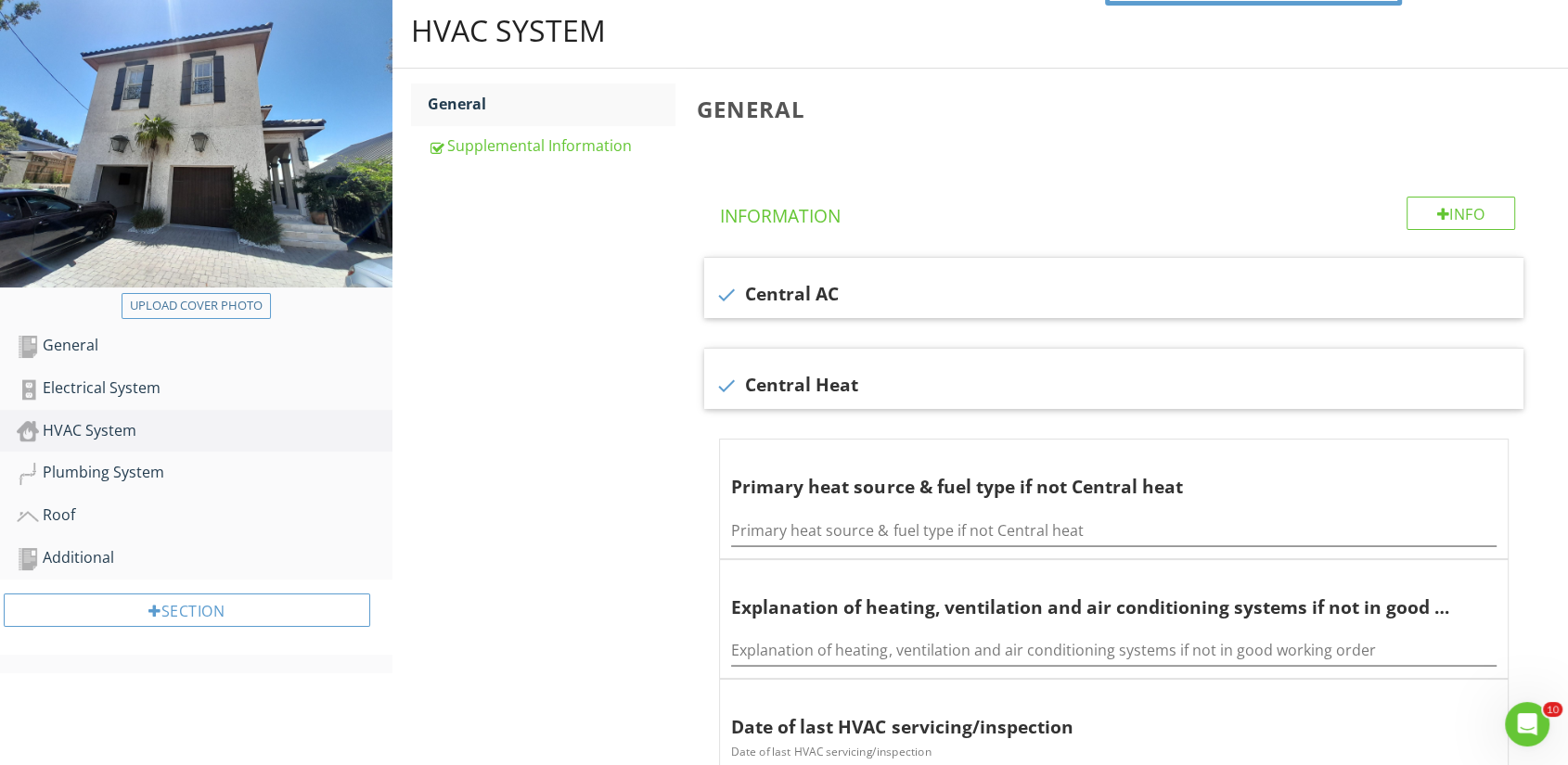 scroll, scrollTop: 183, scrollLeft: 0, axis: vertical 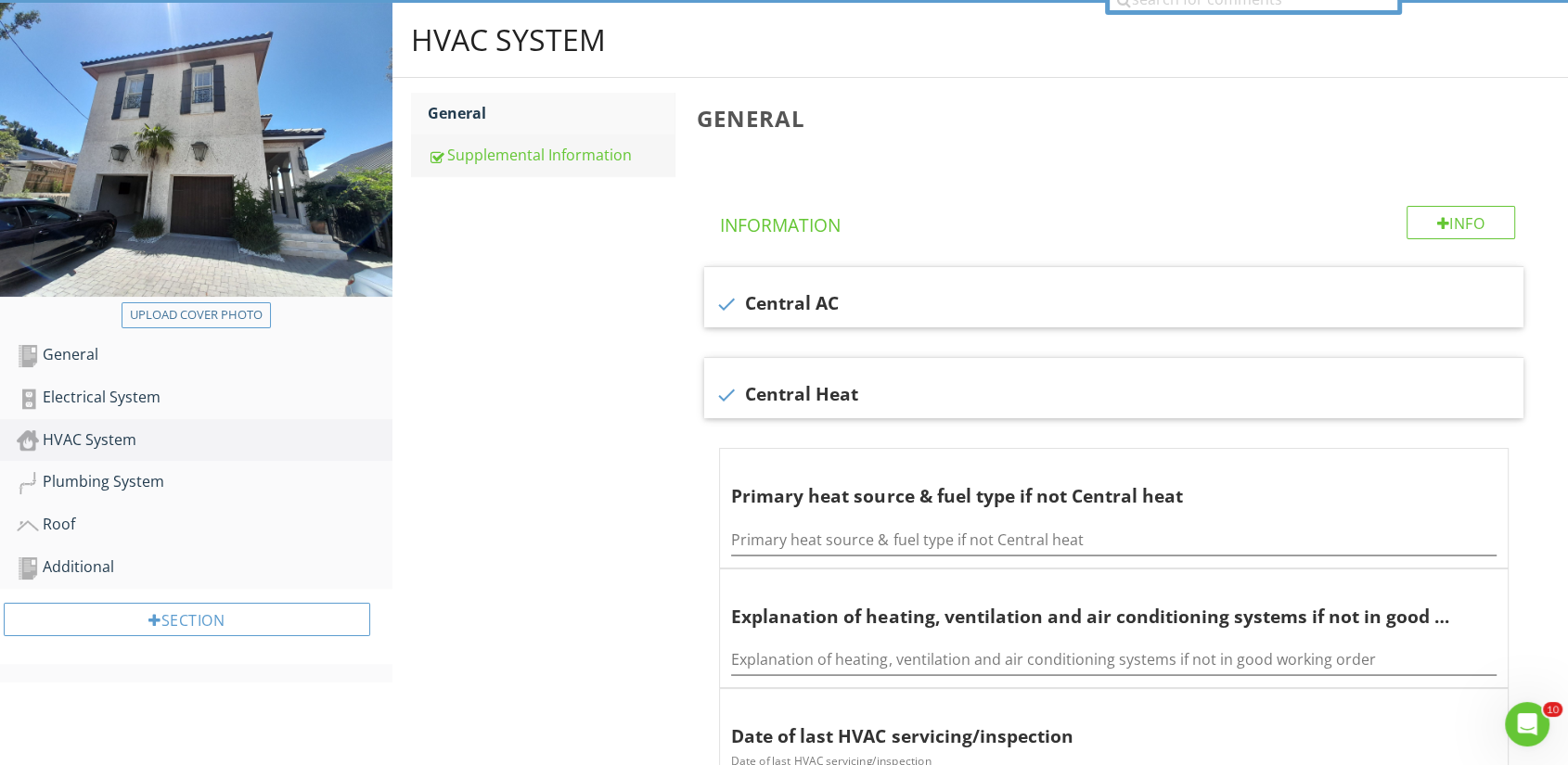 click on "Supplemental Information" at bounding box center [551, 155] 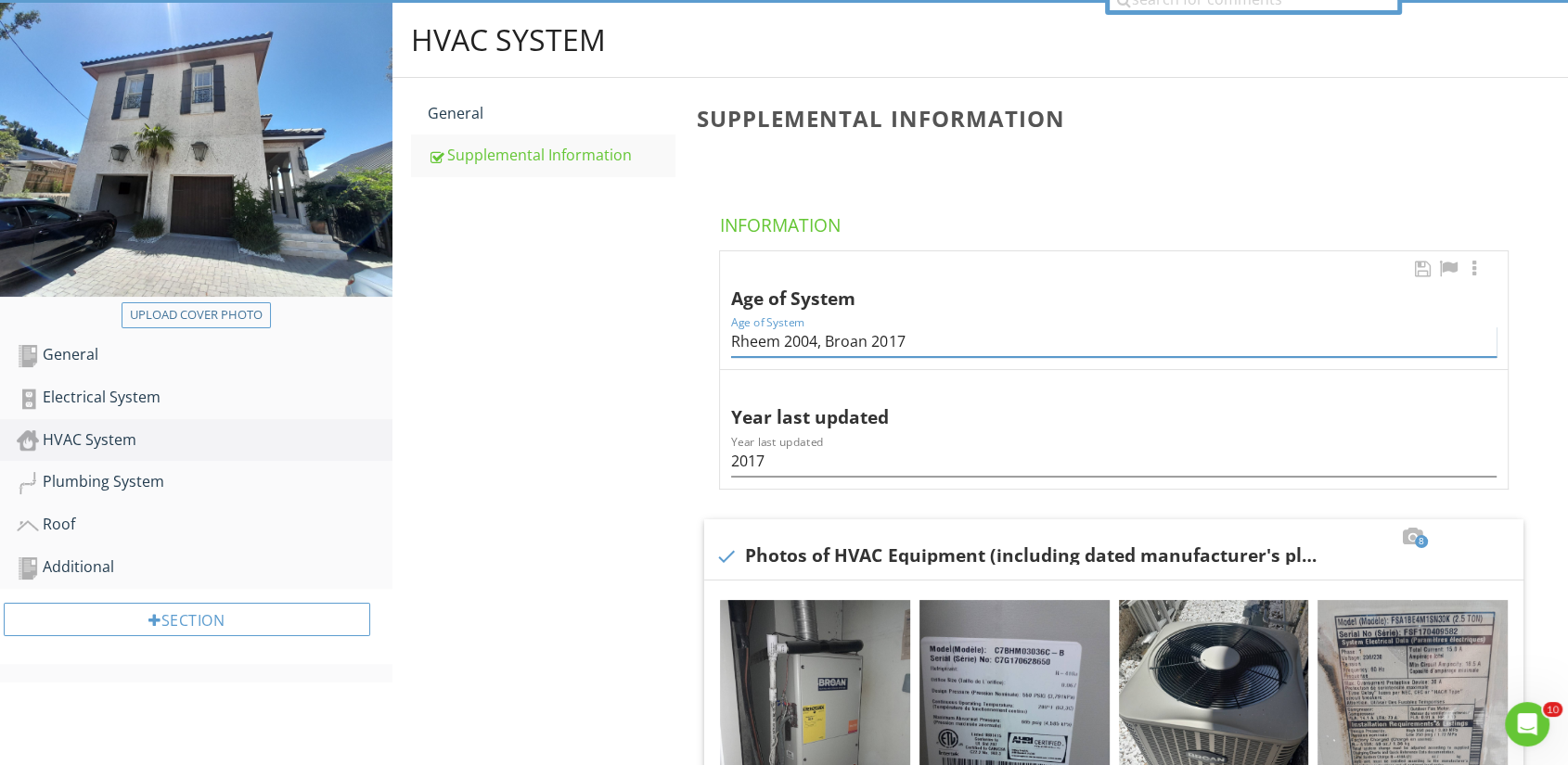 click on "Rheem 2004, Broan 2017" at bounding box center [1113, 341] 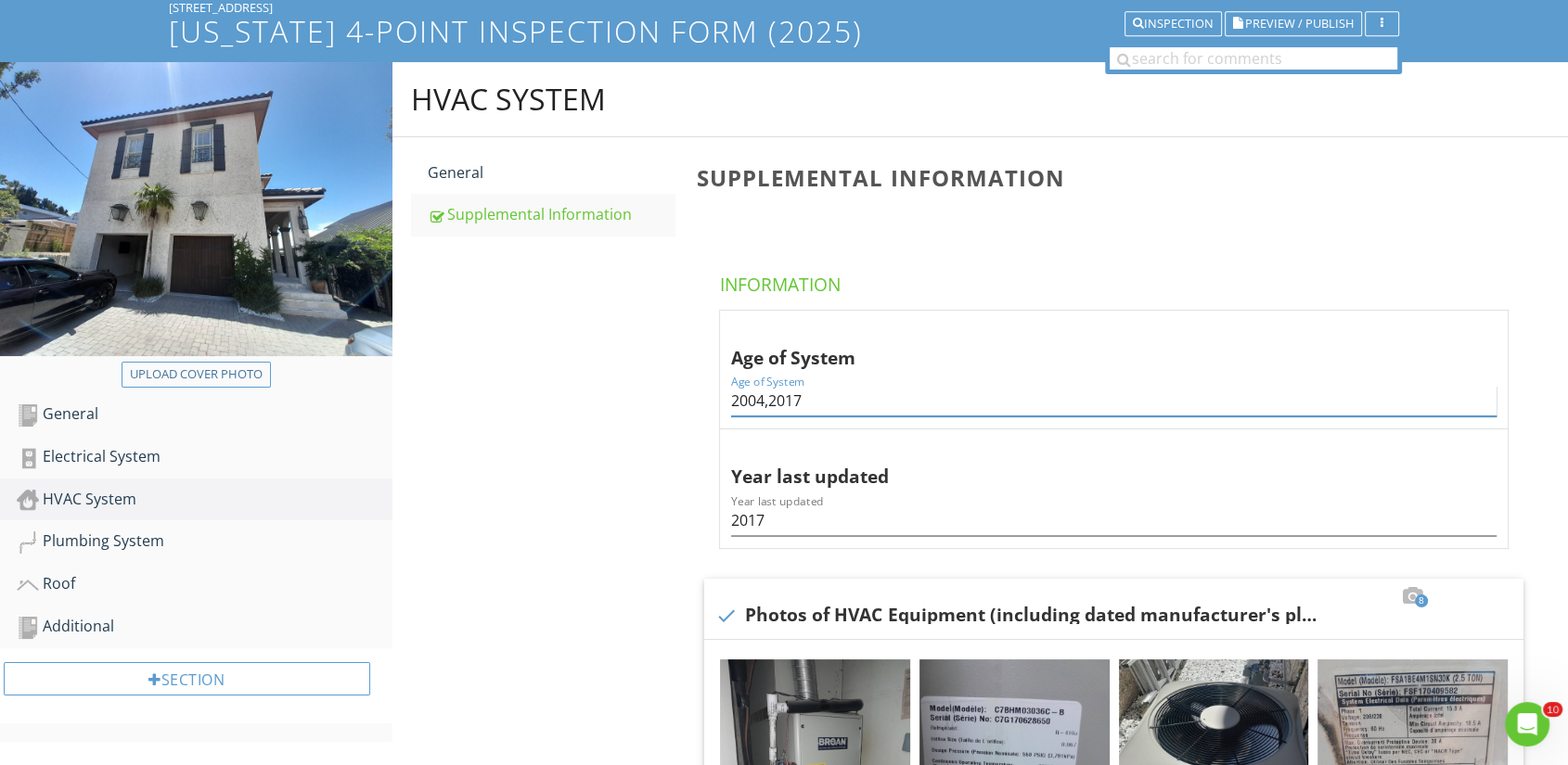scroll, scrollTop: 111, scrollLeft: 0, axis: vertical 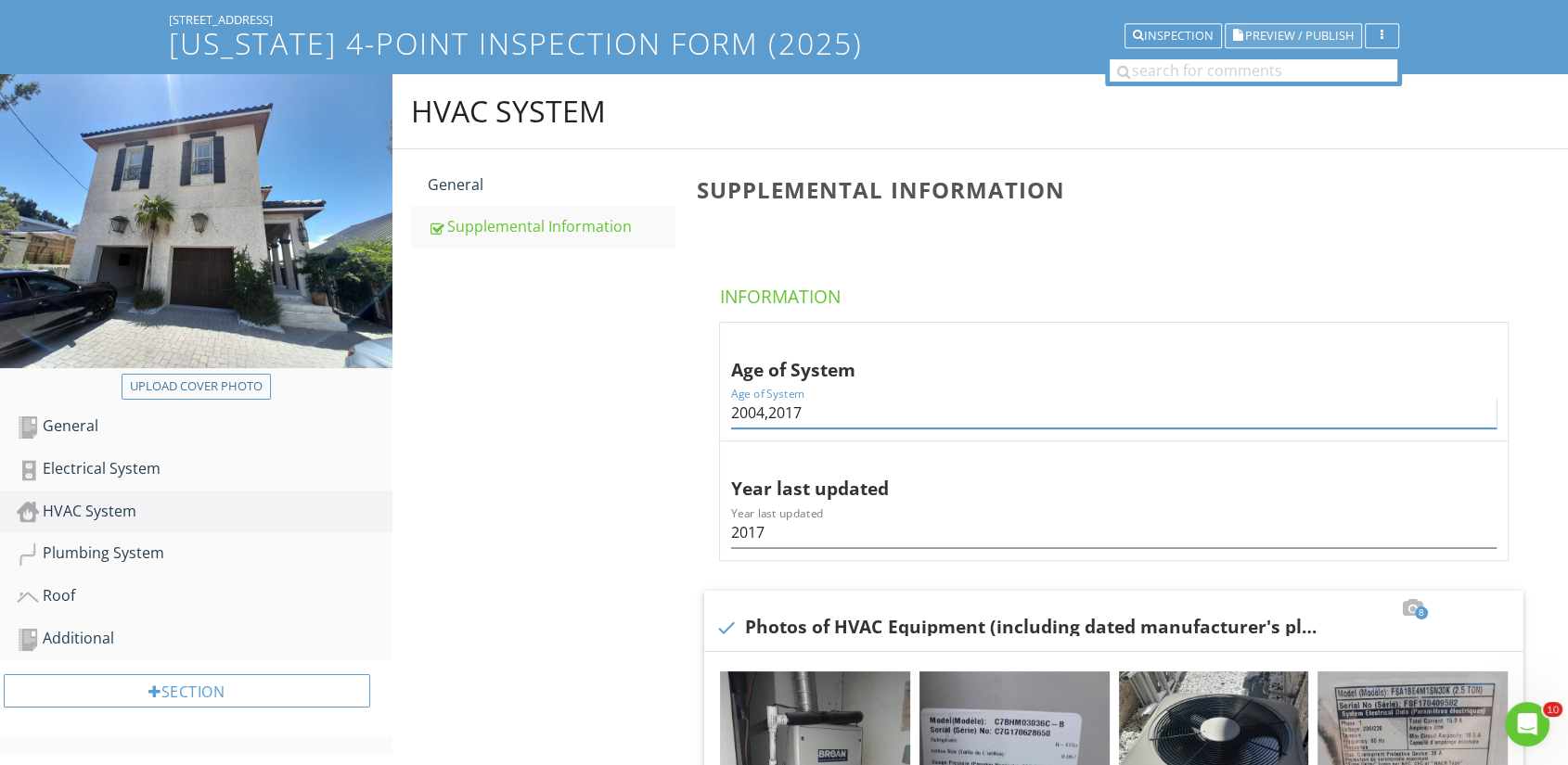 type on "2004,2017" 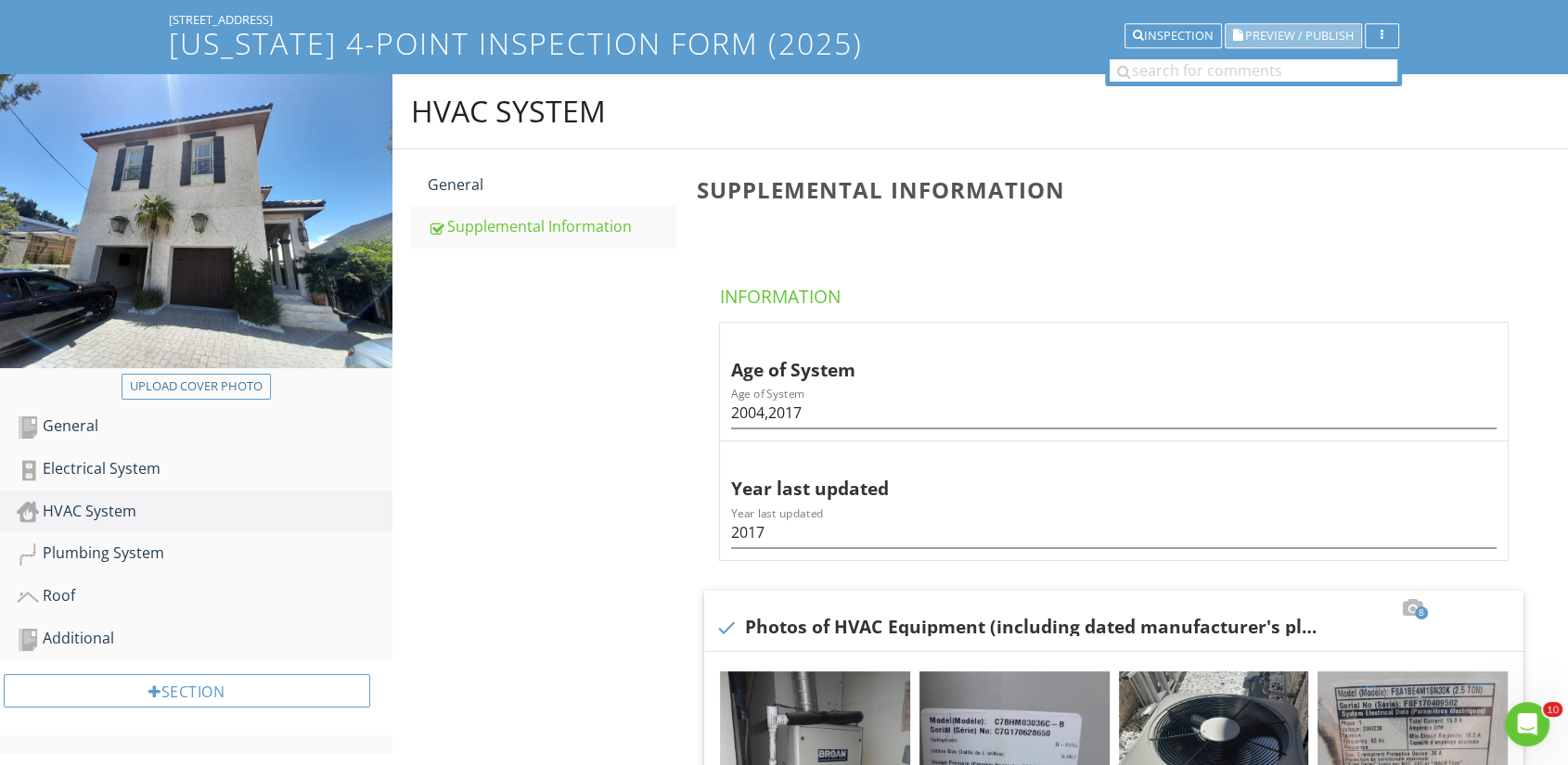 click on "Preview / Publish" at bounding box center [1299, 35] 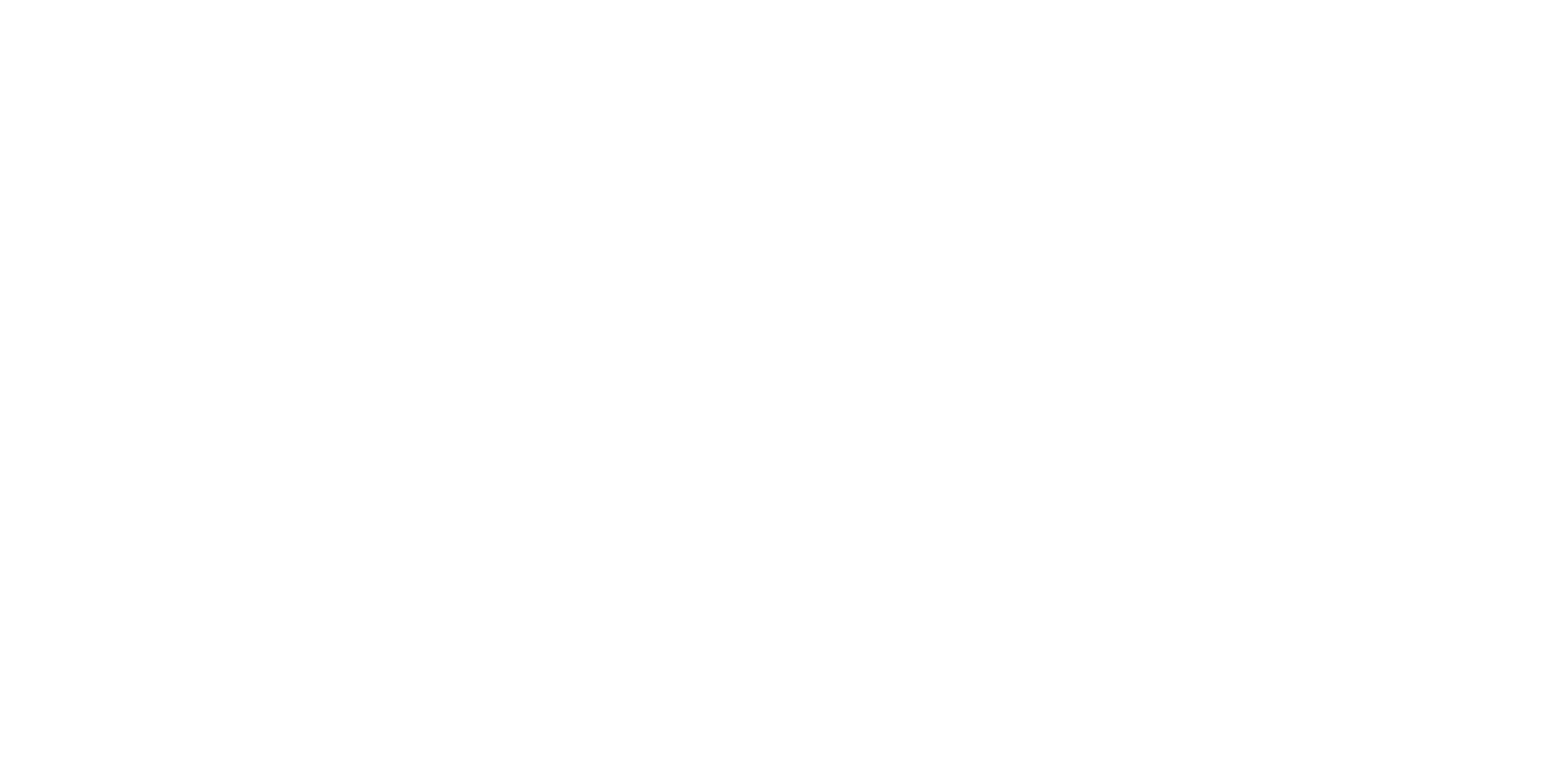 scroll, scrollTop: 101, scrollLeft: 0, axis: vertical 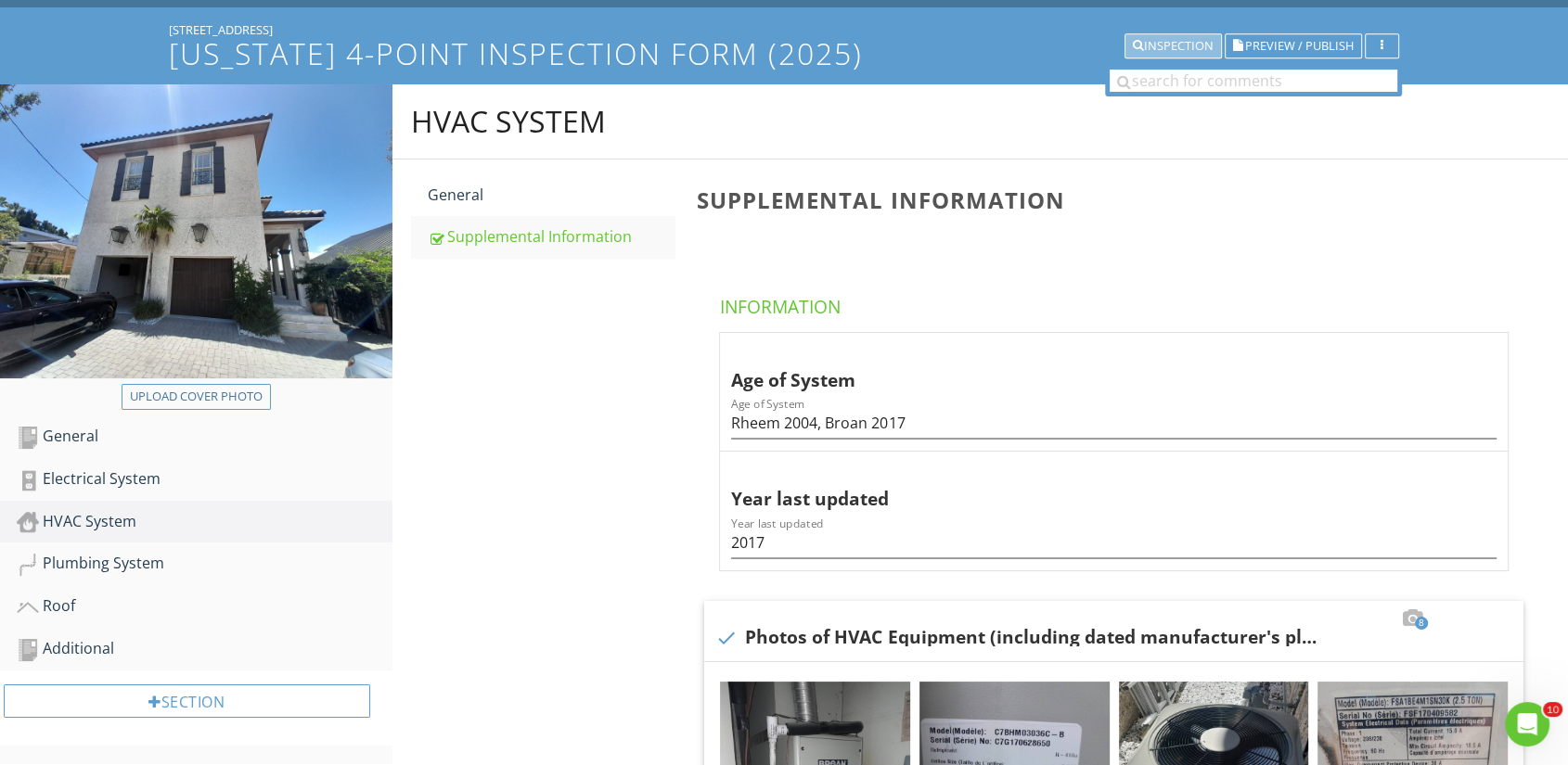 click on "Inspection" at bounding box center (1173, 46) 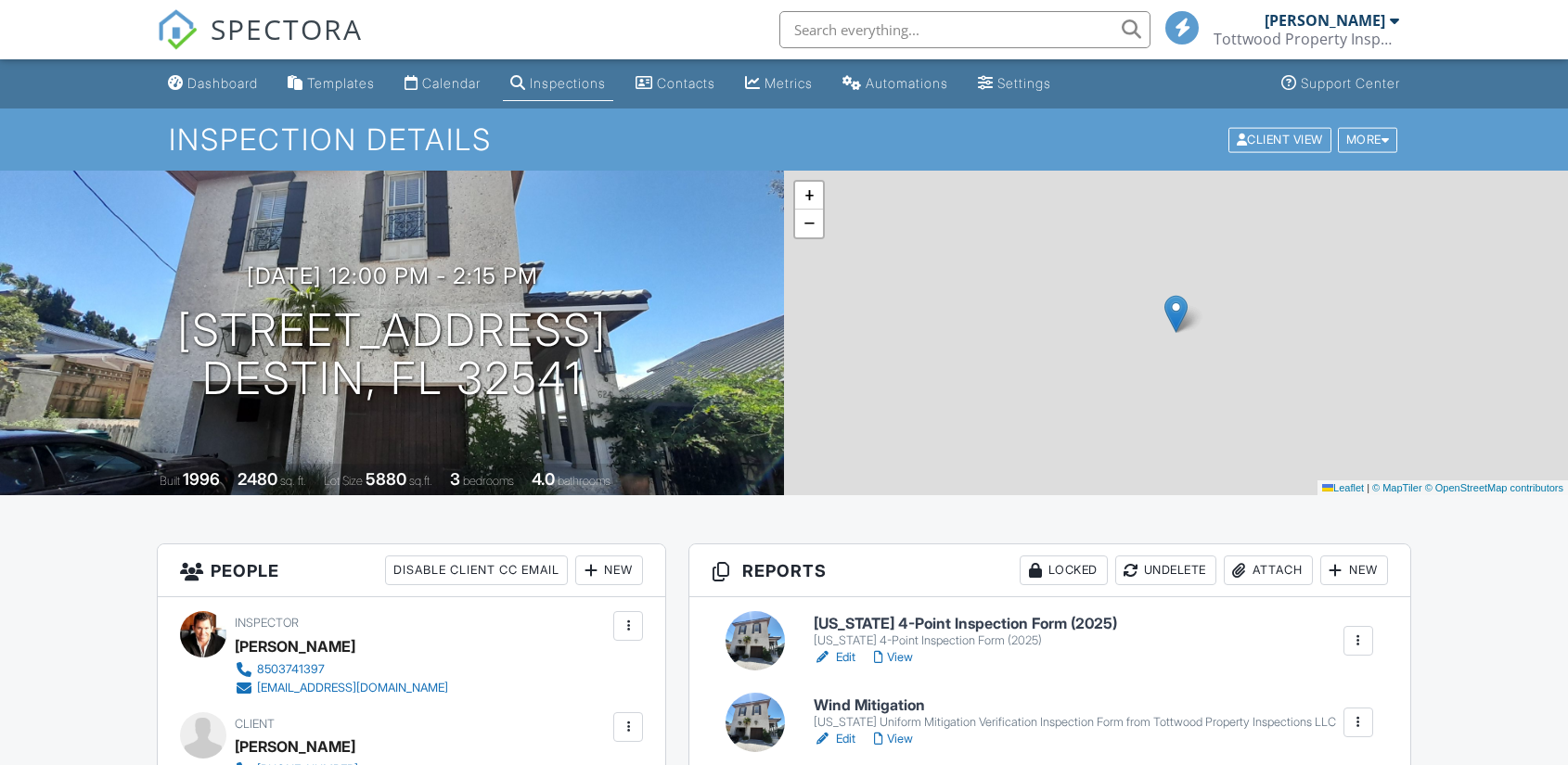 scroll, scrollTop: 0, scrollLeft: 0, axis: both 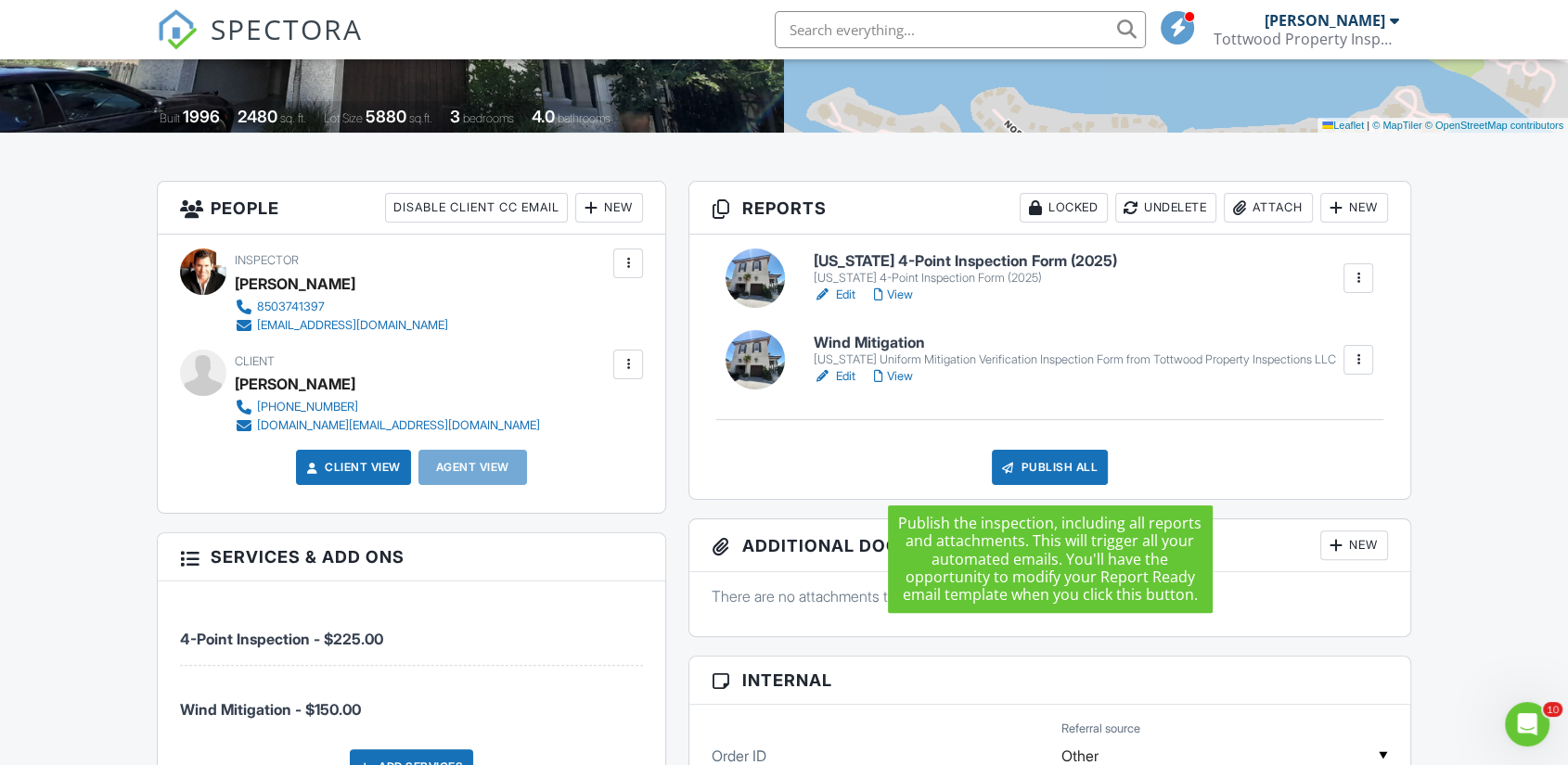 click on "Publish All" at bounding box center [1049, 467] 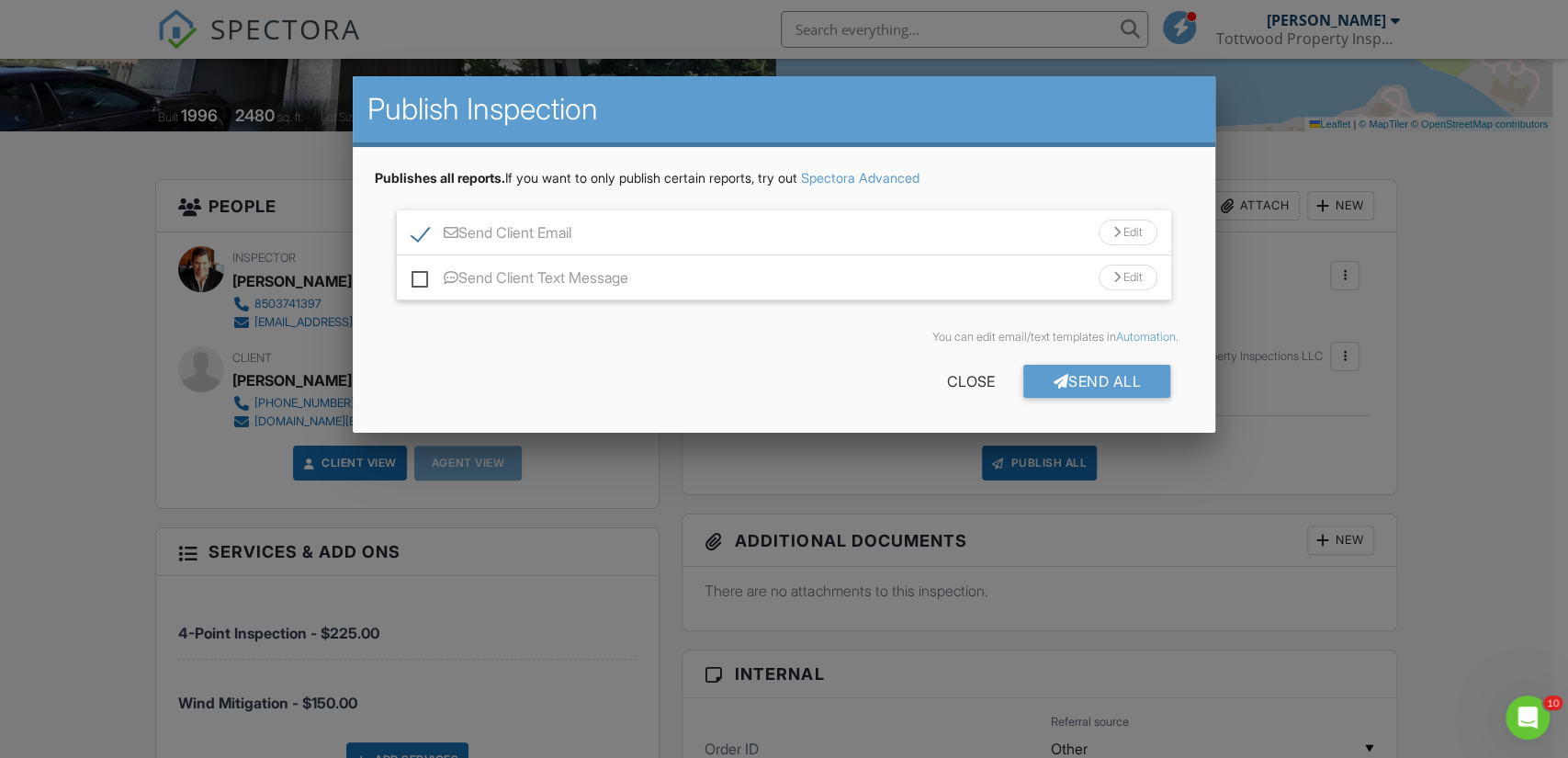 click on "Edit" at bounding box center [1128, 232] 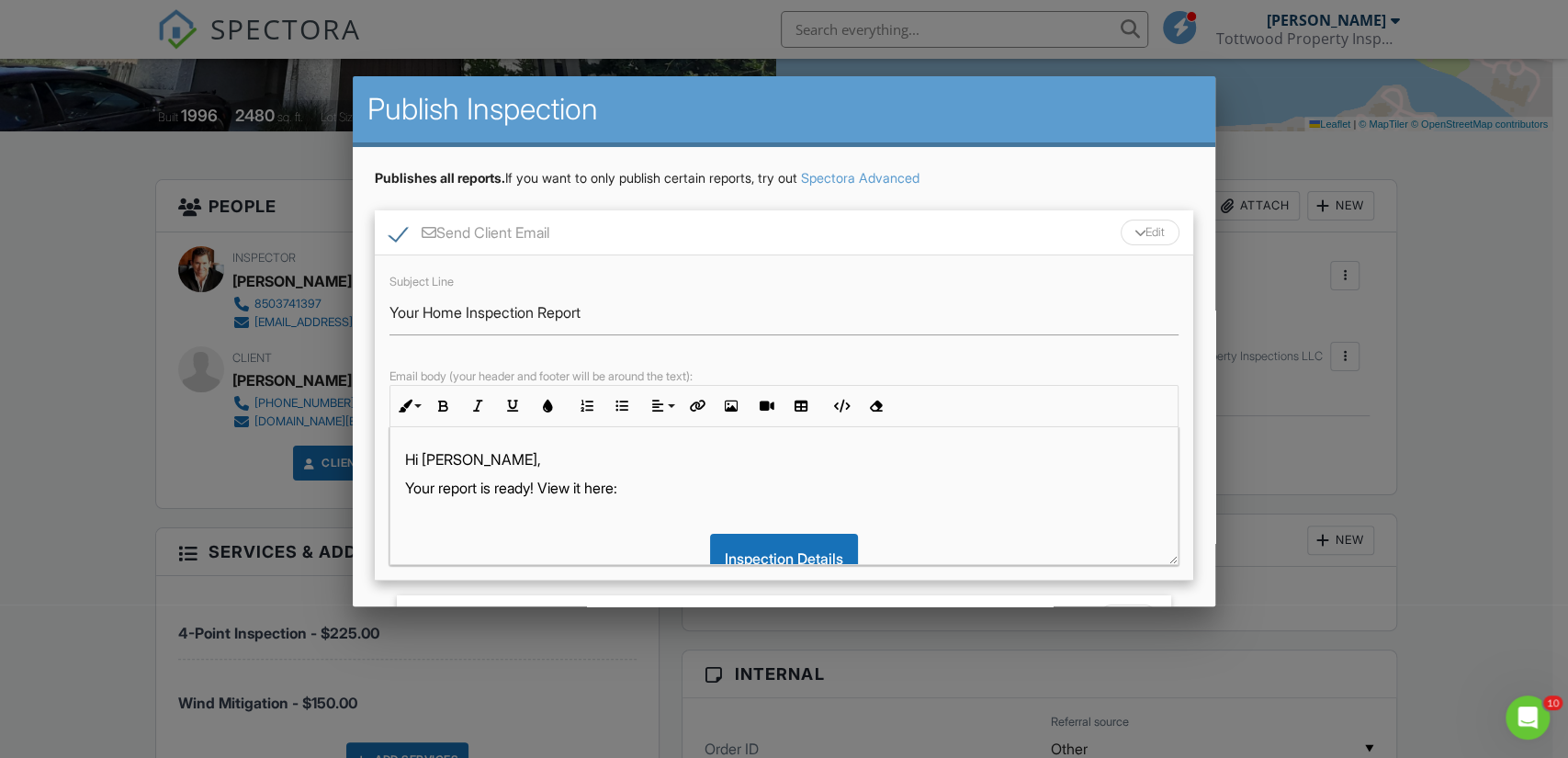 click on "Your report is ready! View it here:" at bounding box center (784, 488) 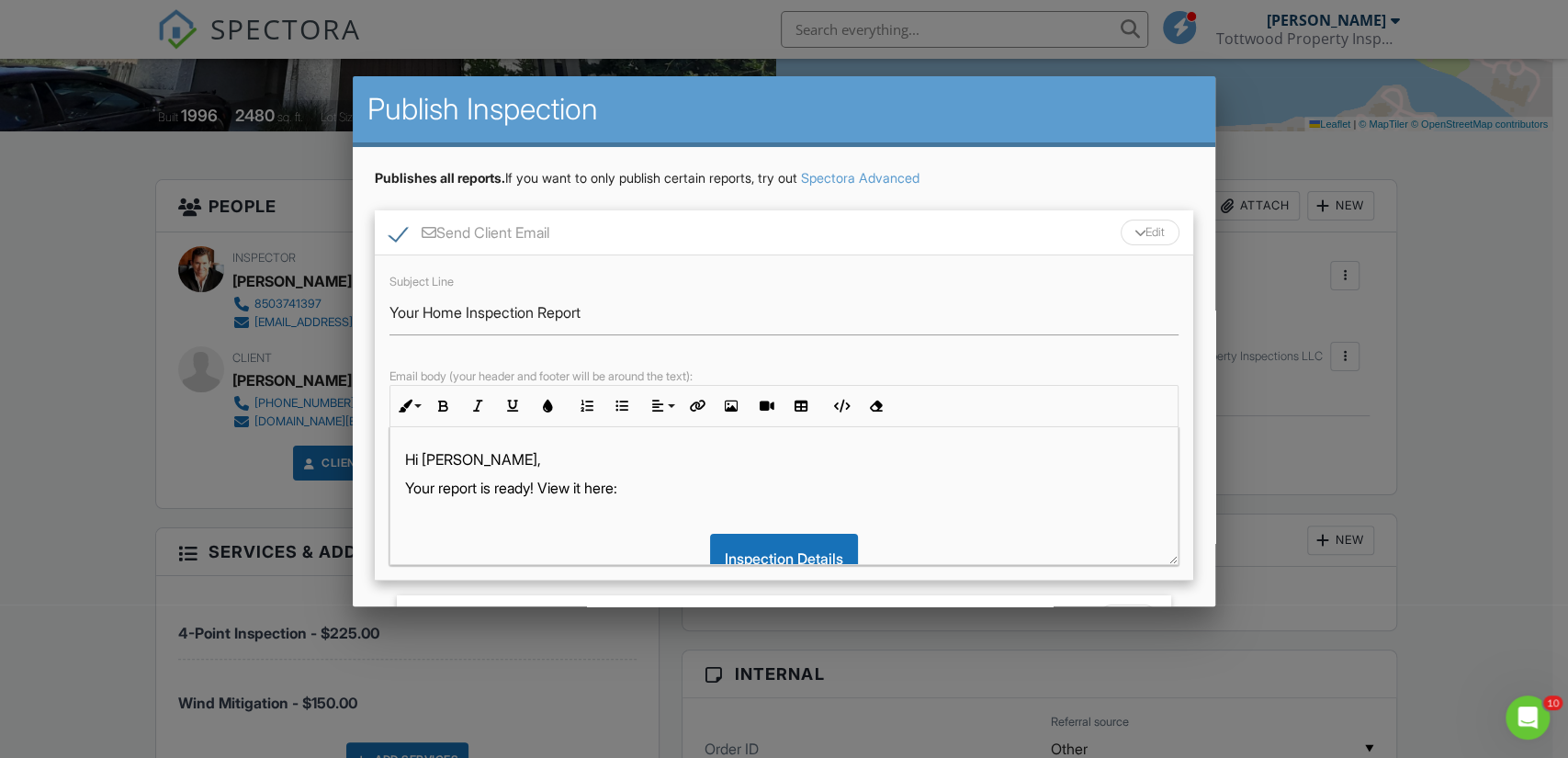 type 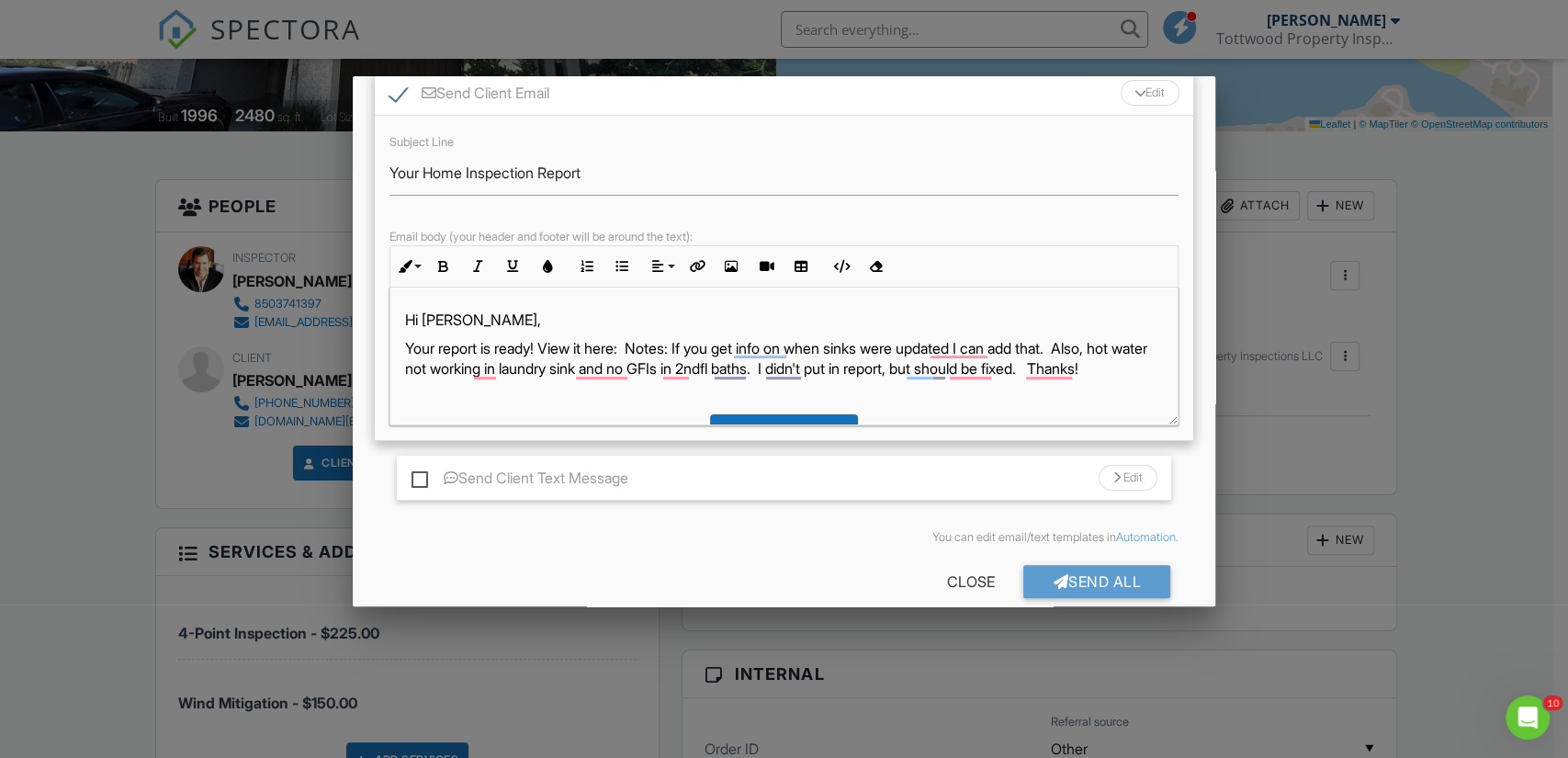 scroll, scrollTop: 141, scrollLeft: 0, axis: vertical 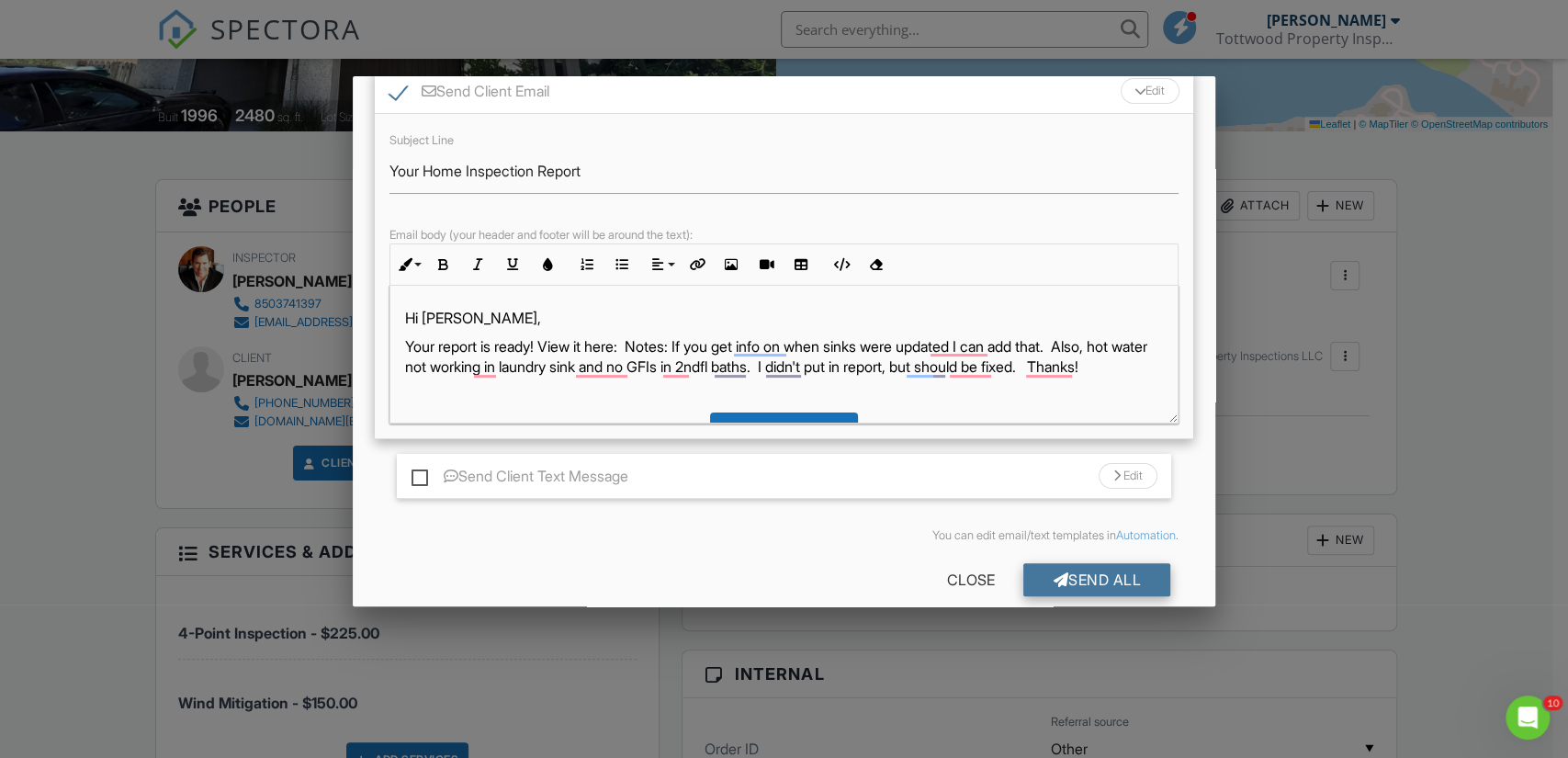 click on "Send All" at bounding box center [1097, 580] 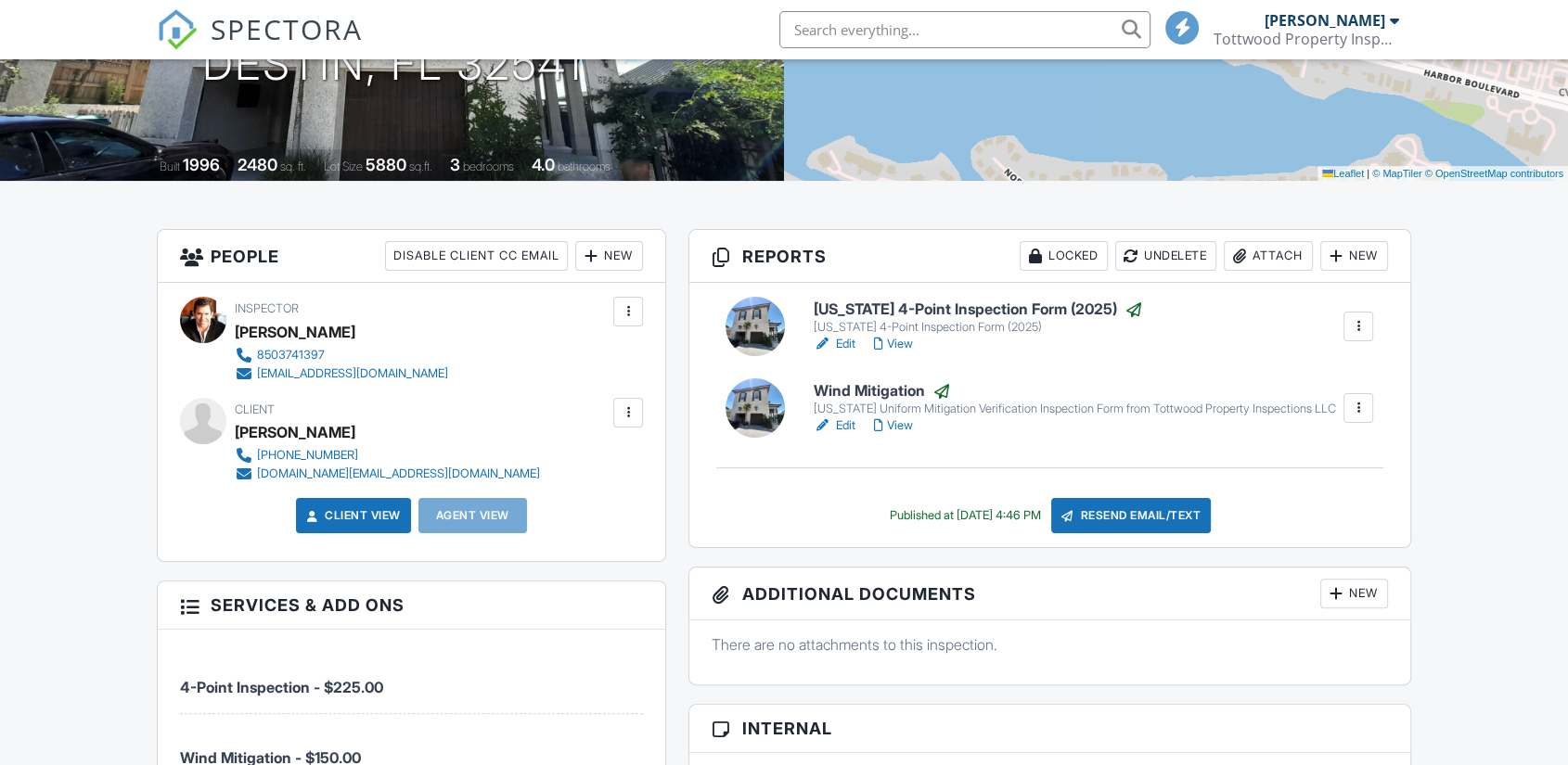scroll, scrollTop: 314, scrollLeft: 0, axis: vertical 